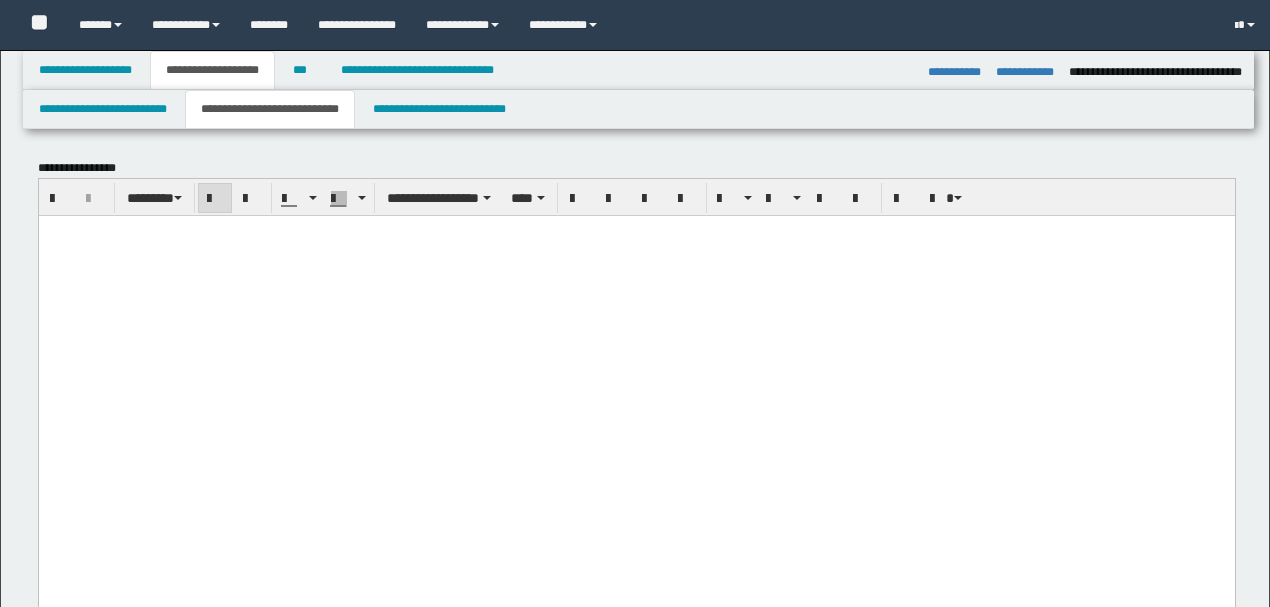 select on "*" 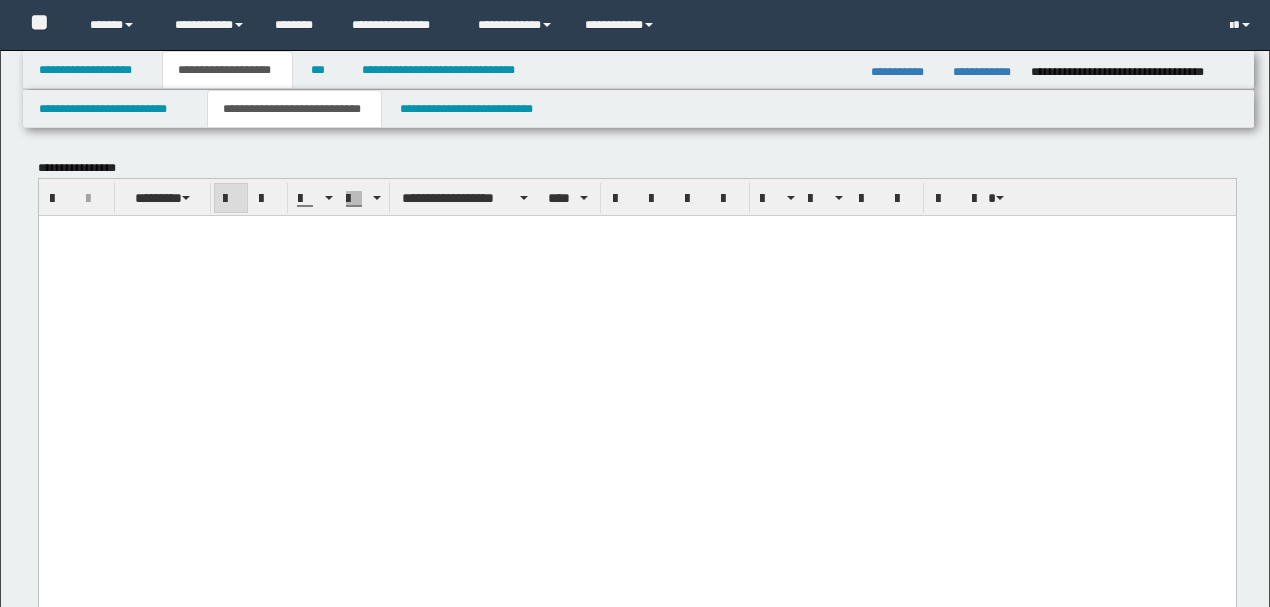 scroll, scrollTop: 1866, scrollLeft: 0, axis: vertical 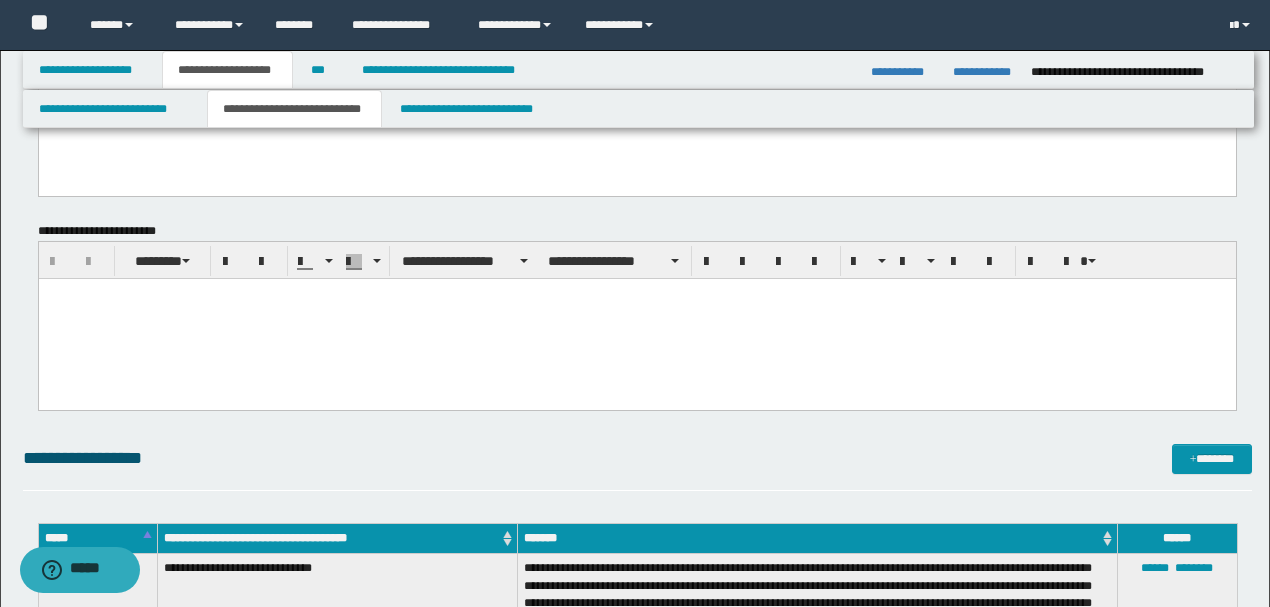 click at bounding box center (636, 319) 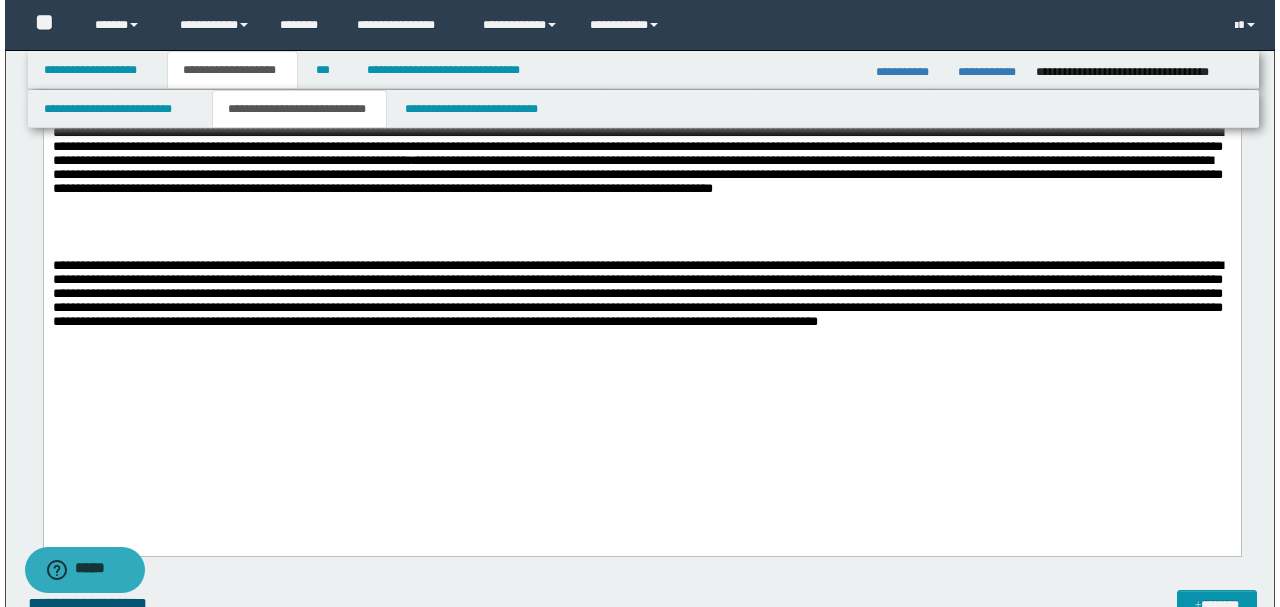 scroll, scrollTop: 2133, scrollLeft: 0, axis: vertical 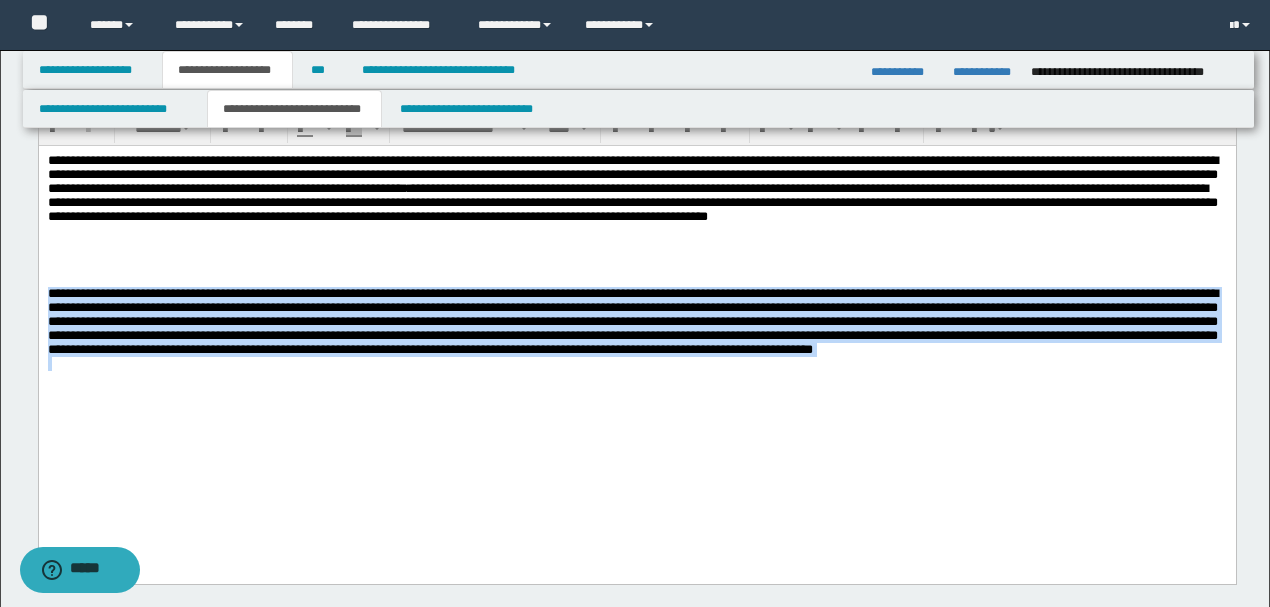 drag, startPoint x: 1136, startPoint y: 369, endPoint x: 38, endPoint y: 444, distance: 1100.5585 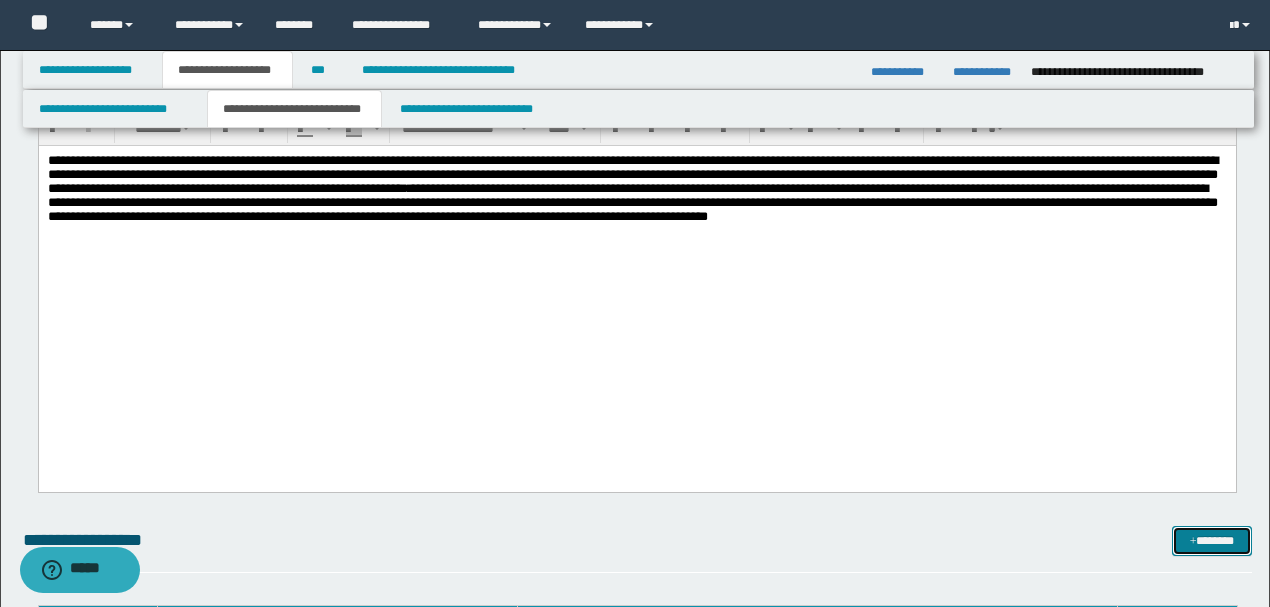 click on "*******" at bounding box center (1211, 540) 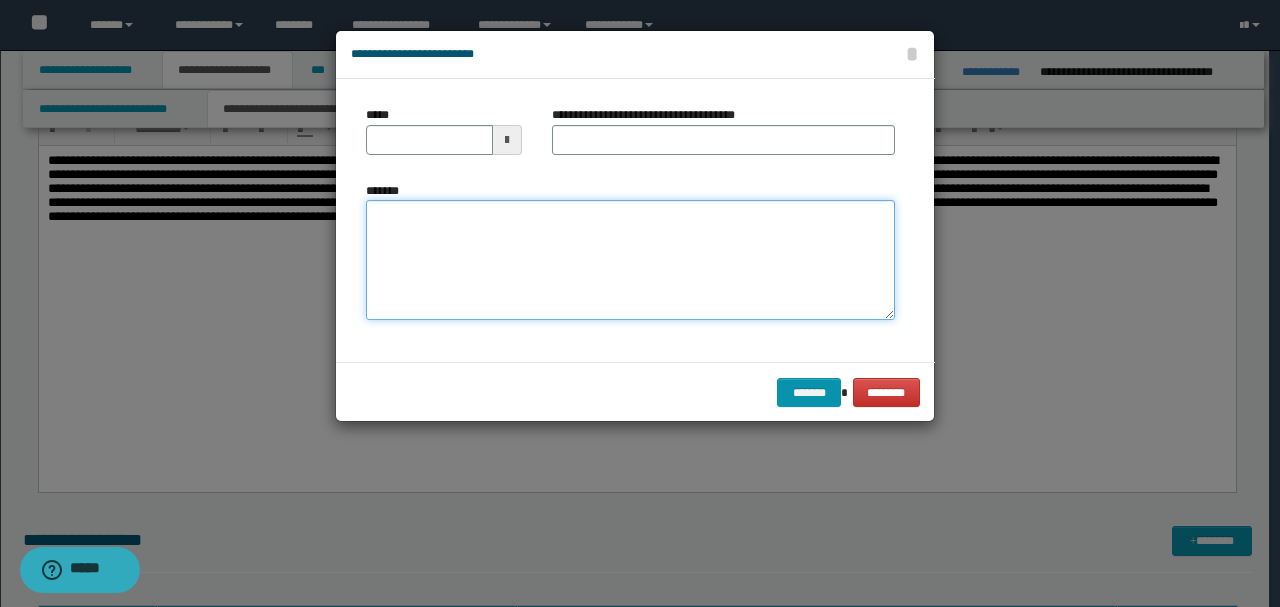 click on "*******" at bounding box center (630, 260) 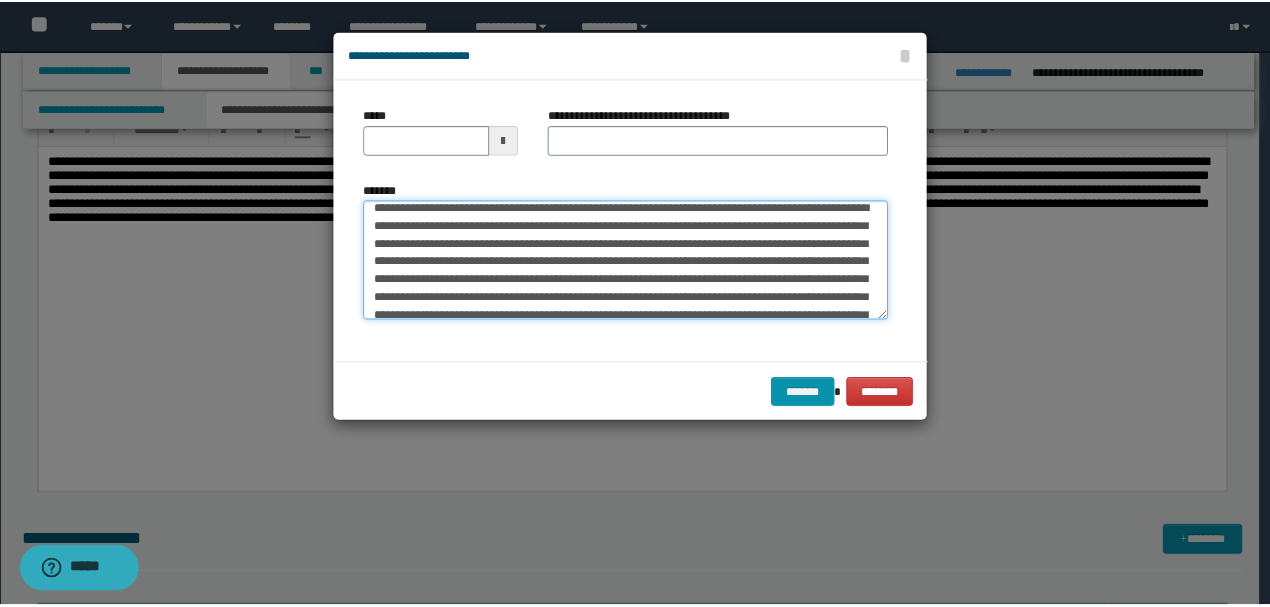 scroll, scrollTop: 0, scrollLeft: 0, axis: both 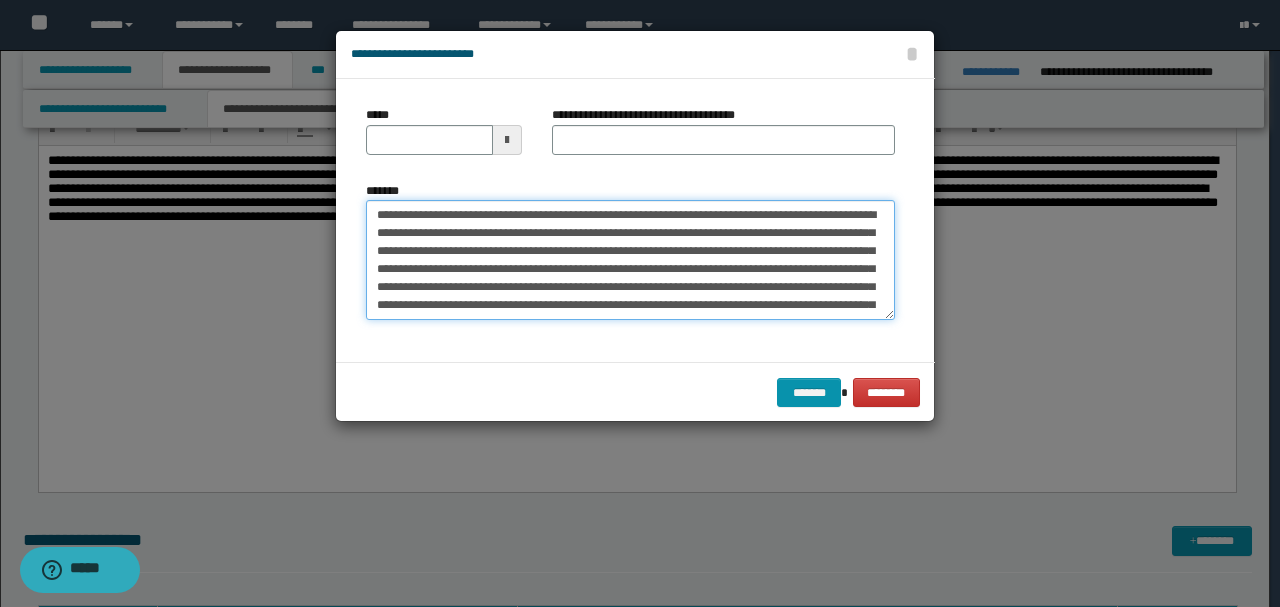 drag, startPoint x: 440, startPoint y: 209, endPoint x: 282, endPoint y: 195, distance: 158.61903 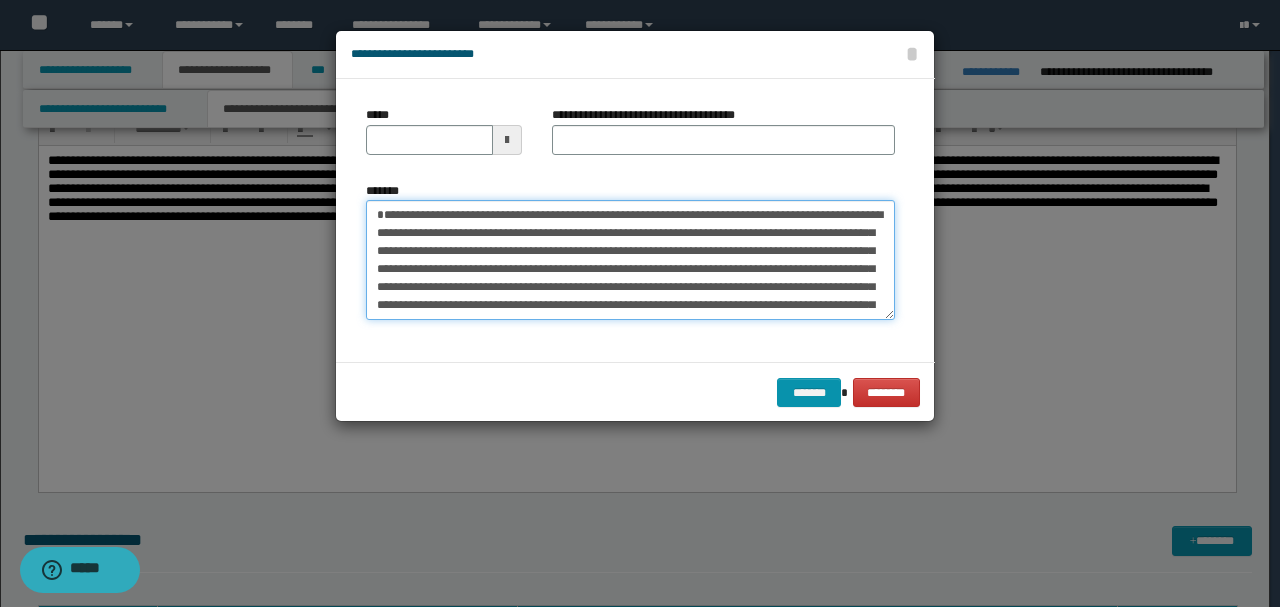 type on "**********" 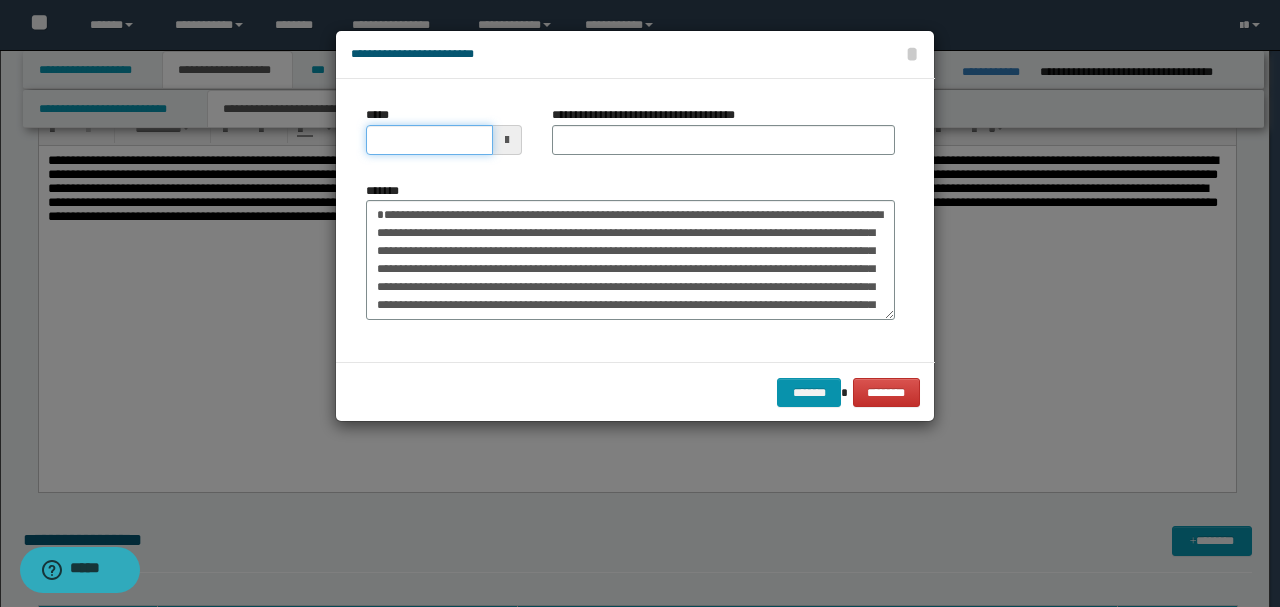 click on "*****" at bounding box center (429, 140) 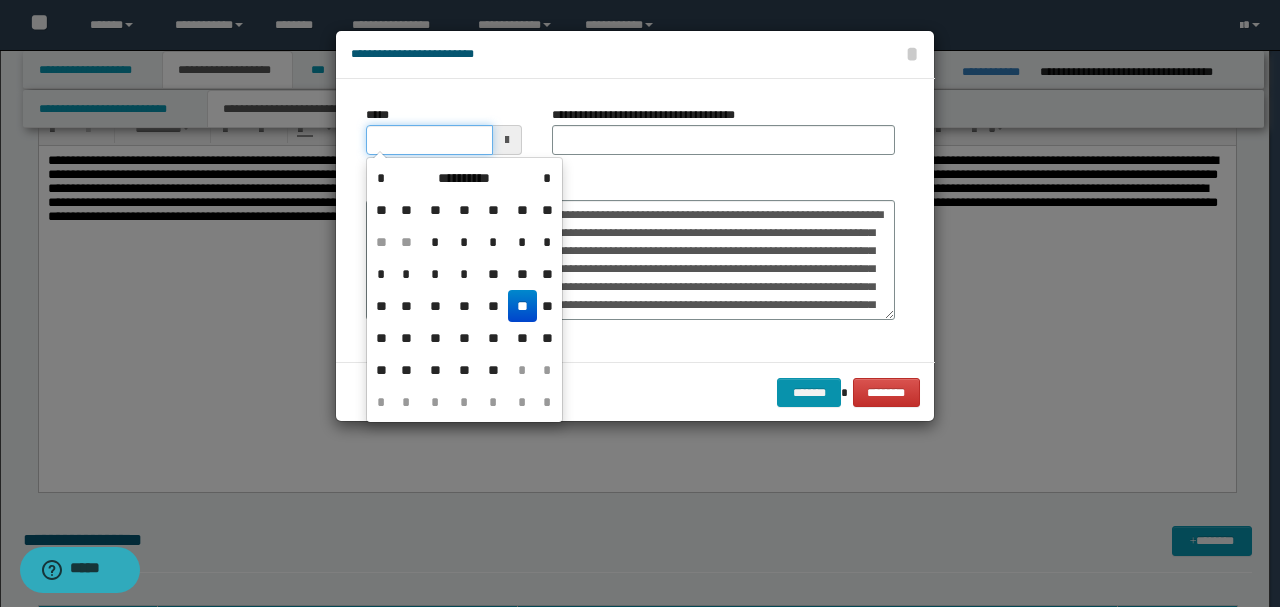 type on "**********" 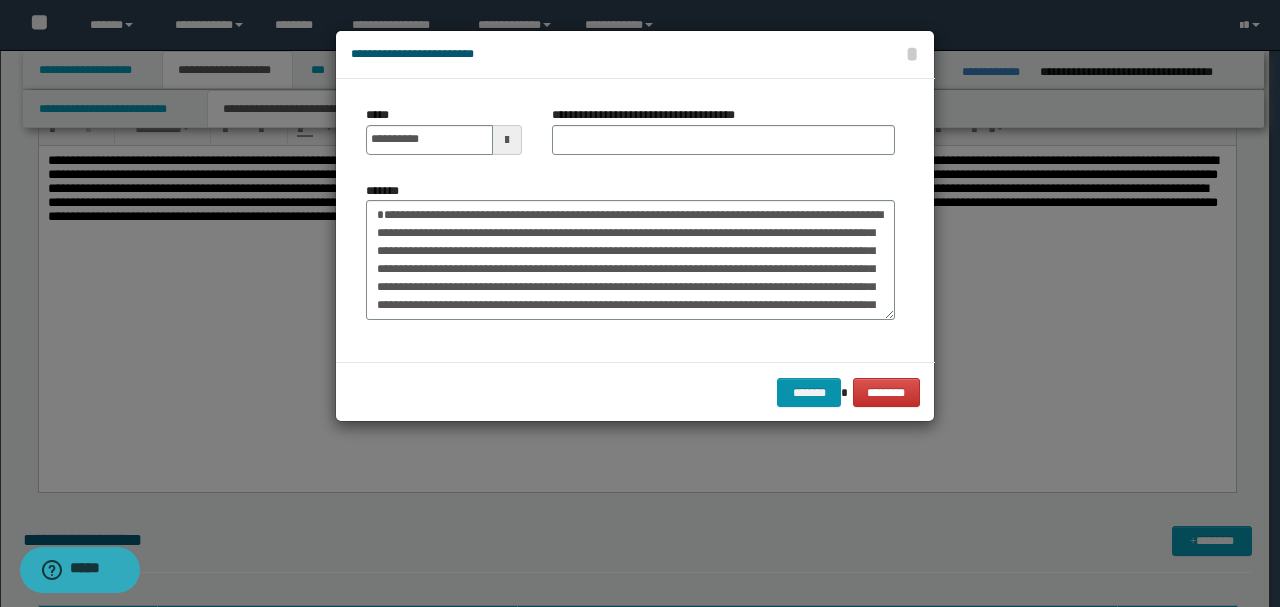click on "*******" at bounding box center [630, 251] 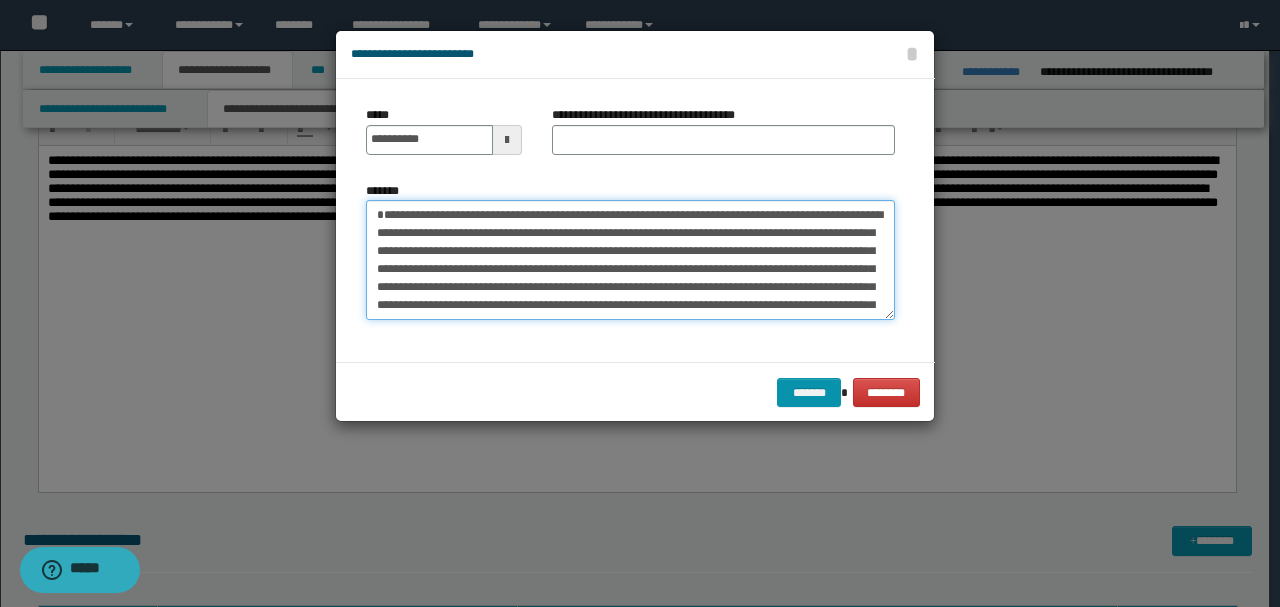 drag, startPoint x: 537, startPoint y: 215, endPoint x: 208, endPoint y: 192, distance: 329.80298 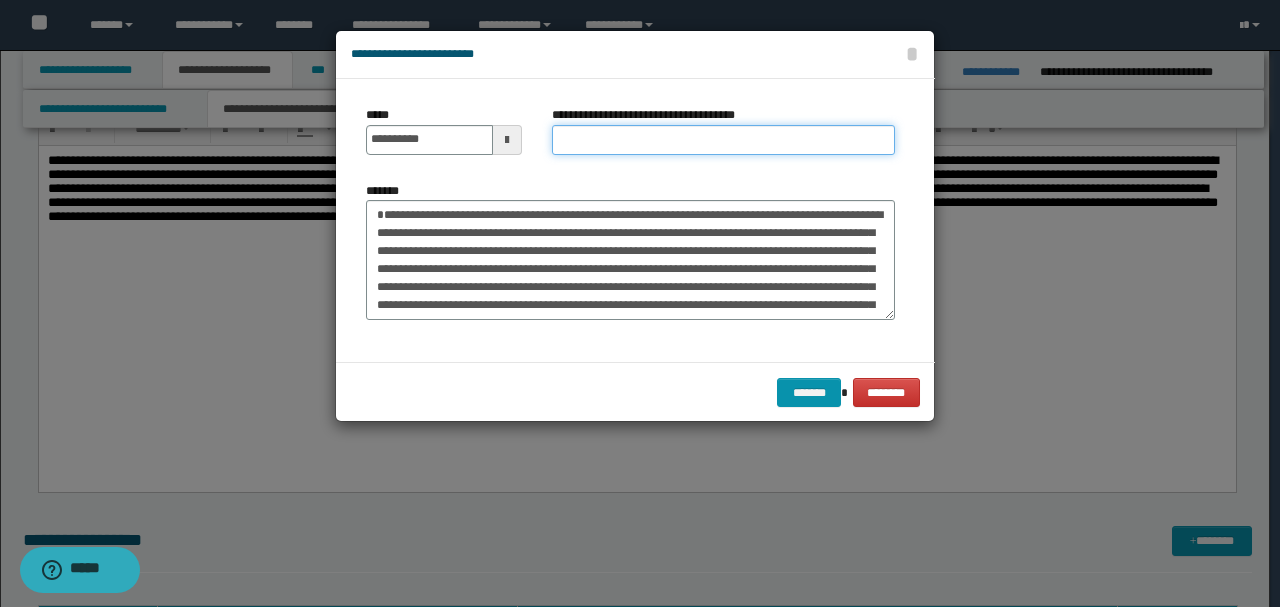 click on "**********" at bounding box center (723, 140) 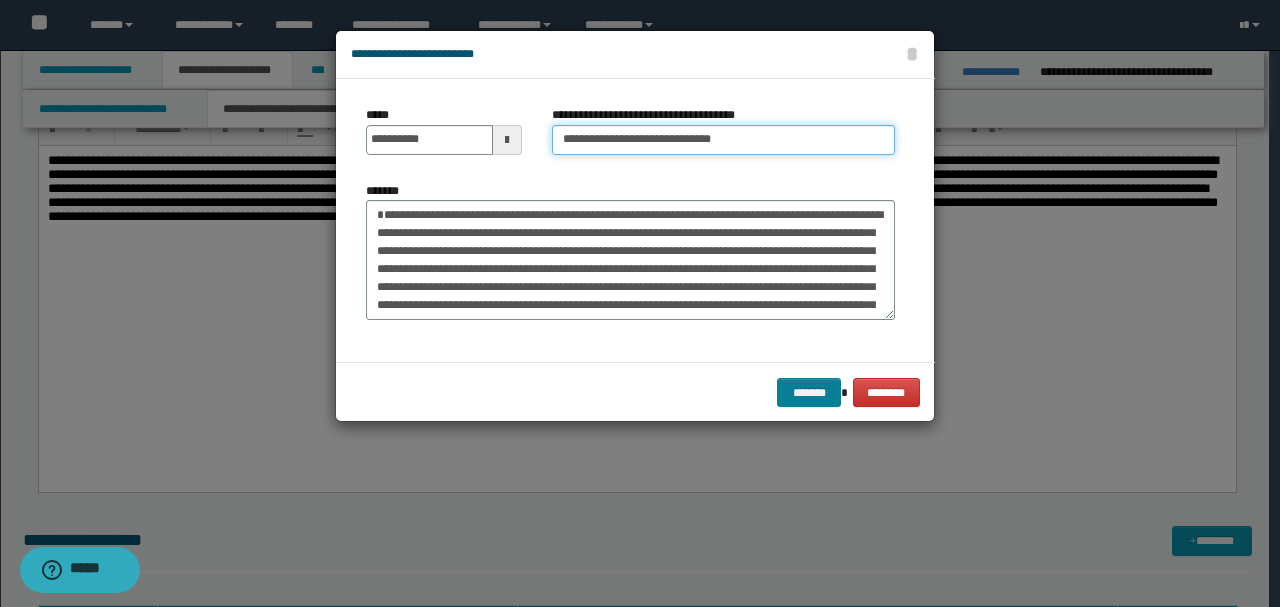 type on "**********" 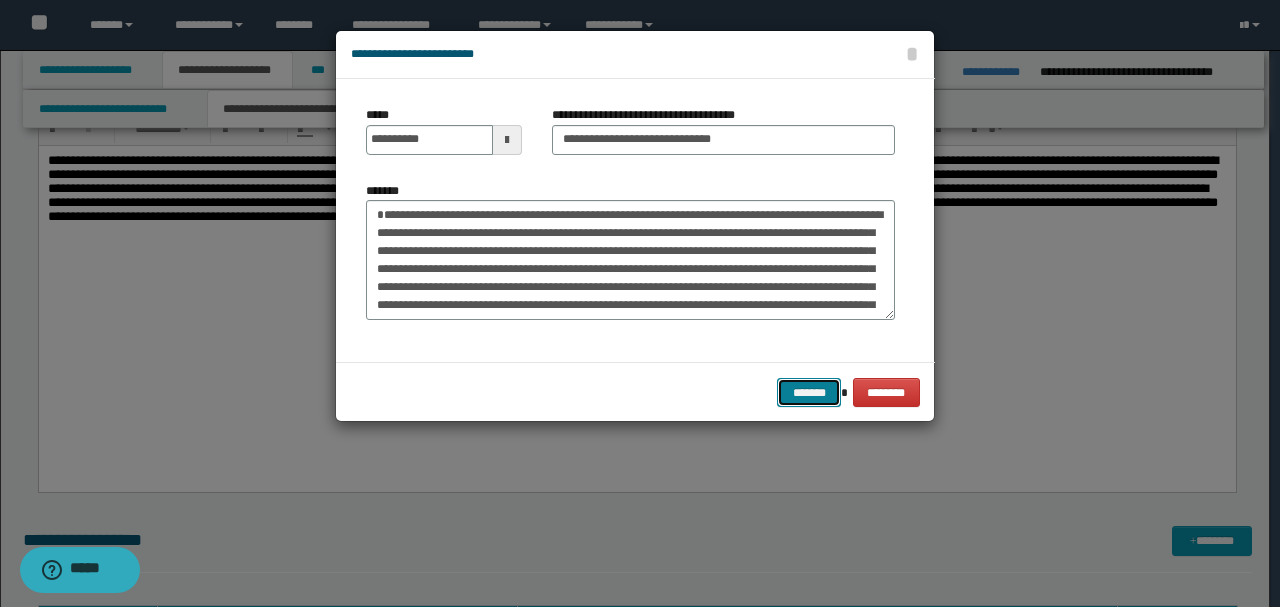 click on "*******" at bounding box center [809, 392] 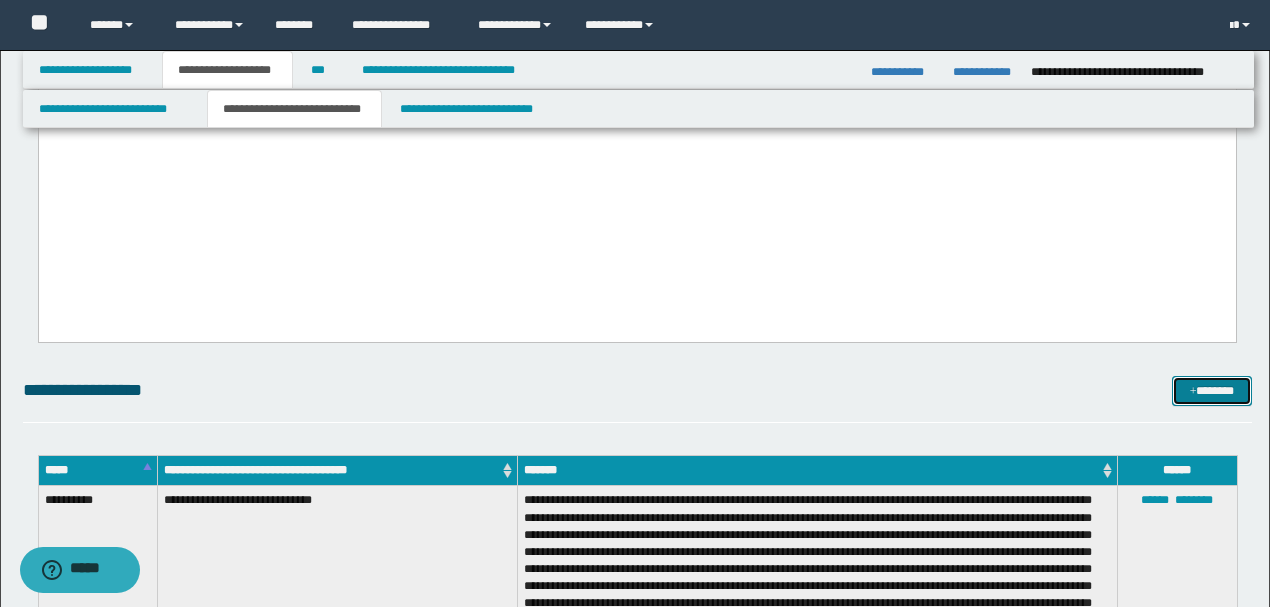 scroll, scrollTop: 2000, scrollLeft: 0, axis: vertical 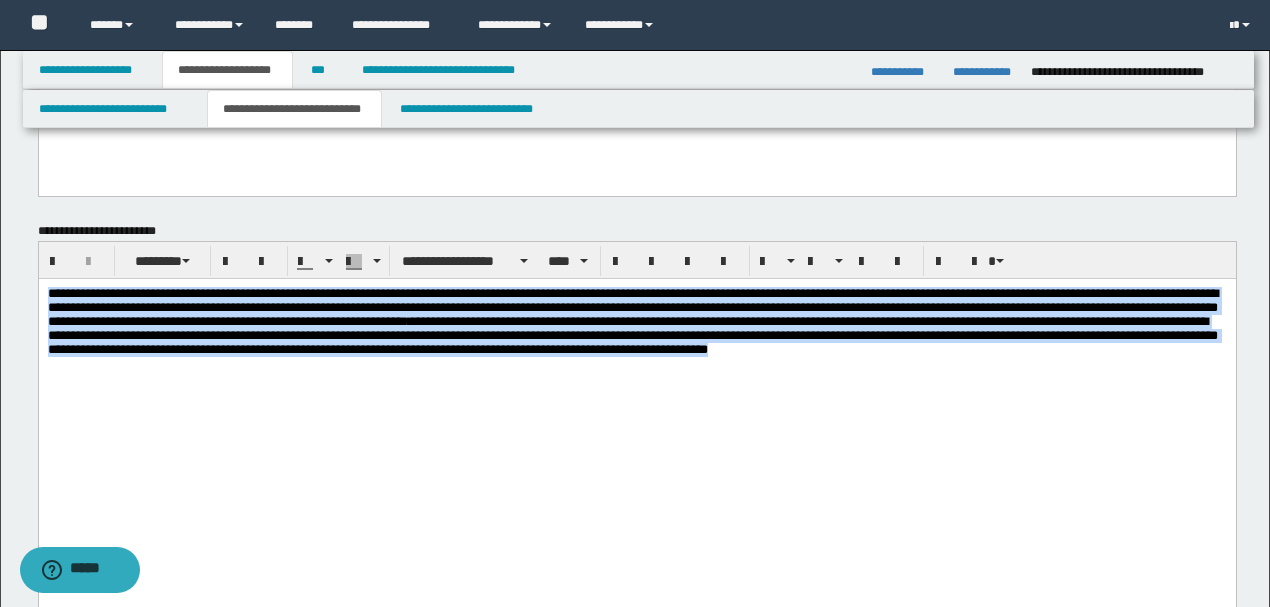 drag, startPoint x: 1190, startPoint y: 361, endPoint x: 17, endPoint y: 232, distance: 1180.072 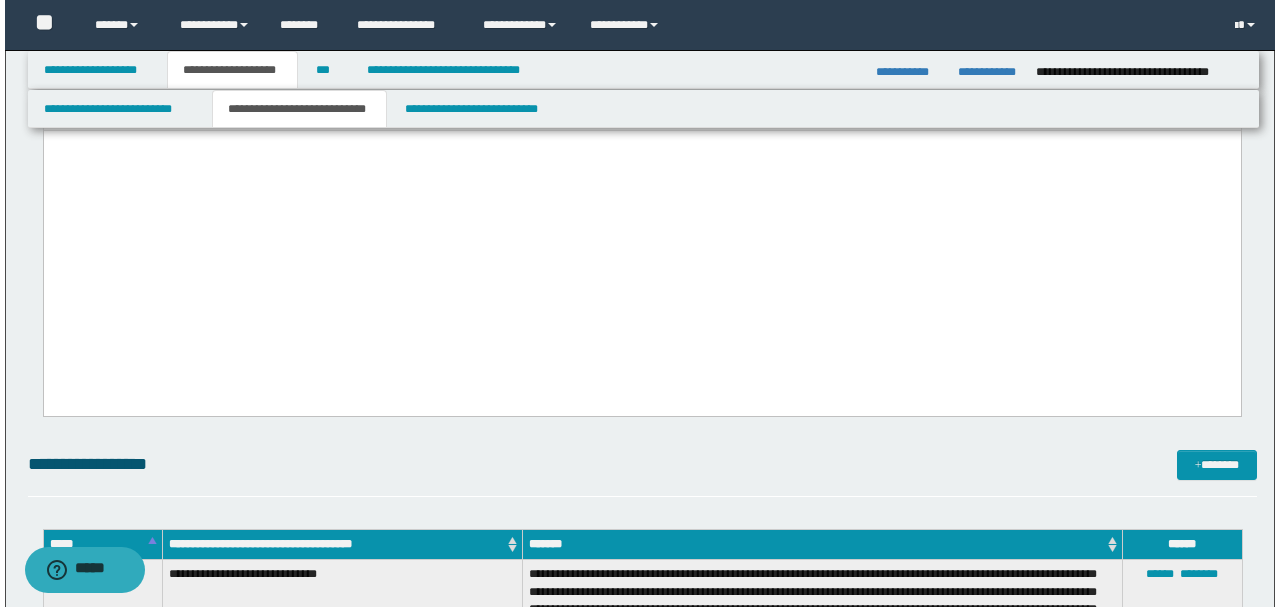 scroll, scrollTop: 2200, scrollLeft: 0, axis: vertical 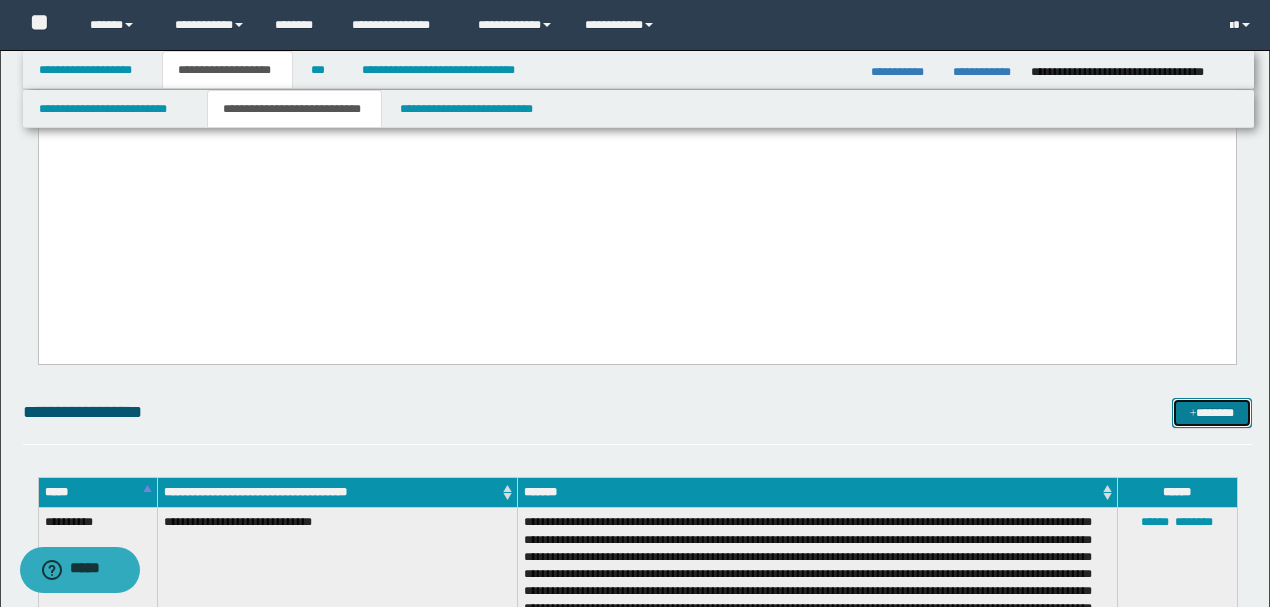 click on "*******" at bounding box center (1211, 412) 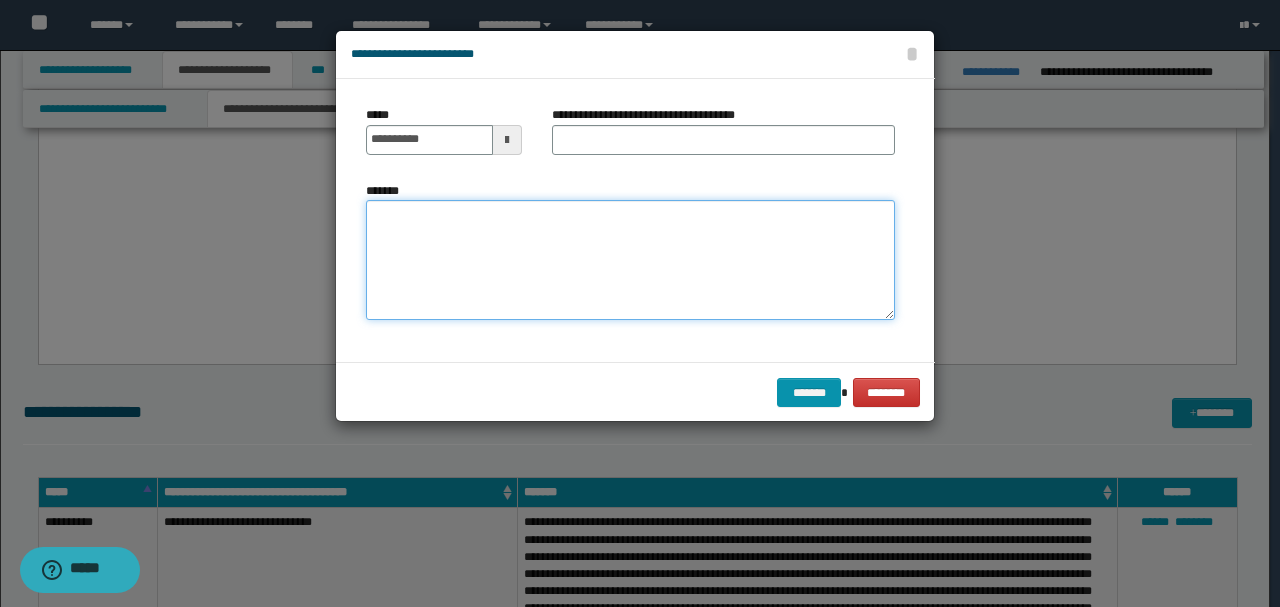 click on "*******" at bounding box center (630, 259) 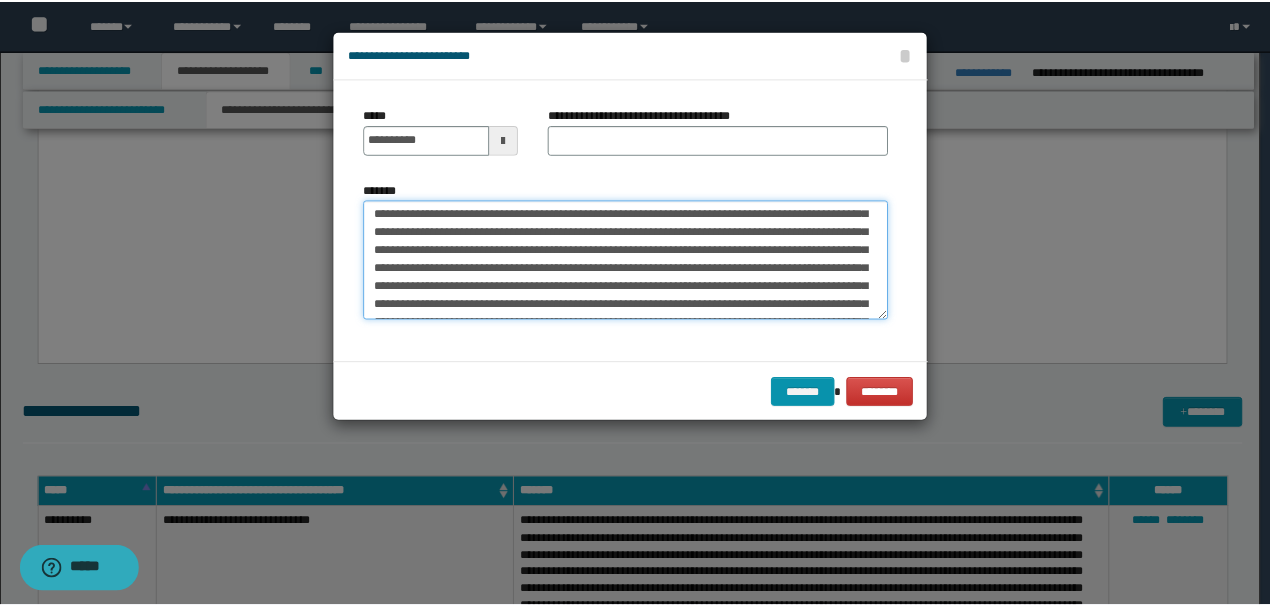 scroll, scrollTop: 0, scrollLeft: 0, axis: both 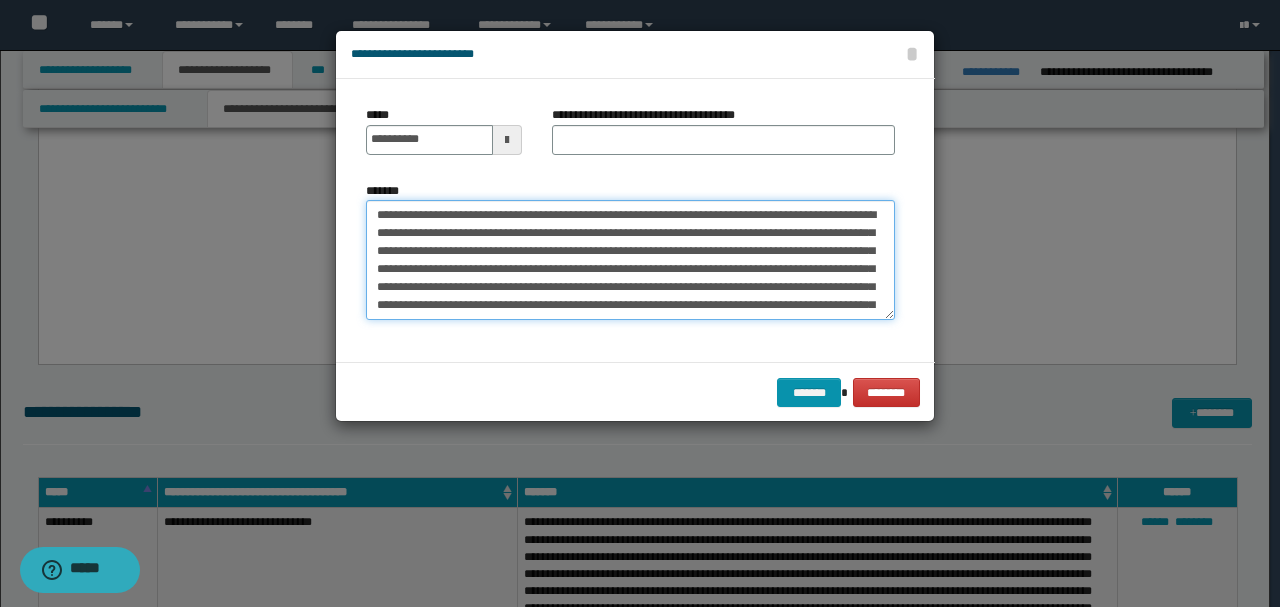 drag, startPoint x: 443, startPoint y: 209, endPoint x: 272, endPoint y: 206, distance: 171.0263 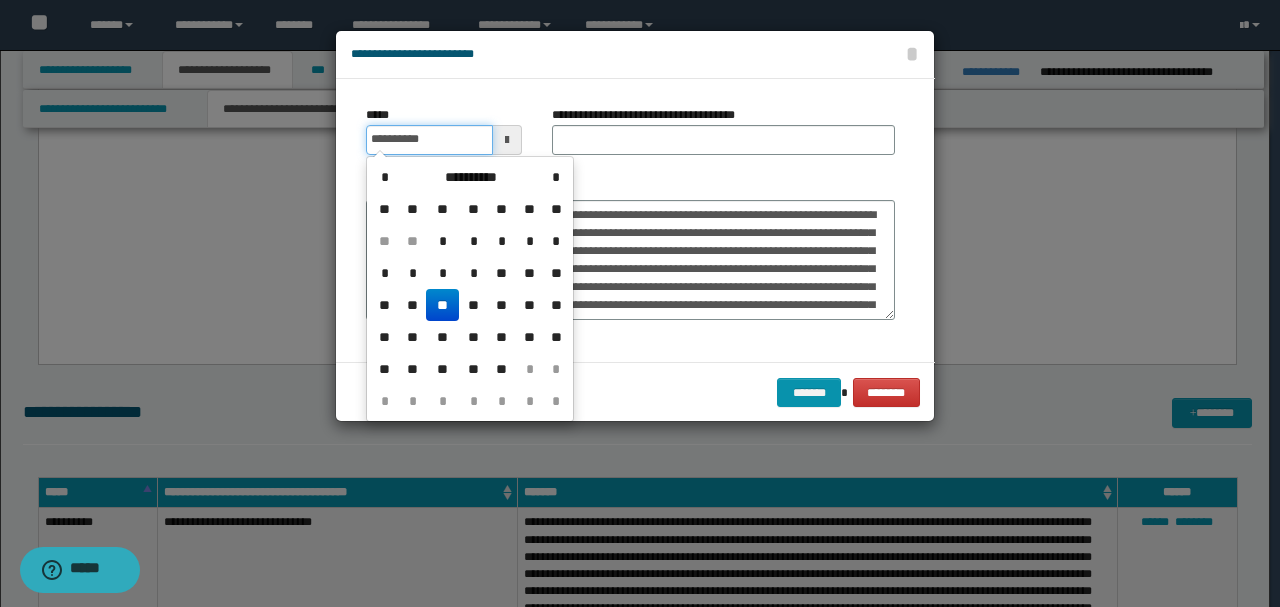 click on "*****" at bounding box center [429, 140] 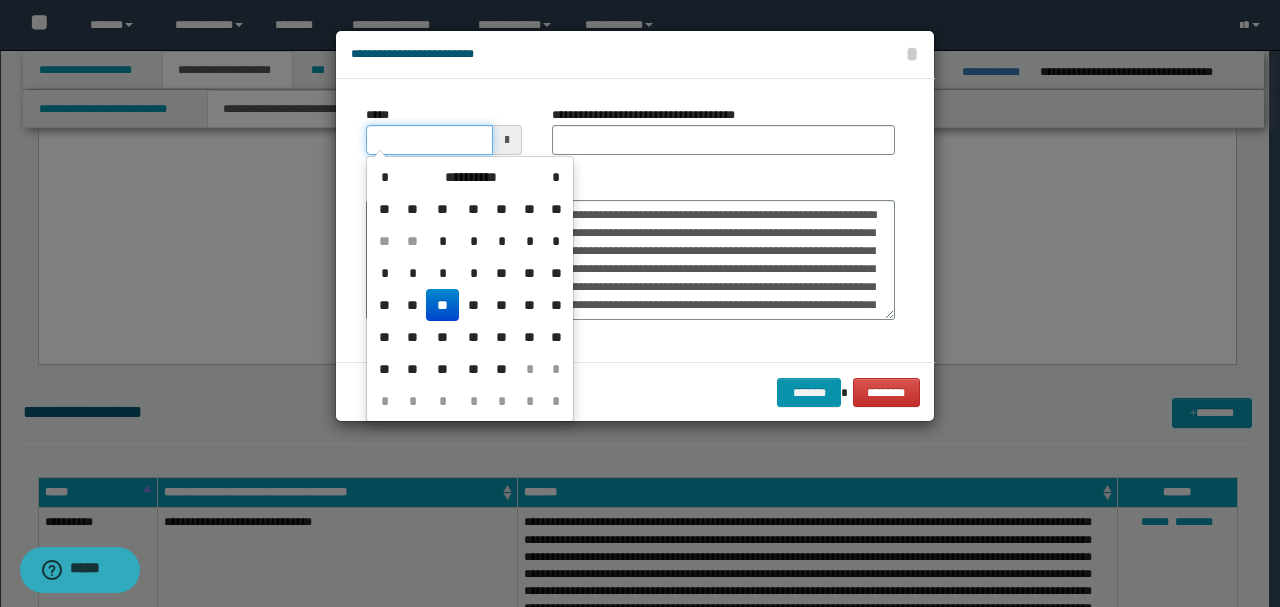 type on "**********" 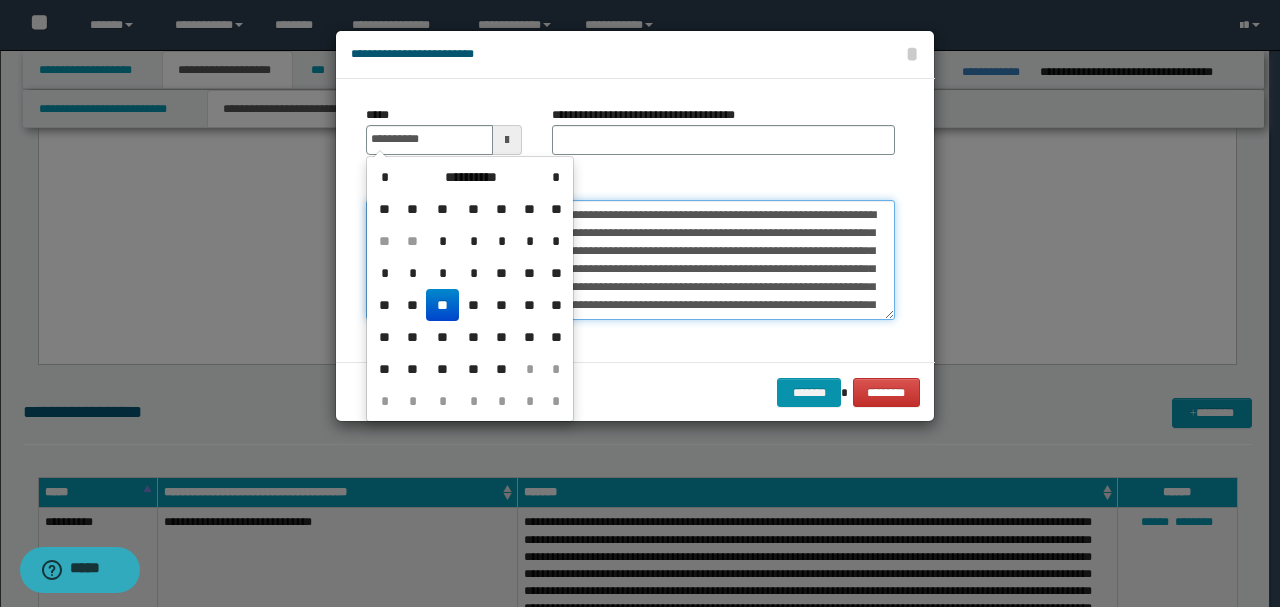 click on "*******" at bounding box center [630, 259] 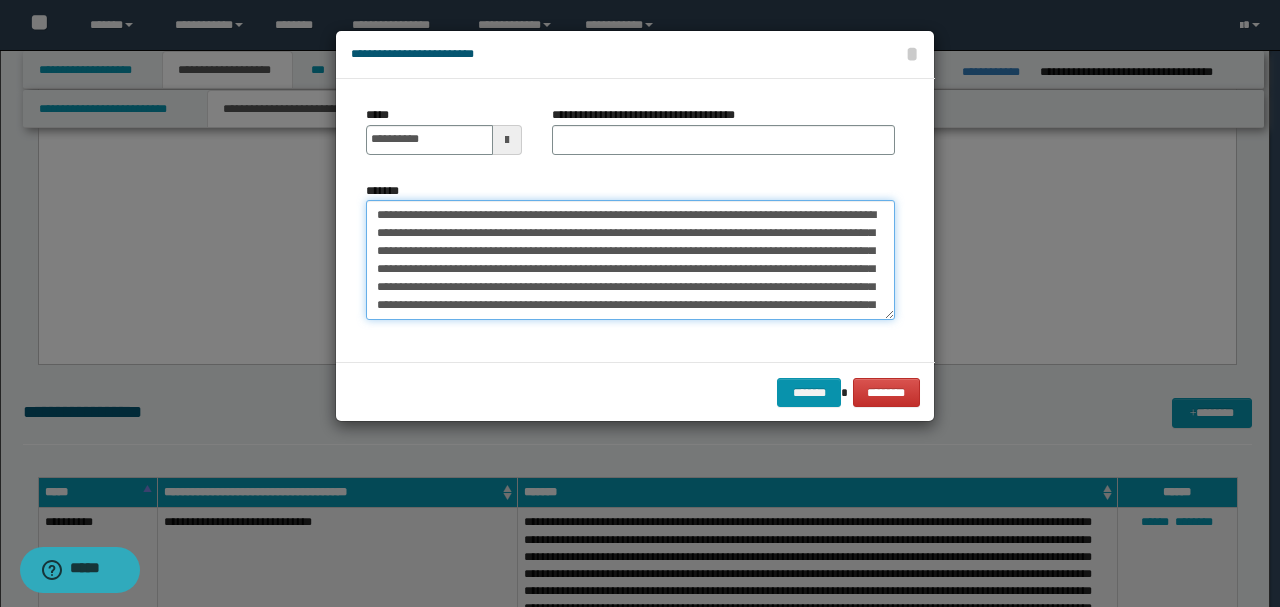 drag, startPoint x: 582, startPoint y: 213, endPoint x: 134, endPoint y: 194, distance: 448.4027 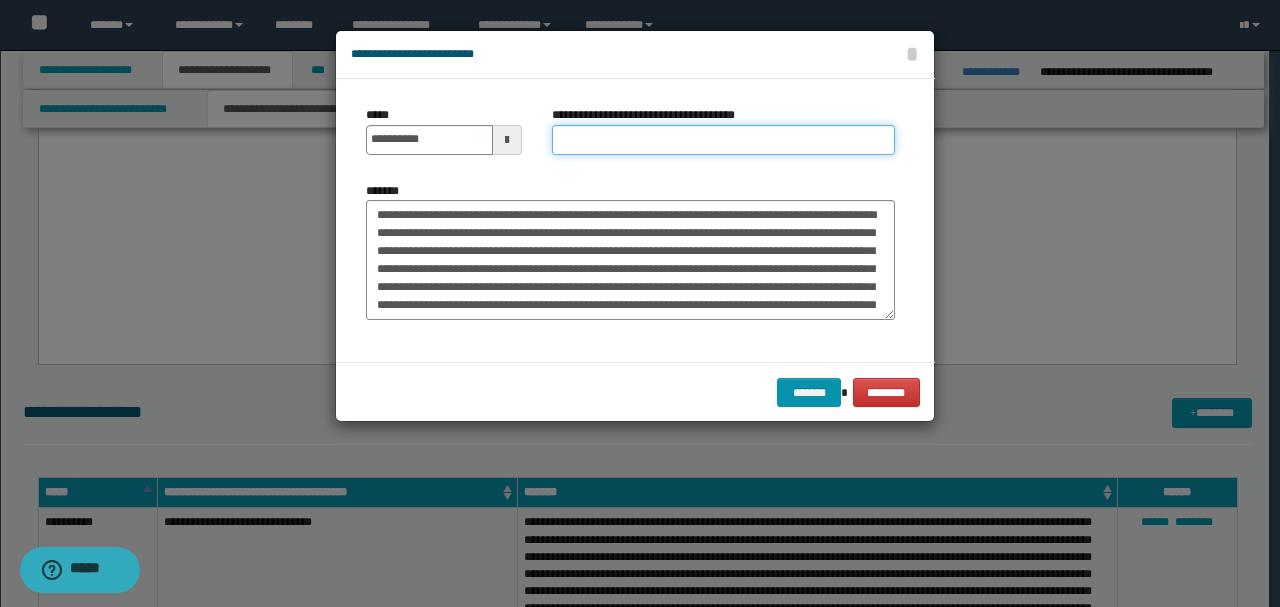 paste on "**********" 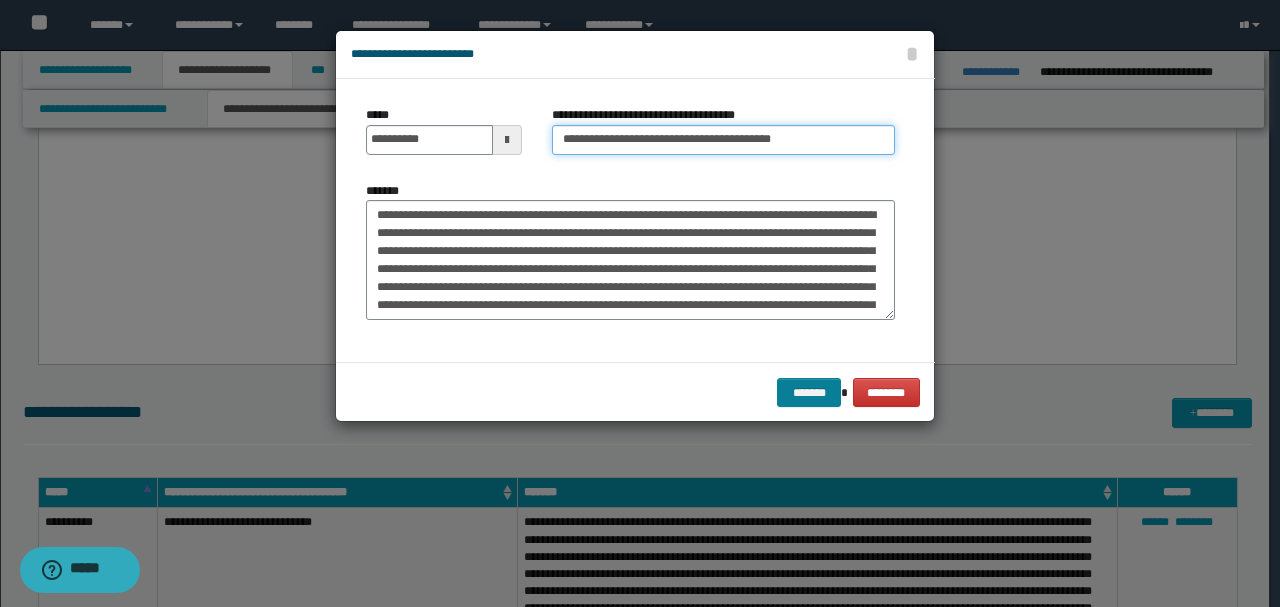 type on "**********" 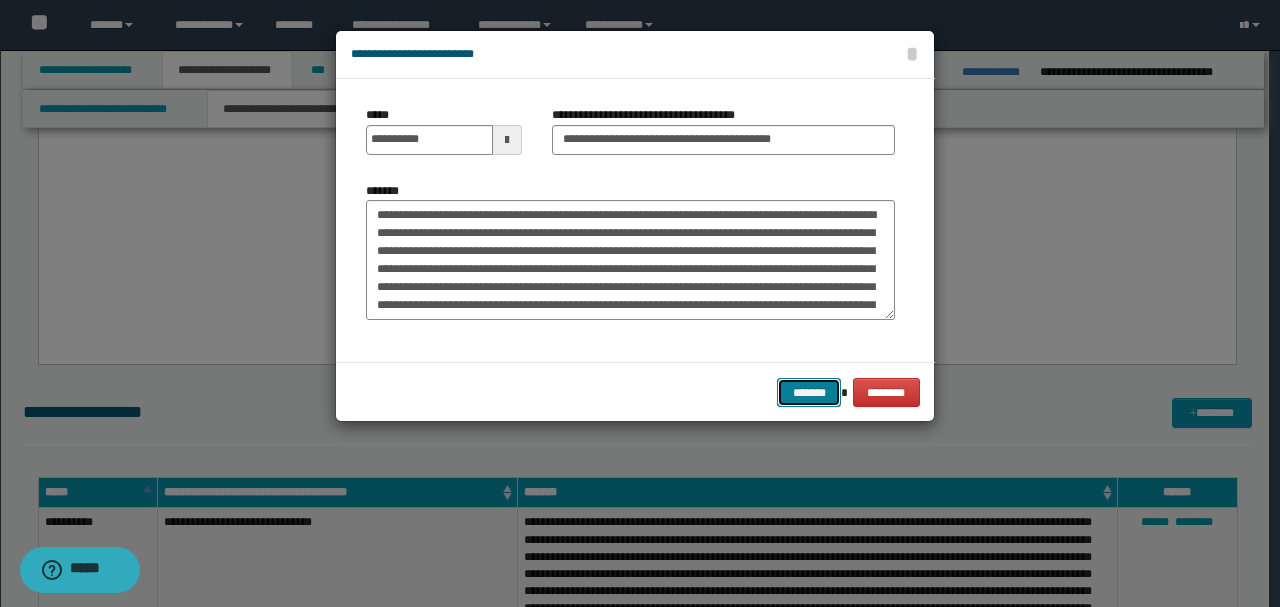 click on "*******" at bounding box center (809, 392) 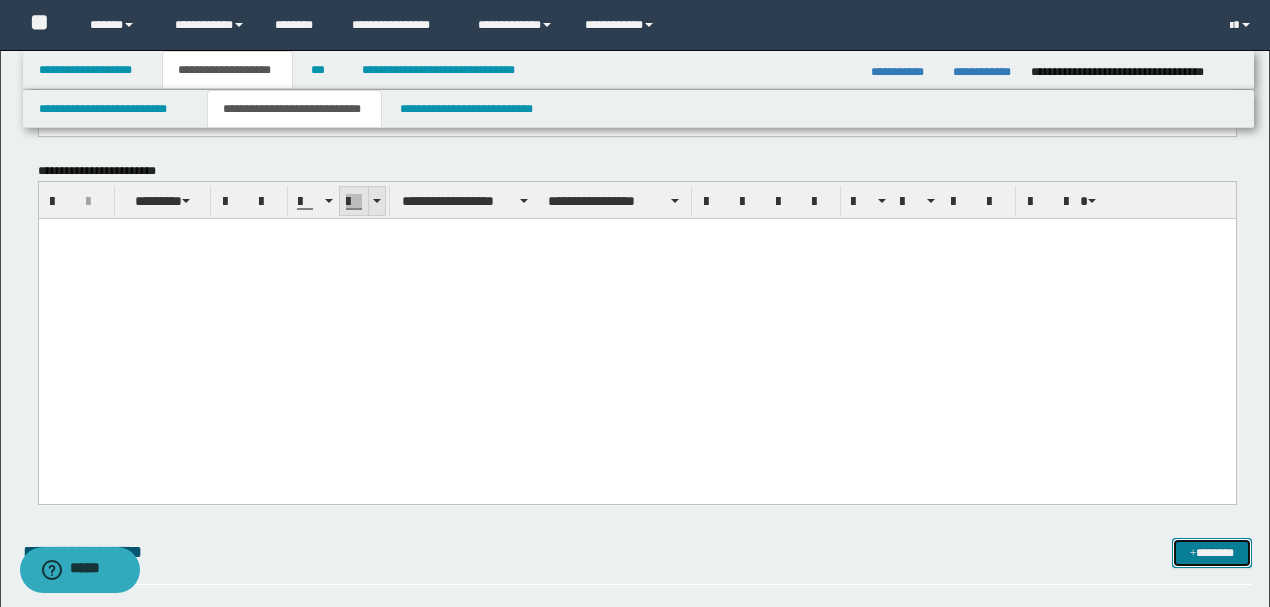 scroll, scrollTop: 2000, scrollLeft: 0, axis: vertical 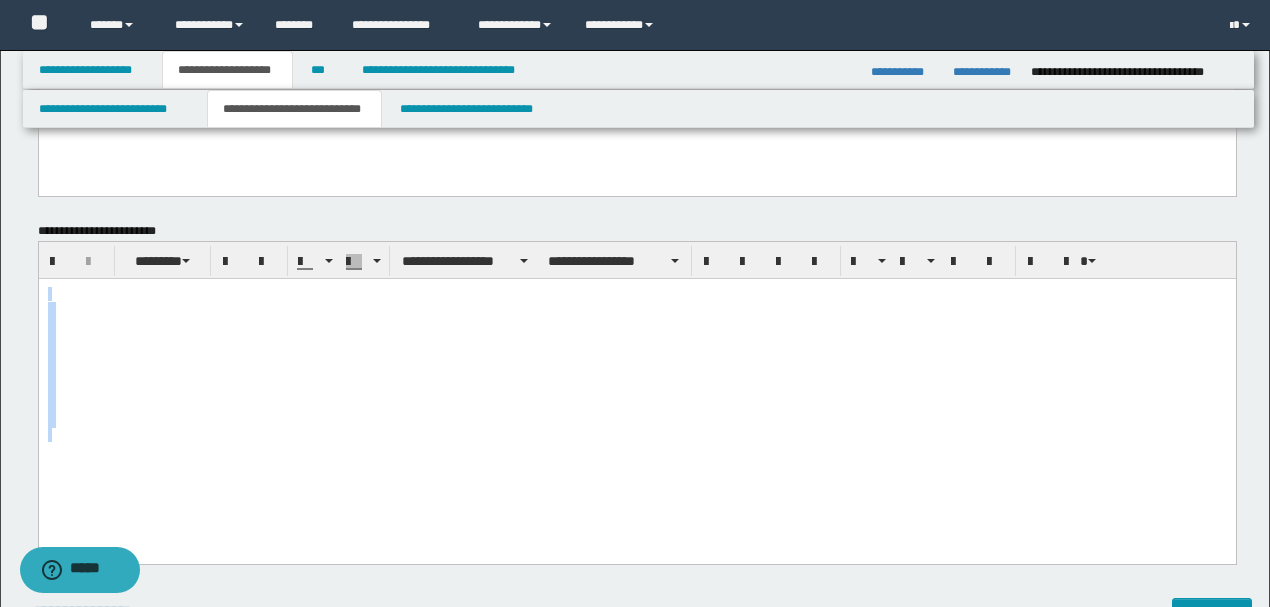 drag, startPoint x: 330, startPoint y: 289, endPoint x: 446, endPoint y: 455, distance: 202.51419 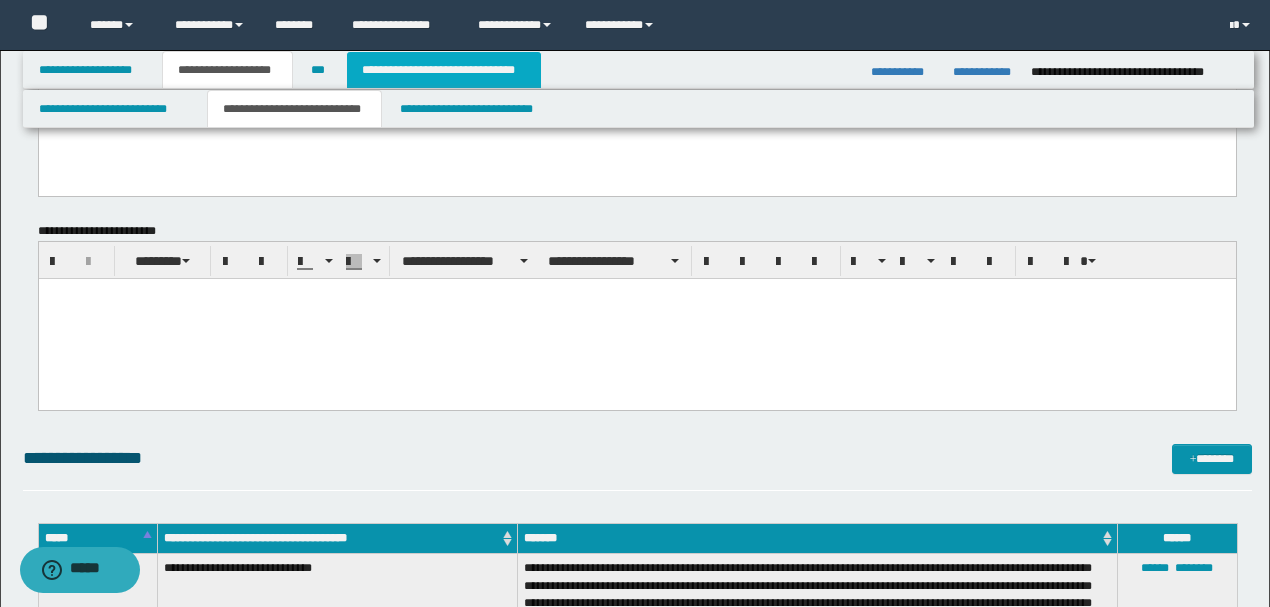 click on "**********" at bounding box center [444, 70] 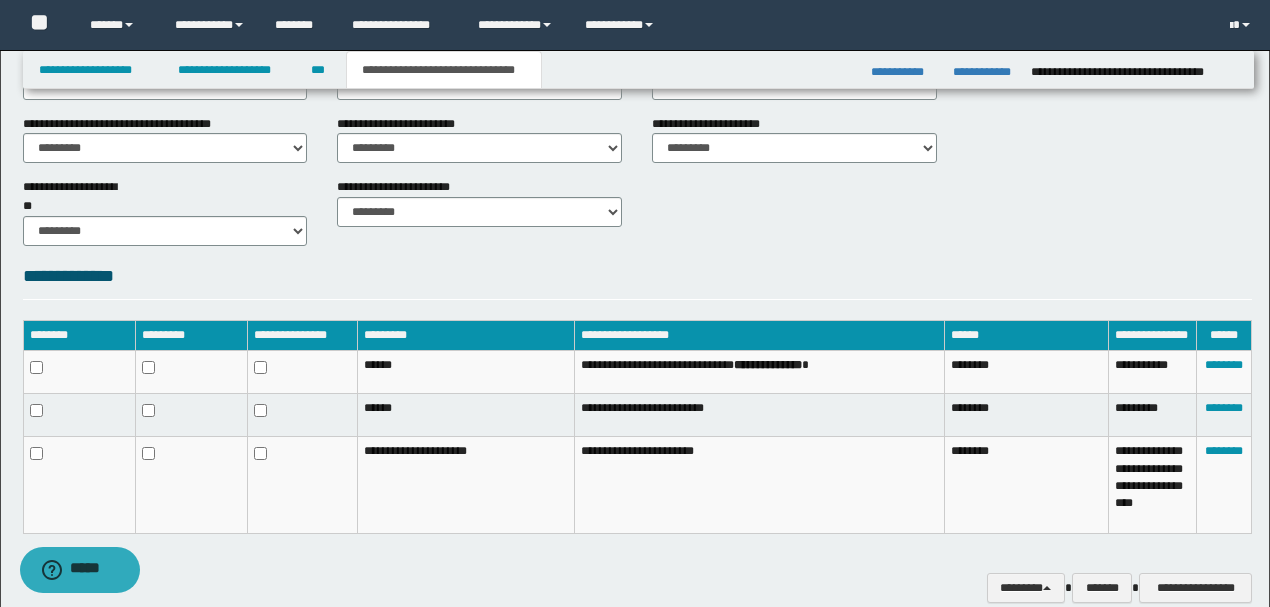 scroll, scrollTop: 881, scrollLeft: 0, axis: vertical 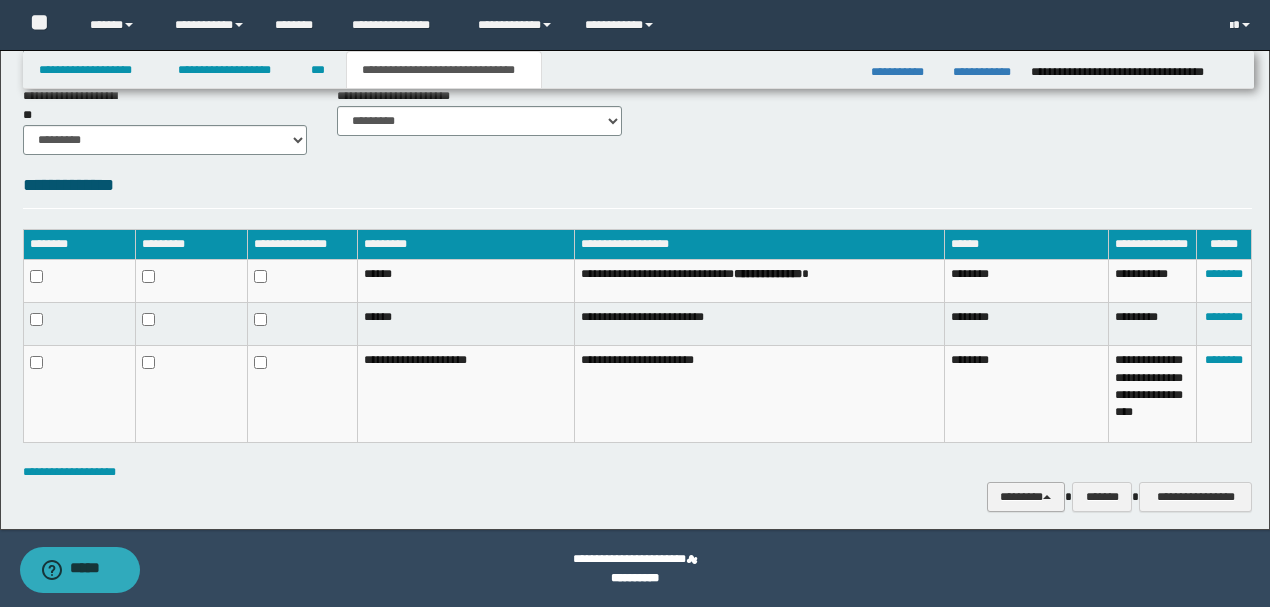 click on "********" at bounding box center (1026, 496) 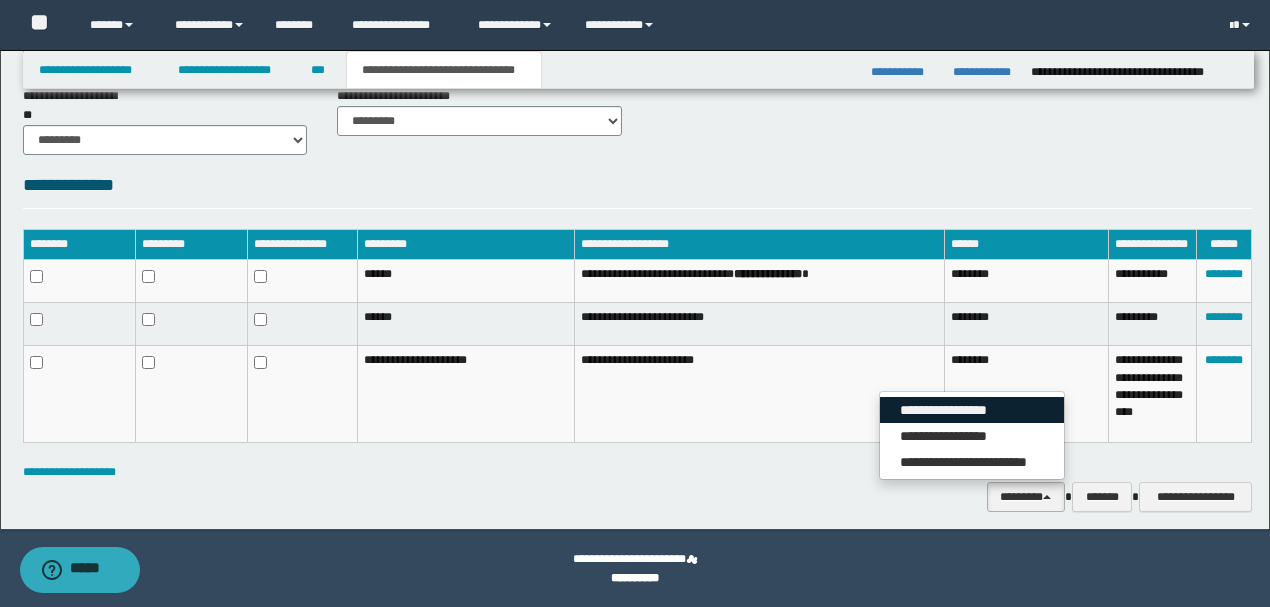 click on "**********" at bounding box center (972, 410) 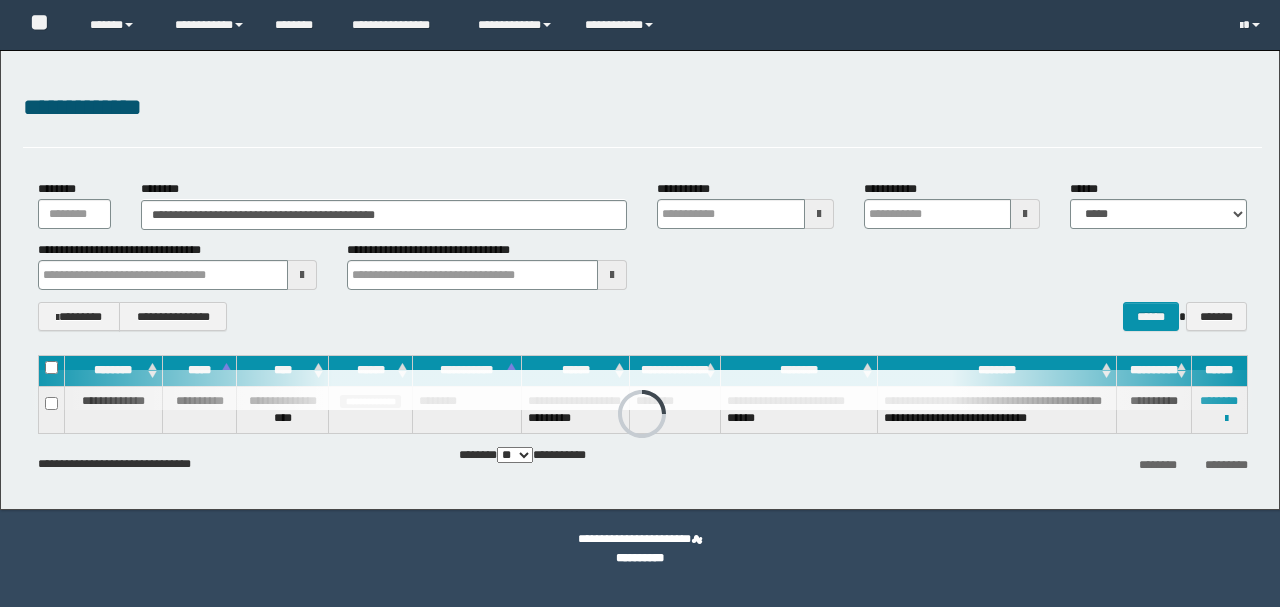 scroll, scrollTop: 0, scrollLeft: 0, axis: both 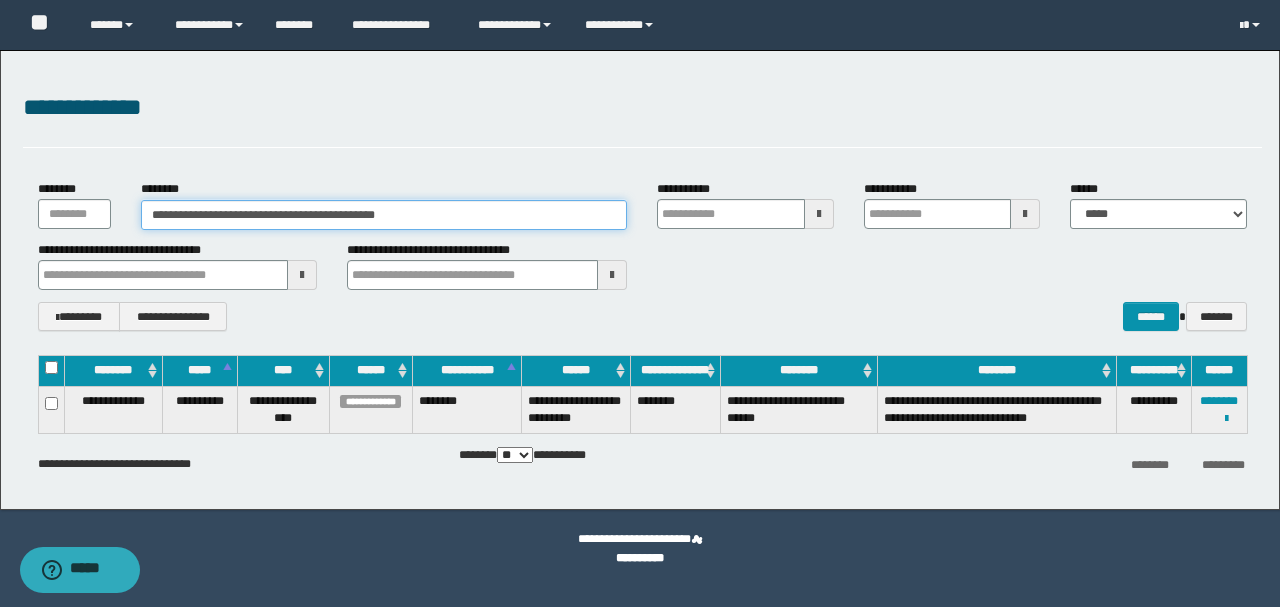 drag, startPoint x: 298, startPoint y: 217, endPoint x: 34, endPoint y: 229, distance: 264.27258 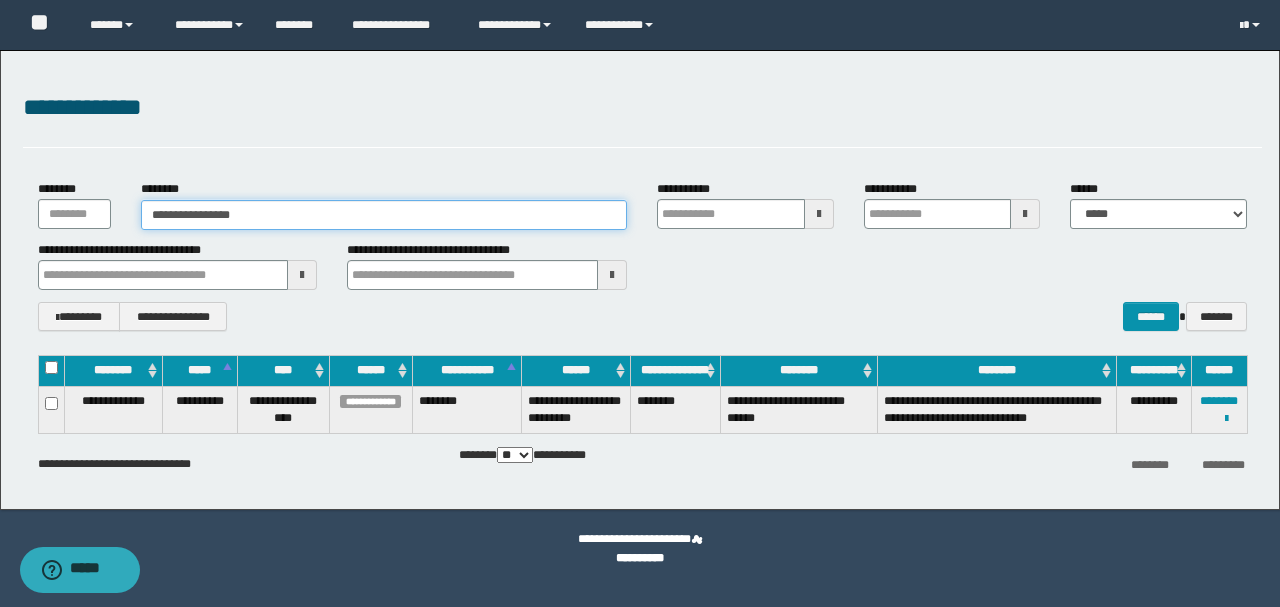 type on "**********" 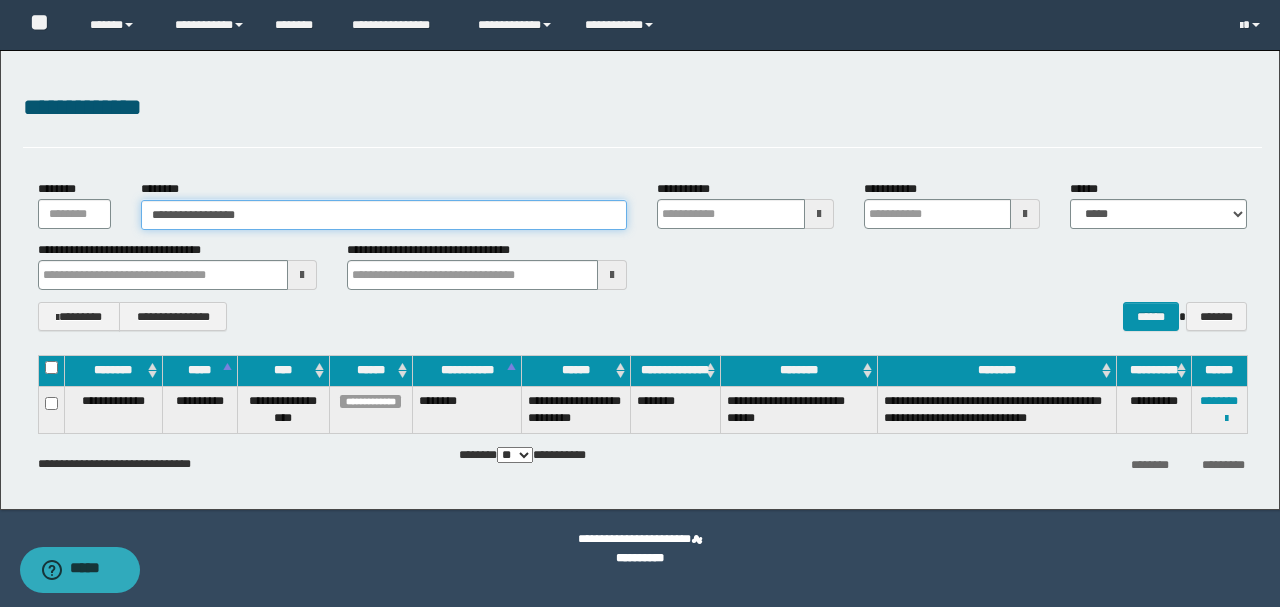 type on "**********" 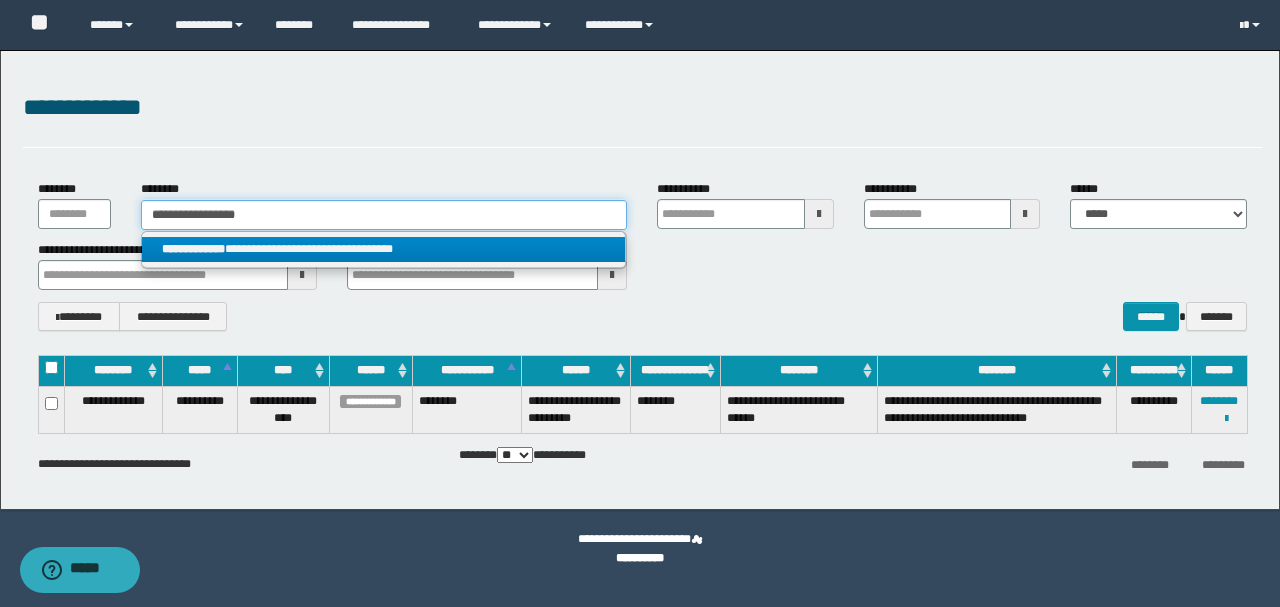 type on "**********" 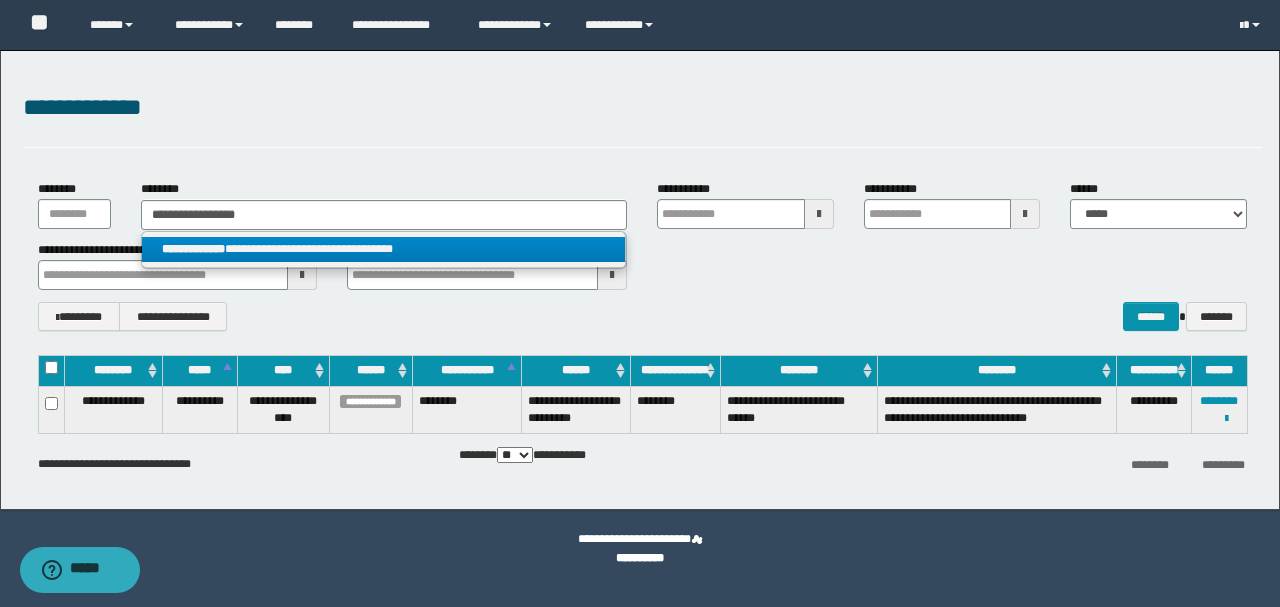 click on "**********" at bounding box center [384, 250] 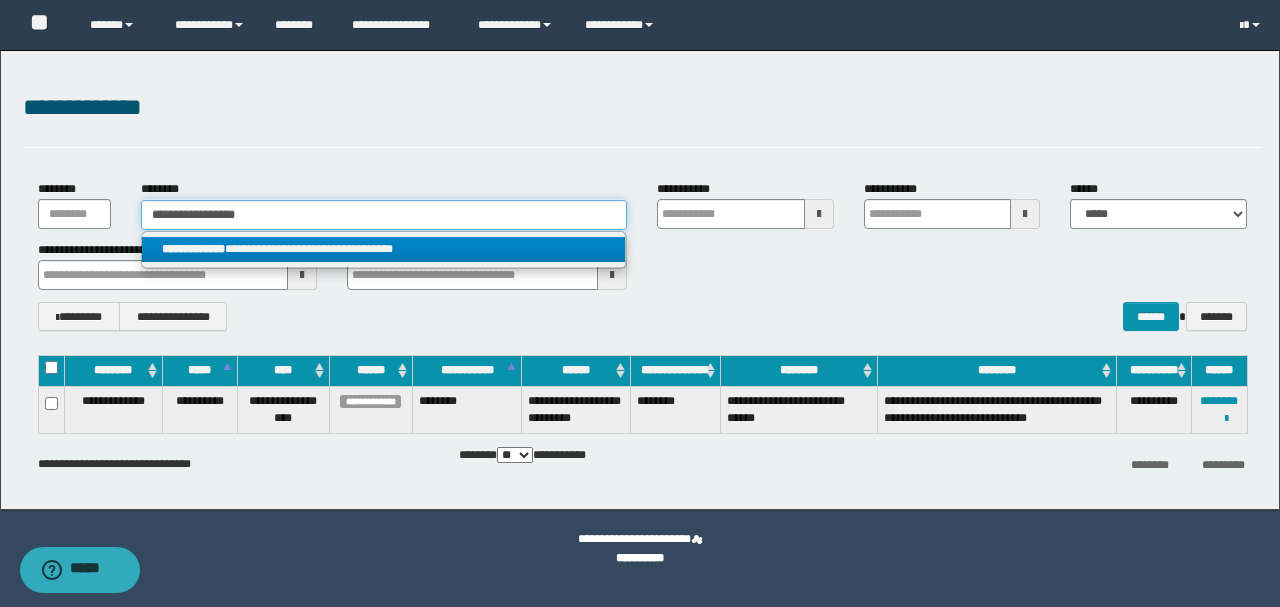 type 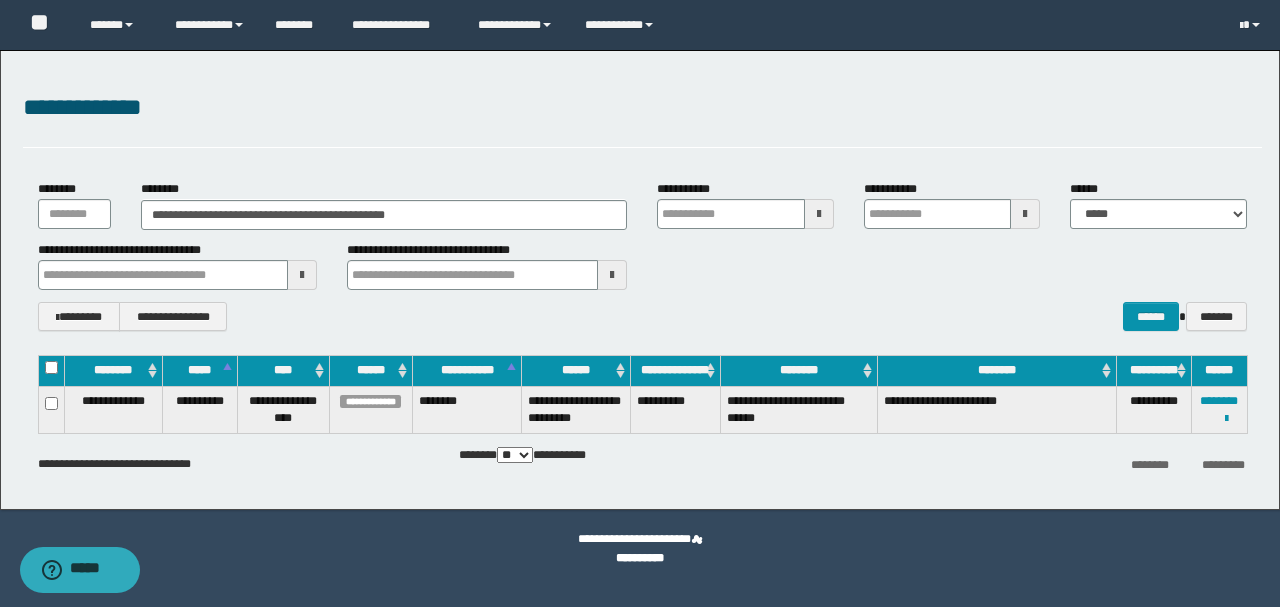 click on "**********" at bounding box center [1219, 409] 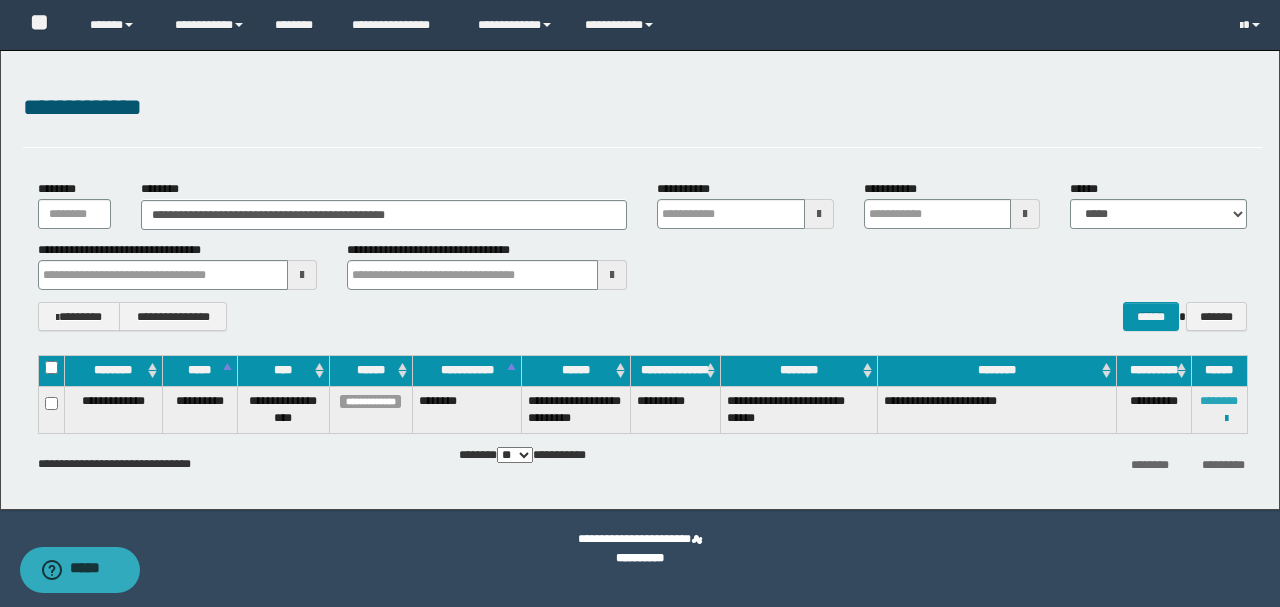 click on "********" at bounding box center (1219, 401) 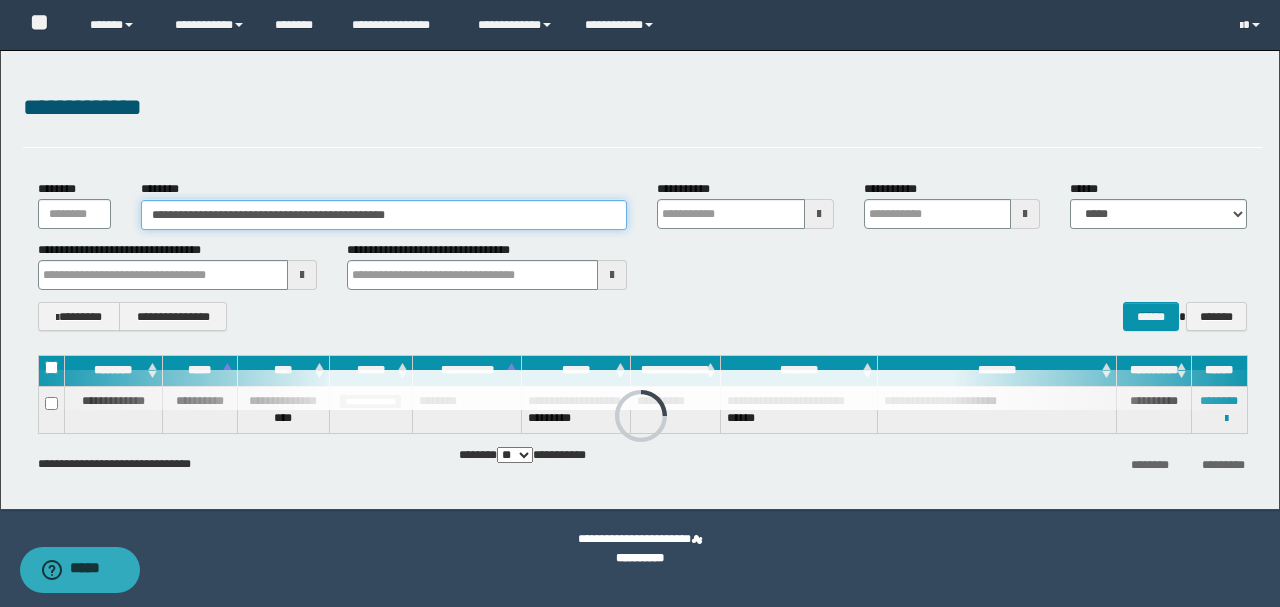 drag, startPoint x: 160, startPoint y: 218, endPoint x: 10, endPoint y: 218, distance: 150 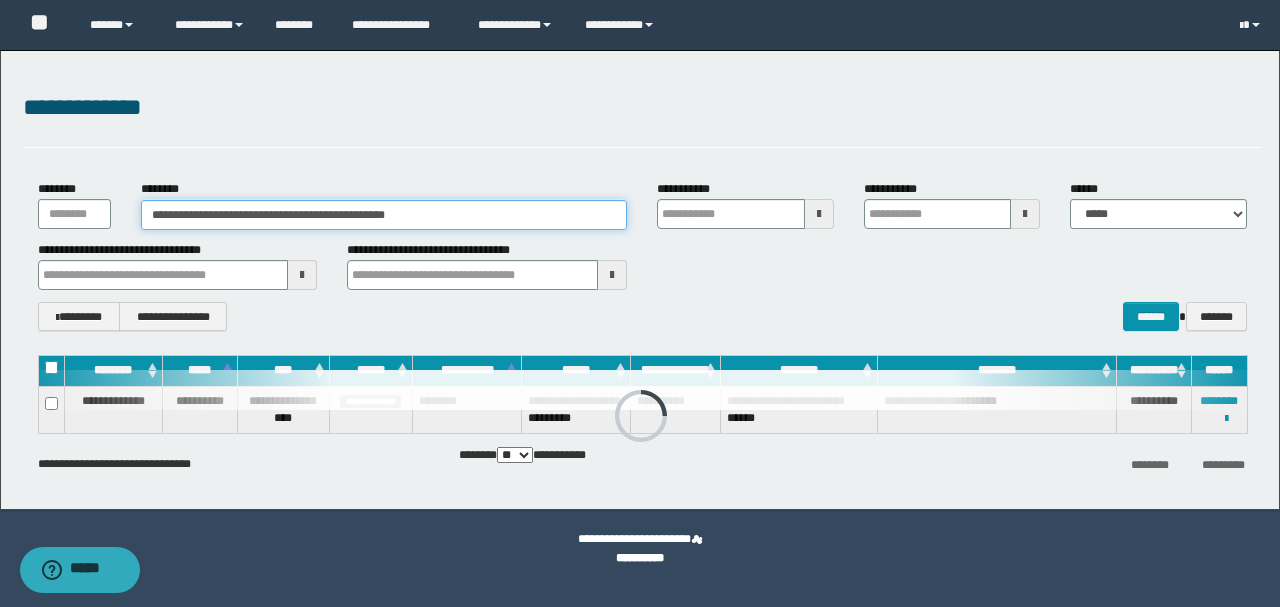 click on "**********" at bounding box center [642, 255] 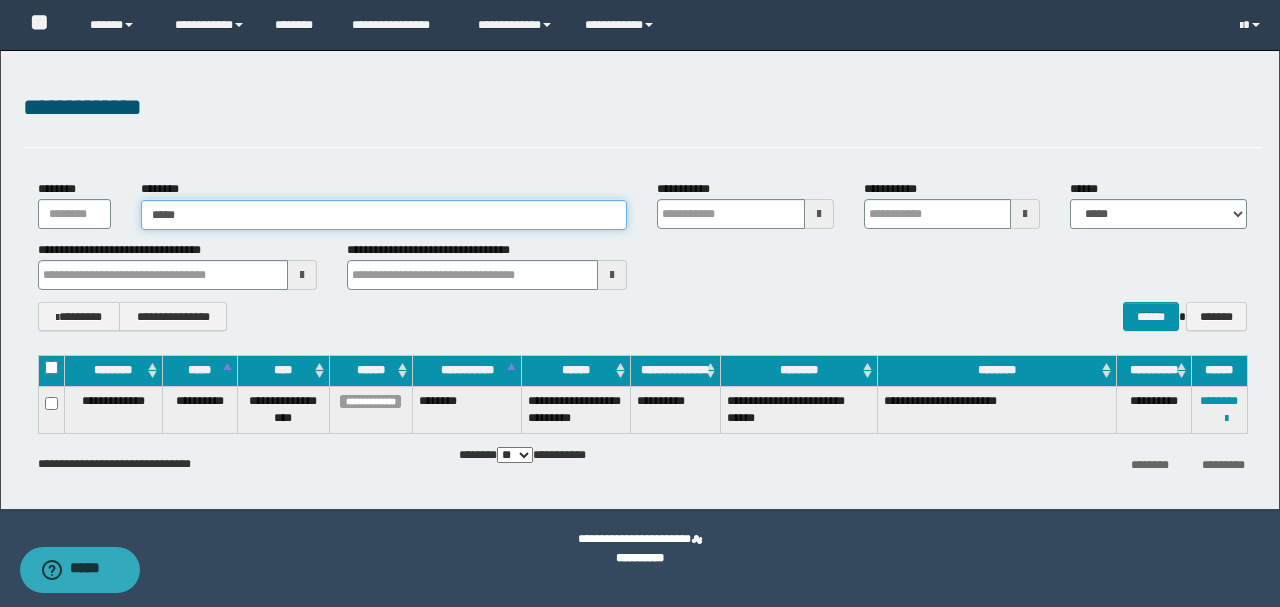 type on "*****" 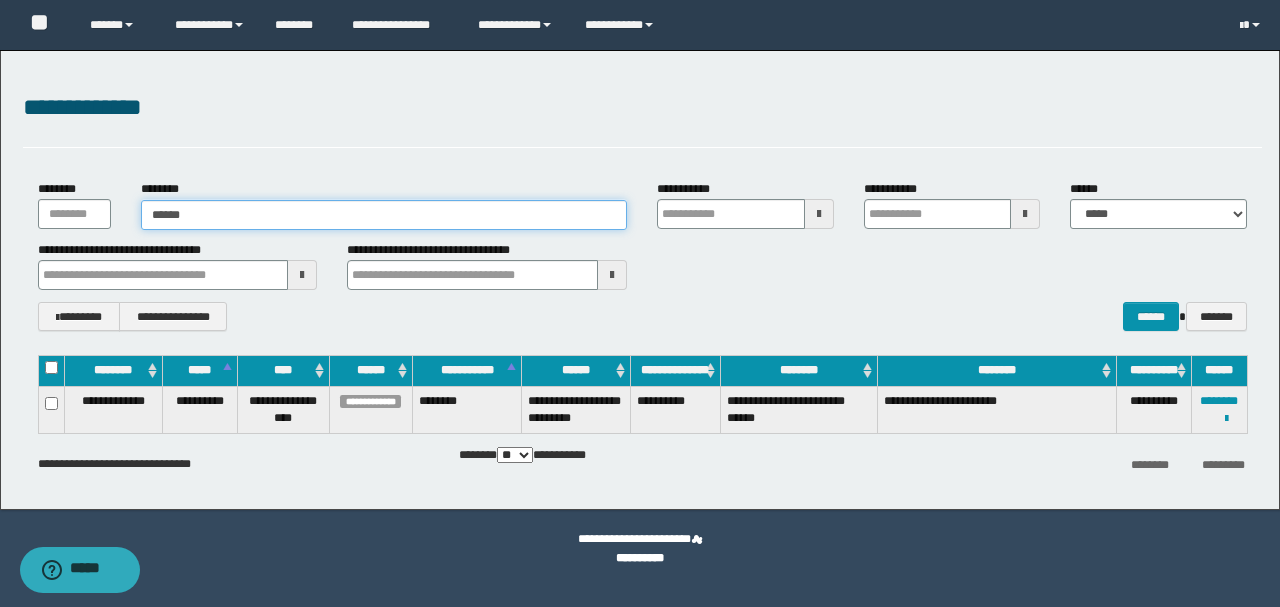 type on "*****" 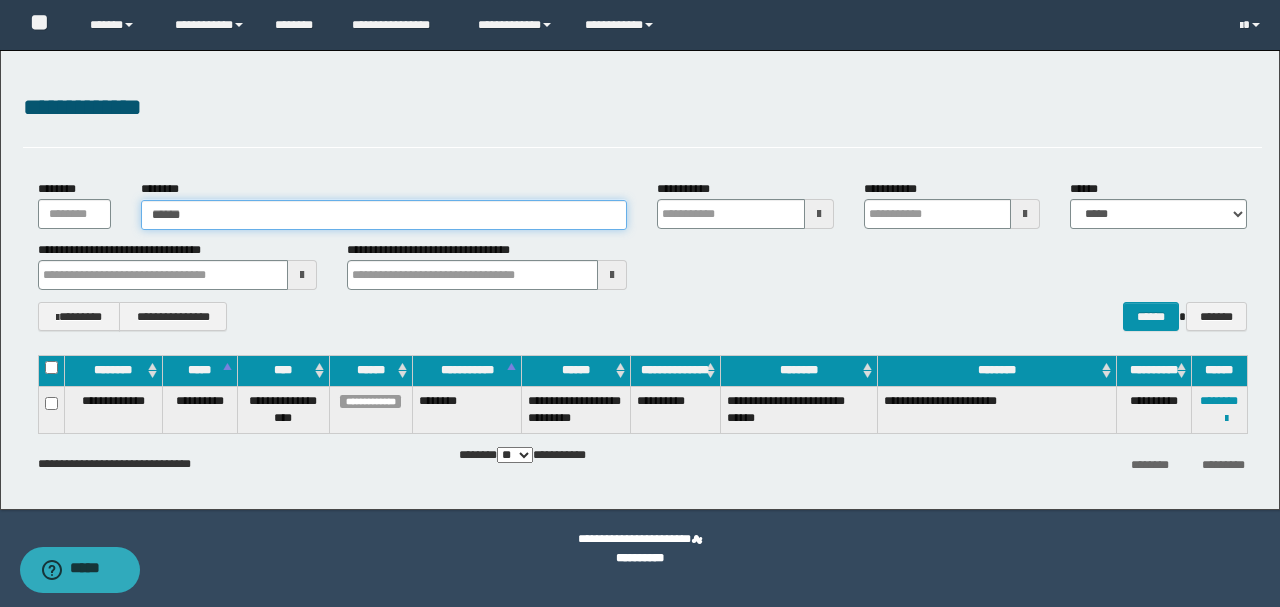 type 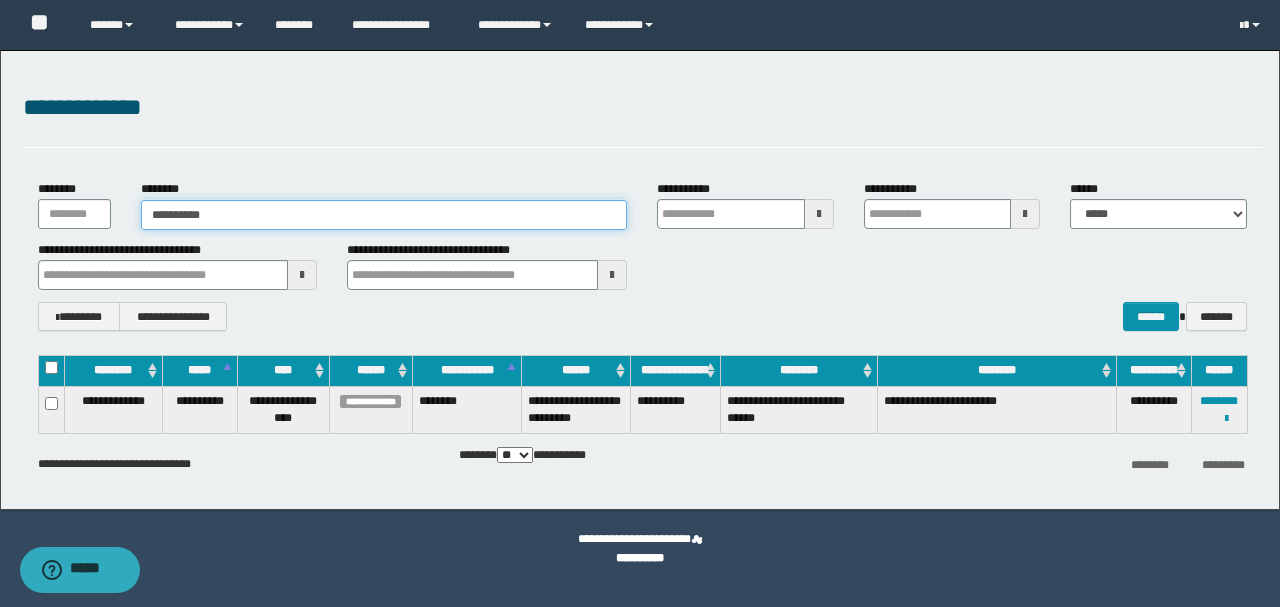 type on "**********" 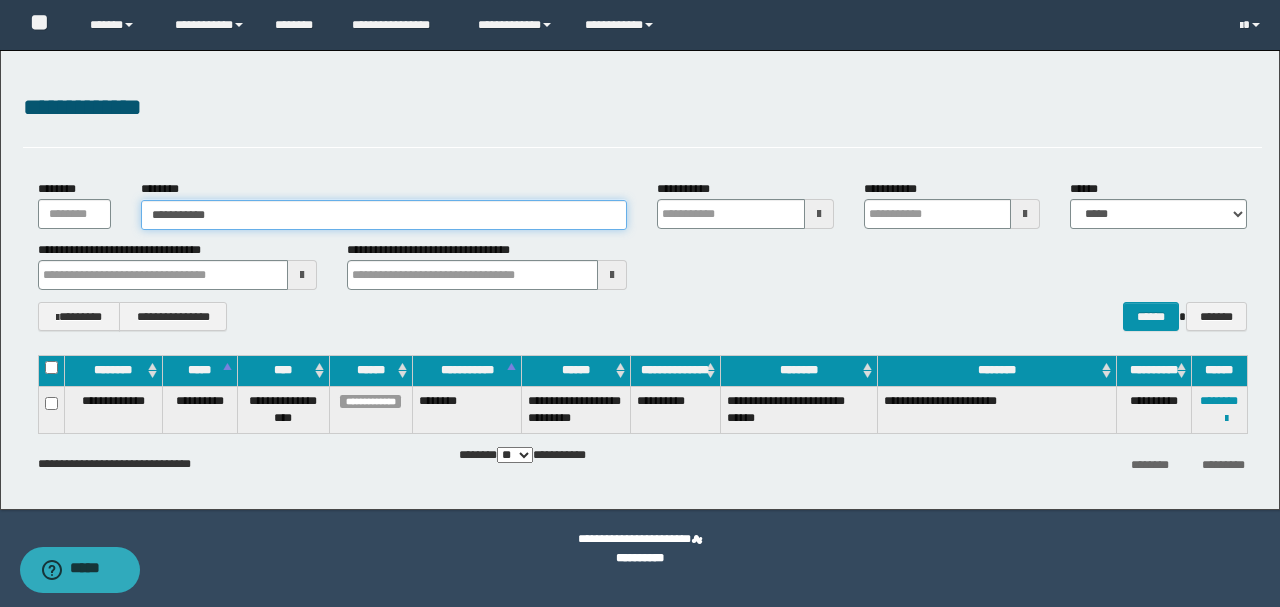 type on "**********" 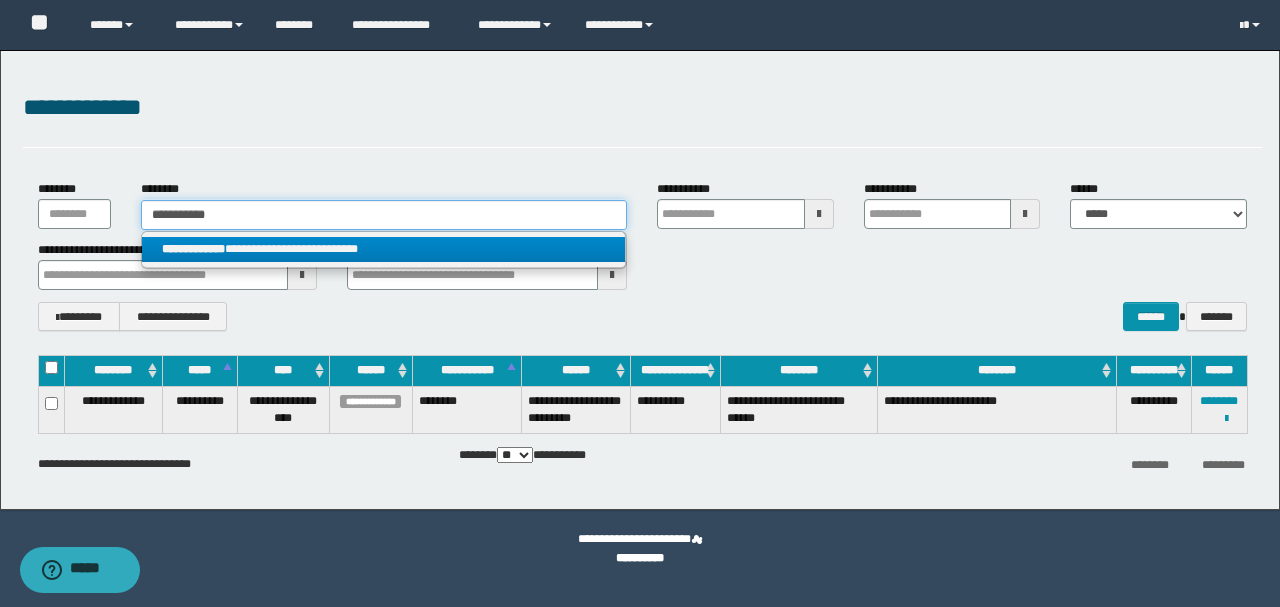 type on "**********" 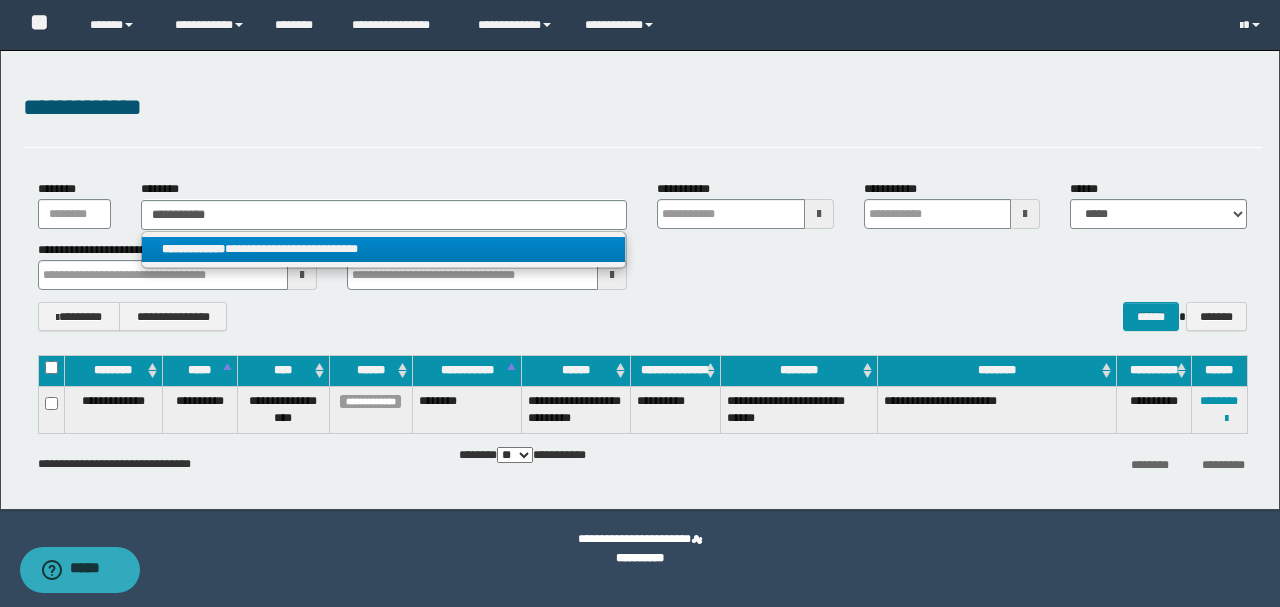 click on "**********" at bounding box center [384, 249] 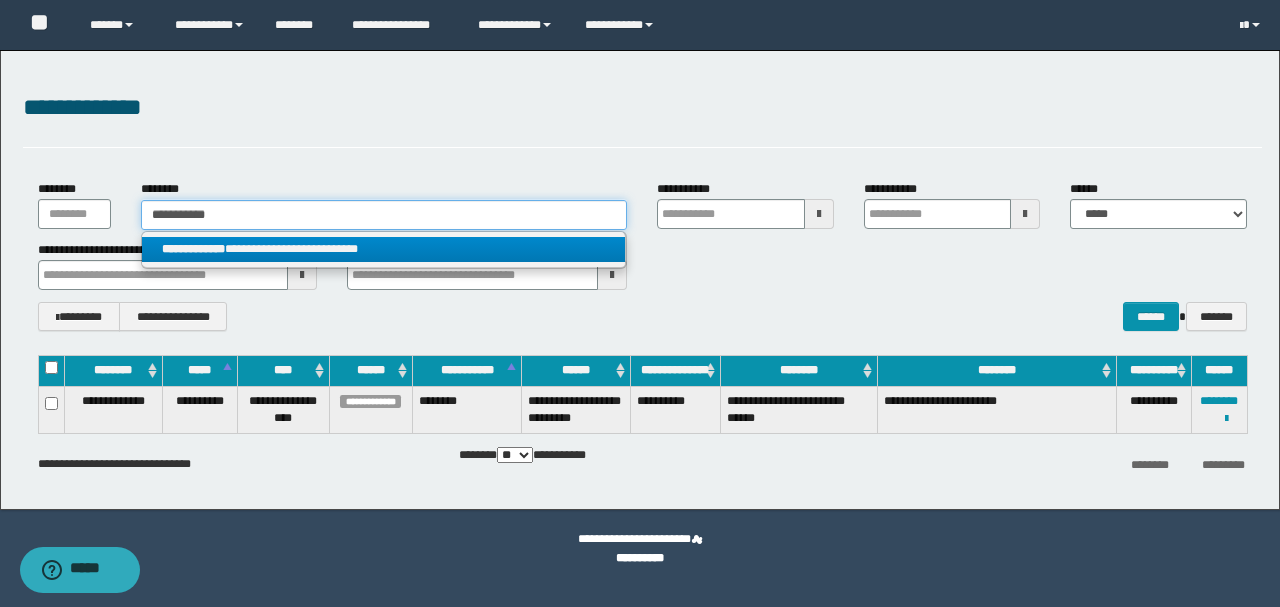 type 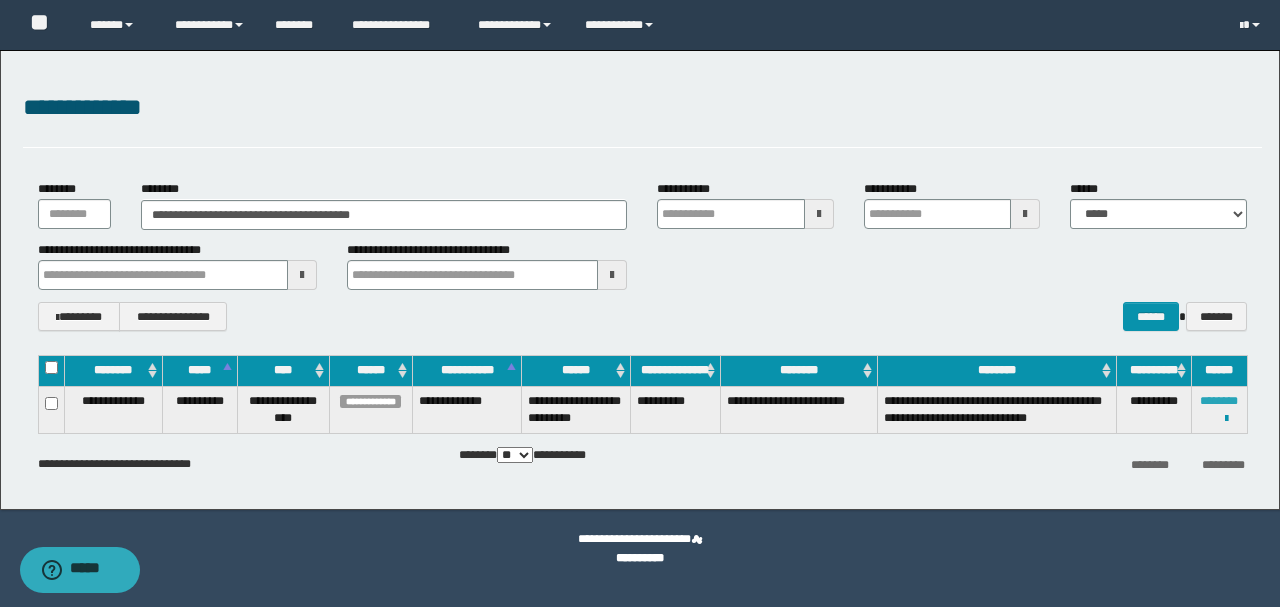 click on "********" at bounding box center [1219, 401] 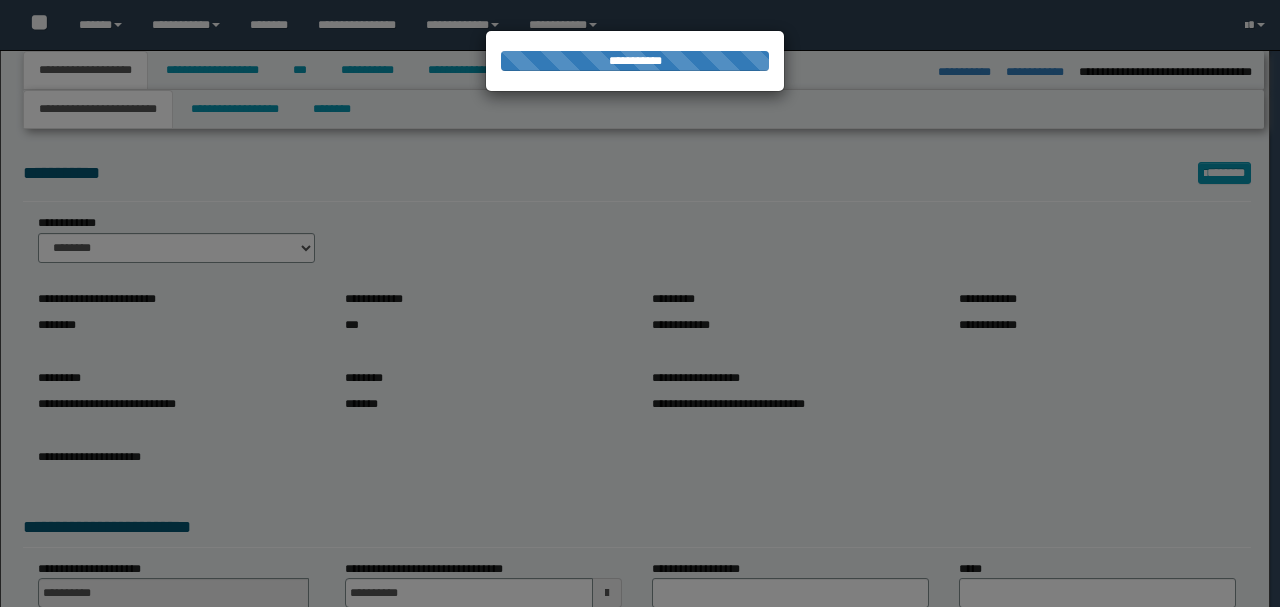 select on "*" 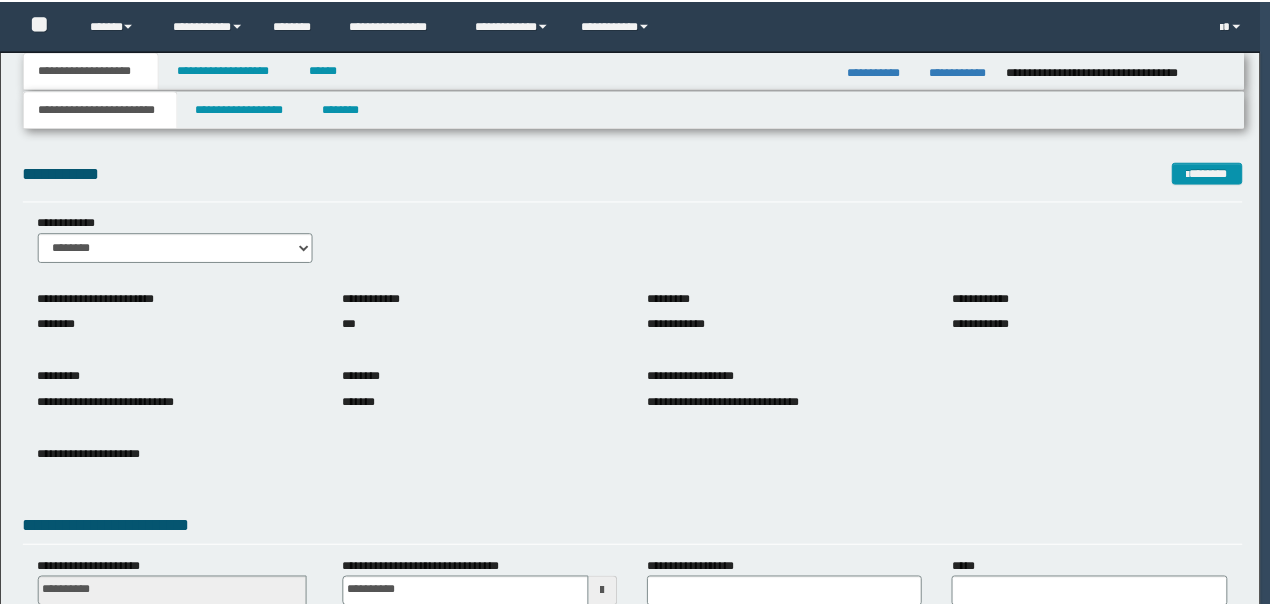 scroll, scrollTop: 0, scrollLeft: 0, axis: both 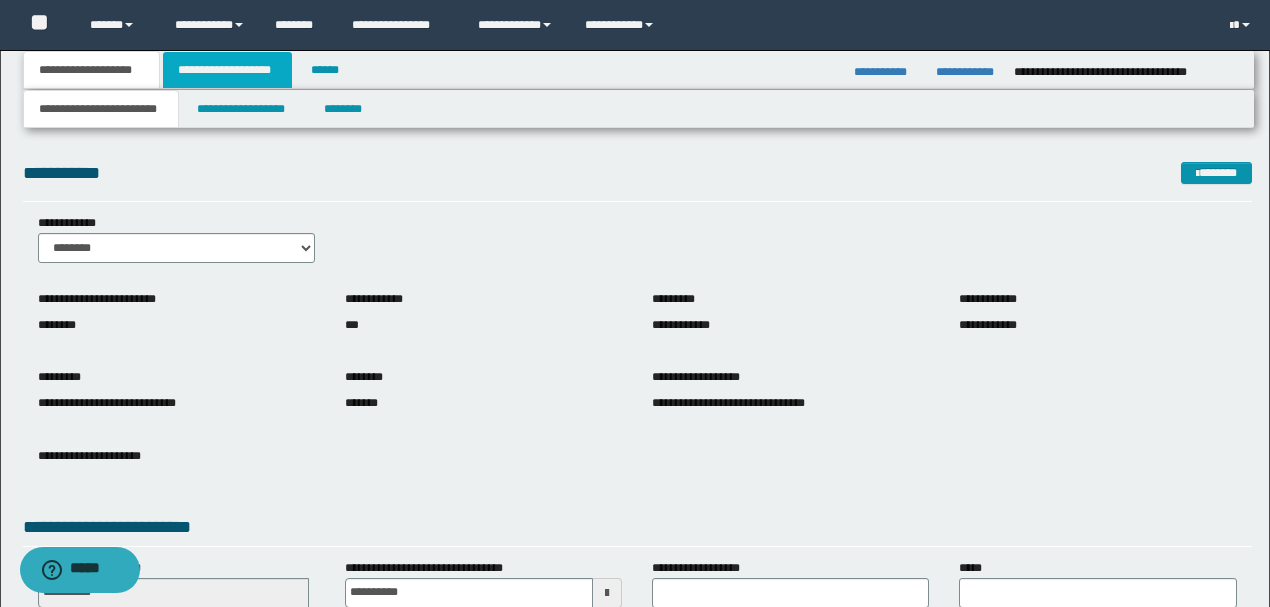 click on "**********" at bounding box center (227, 70) 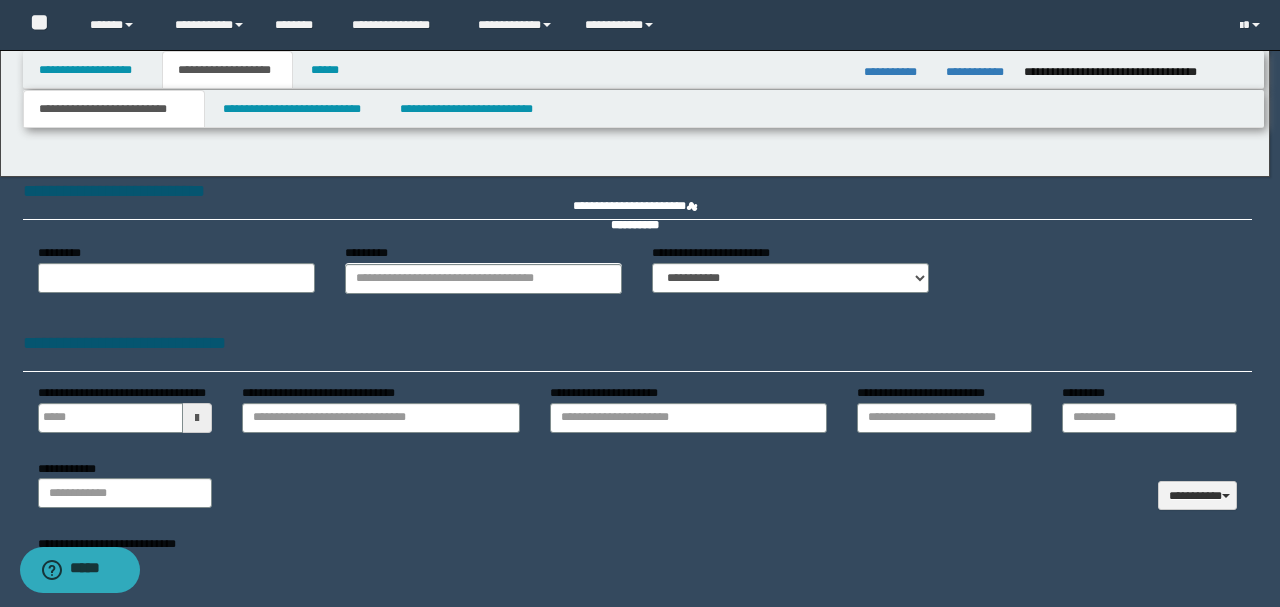 type 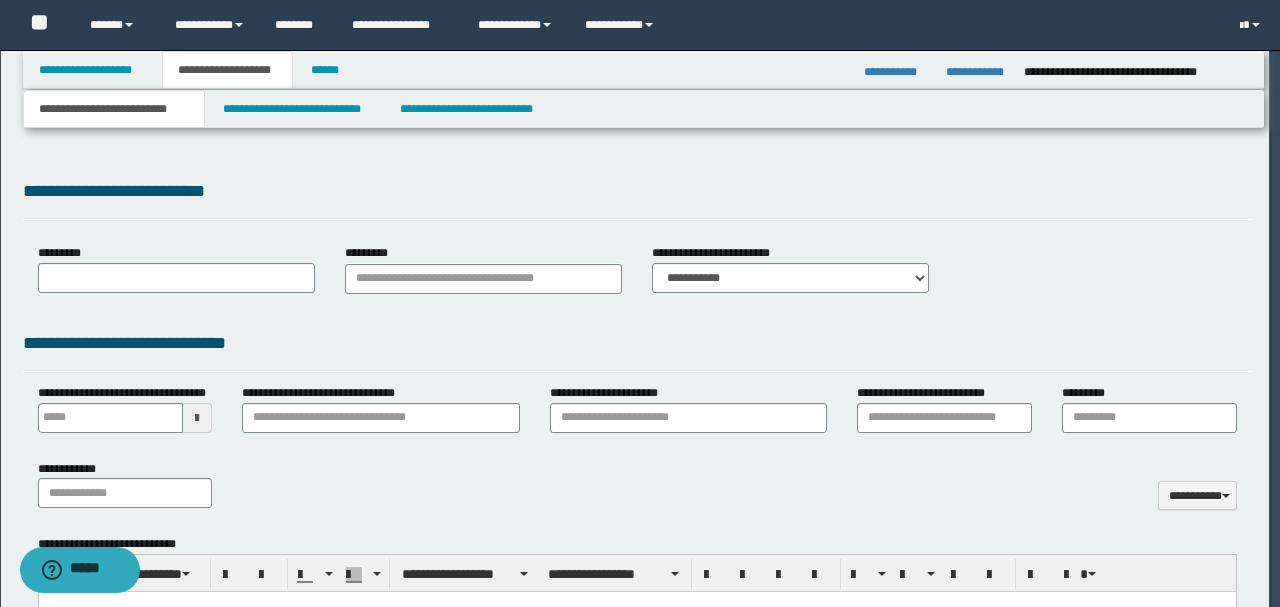 type on "**********" 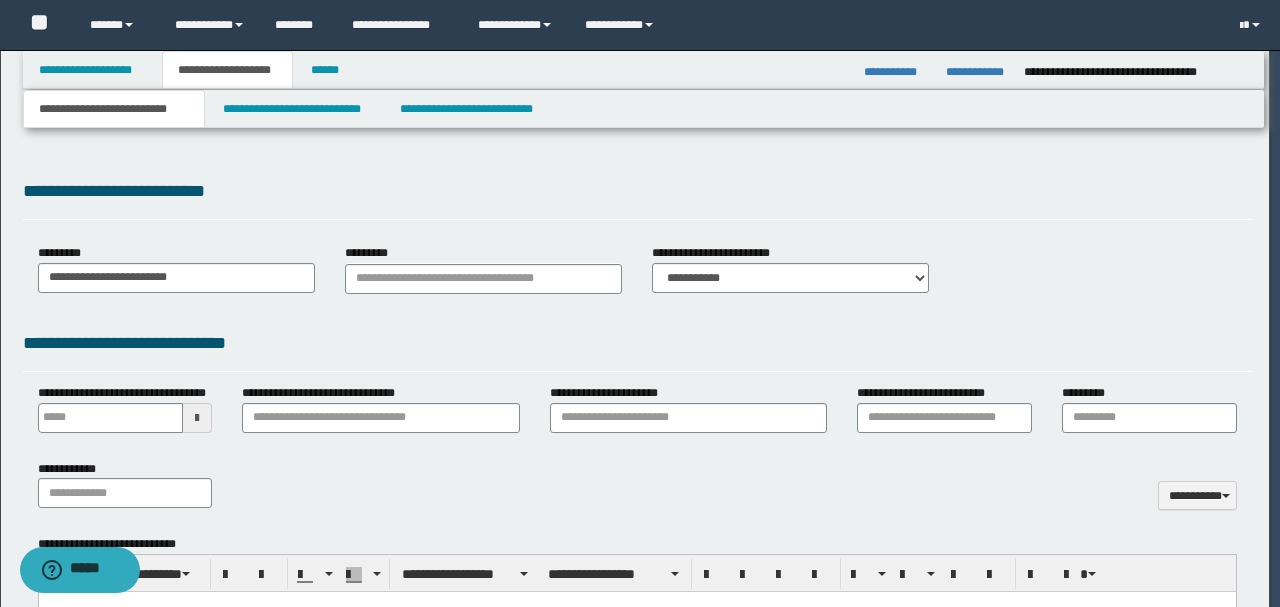 scroll, scrollTop: 0, scrollLeft: 0, axis: both 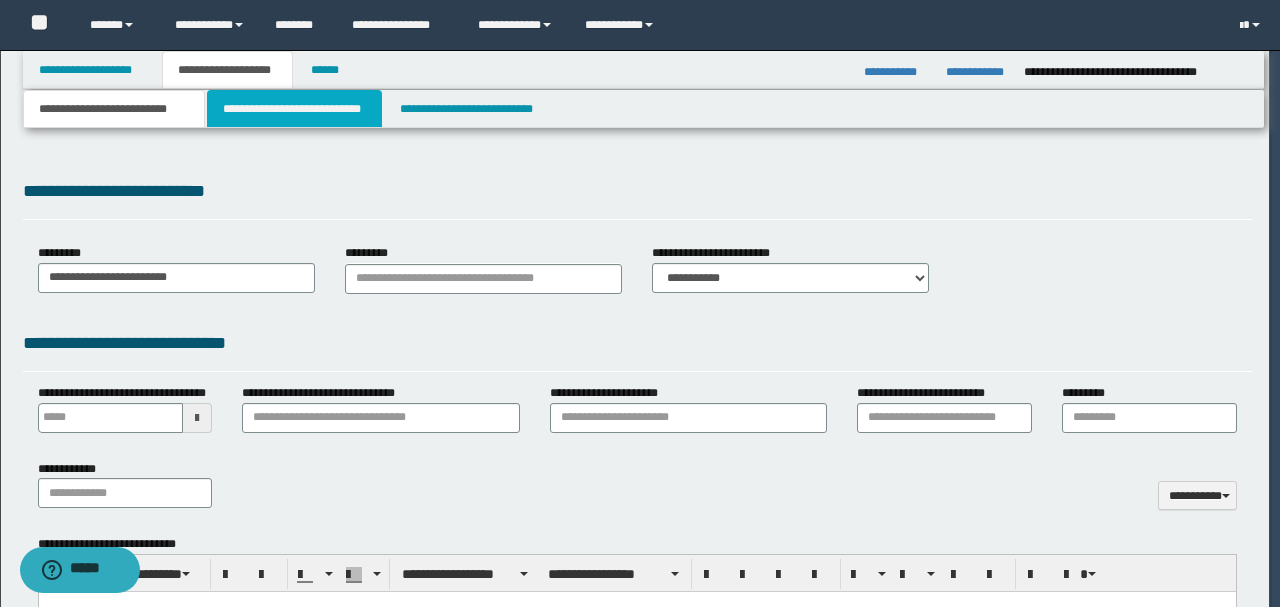 click on "**********" at bounding box center (294, 109) 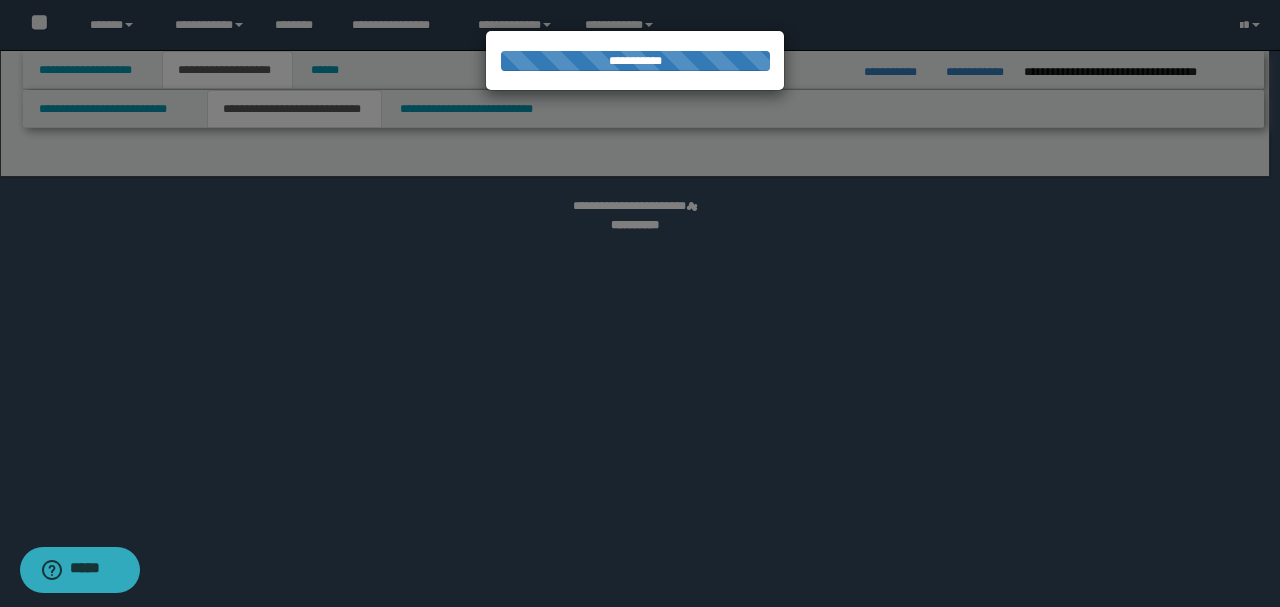 select on "*" 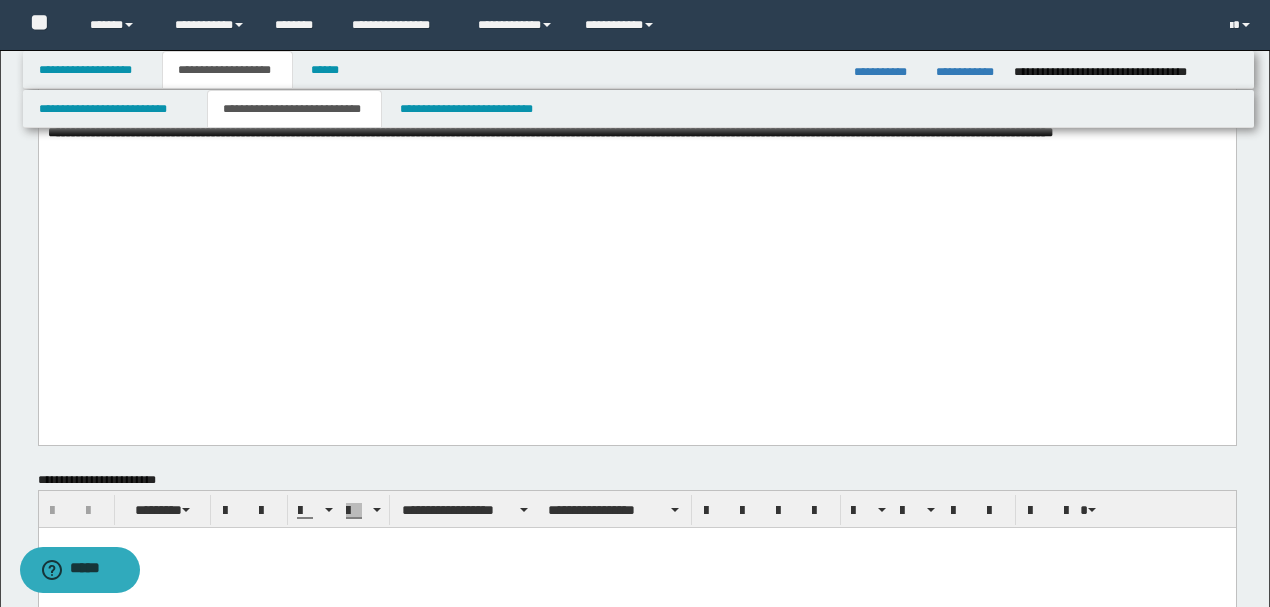 scroll, scrollTop: 1866, scrollLeft: 0, axis: vertical 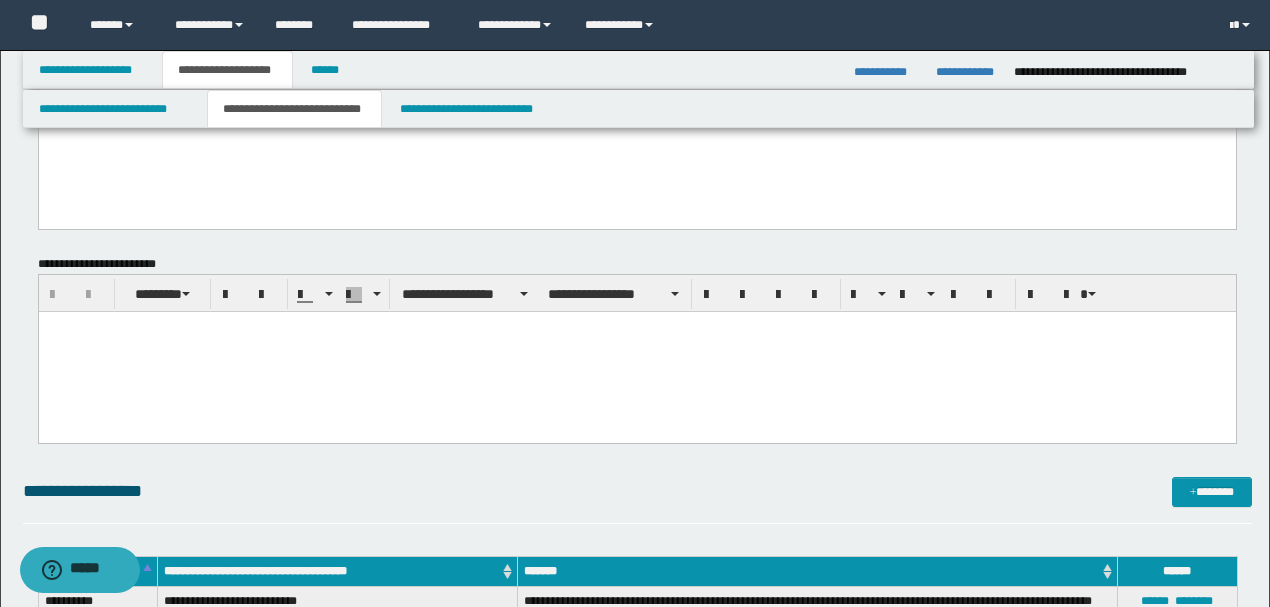 click at bounding box center (636, 352) 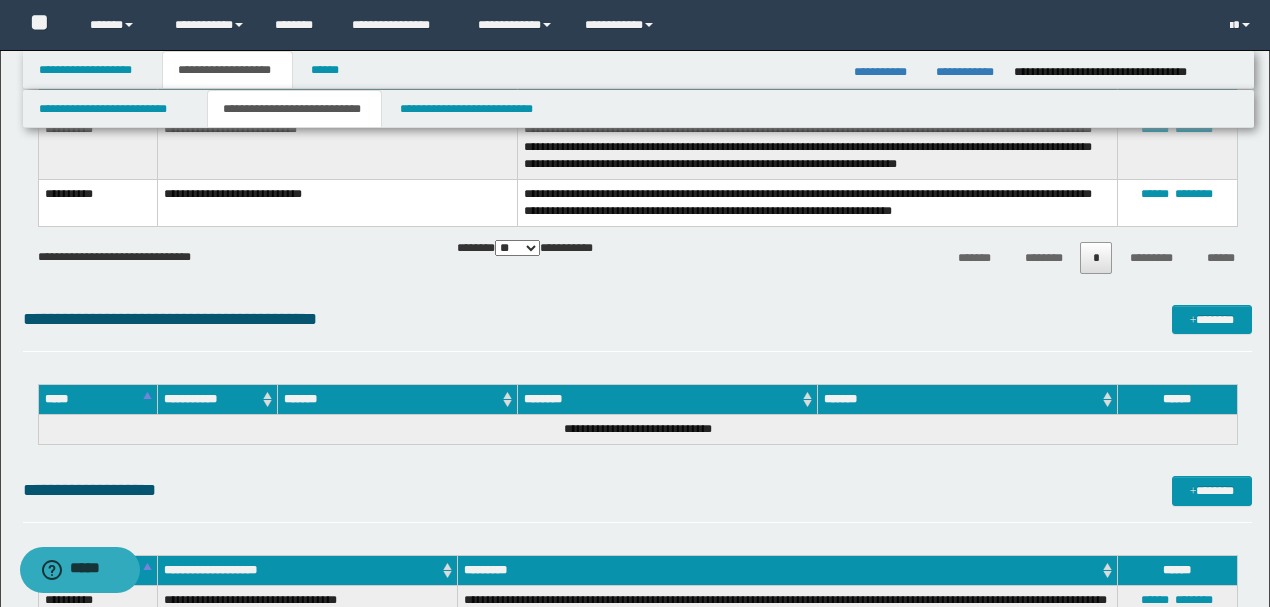 scroll, scrollTop: 2558, scrollLeft: 0, axis: vertical 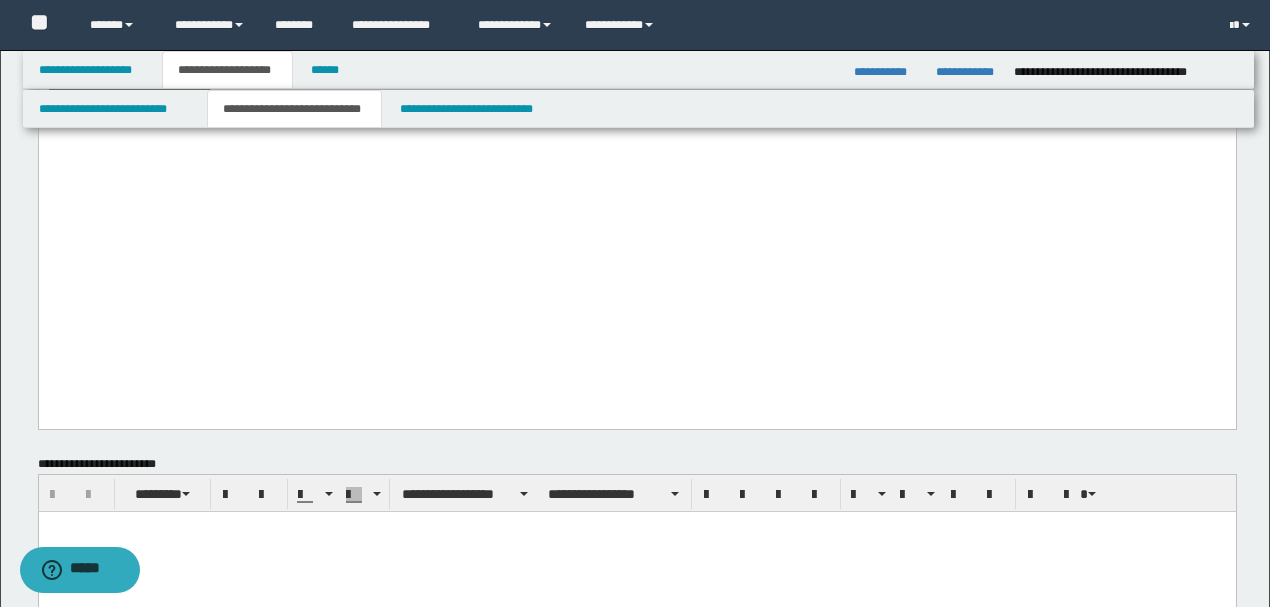 click on "**********" at bounding box center (636, -747) 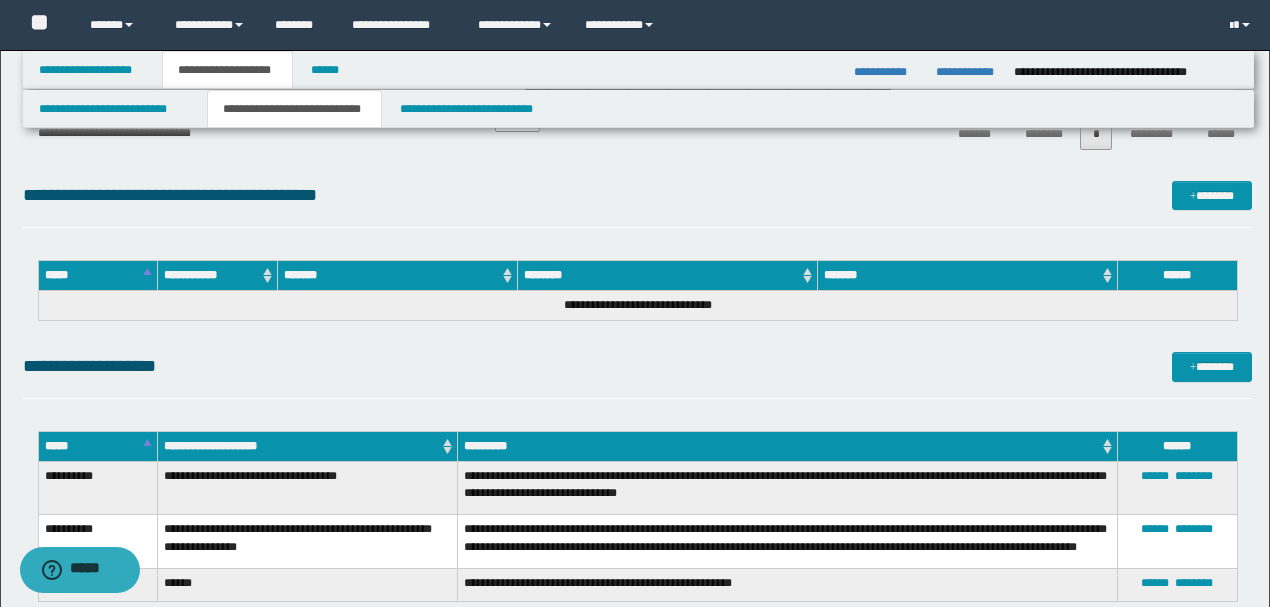 scroll, scrollTop: 2692, scrollLeft: 0, axis: vertical 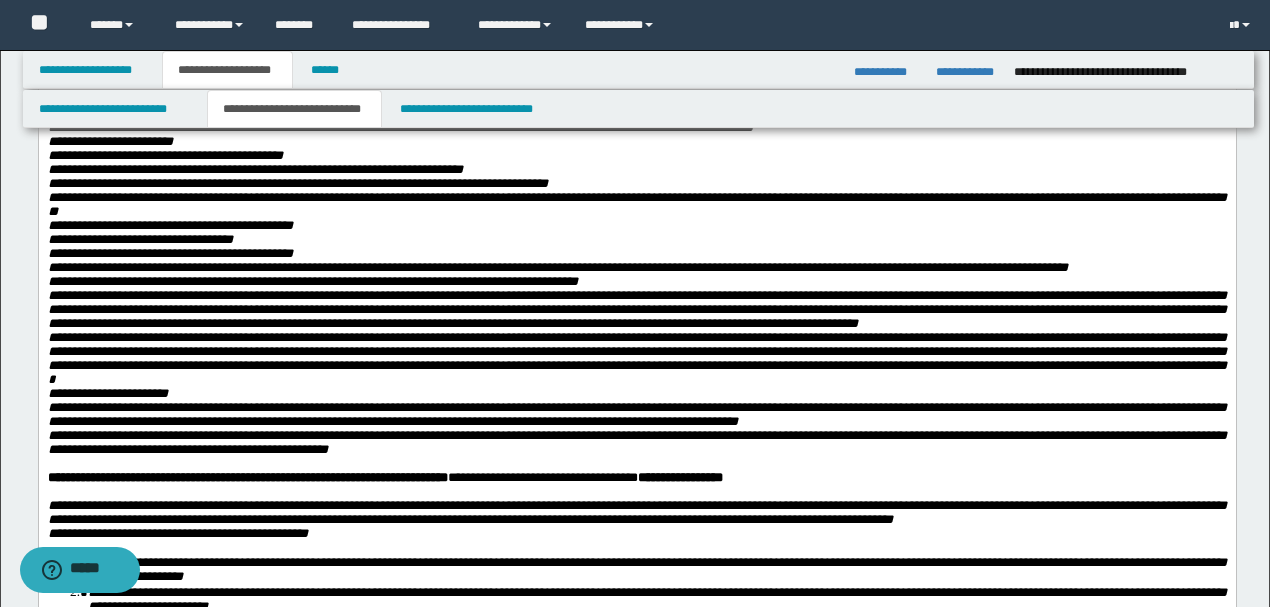 click on "**********" at bounding box center [169, 225] 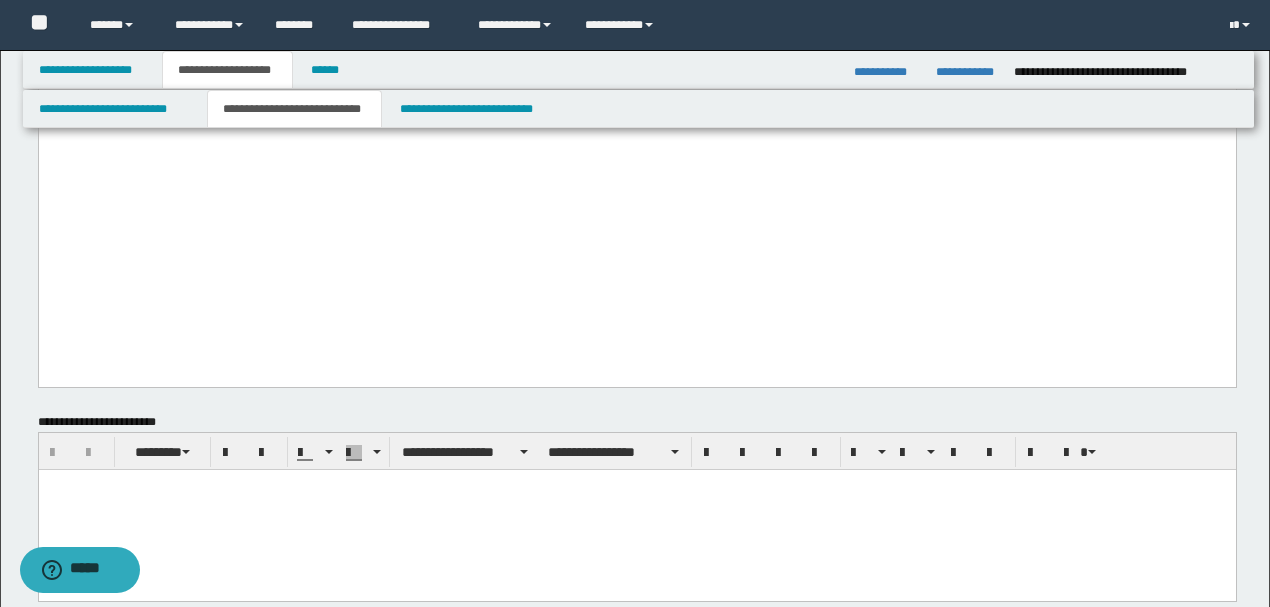 scroll, scrollTop: 1933, scrollLeft: 0, axis: vertical 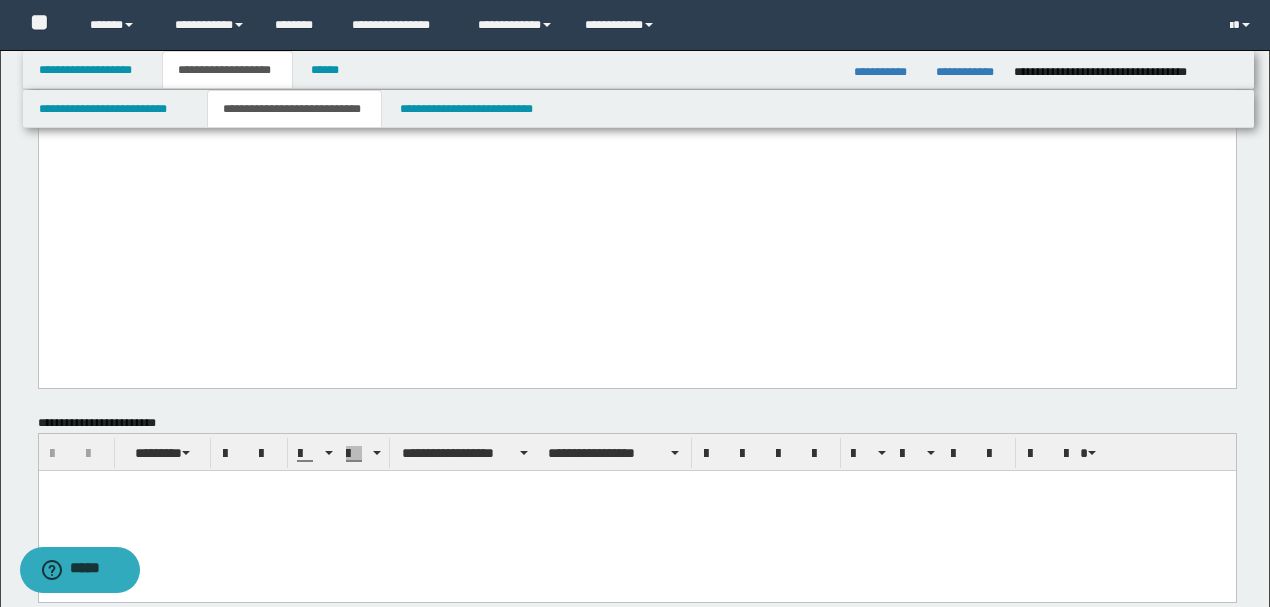 click on "**********" at bounding box center [636, -788] 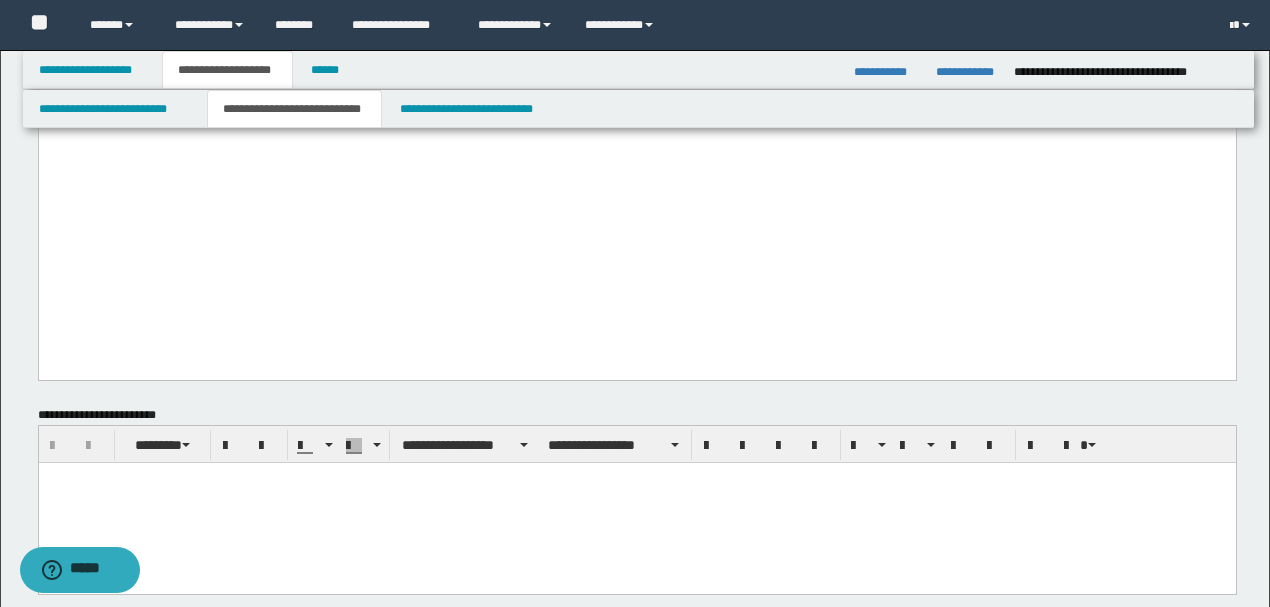 scroll, scrollTop: 1933, scrollLeft: 0, axis: vertical 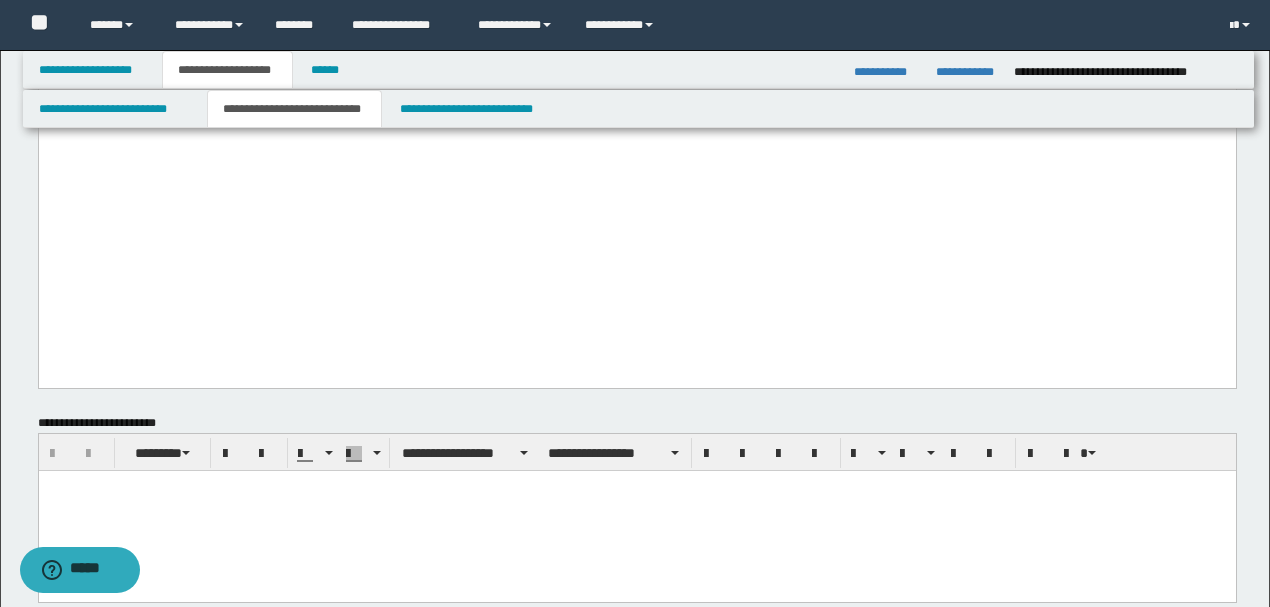 click on "**********" at bounding box center (636, -788) 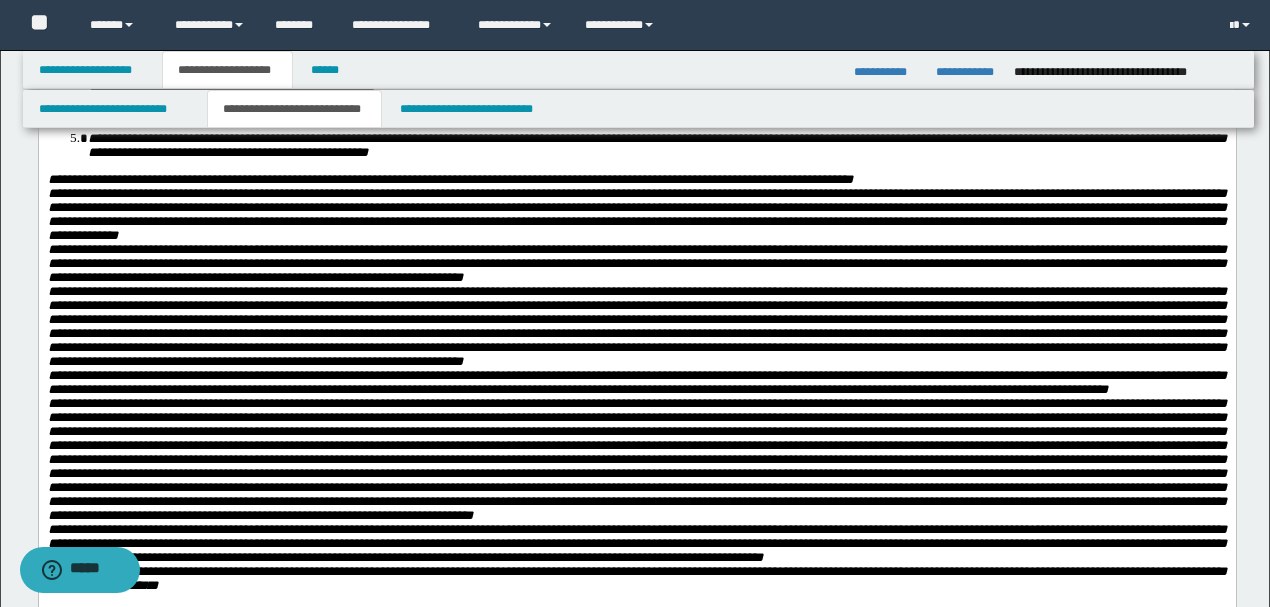 scroll, scrollTop: 1000, scrollLeft: 0, axis: vertical 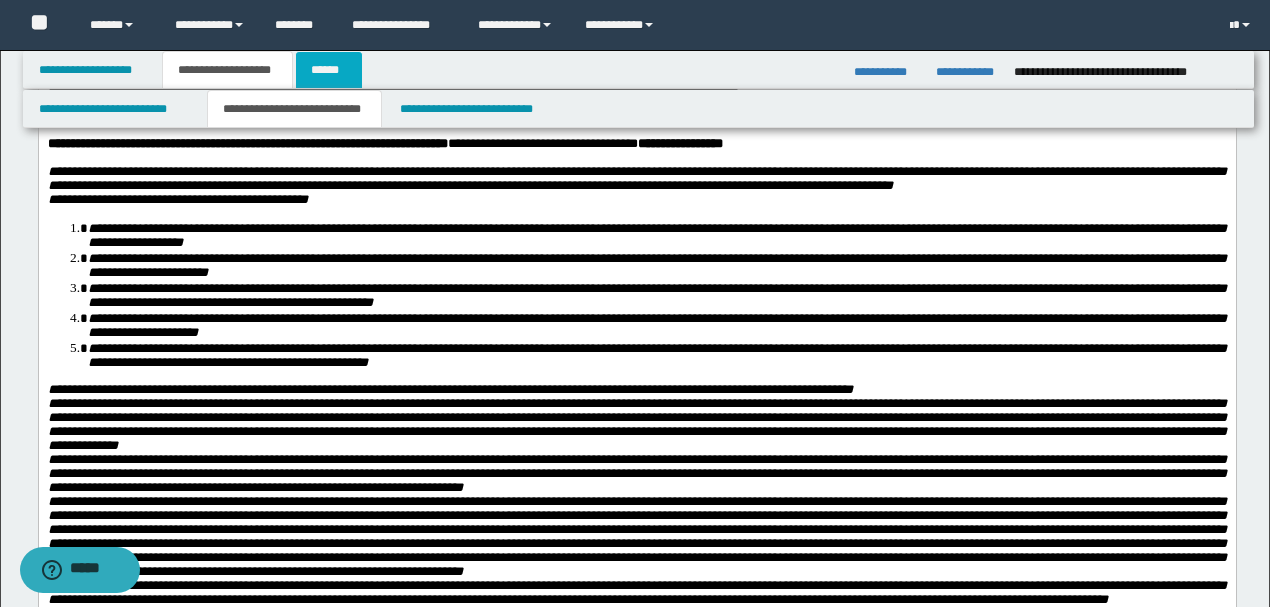 click on "******" at bounding box center (329, 70) 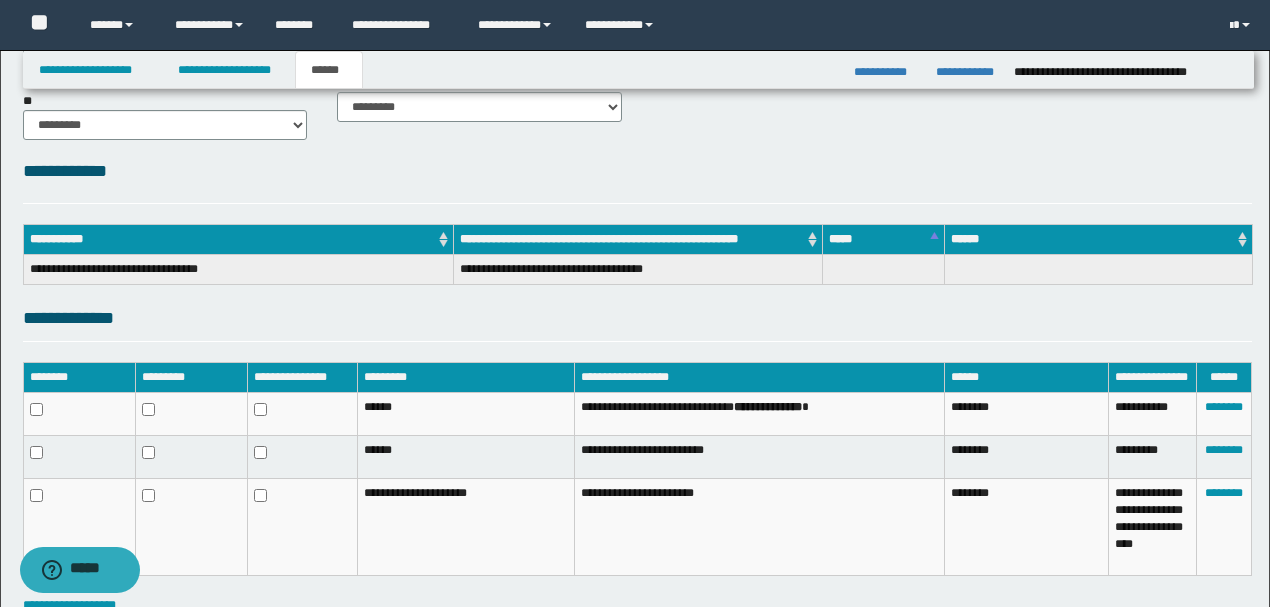scroll, scrollTop: 318, scrollLeft: 0, axis: vertical 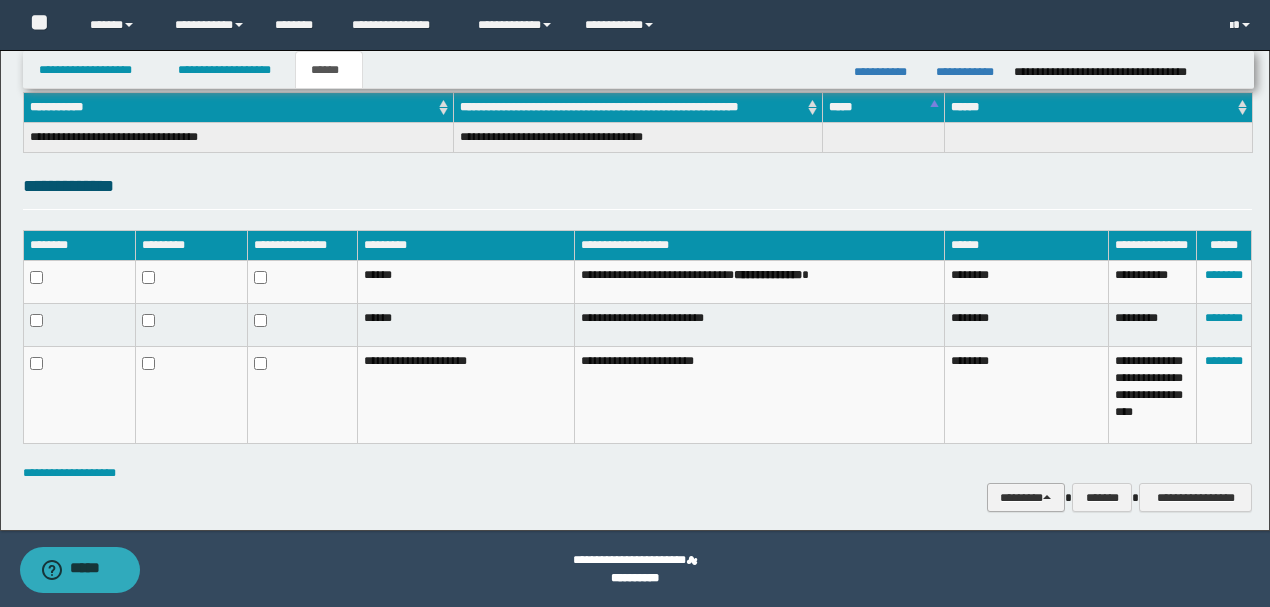 click on "********" at bounding box center (1026, 497) 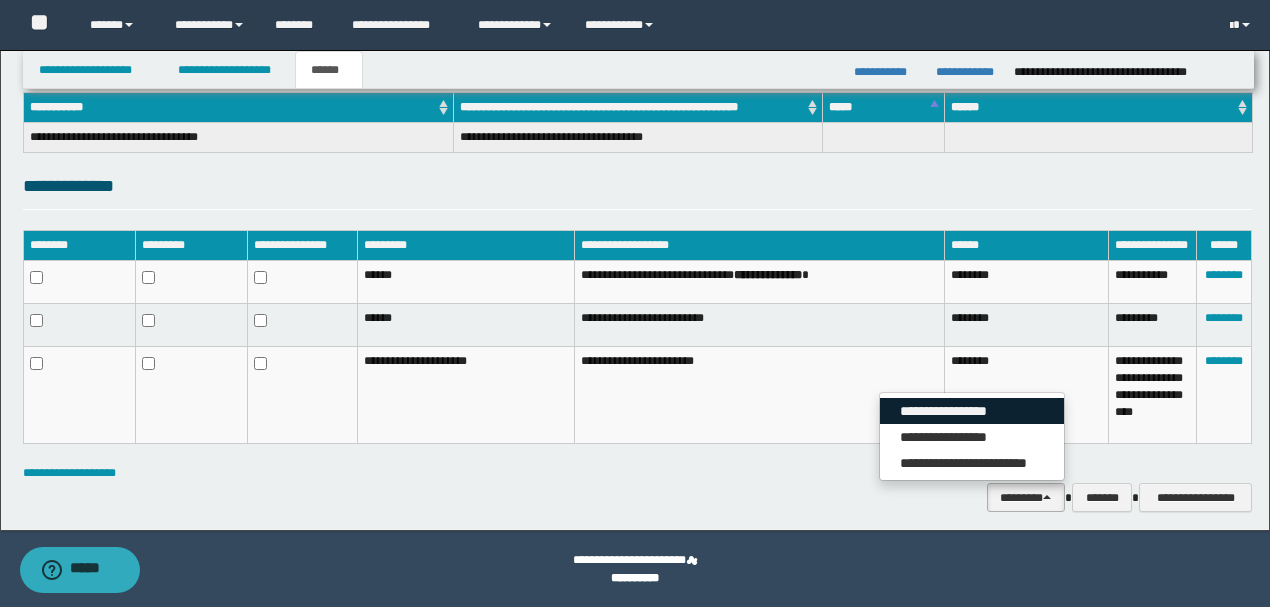 click on "**********" at bounding box center [972, 411] 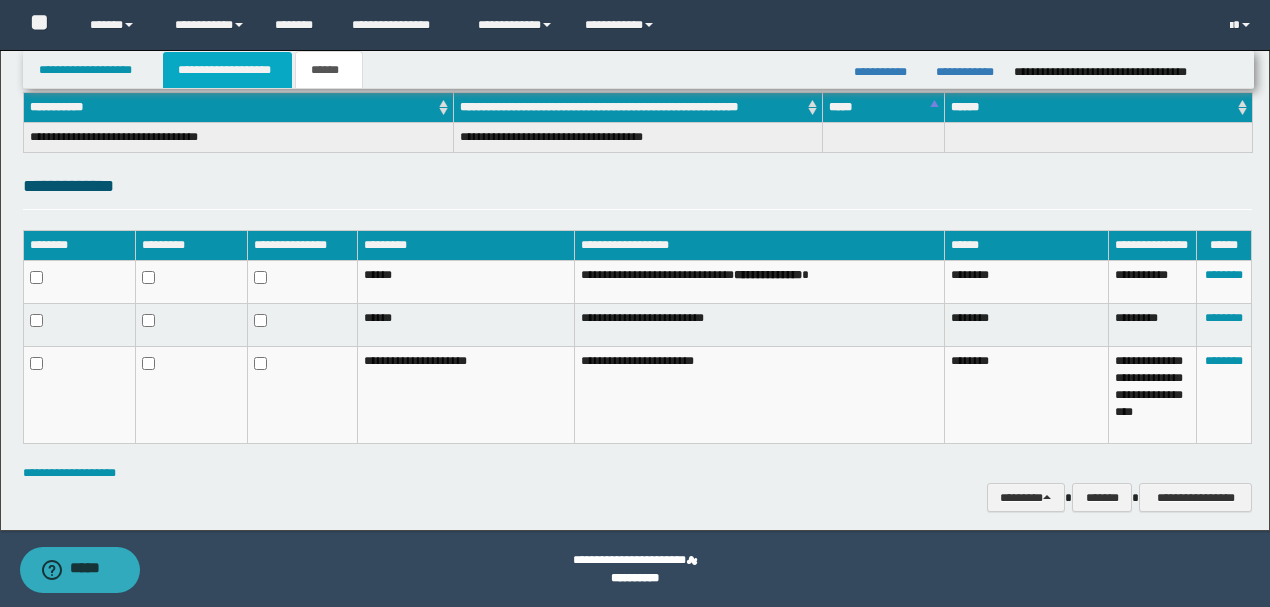 click on "**********" at bounding box center [227, 70] 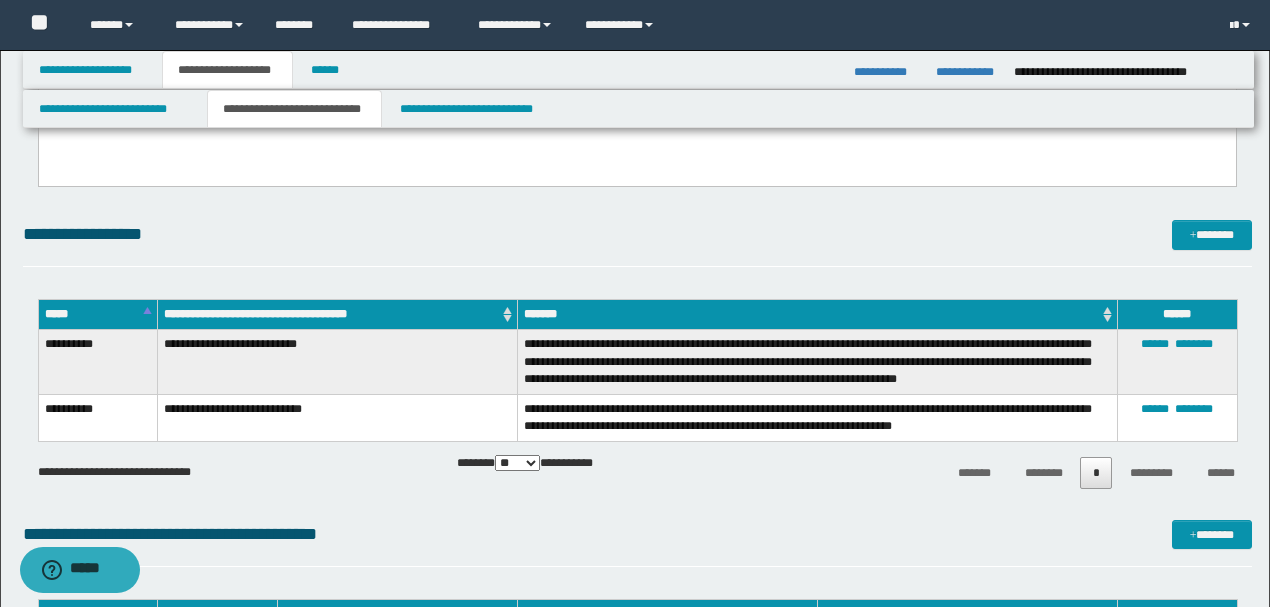 scroll, scrollTop: 1882, scrollLeft: 0, axis: vertical 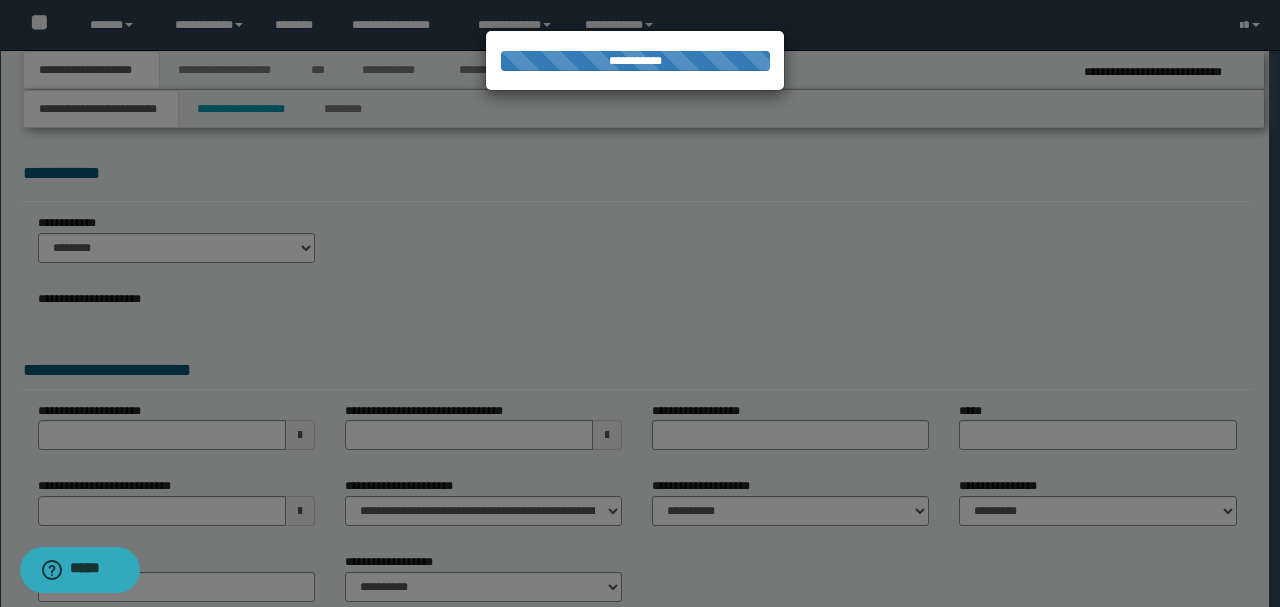 select on "*" 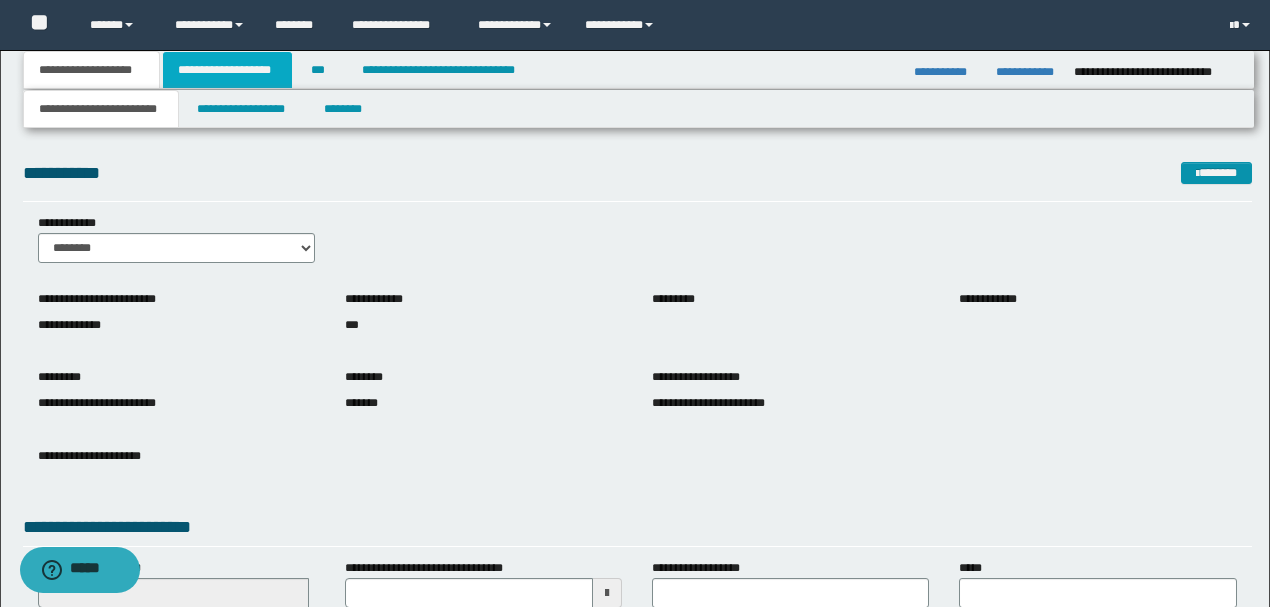 click on "**********" at bounding box center (227, 70) 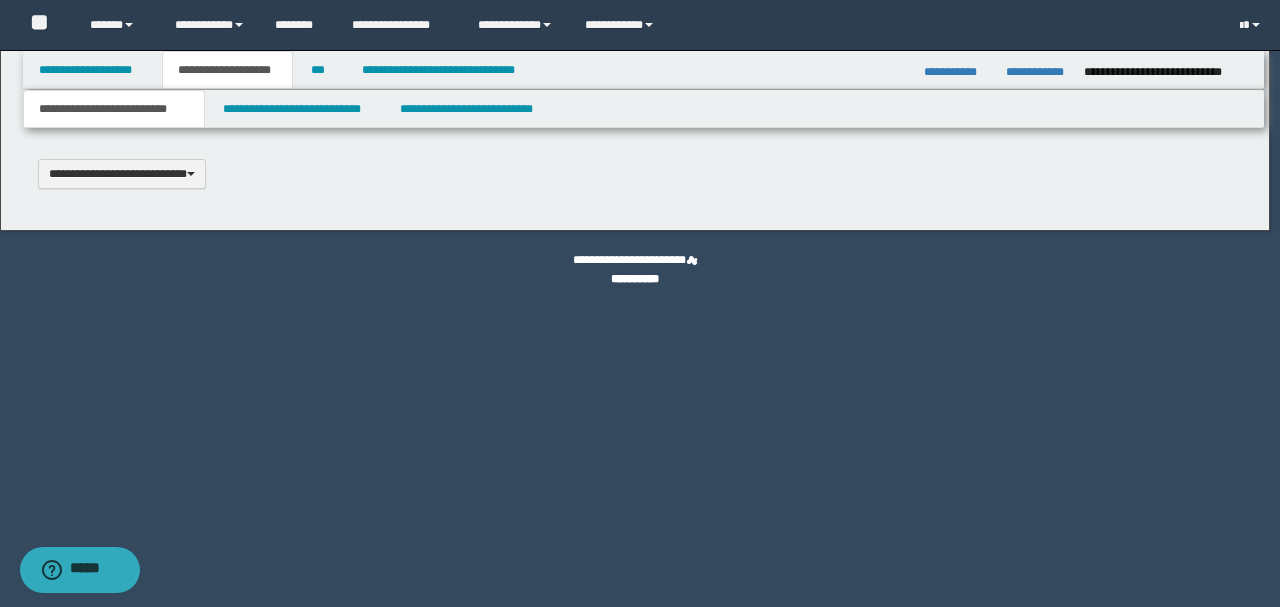type 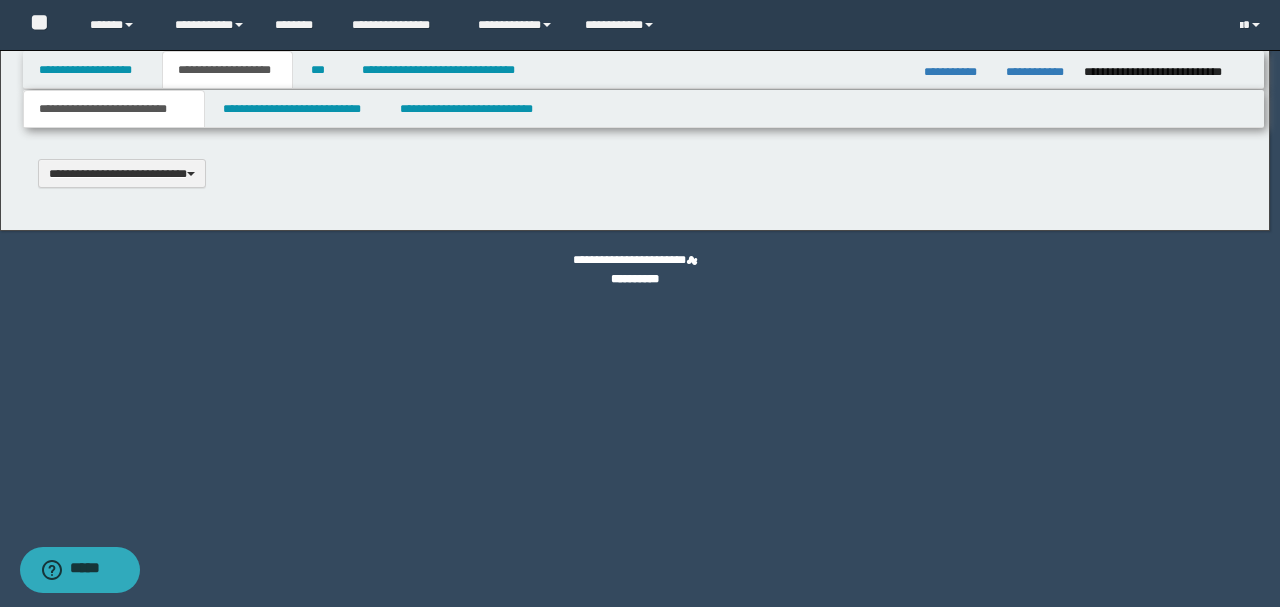 scroll, scrollTop: 0, scrollLeft: 0, axis: both 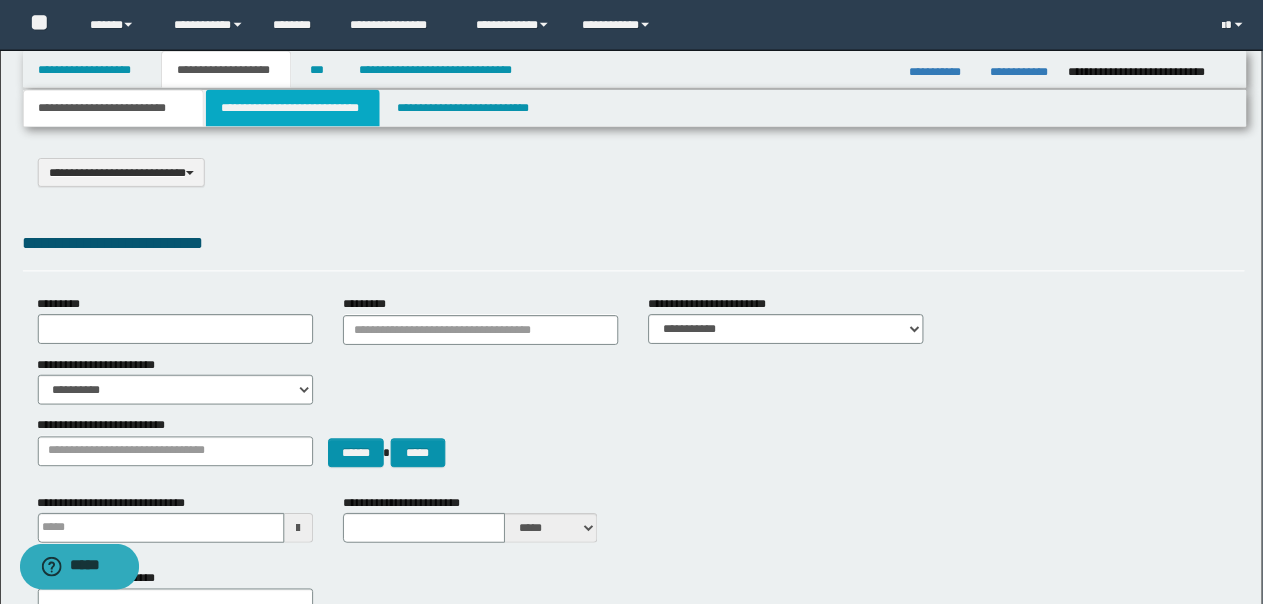 click on "**********" at bounding box center [294, 109] 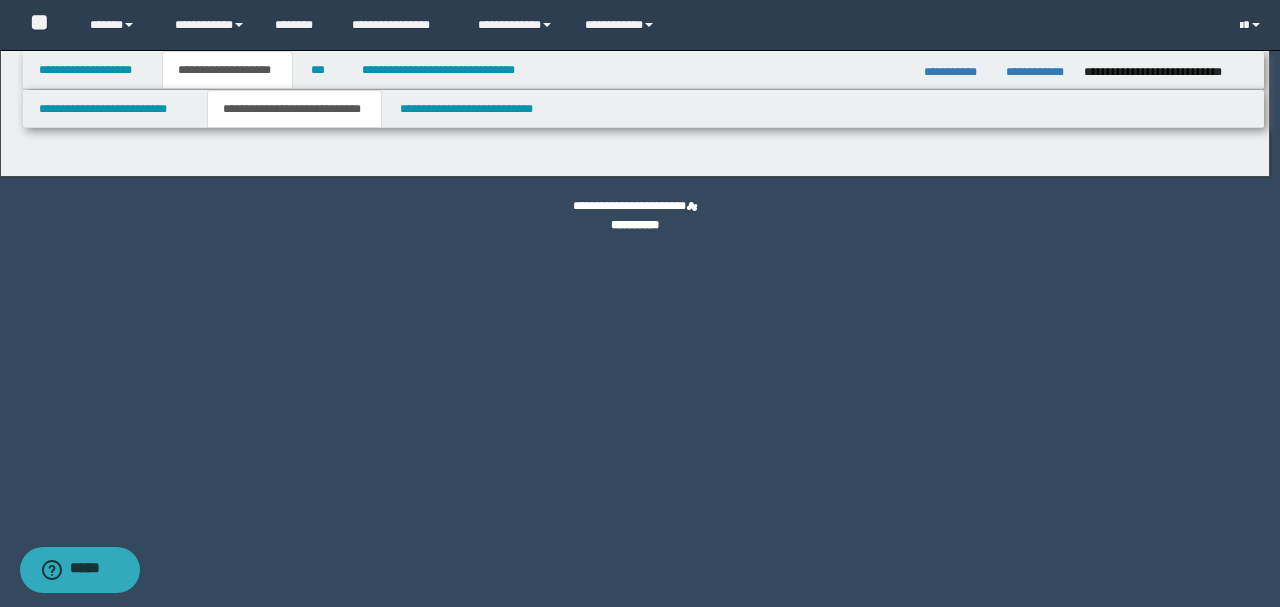 select on "*" 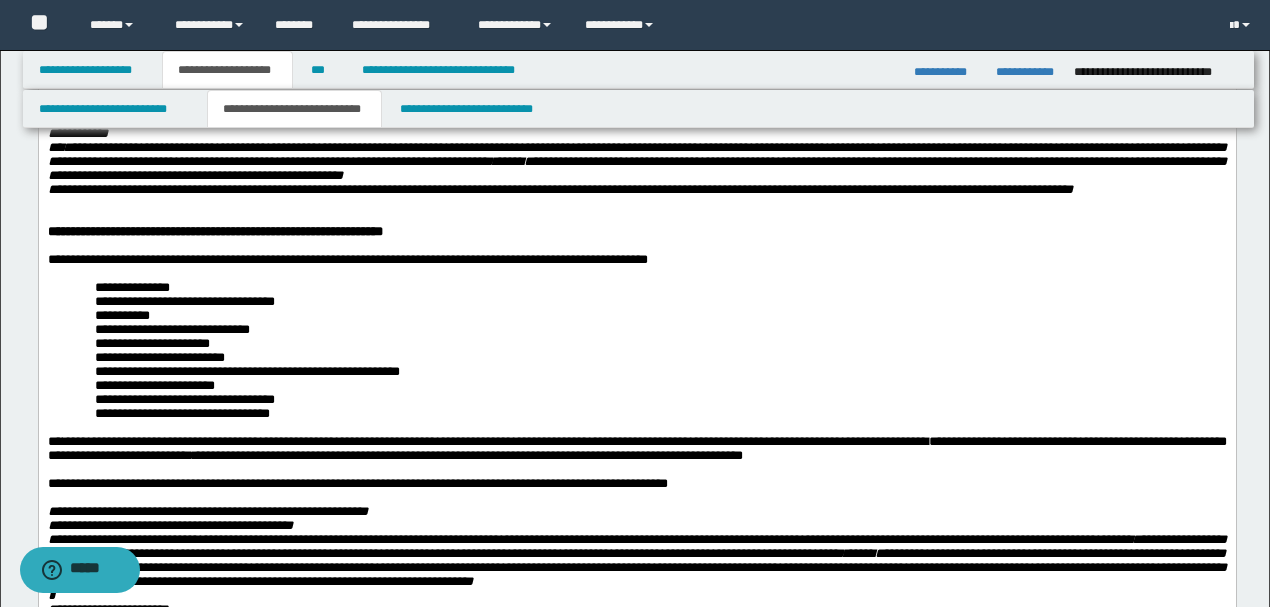 scroll, scrollTop: 400, scrollLeft: 0, axis: vertical 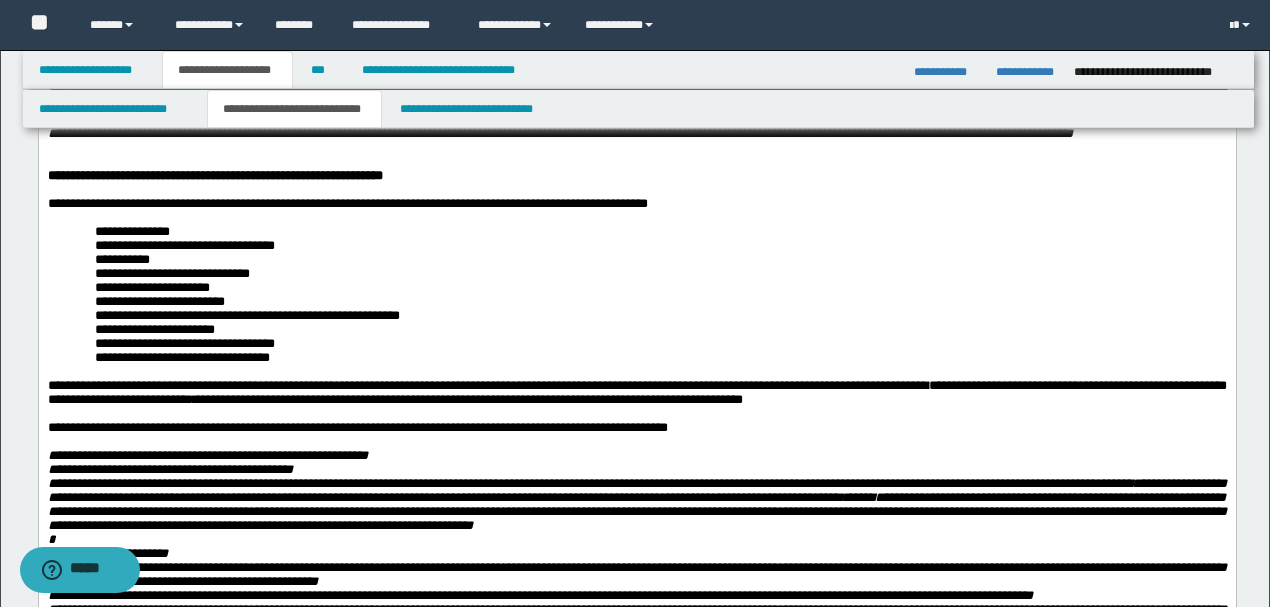 click on "**********" at bounding box center [660, 274] 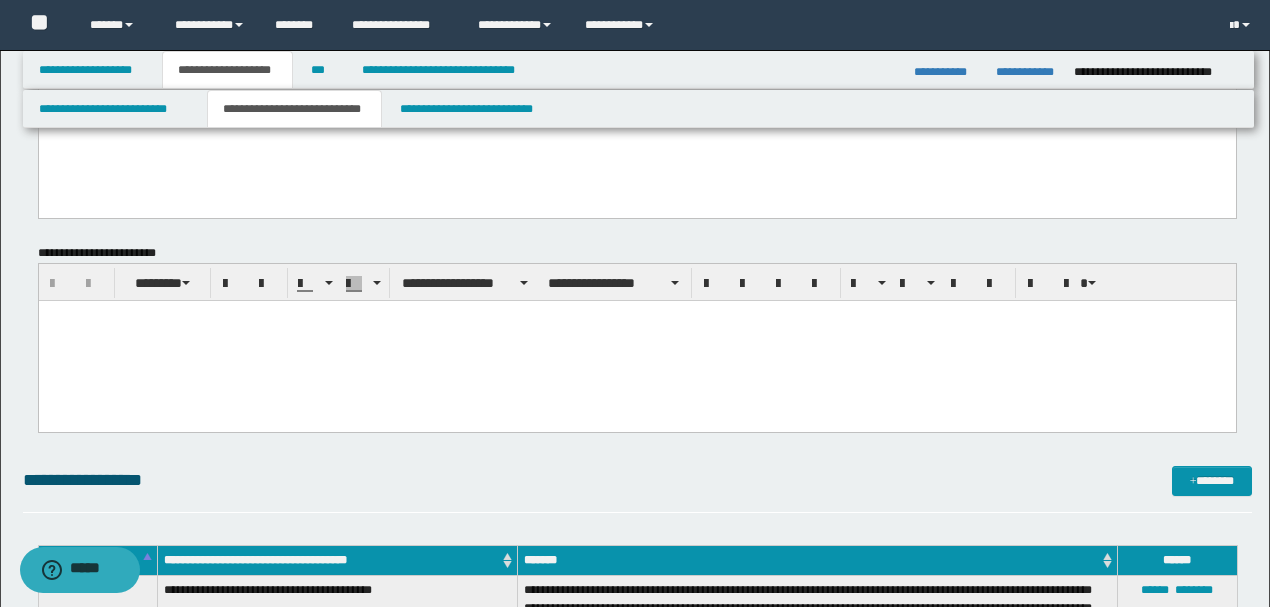 scroll, scrollTop: 2066, scrollLeft: 0, axis: vertical 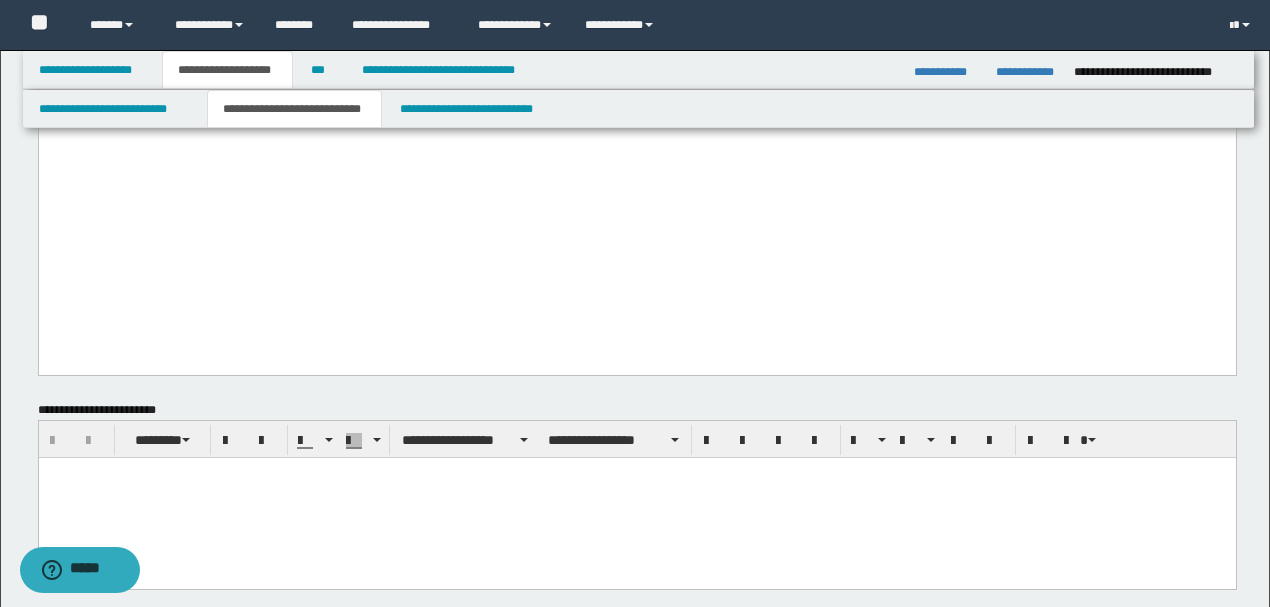click on "**********" at bounding box center [636, -909] 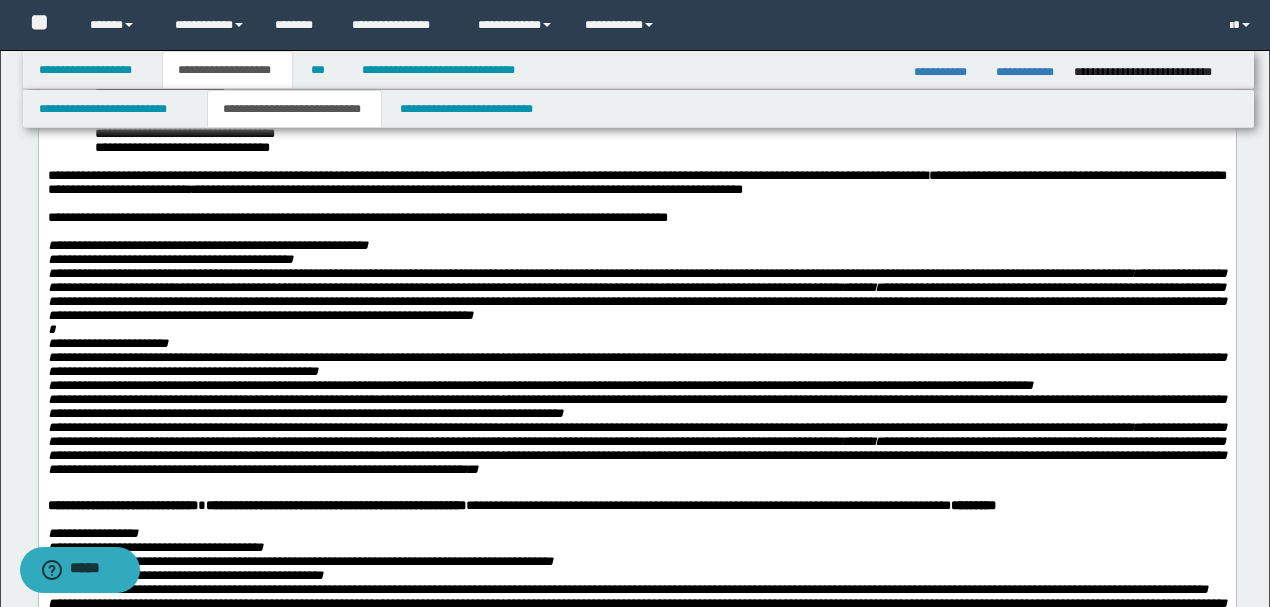 scroll, scrollTop: 533, scrollLeft: 0, axis: vertical 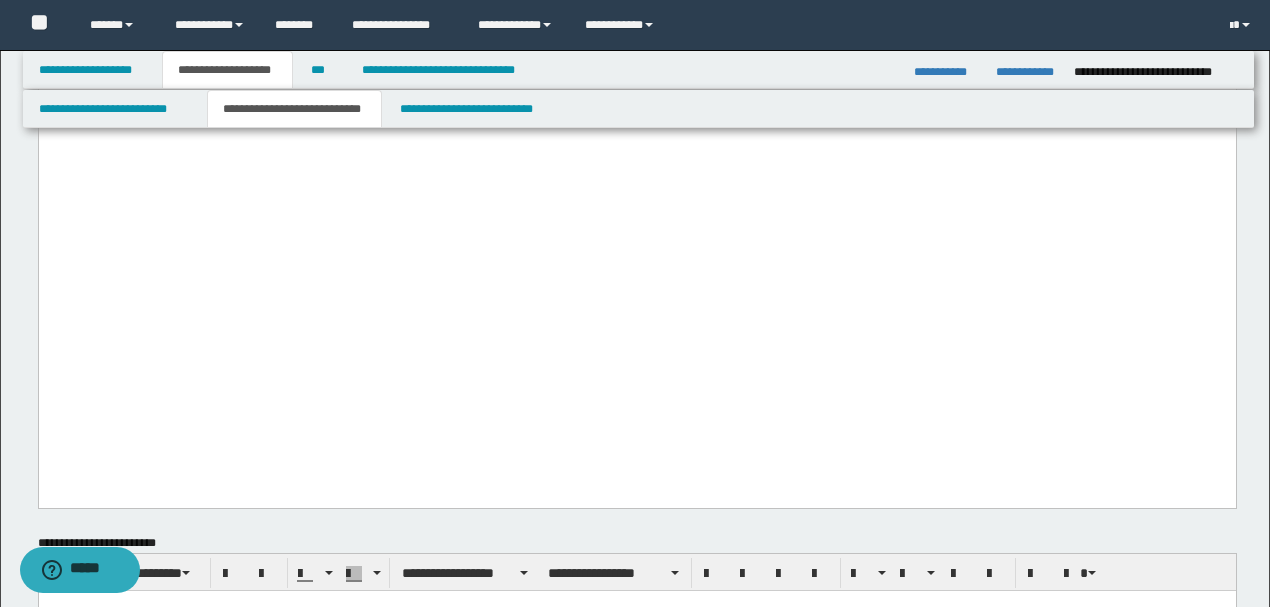 click on "**********" at bounding box center [636, -776] 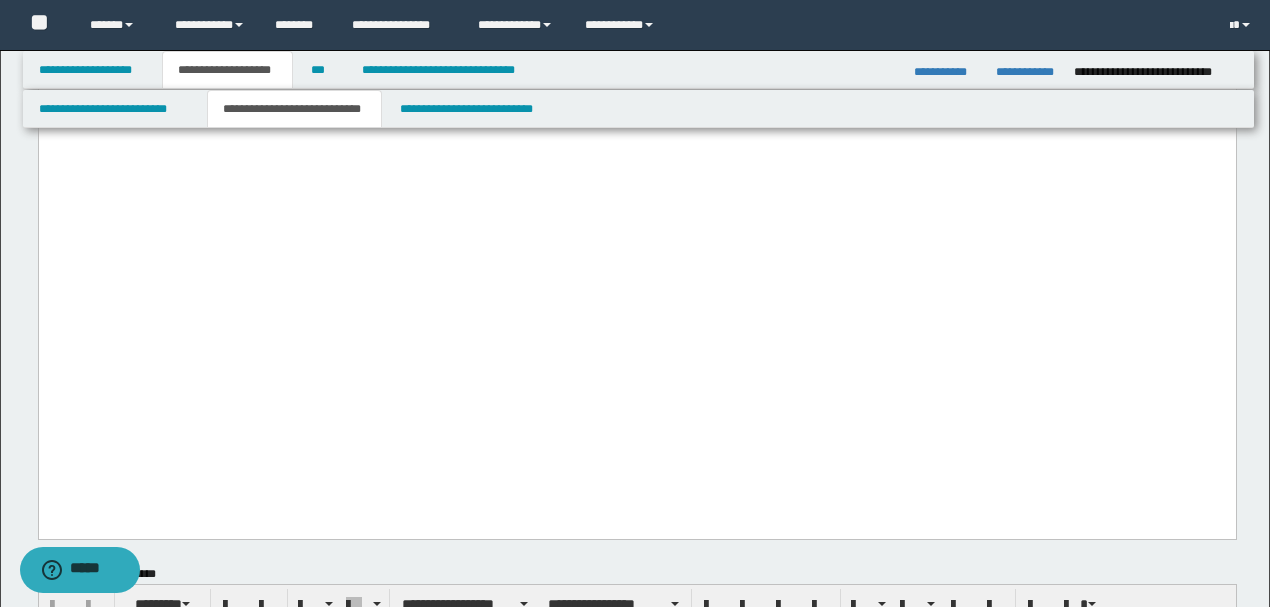 paste 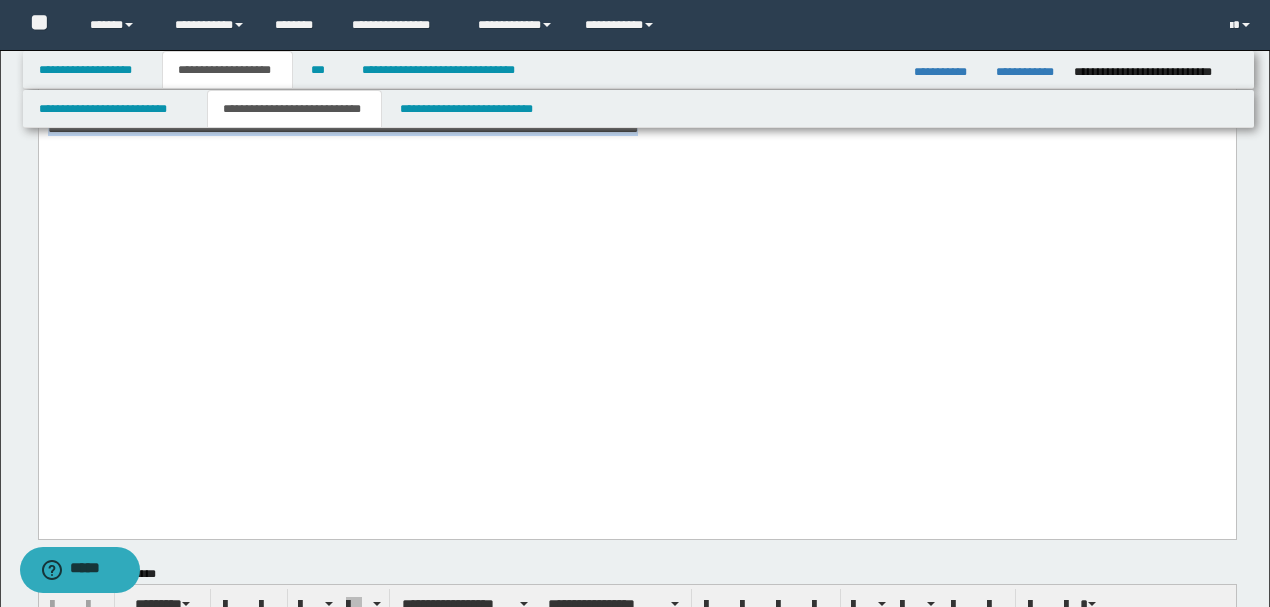 drag, startPoint x: 905, startPoint y: 446, endPoint x: 38, endPoint y: -1319, distance: 1966.447 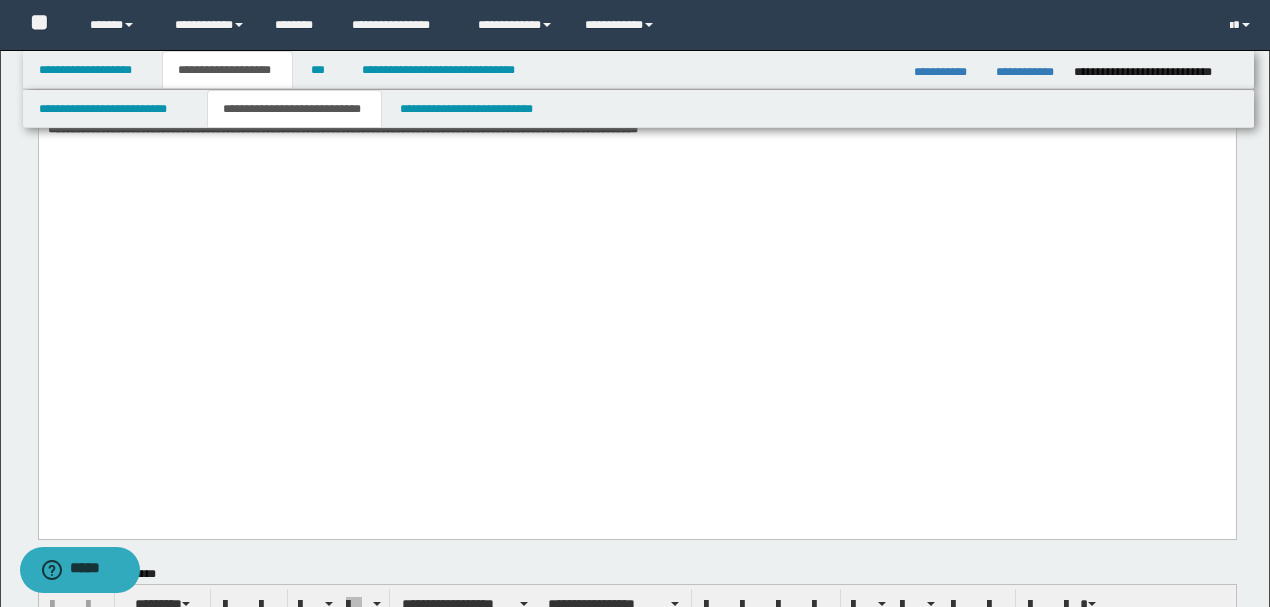 click on "**********" at bounding box center (636, -762) 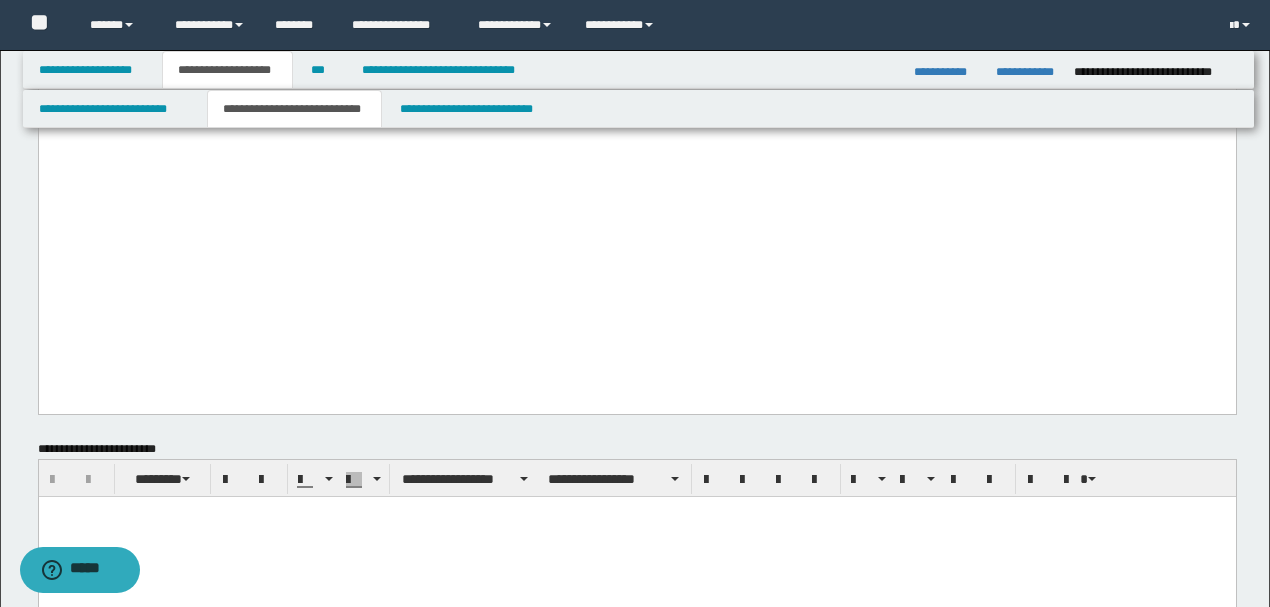 scroll, scrollTop: 2066, scrollLeft: 0, axis: vertical 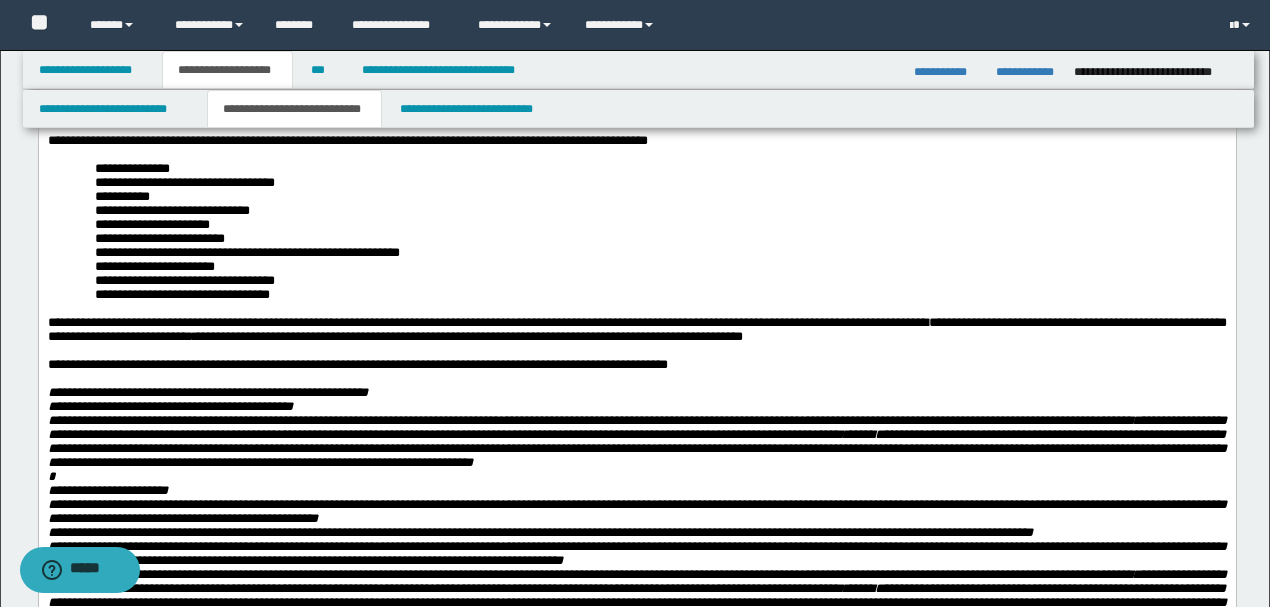 click on "**********" at bounding box center [509, 336] 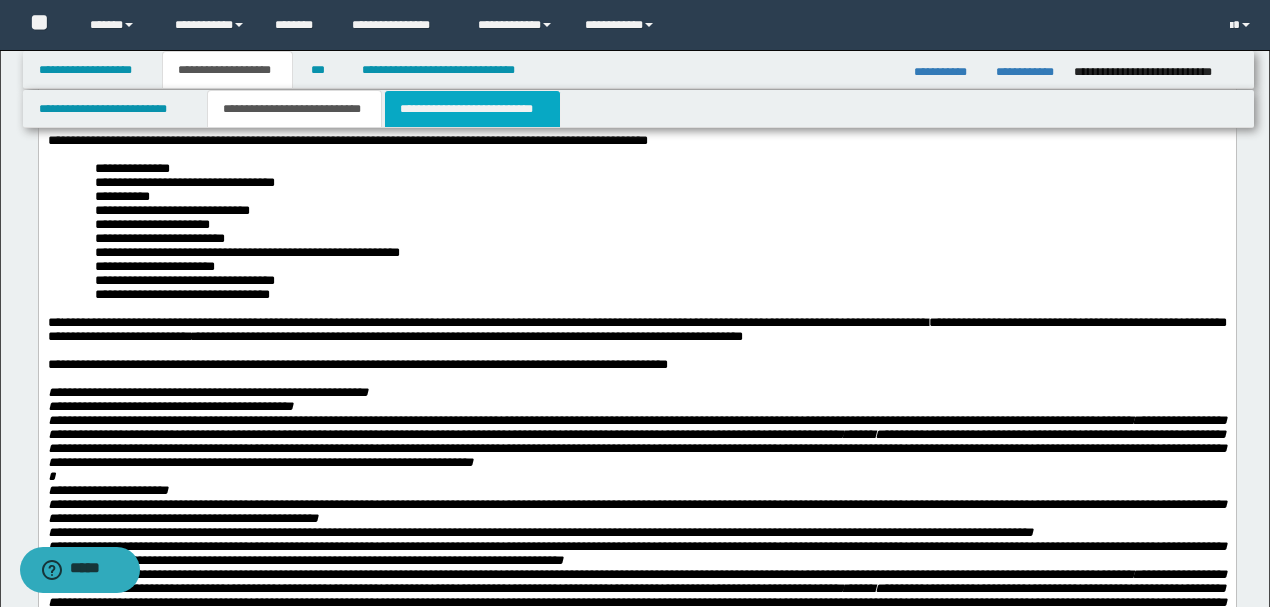 click on "**********" at bounding box center (472, 109) 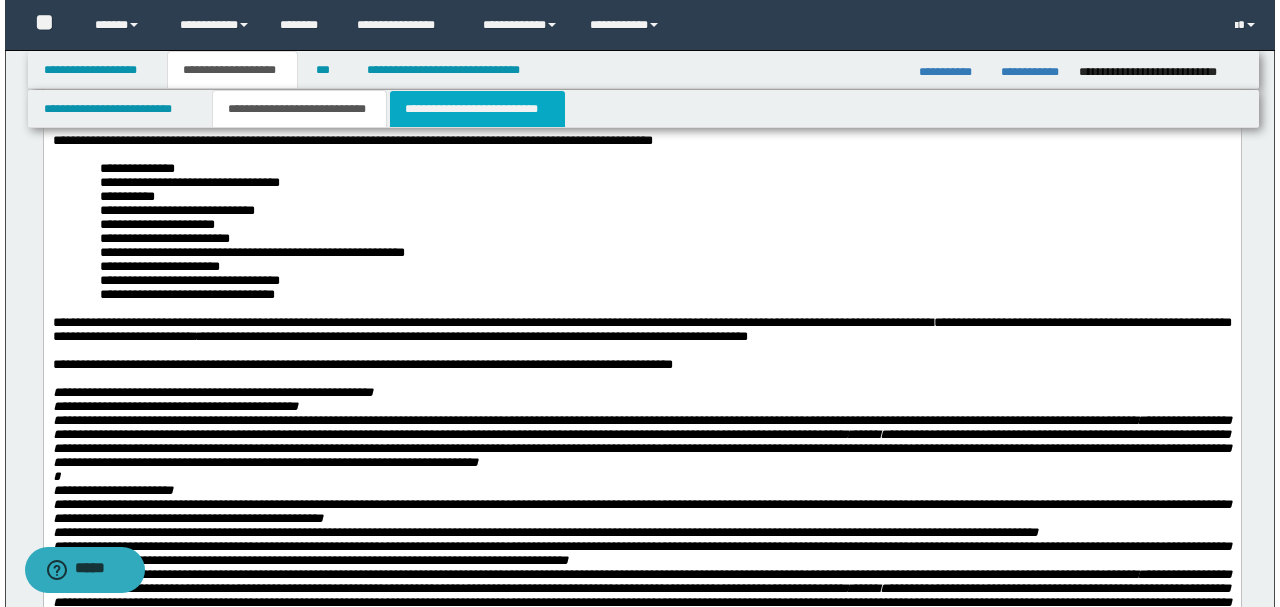 scroll, scrollTop: 0, scrollLeft: 0, axis: both 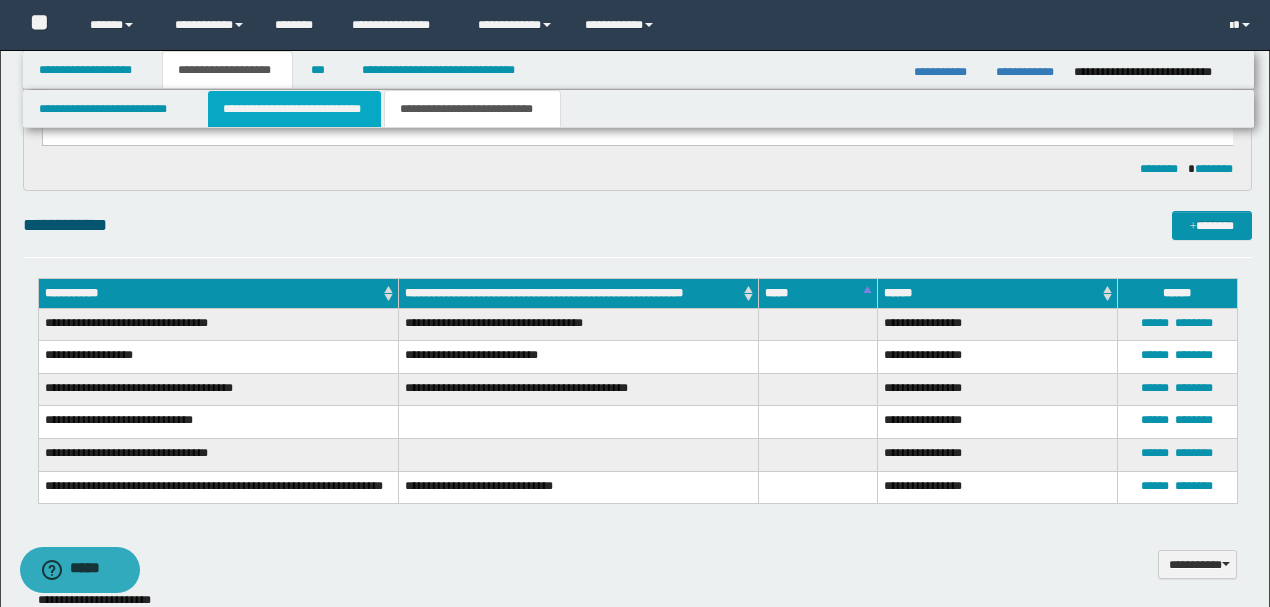 click on "**********" at bounding box center (294, 109) 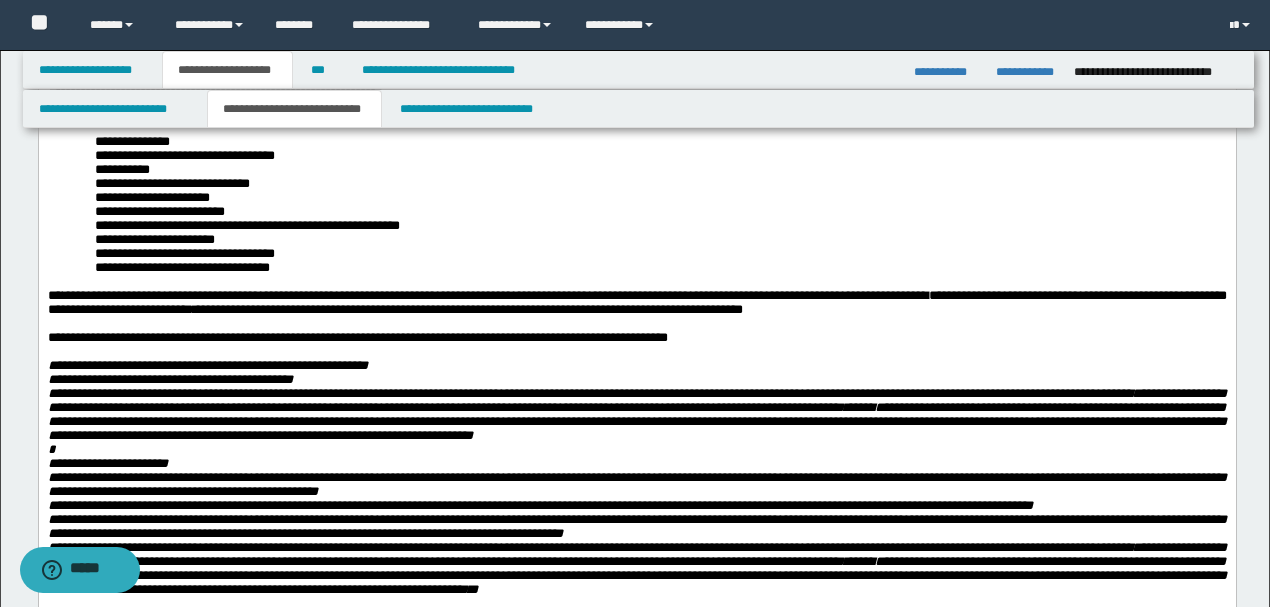 scroll, scrollTop: 466, scrollLeft: 0, axis: vertical 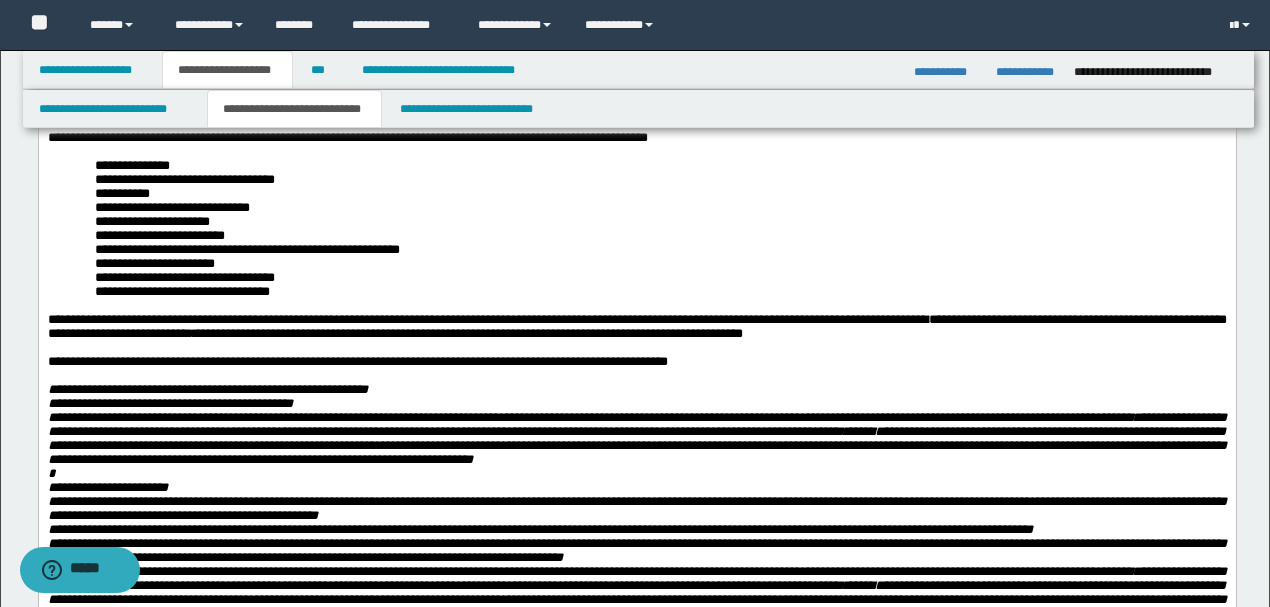 click on "**********" at bounding box center [660, 292] 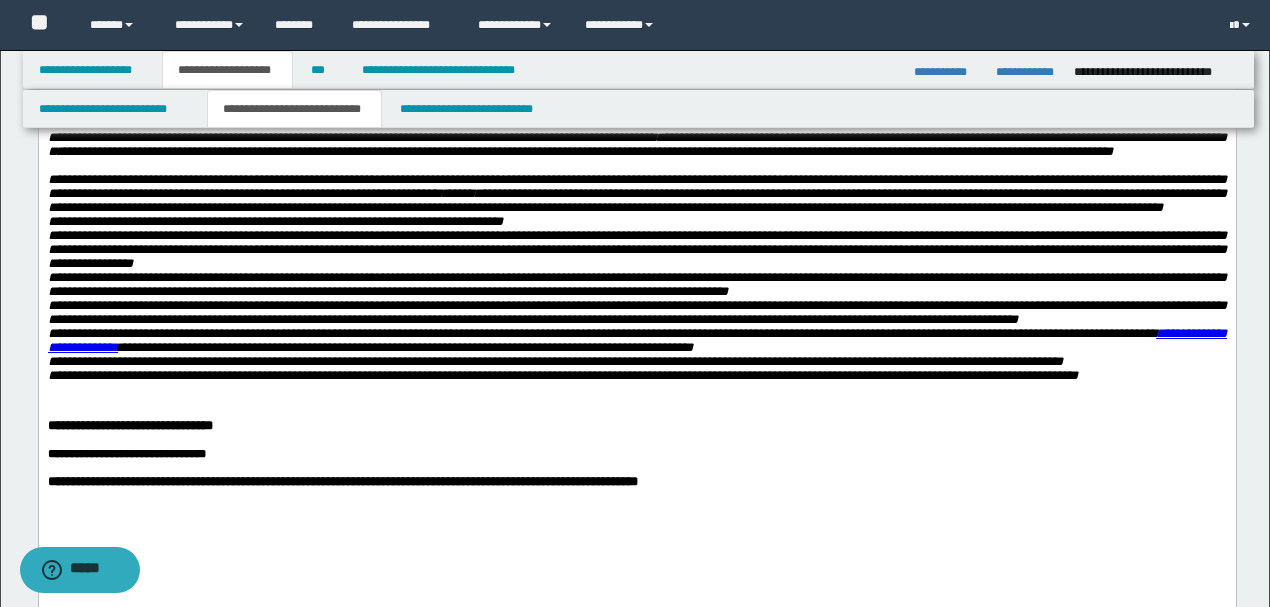 scroll, scrollTop: 1600, scrollLeft: 0, axis: vertical 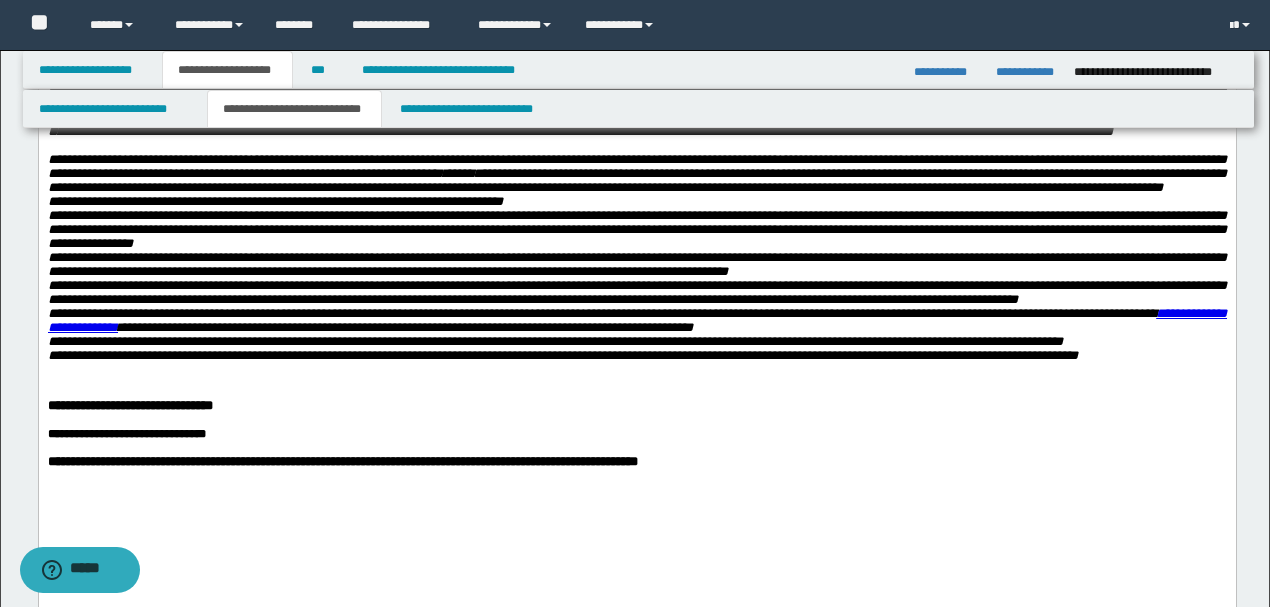 click on "**********" at bounding box center [636, 166] 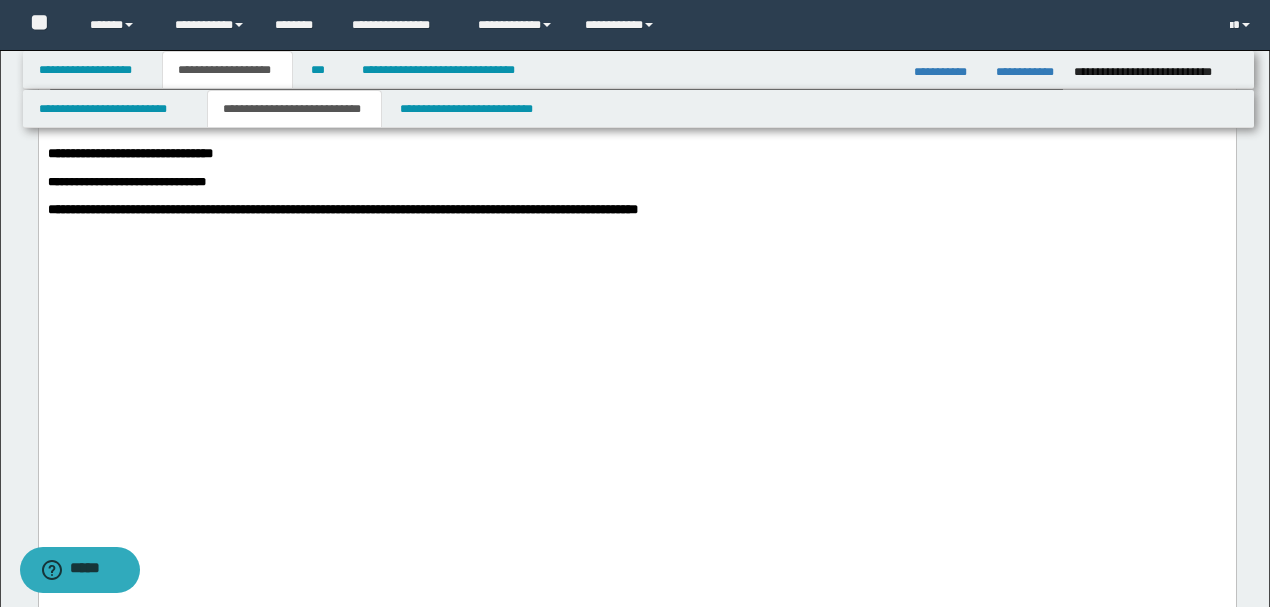 scroll, scrollTop: 1866, scrollLeft: 0, axis: vertical 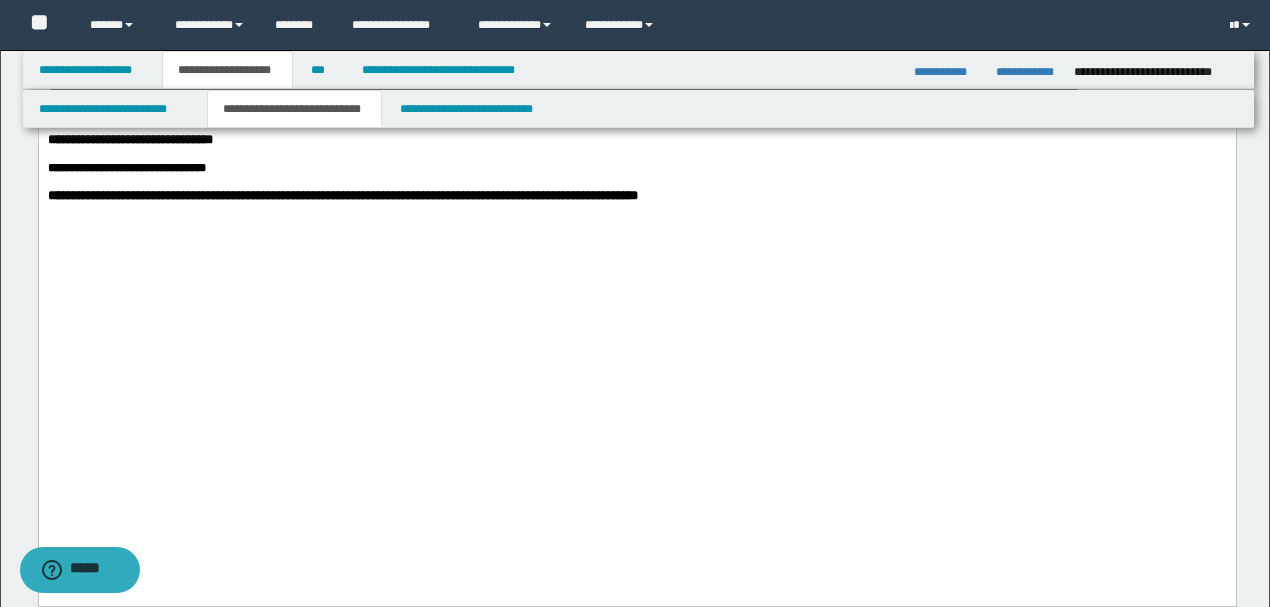 click at bounding box center [648, 104] 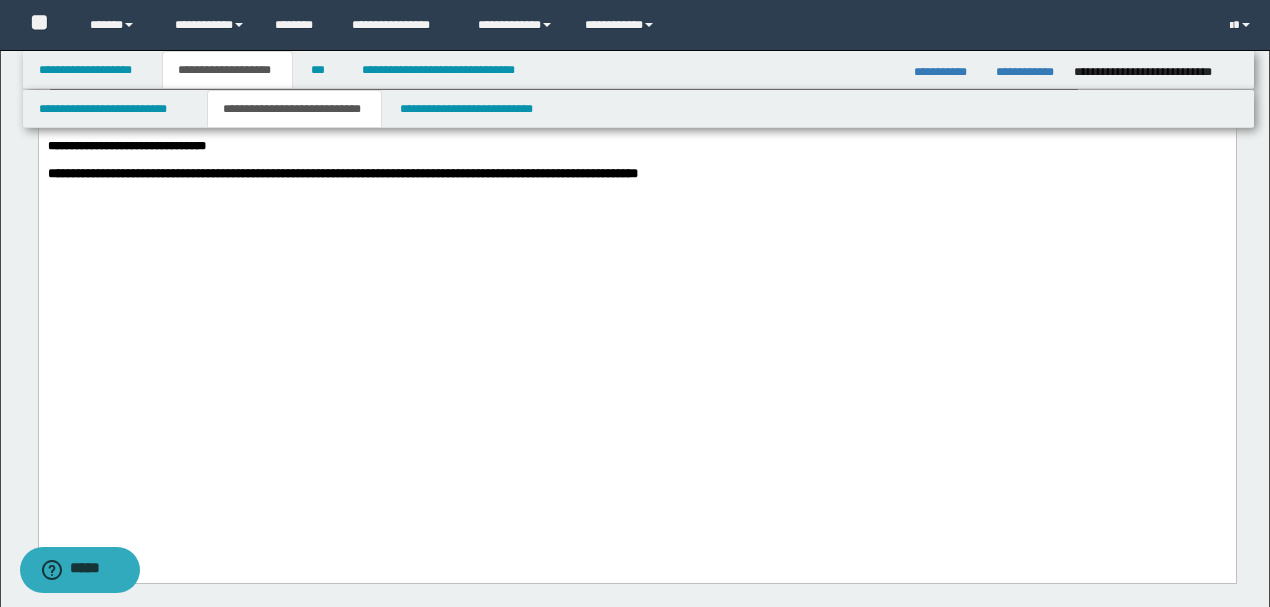 click on "**********" at bounding box center [636, 174] 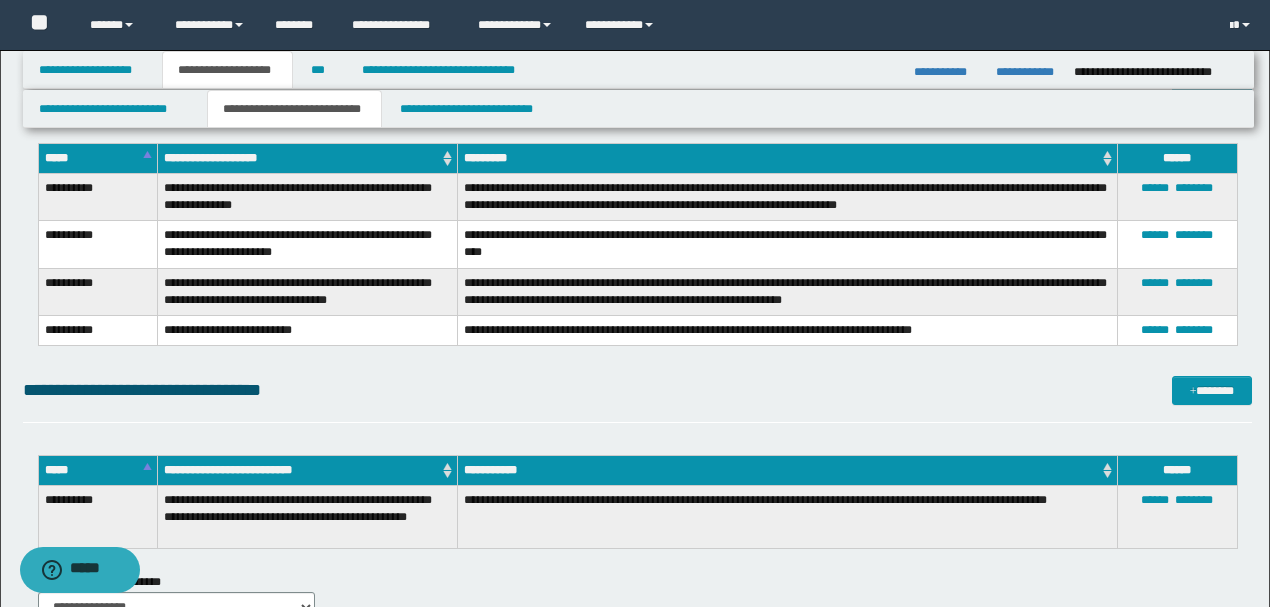 scroll, scrollTop: 4400, scrollLeft: 0, axis: vertical 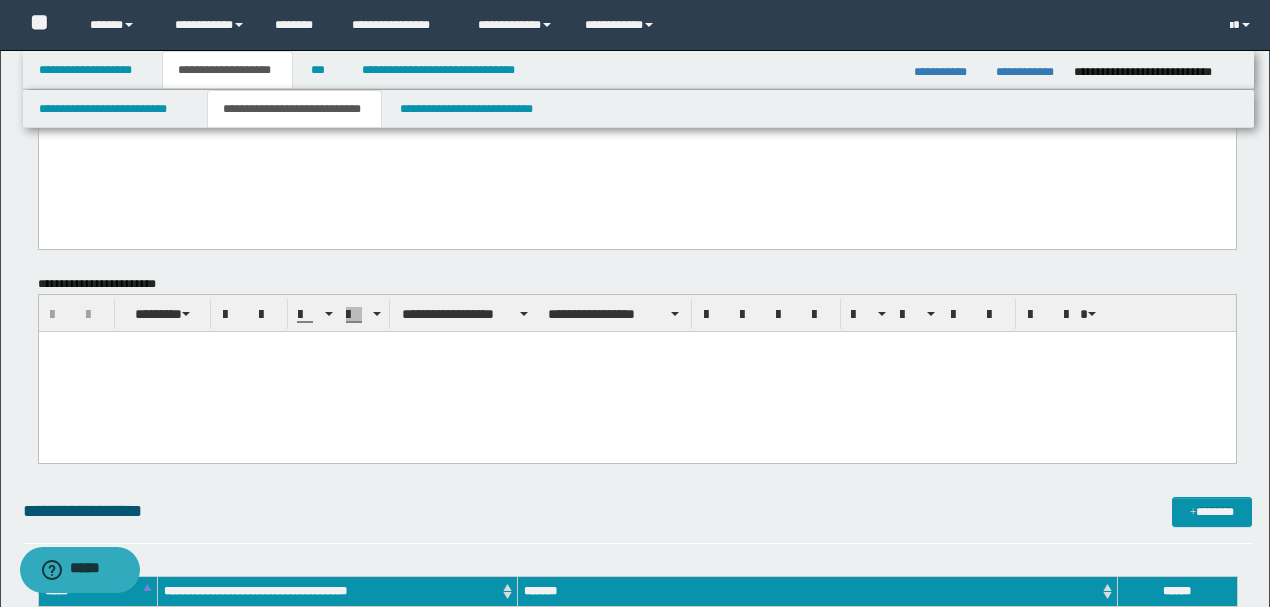 click at bounding box center (636, 372) 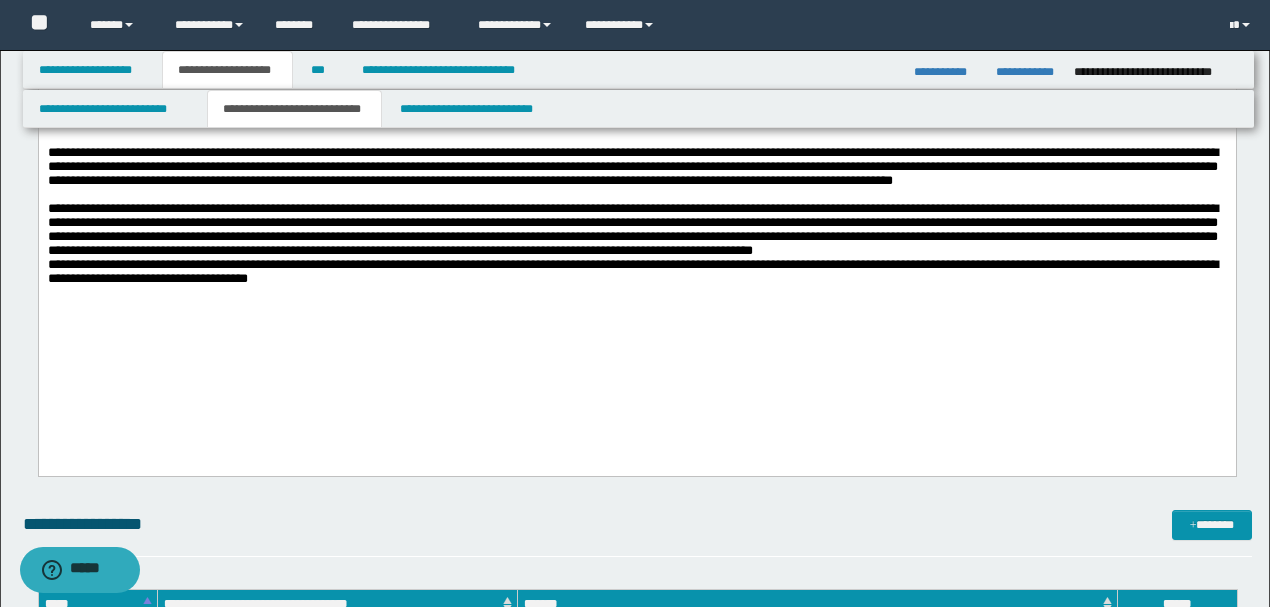 scroll, scrollTop: 2733, scrollLeft: 0, axis: vertical 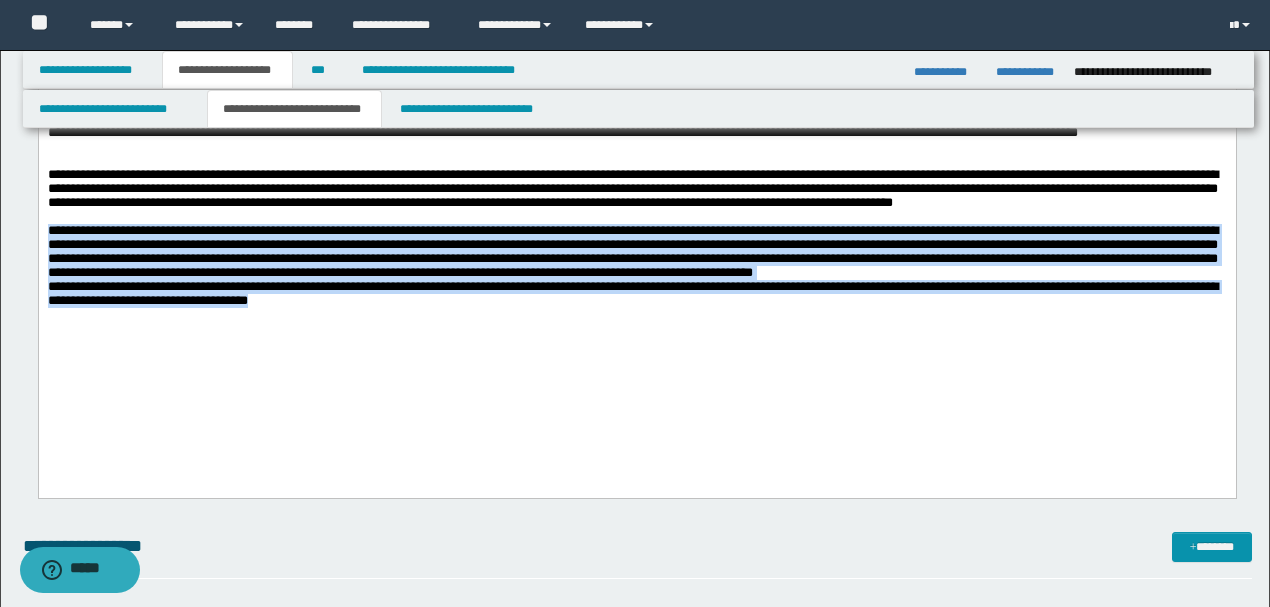 drag, startPoint x: 557, startPoint y: 385, endPoint x: 0, endPoint y: 306, distance: 562.57446 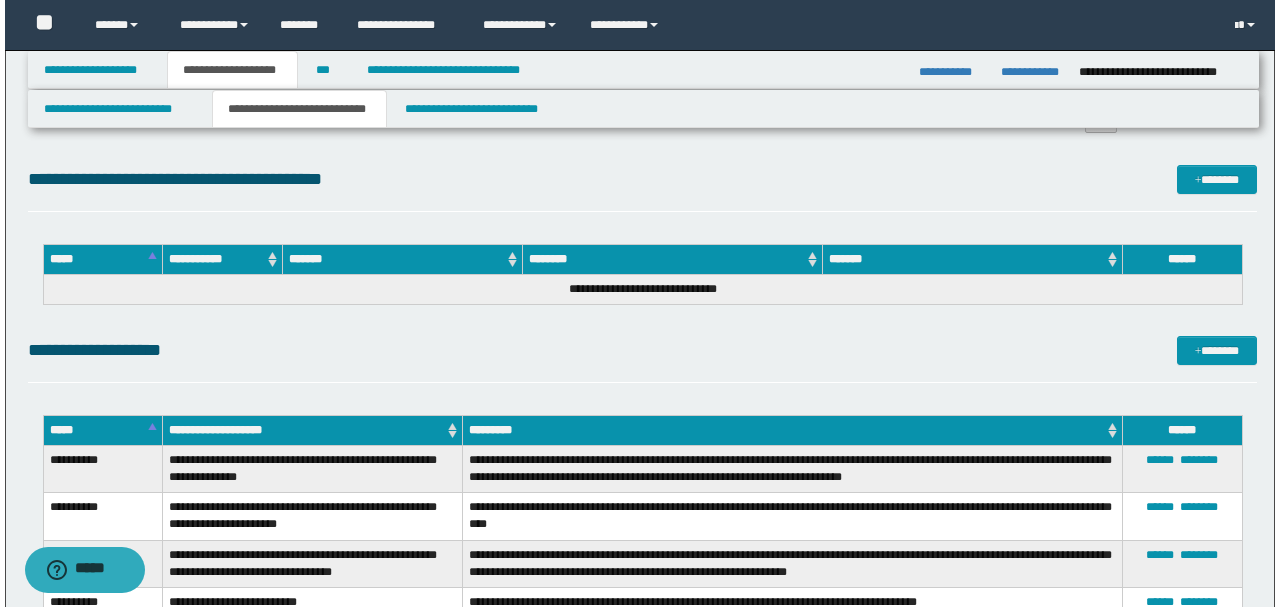 scroll, scrollTop: 4598, scrollLeft: 0, axis: vertical 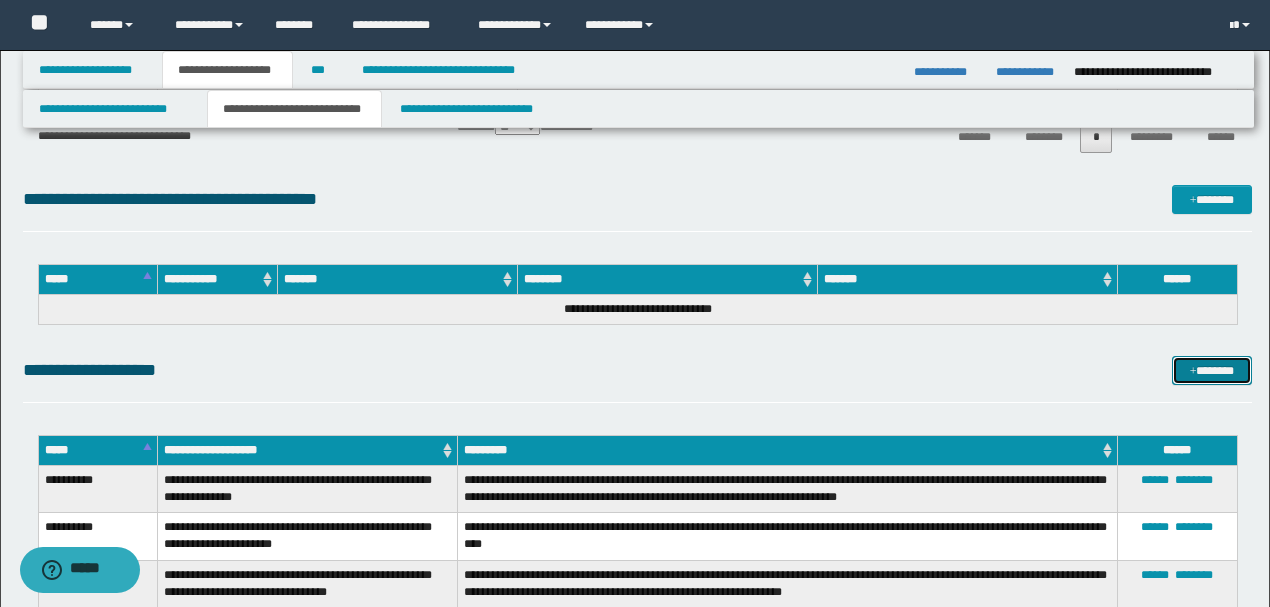 click on "*******" at bounding box center (1211, 370) 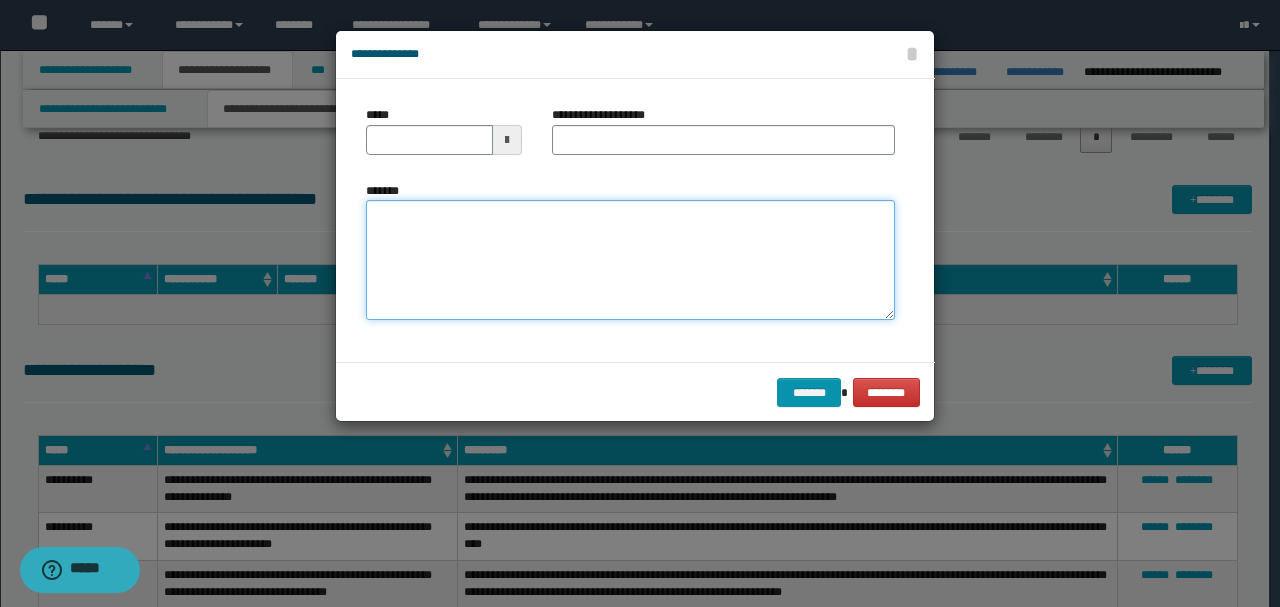 click on "*******" at bounding box center (630, 260) 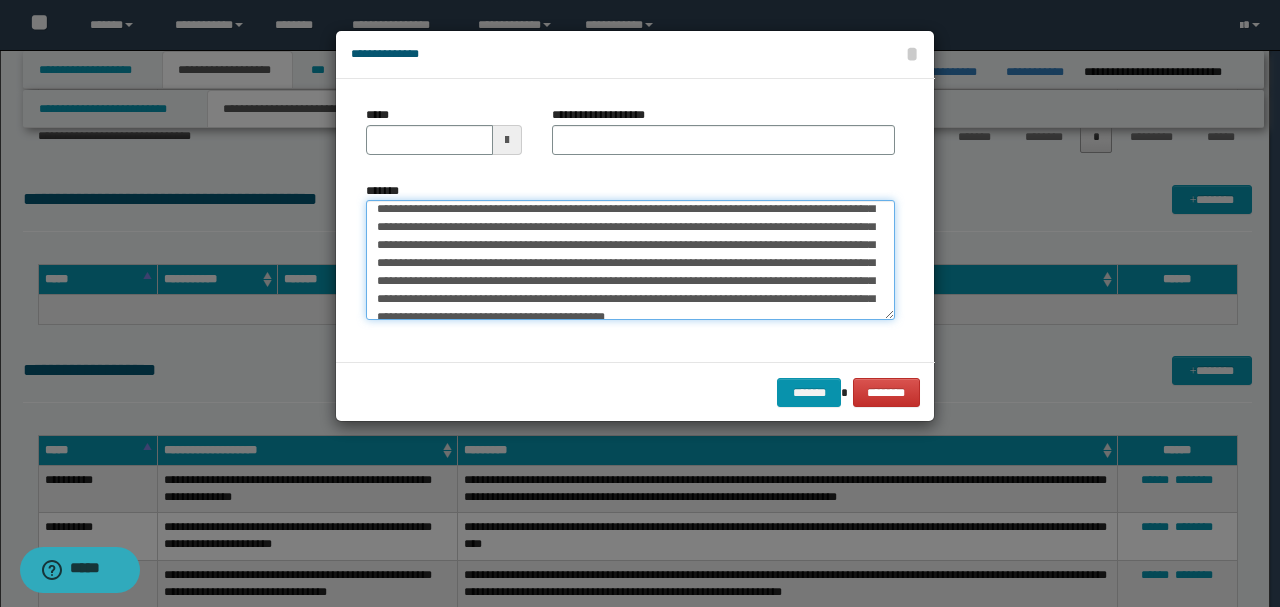 scroll, scrollTop: 66, scrollLeft: 0, axis: vertical 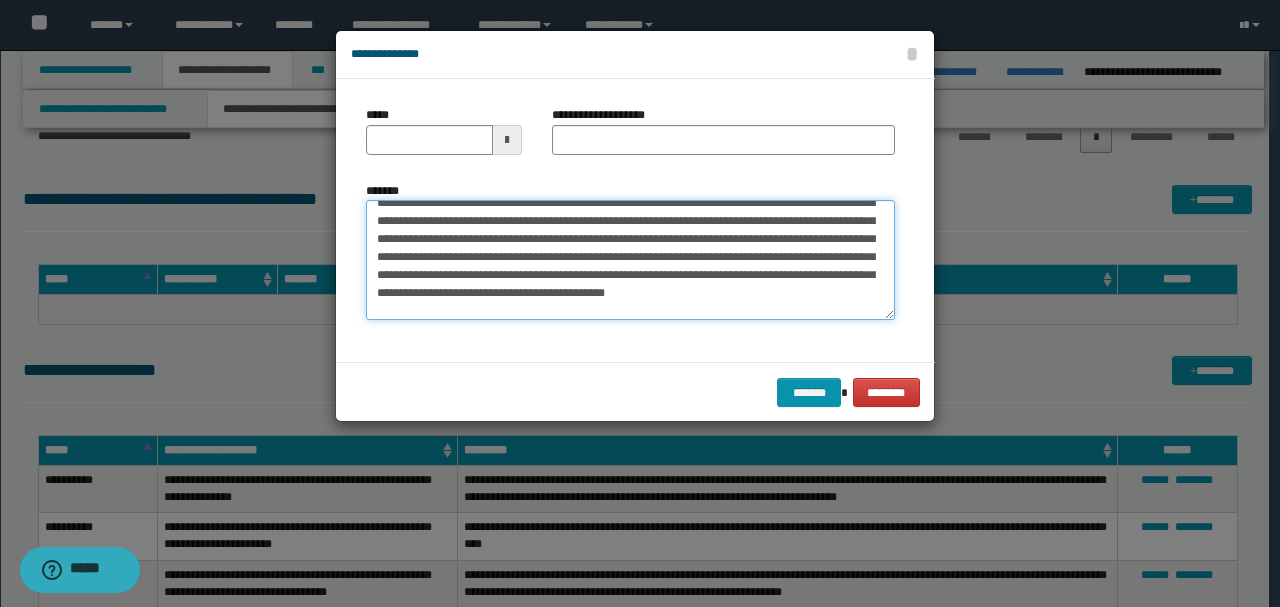 click on "*******" at bounding box center [630, 259] 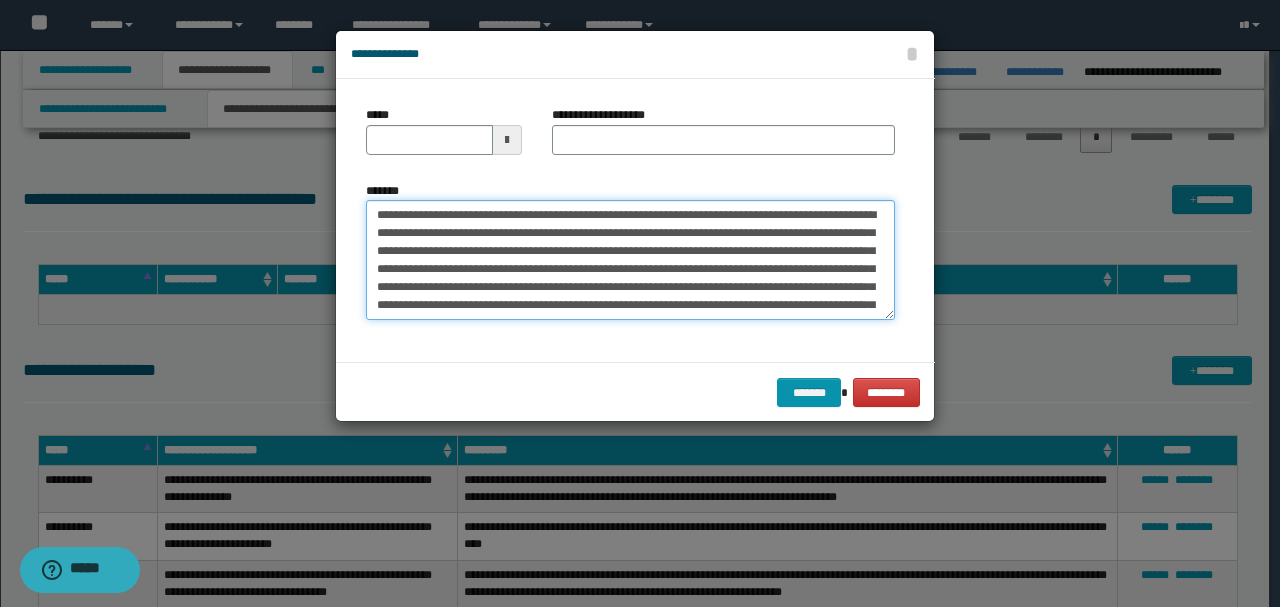 scroll, scrollTop: 0, scrollLeft: 0, axis: both 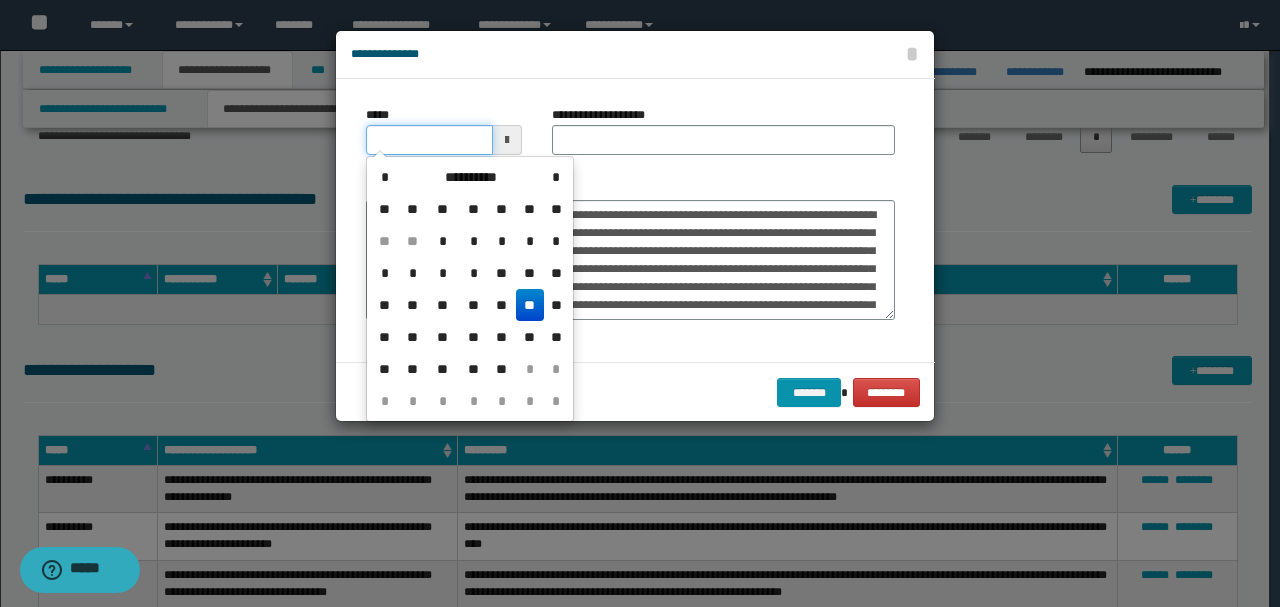 click on "*****" at bounding box center (429, 140) 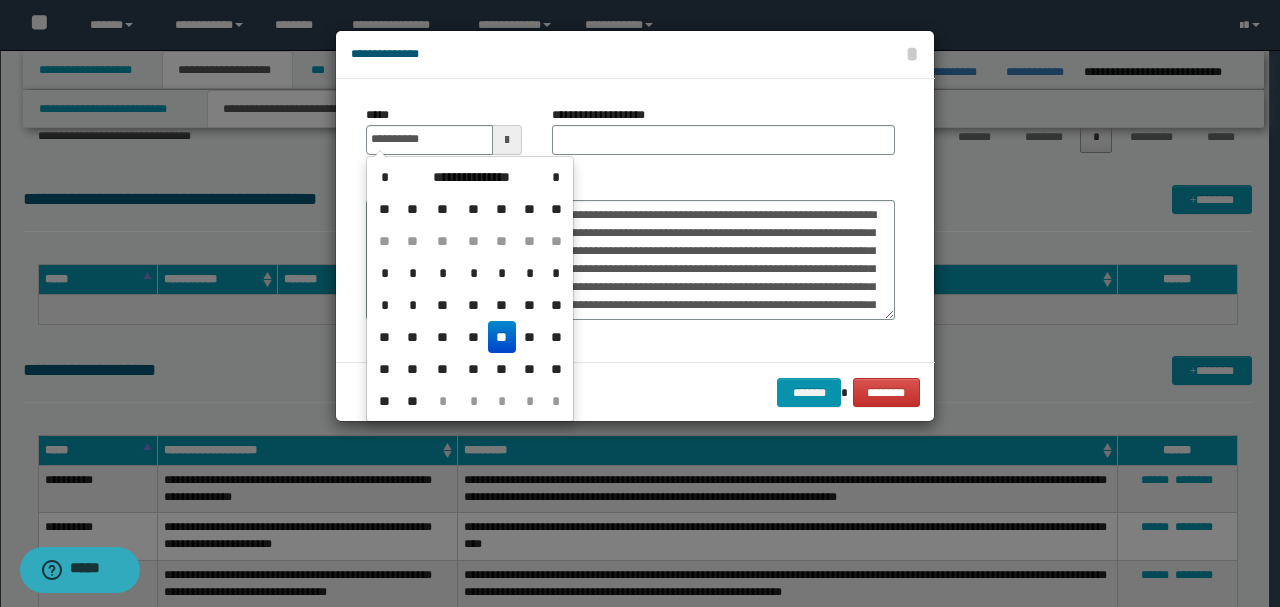 type on "**********" 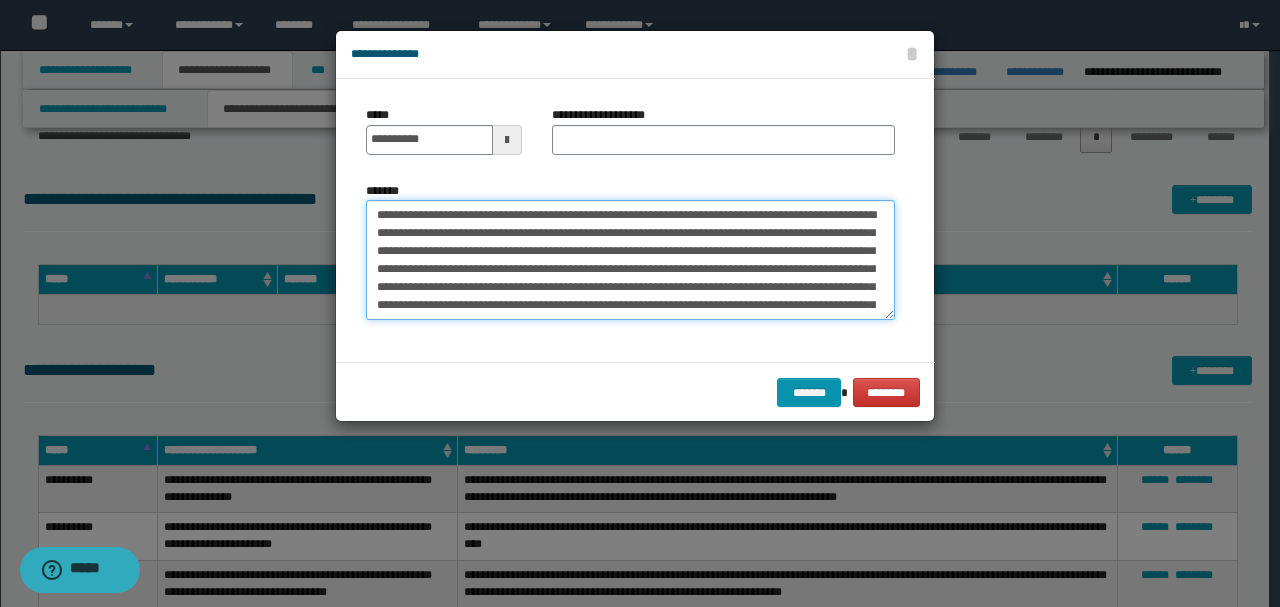 drag, startPoint x: 722, startPoint y: 212, endPoint x: 342, endPoint y: 197, distance: 380.29593 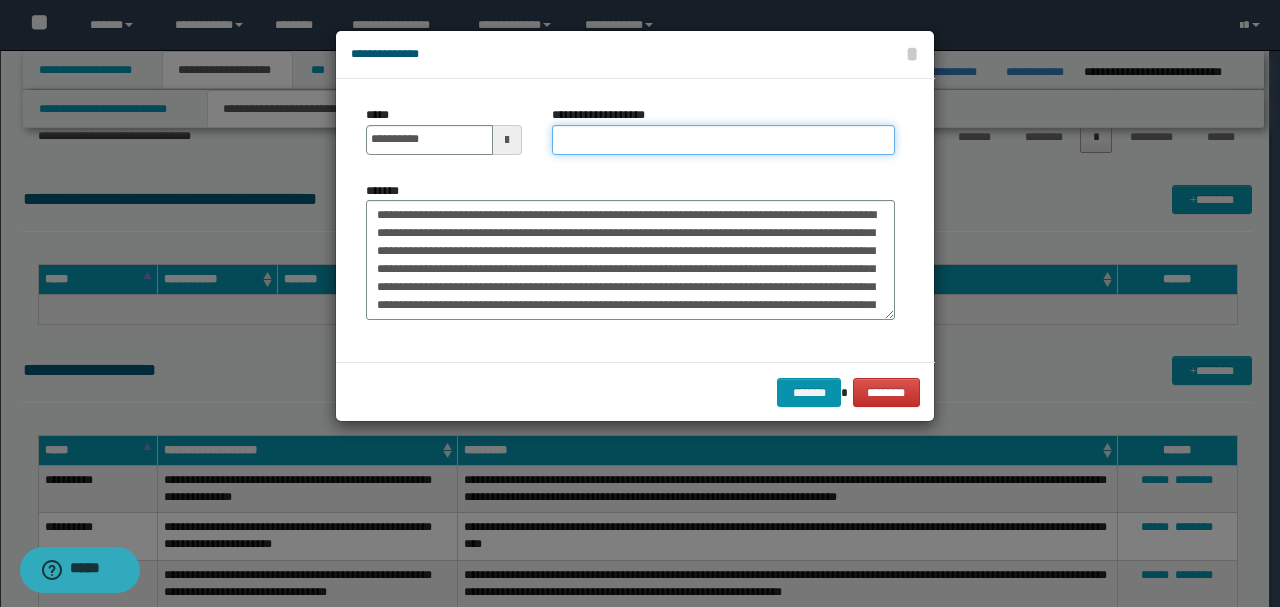 click on "**********" at bounding box center [723, 140] 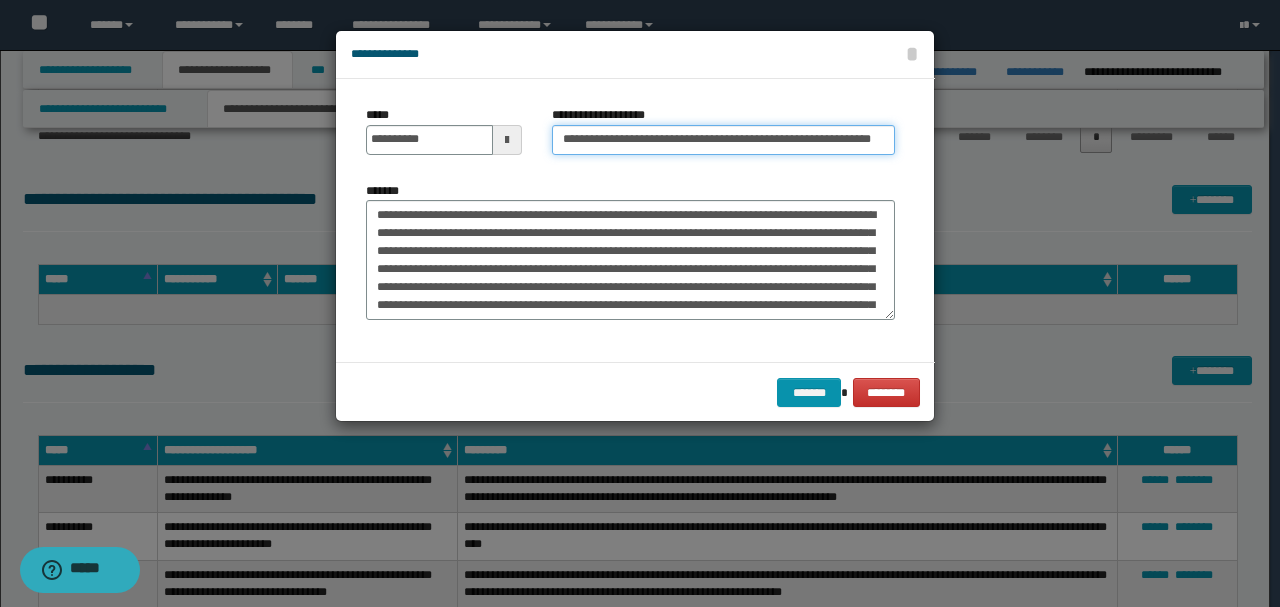 scroll, scrollTop: 0, scrollLeft: 22, axis: horizontal 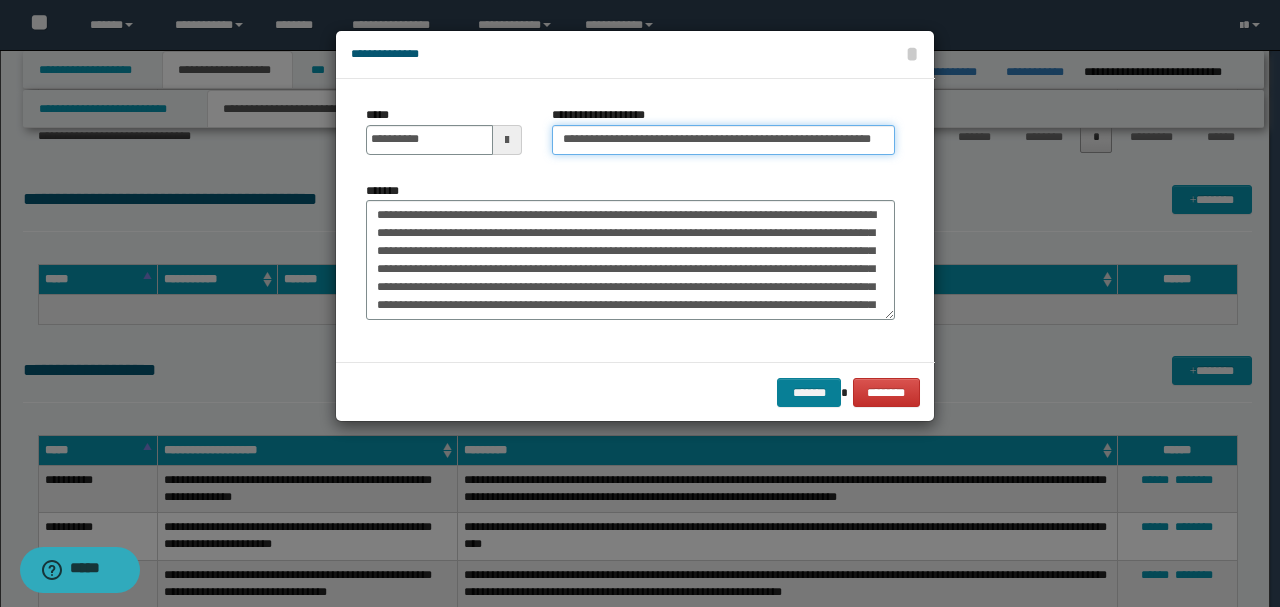 type on "**********" 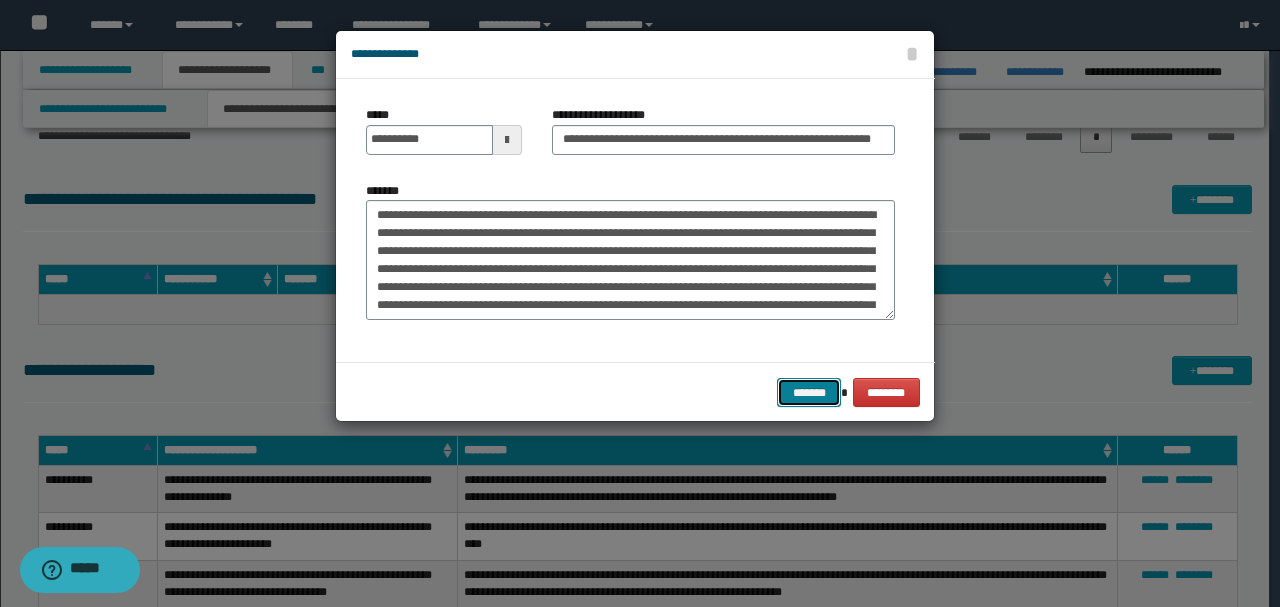 click on "*******" at bounding box center [809, 392] 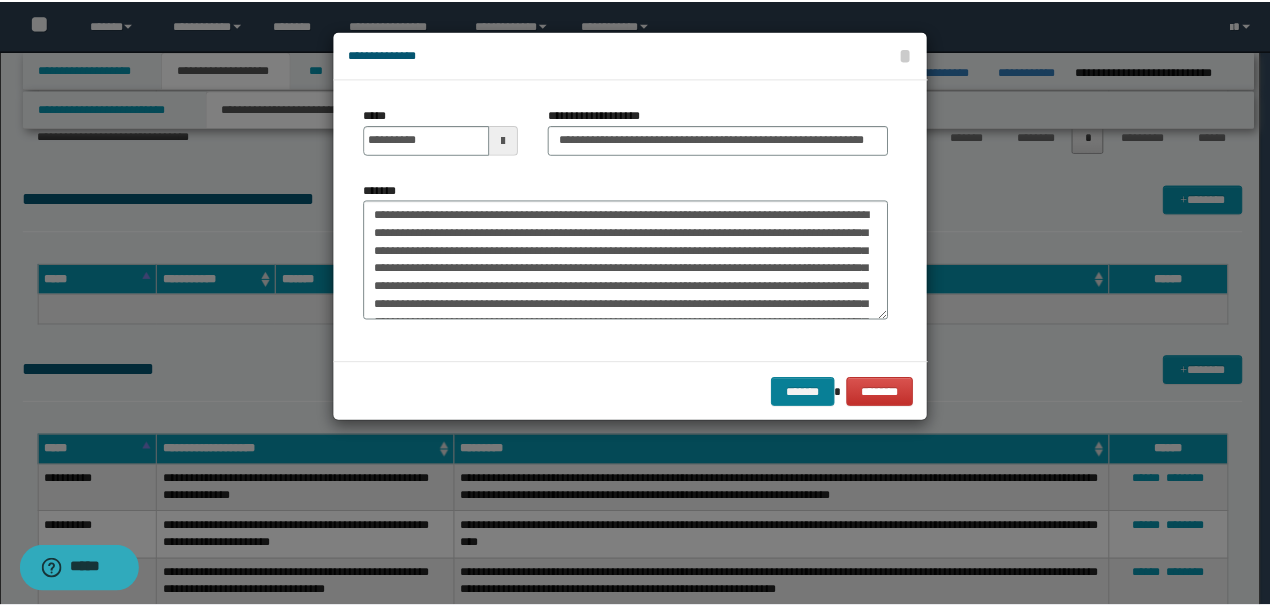 scroll, scrollTop: 0, scrollLeft: 0, axis: both 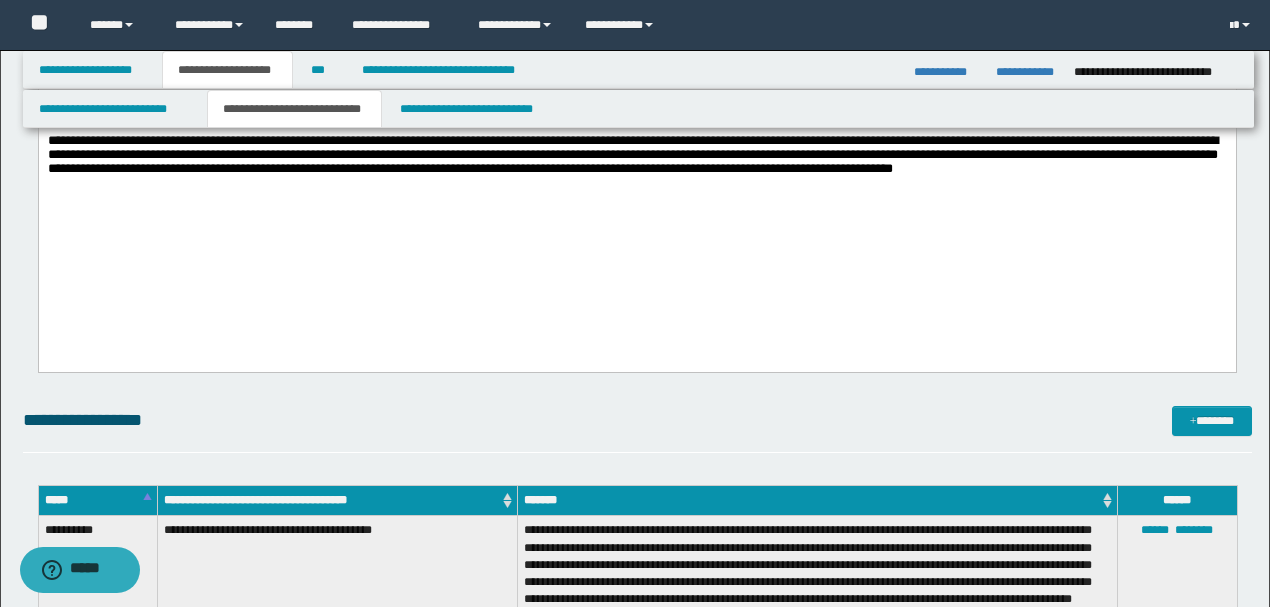 drag, startPoint x: 1185, startPoint y: 248, endPoint x: 0, endPoint y: 196, distance: 1186.1404 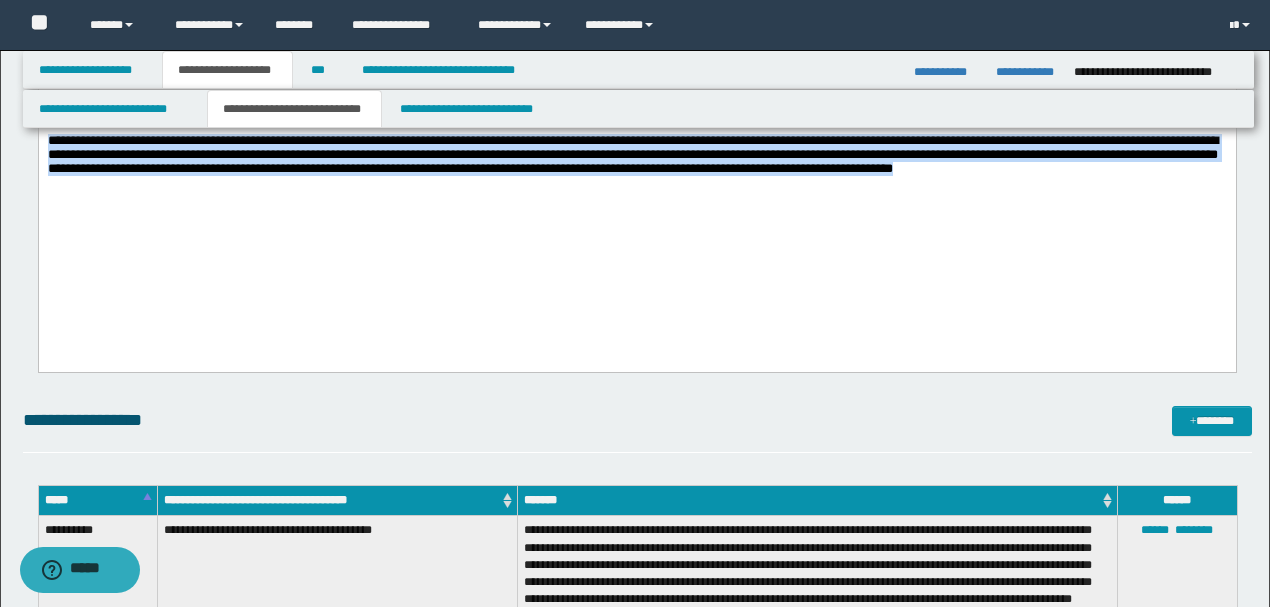 drag, startPoint x: 1183, startPoint y: 244, endPoint x: 40, endPoint y: -30, distance: 1175.3829 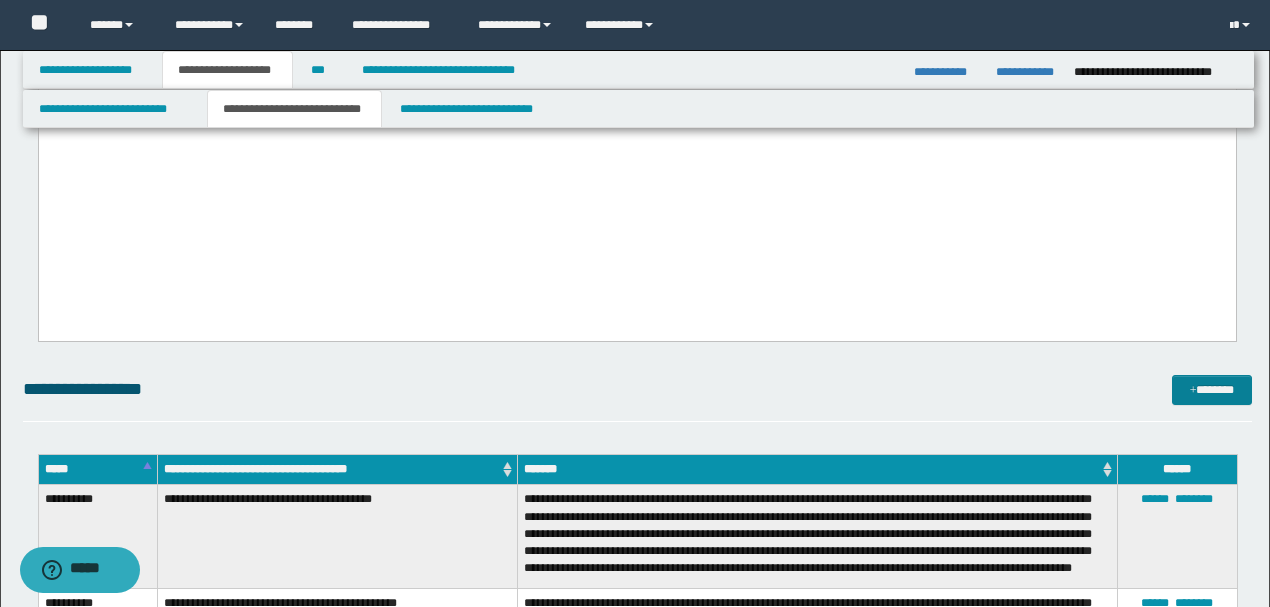 click on "*******" at bounding box center (1211, 389) 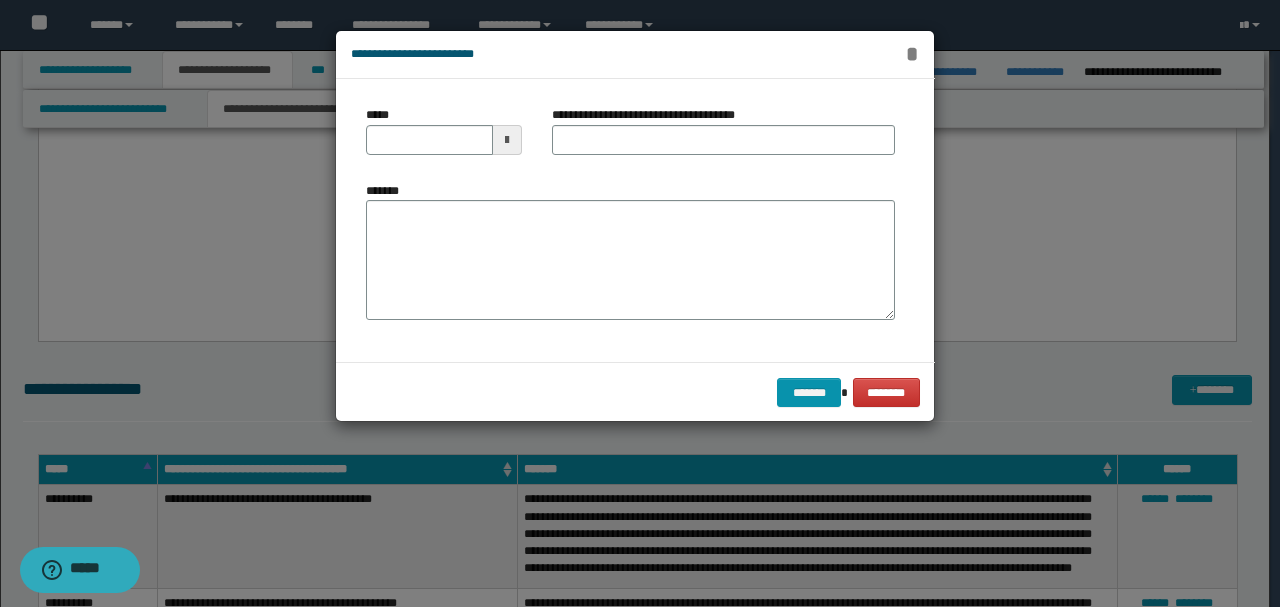 click on "*" at bounding box center [912, 54] 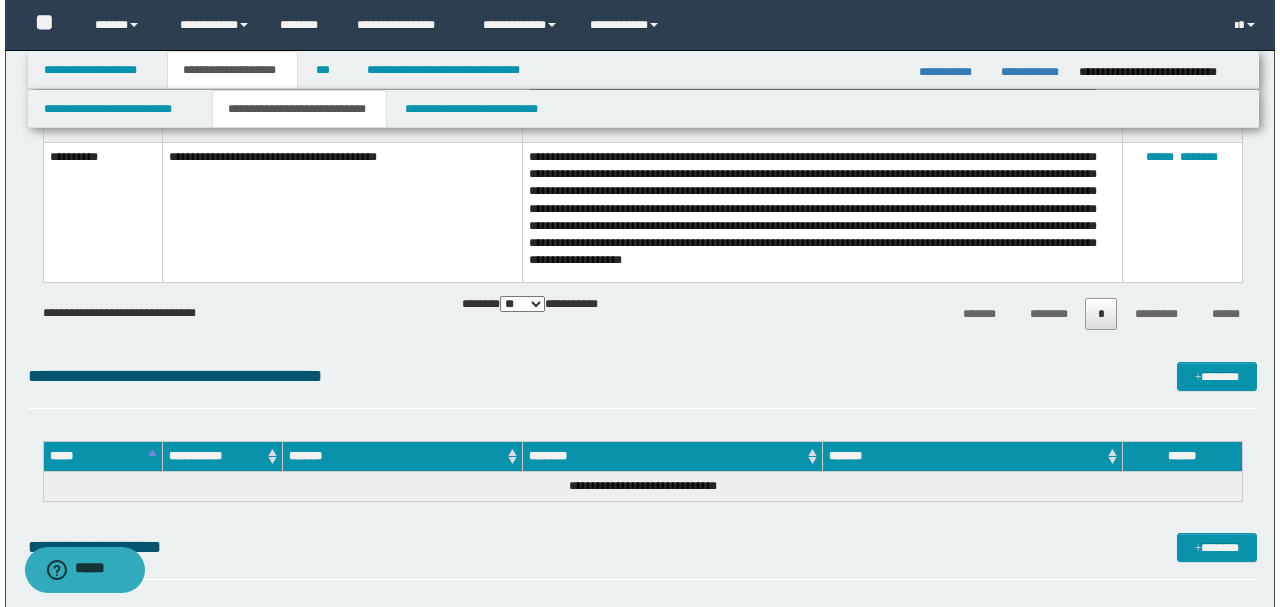 scroll, scrollTop: 4500, scrollLeft: 0, axis: vertical 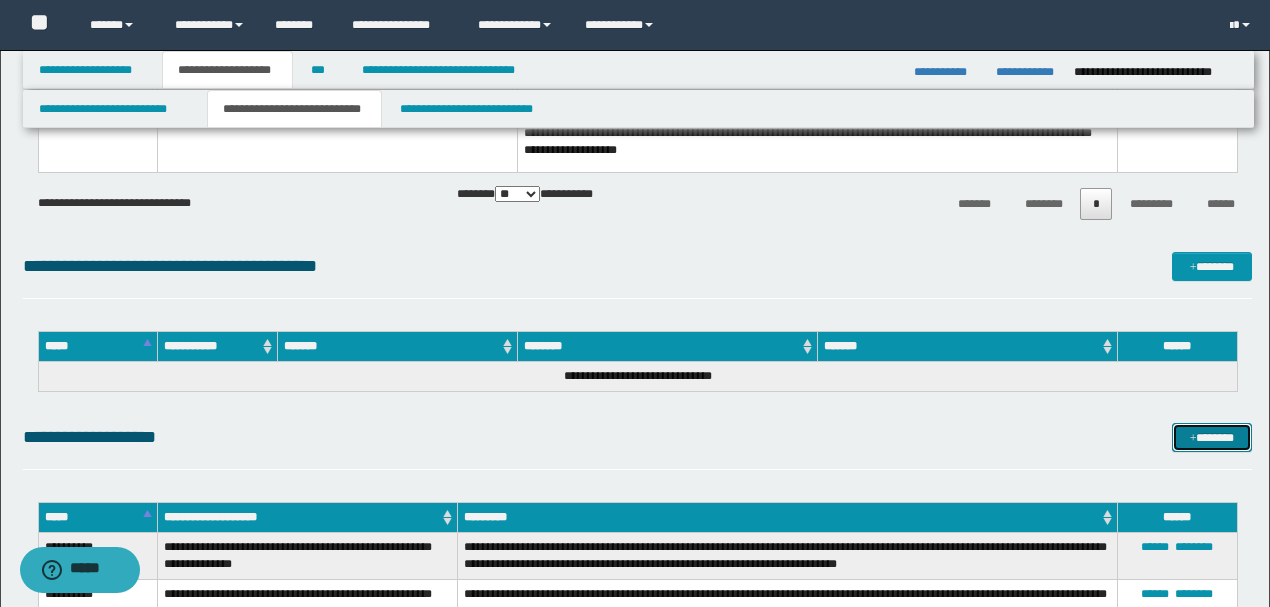 click on "*******" at bounding box center (1211, 437) 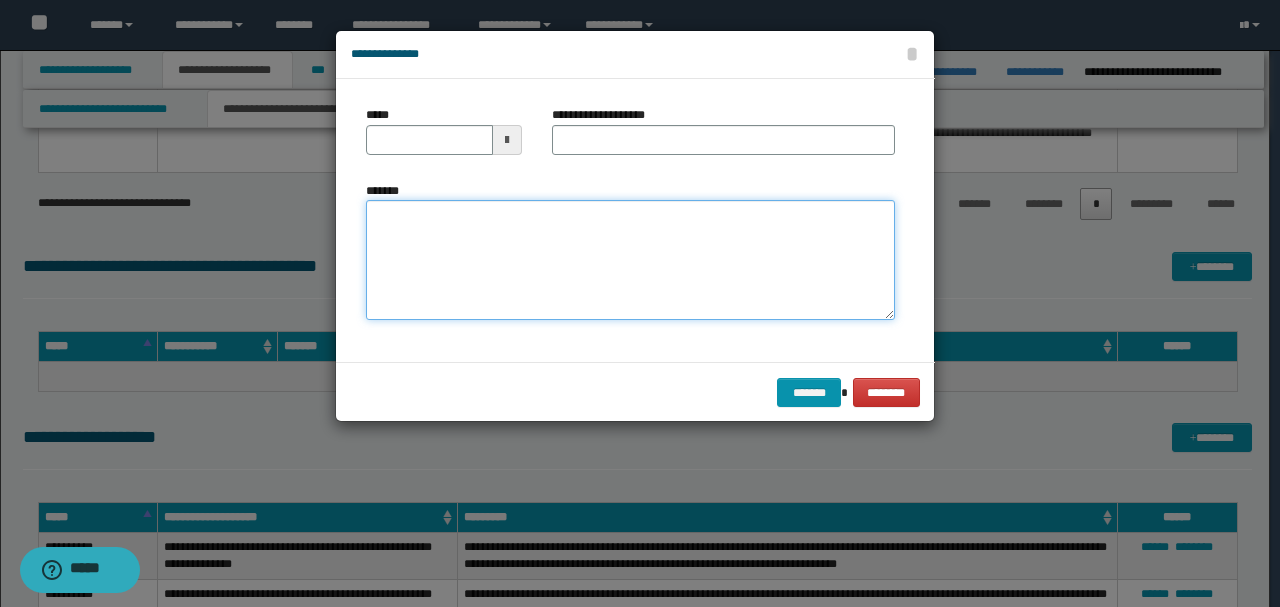 click on "*******" at bounding box center (630, 259) 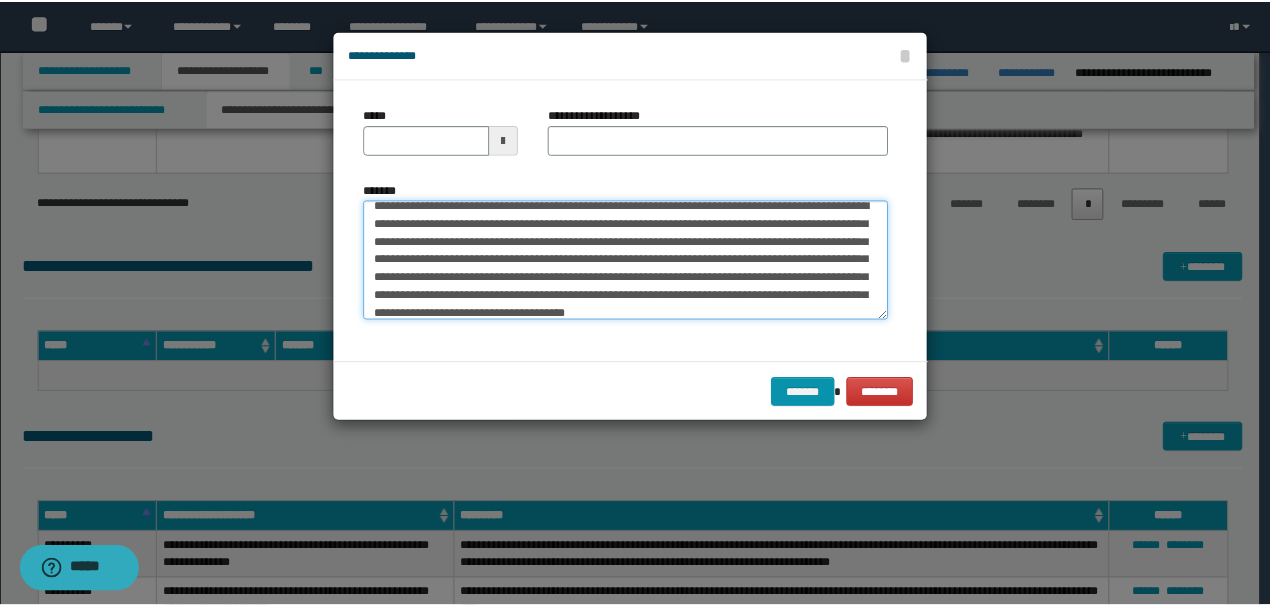 scroll, scrollTop: 0, scrollLeft: 0, axis: both 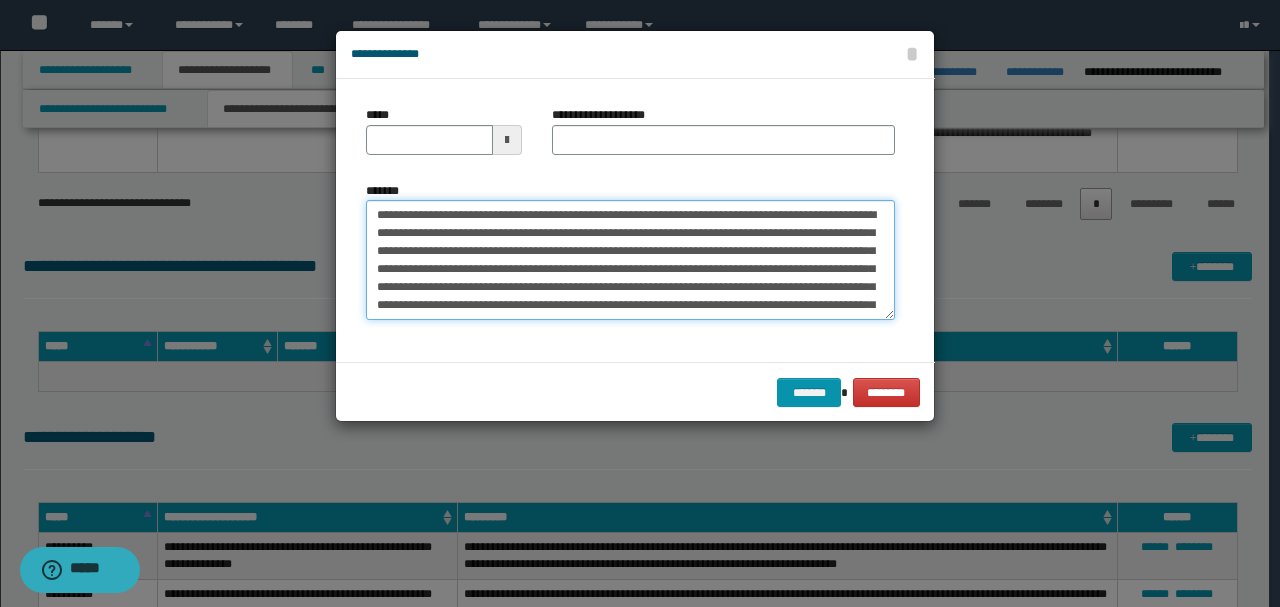 drag, startPoint x: 443, startPoint y: 211, endPoint x: 284, endPoint y: 198, distance: 159.53056 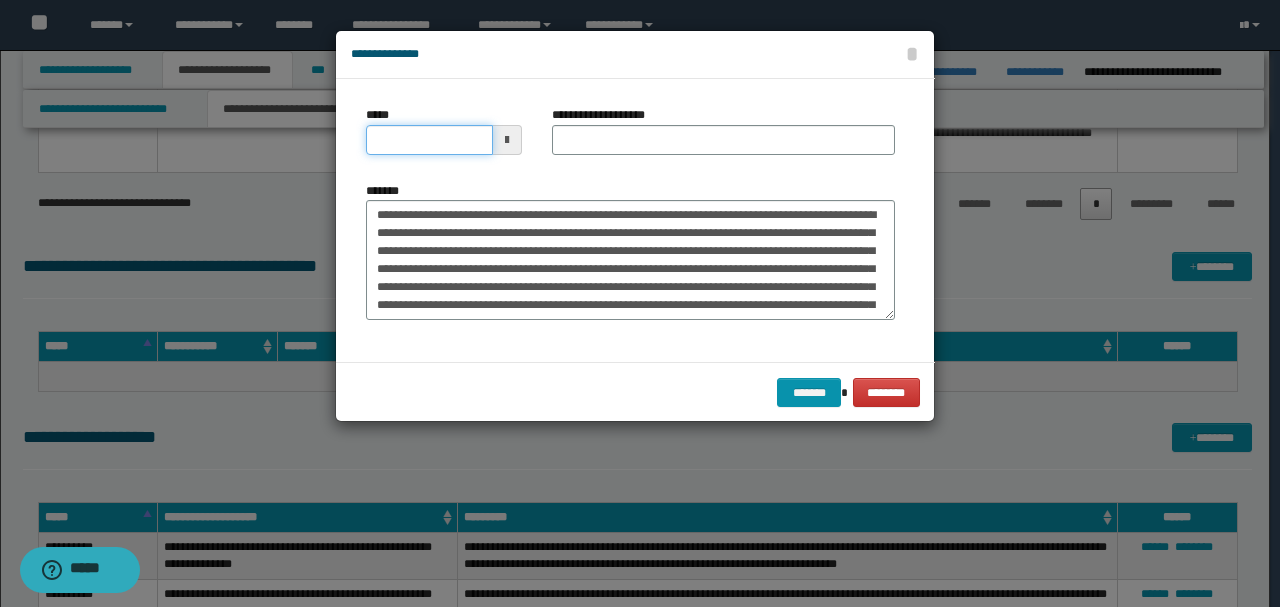 click on "*****" at bounding box center (429, 140) 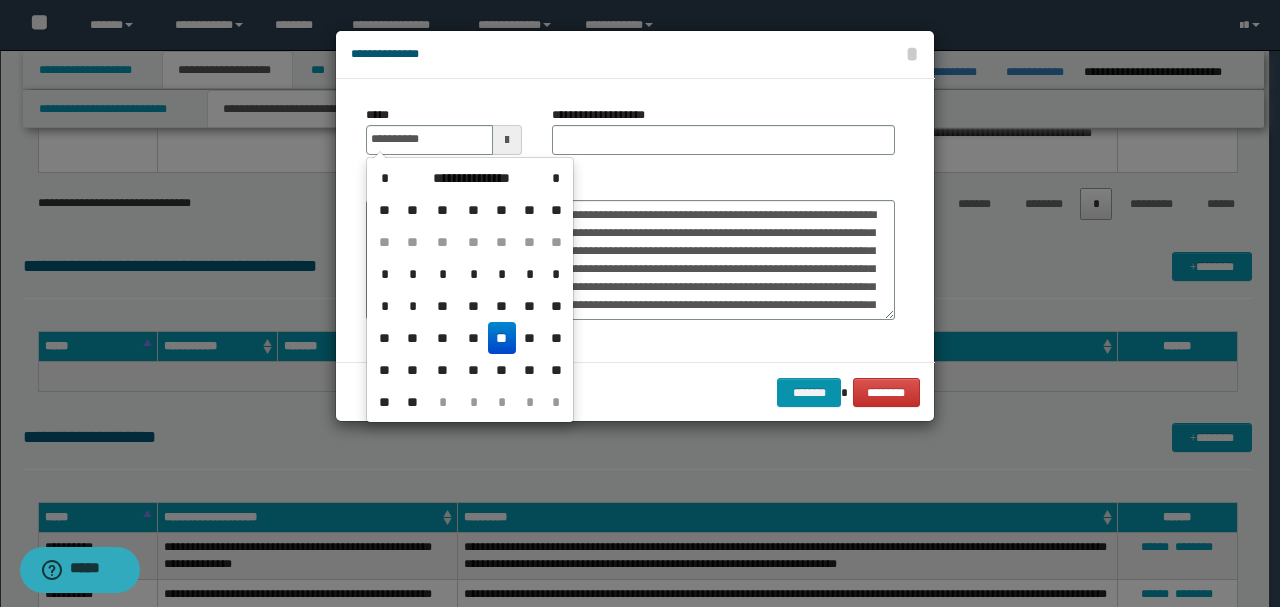 type on "**********" 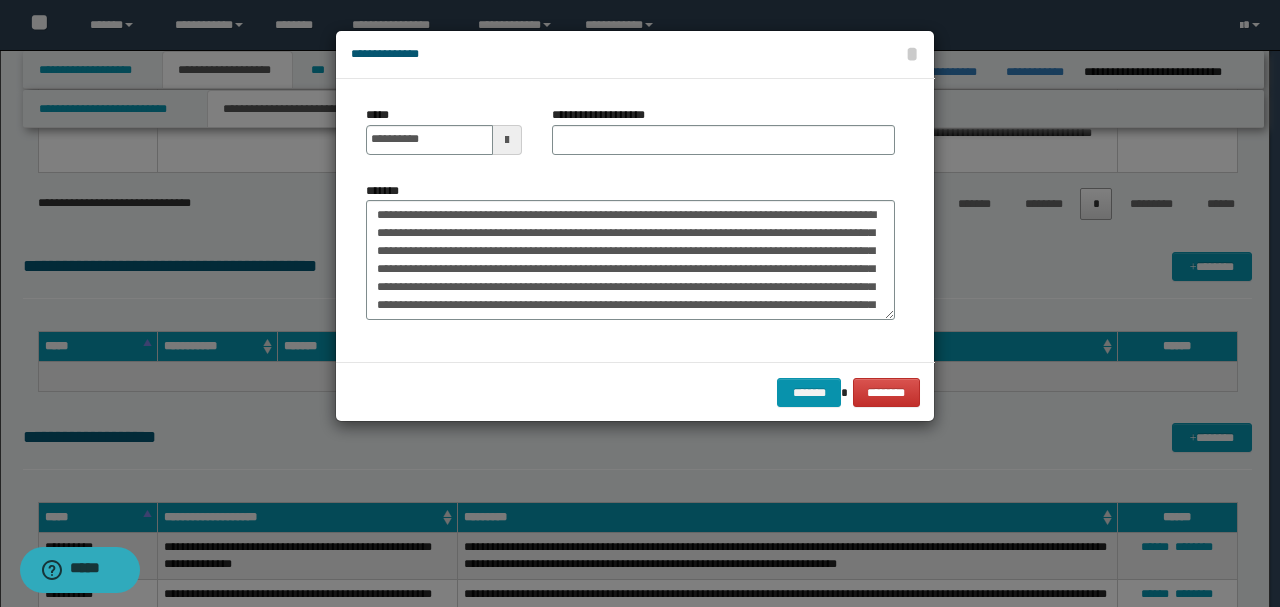 click on "**********" at bounding box center (723, 138) 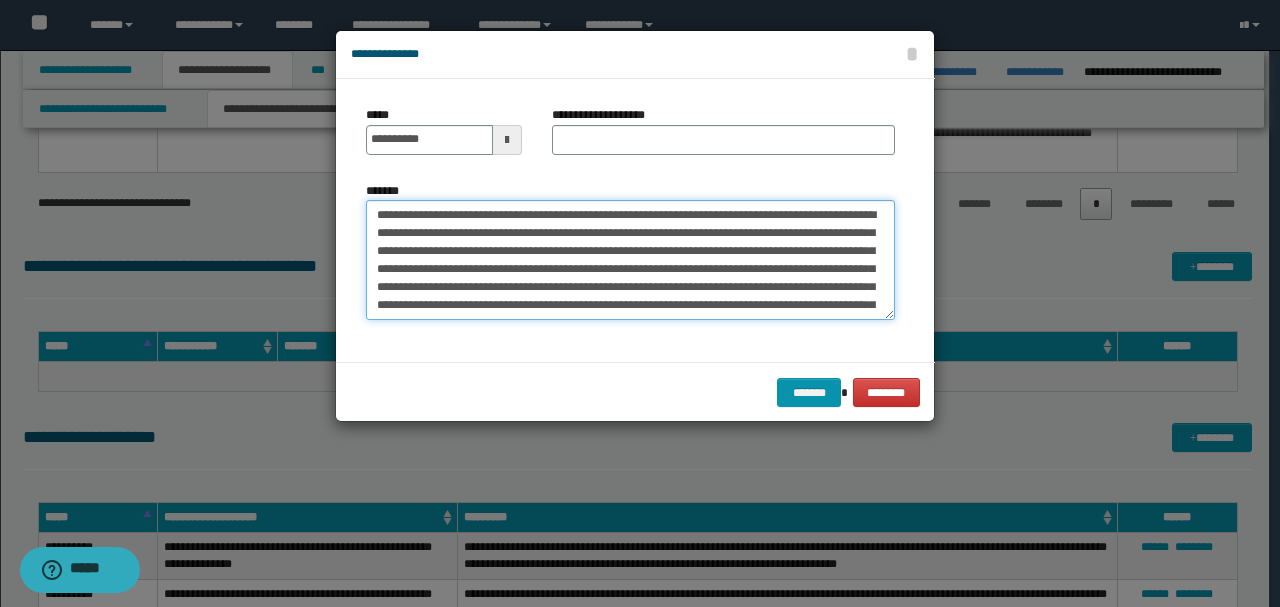 drag, startPoint x: 692, startPoint y: 212, endPoint x: 161, endPoint y: 188, distance: 531.5421 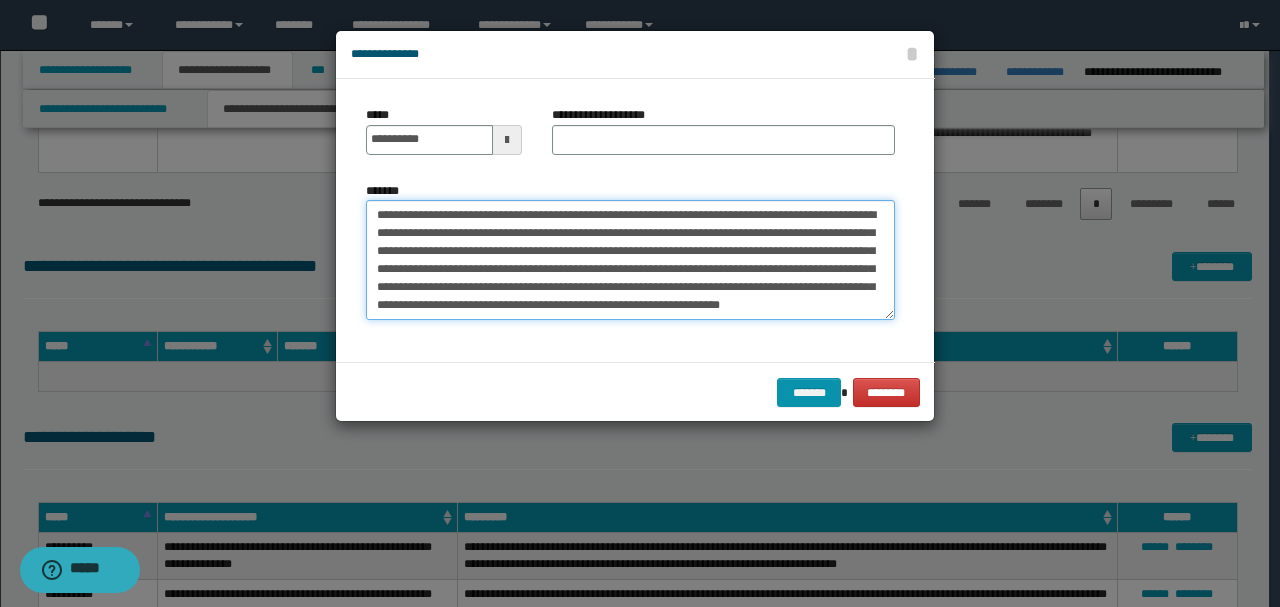 type on "**********" 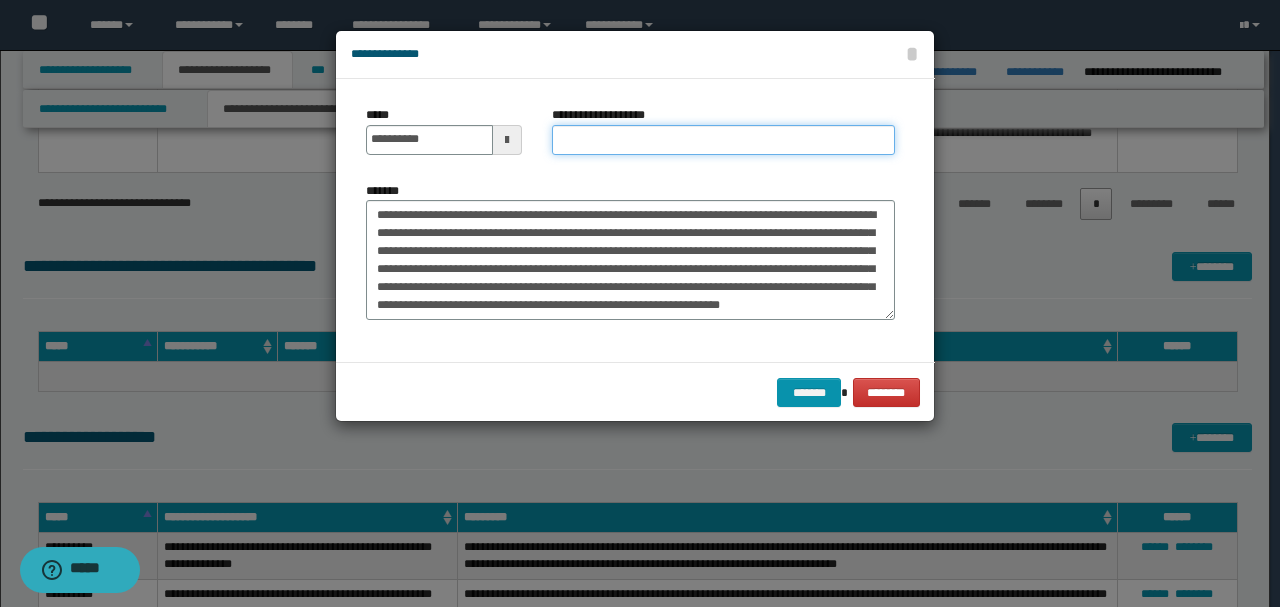 click on "**********" at bounding box center [723, 140] 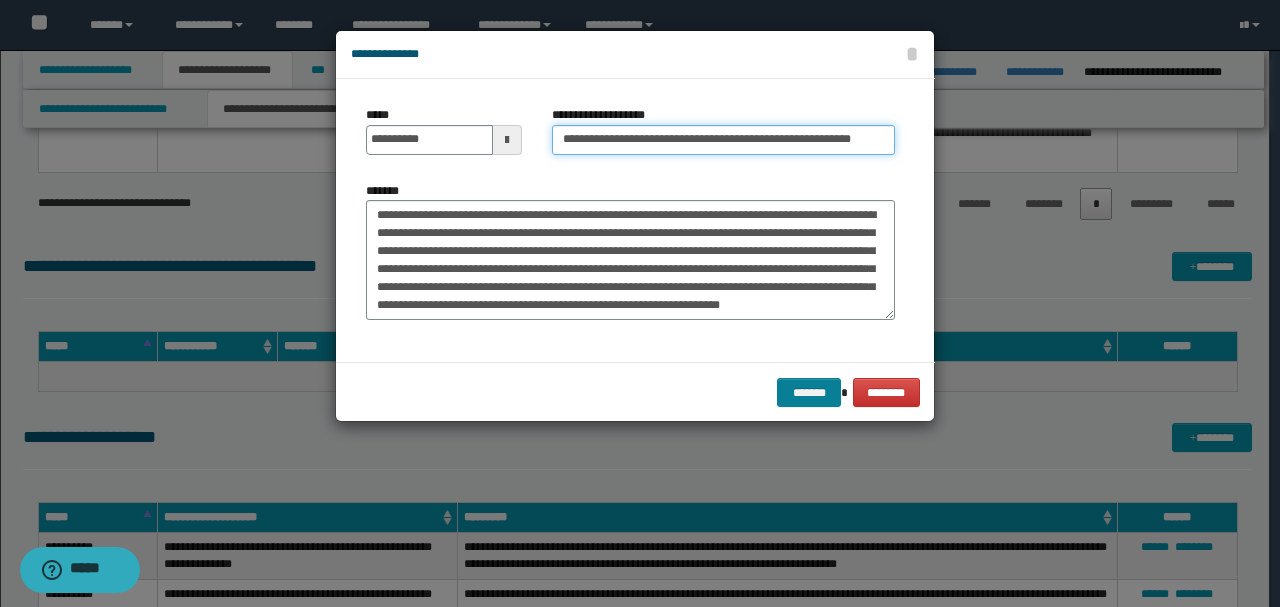 type on "**********" 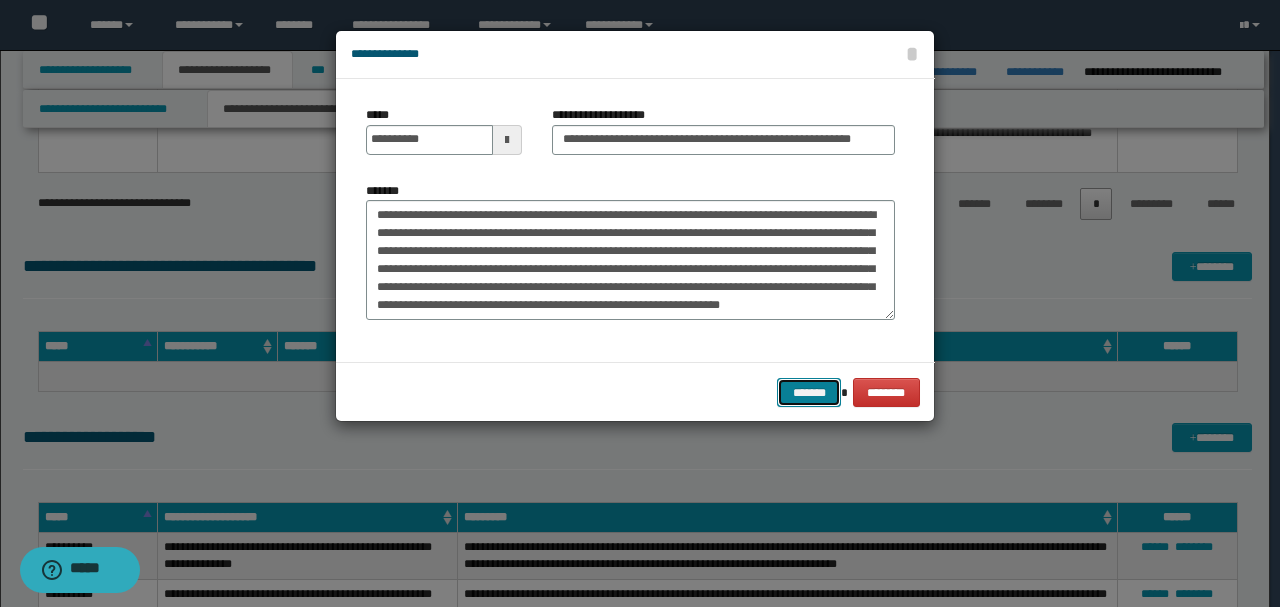 click on "*******" at bounding box center (809, 392) 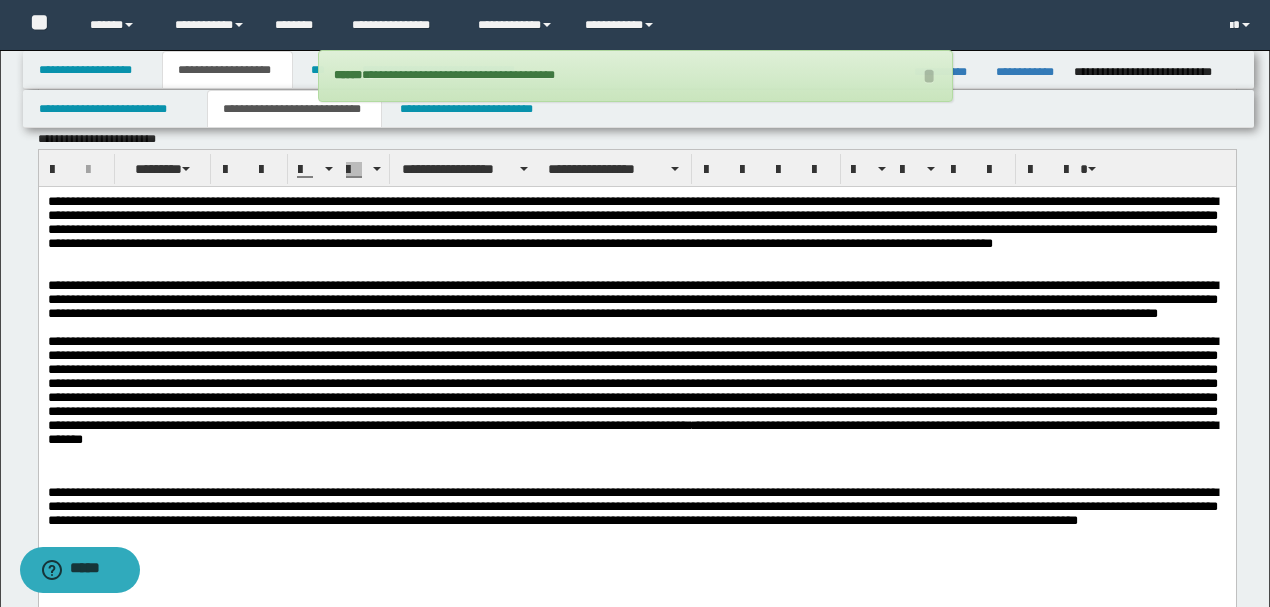 scroll, scrollTop: 2518, scrollLeft: 0, axis: vertical 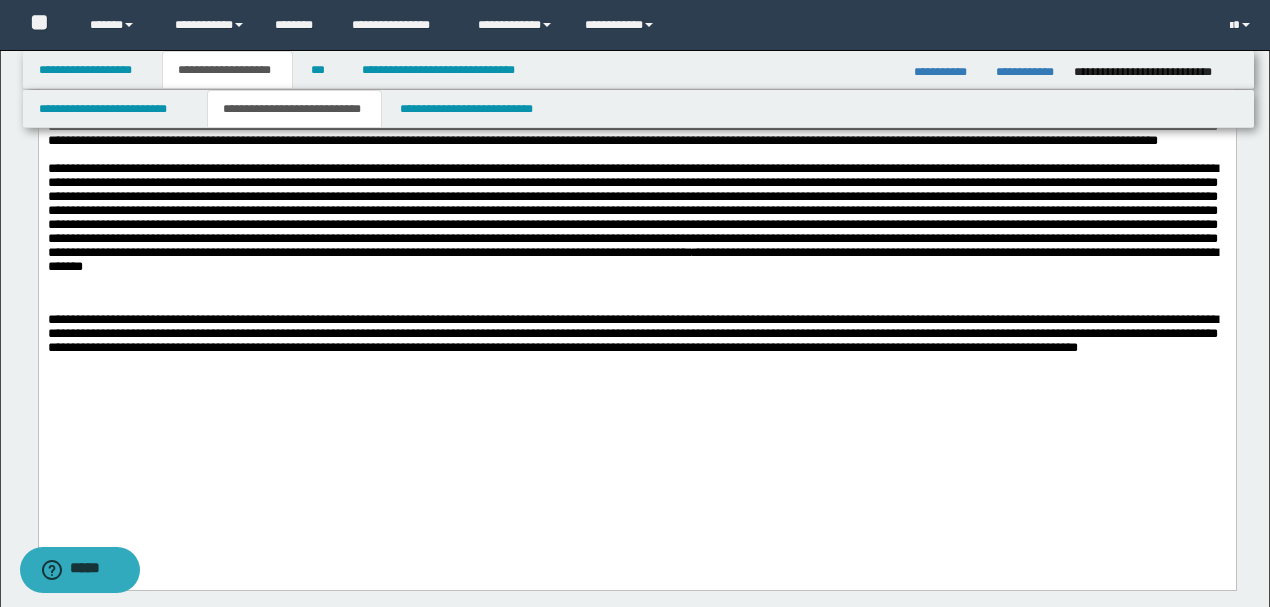 drag, startPoint x: 350, startPoint y: 435, endPoint x: 0, endPoint y: 347, distance: 360.89334 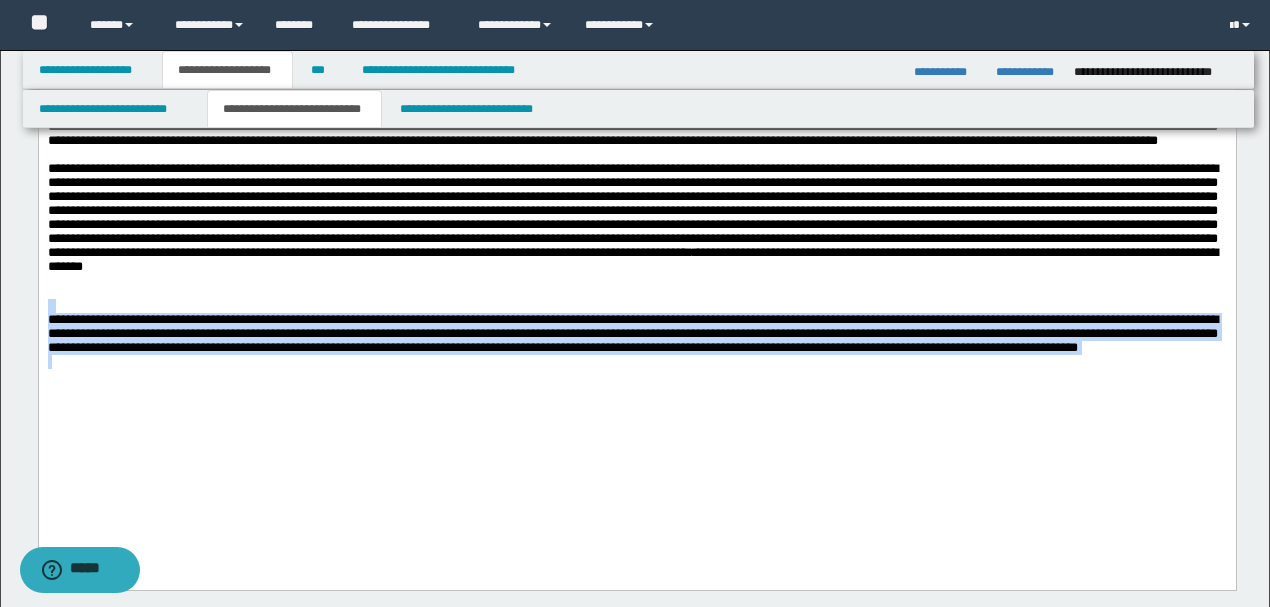 drag, startPoint x: 311, startPoint y: 420, endPoint x: 0, endPoint y: 352, distance: 318.3473 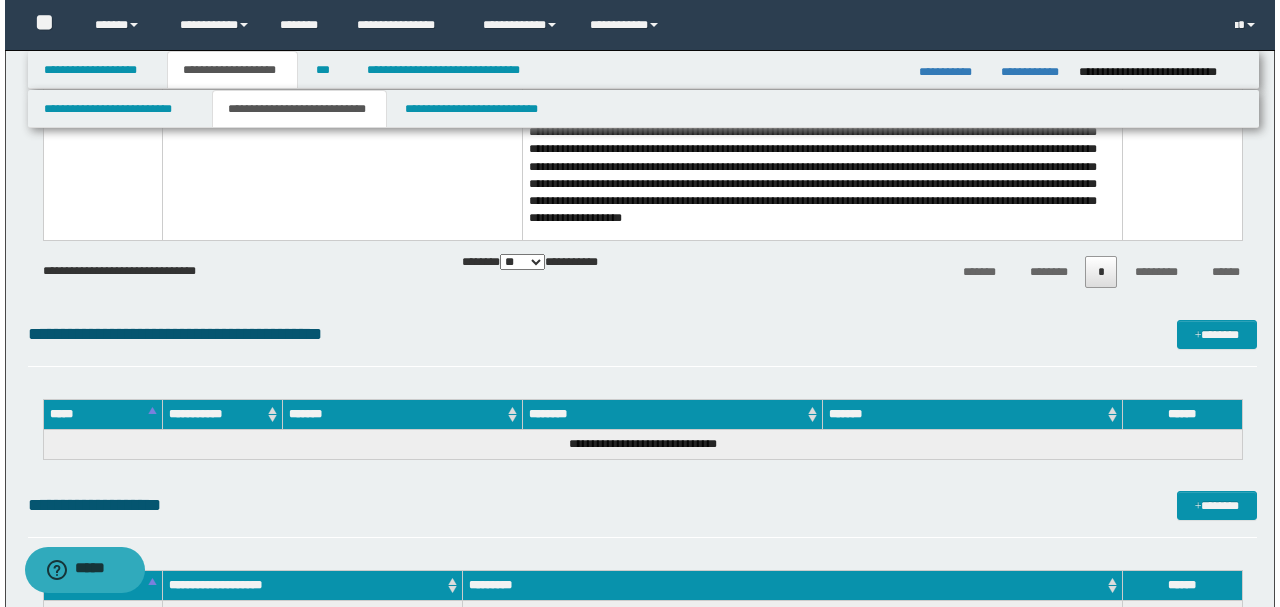 scroll, scrollTop: 4476, scrollLeft: 0, axis: vertical 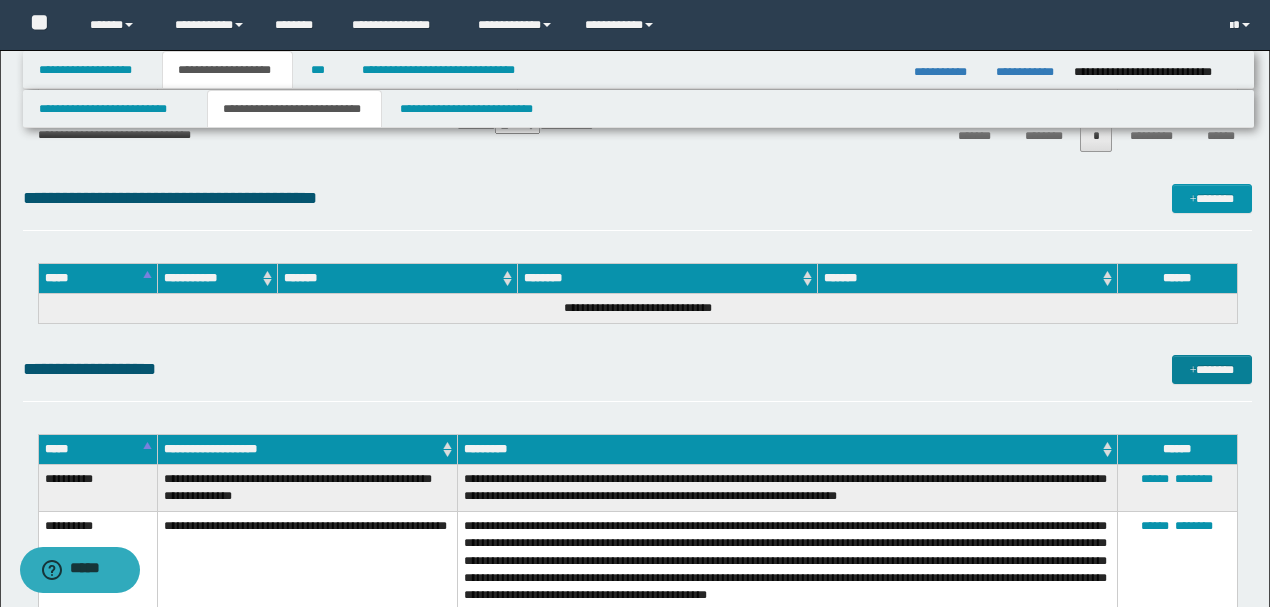 drag, startPoint x: 1223, startPoint y: 371, endPoint x: 1184, endPoint y: 376, distance: 39.319206 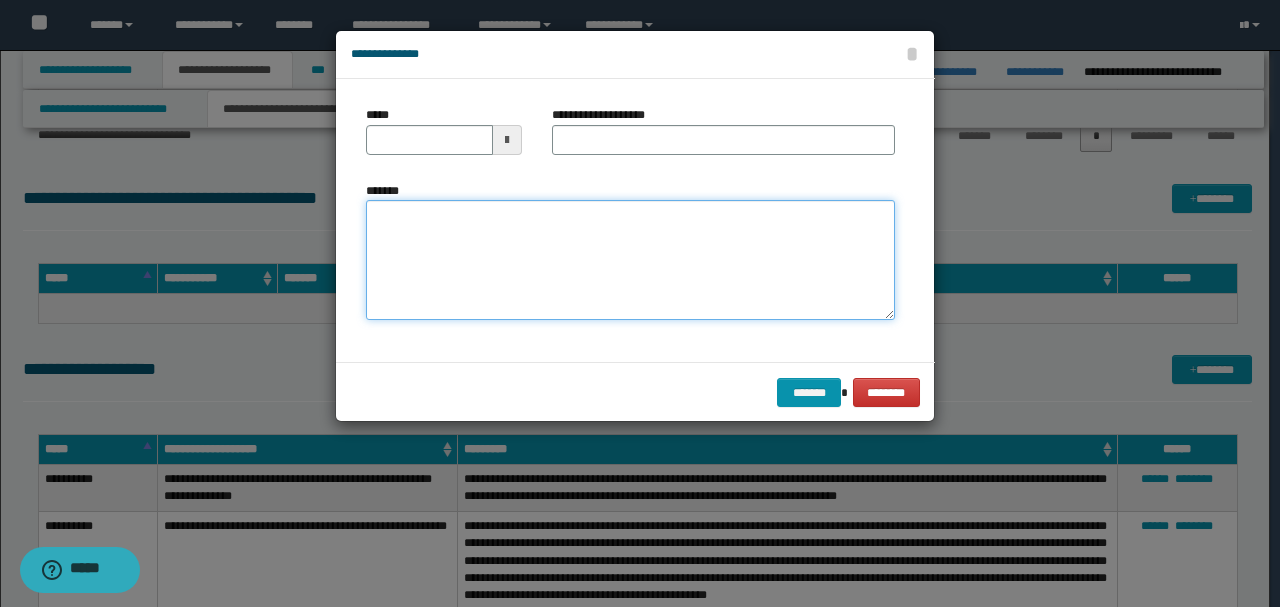 click on "*******" at bounding box center (630, 259) 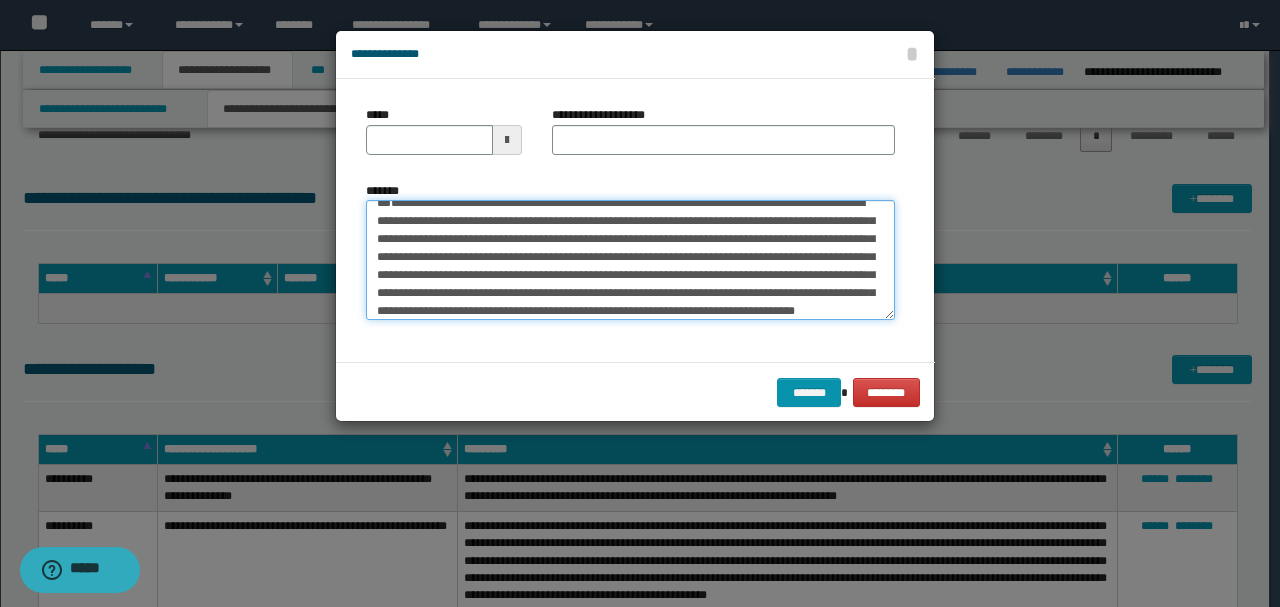 scroll, scrollTop: 0, scrollLeft: 0, axis: both 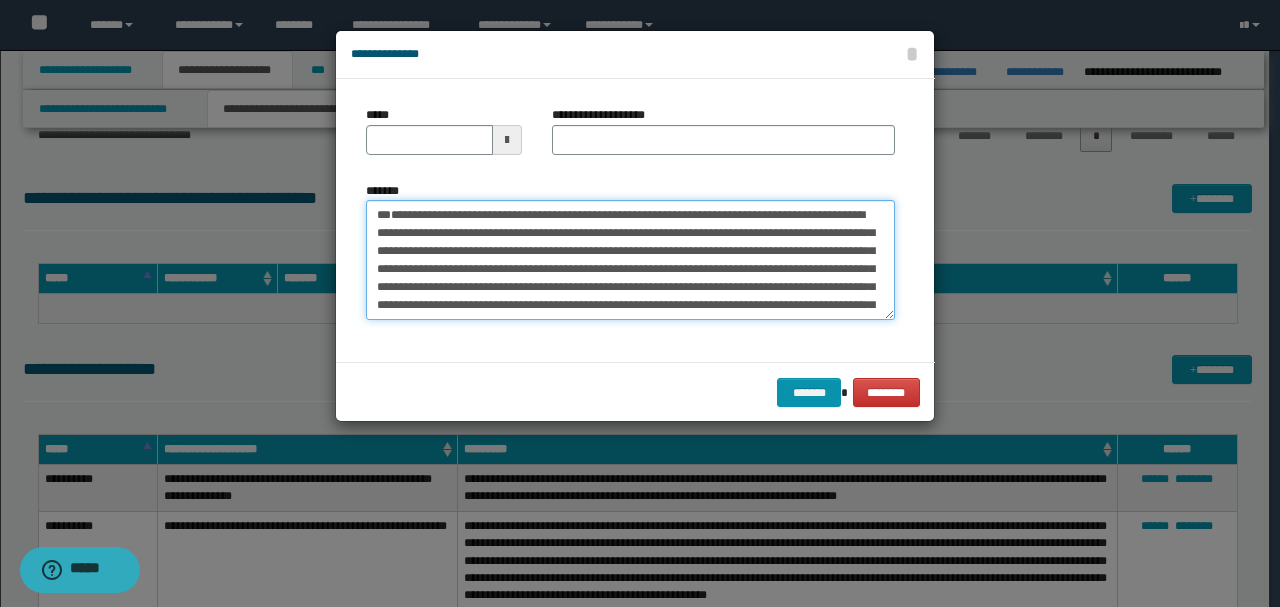 drag, startPoint x: 443, startPoint y: 251, endPoint x: 278, endPoint y: 178, distance: 180.42728 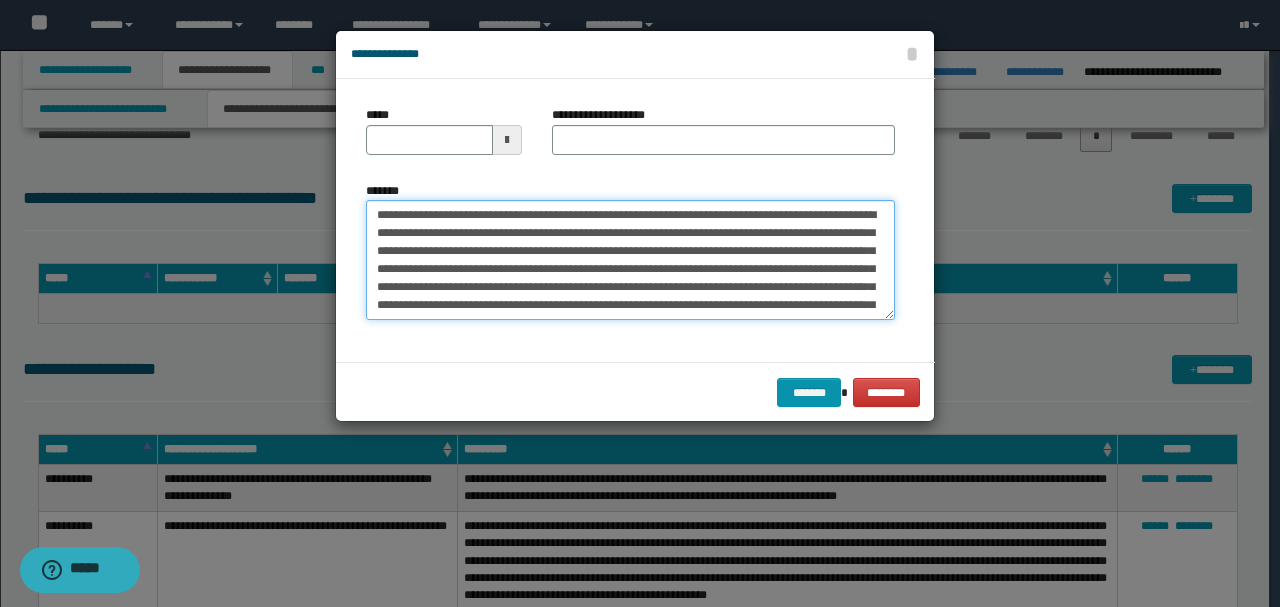 type 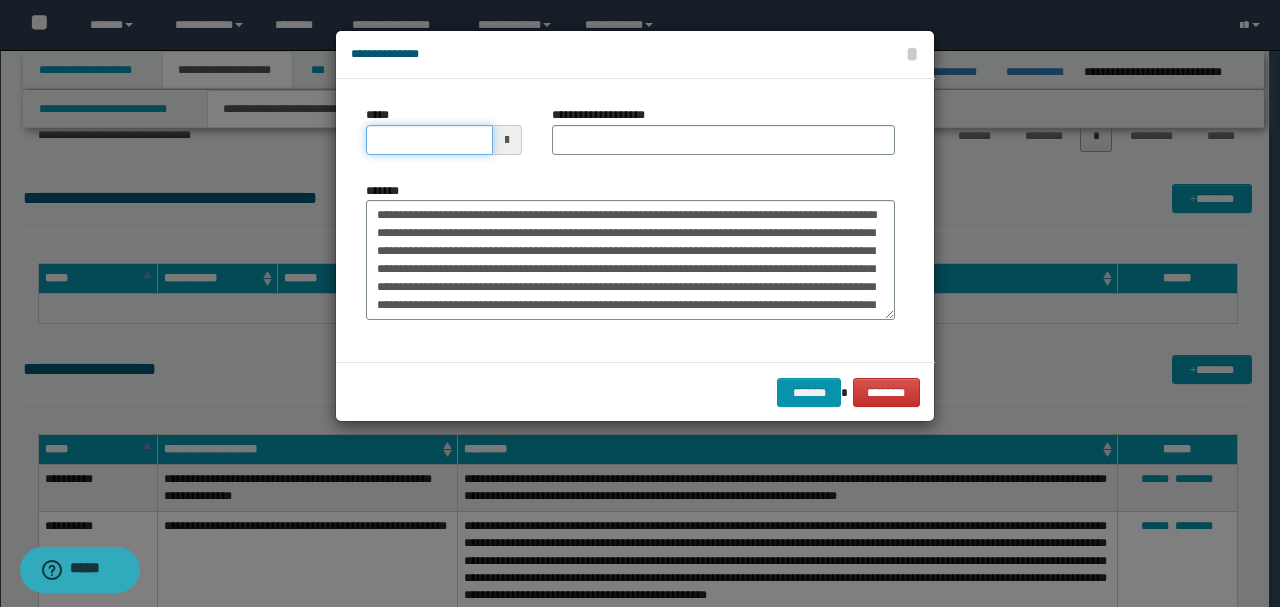 click on "*****" at bounding box center [429, 140] 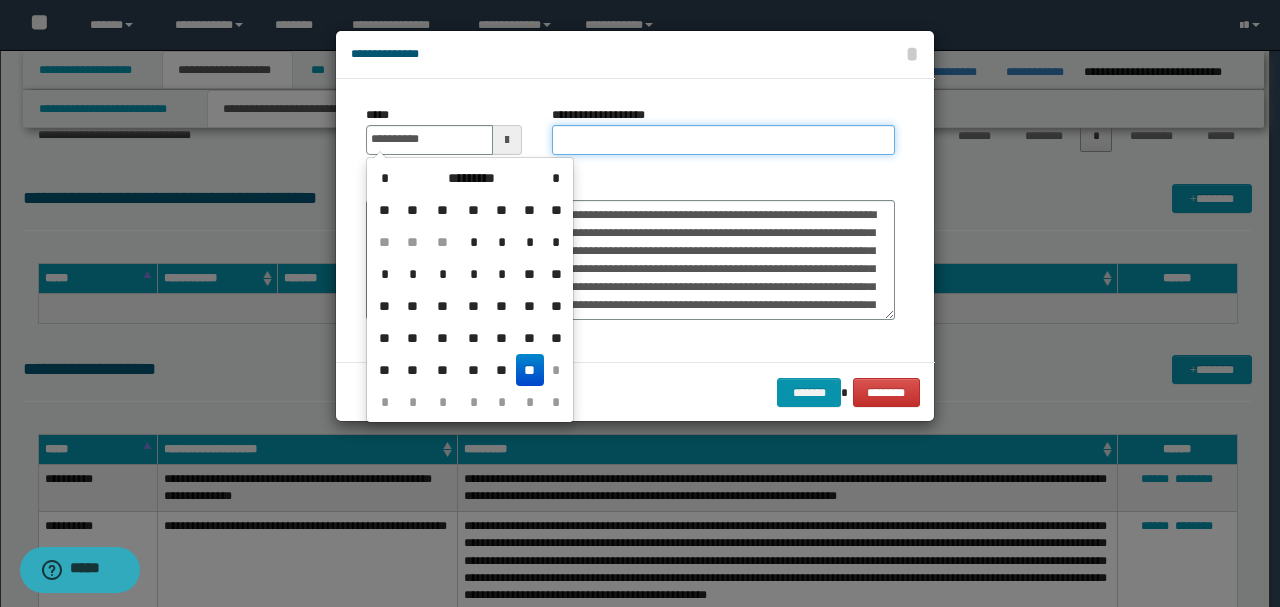 type on "**********" 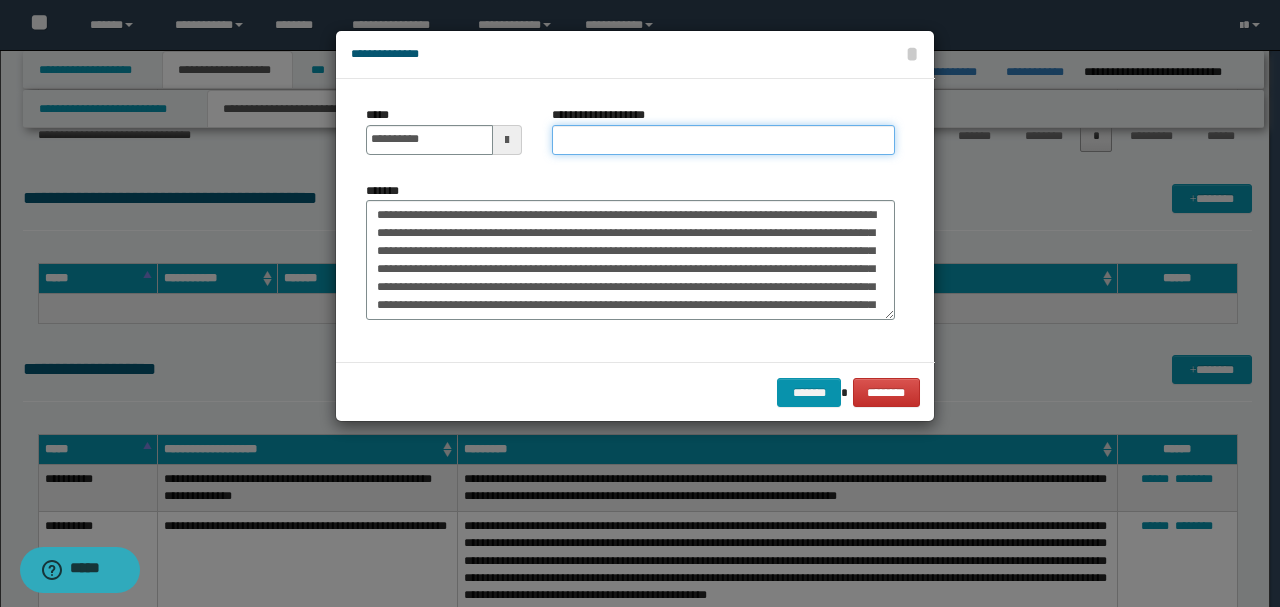 click on "**********" at bounding box center (723, 140) 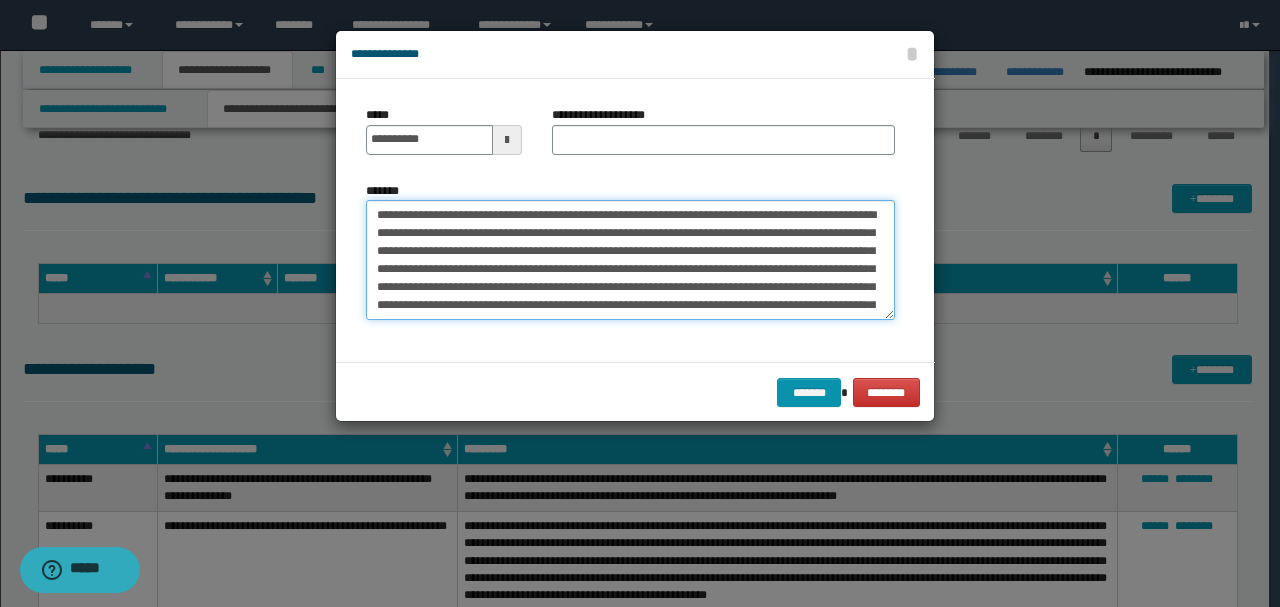click on "**********" at bounding box center (630, 259) 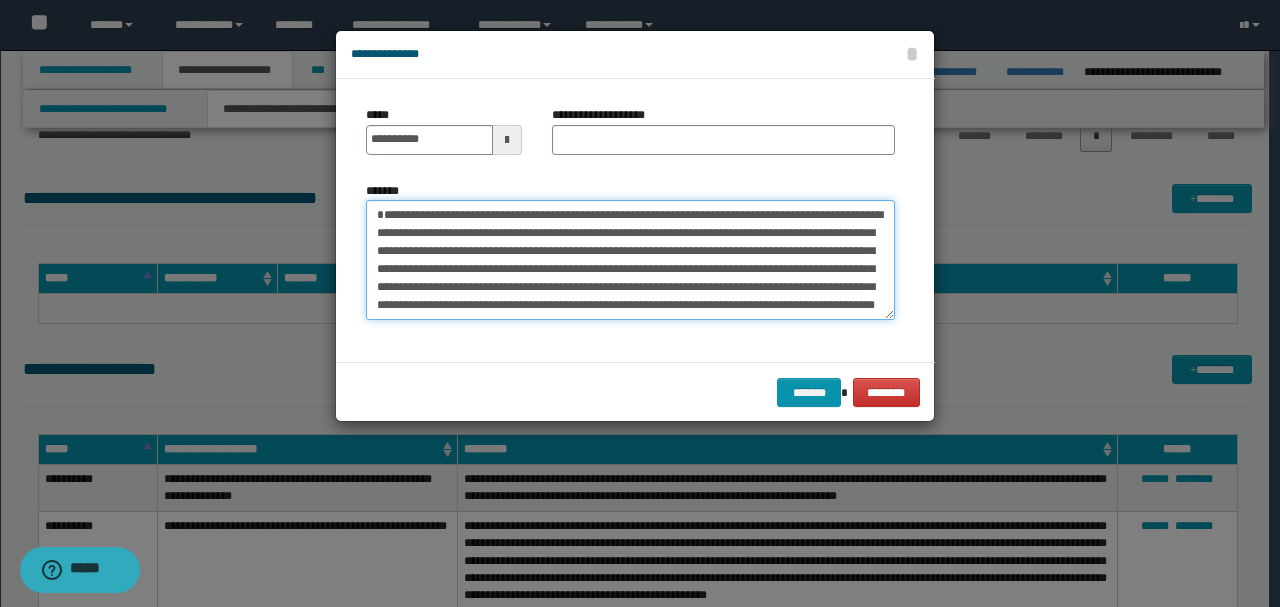 type on "**********" 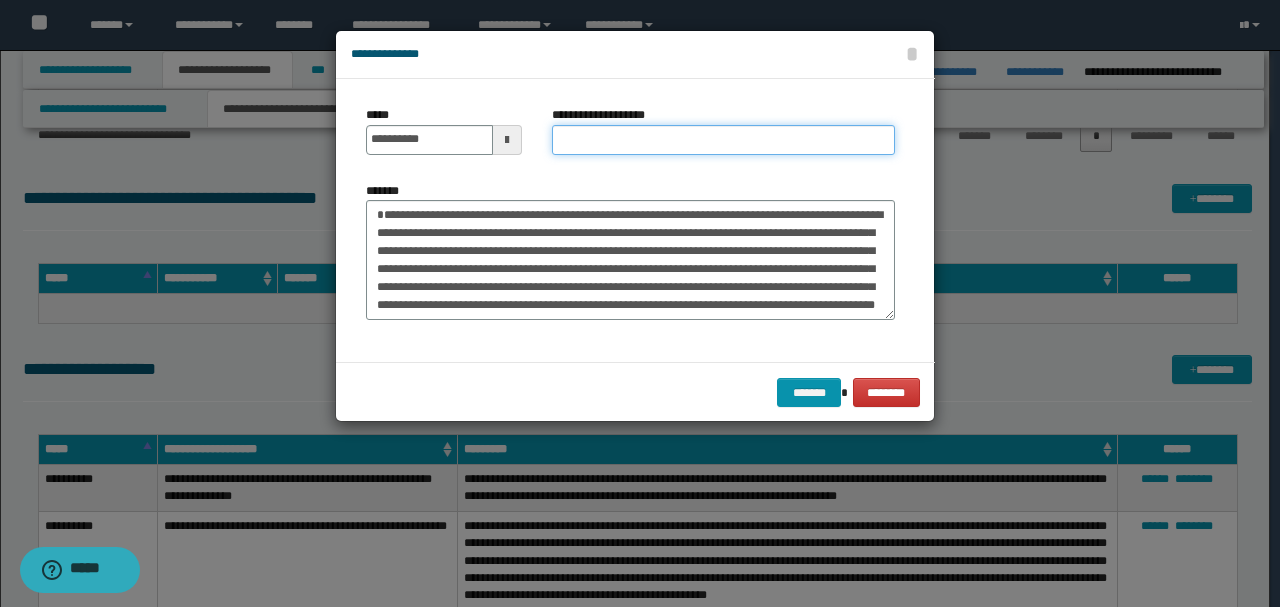 click on "**********" at bounding box center [723, 140] 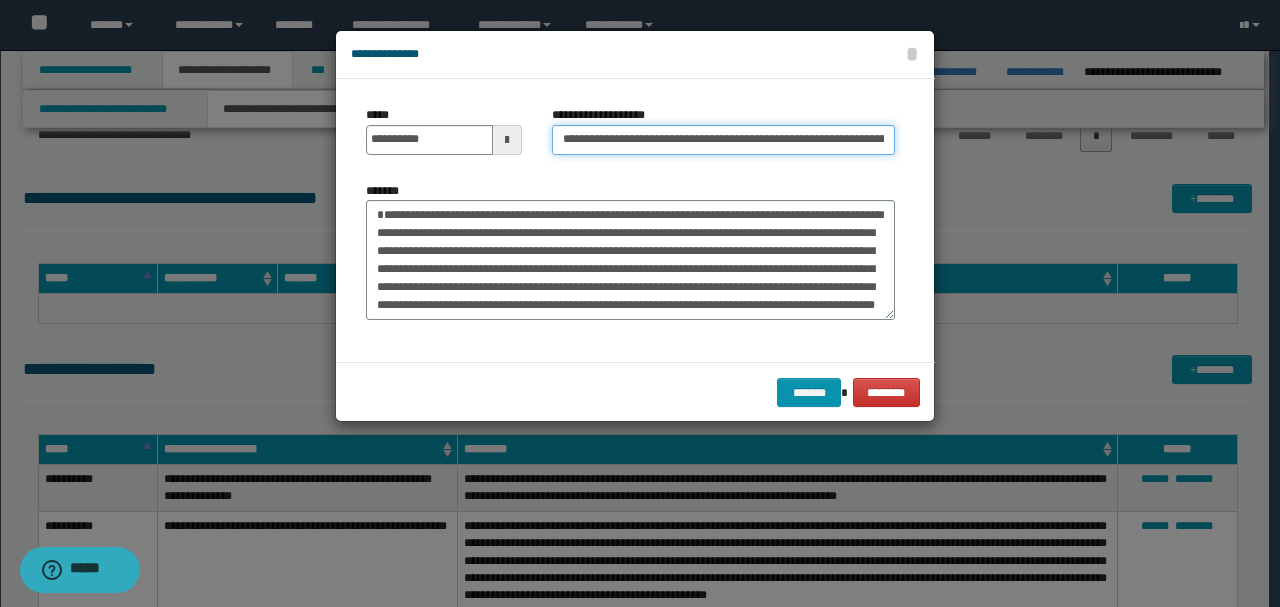 scroll, scrollTop: 0, scrollLeft: 36, axis: horizontal 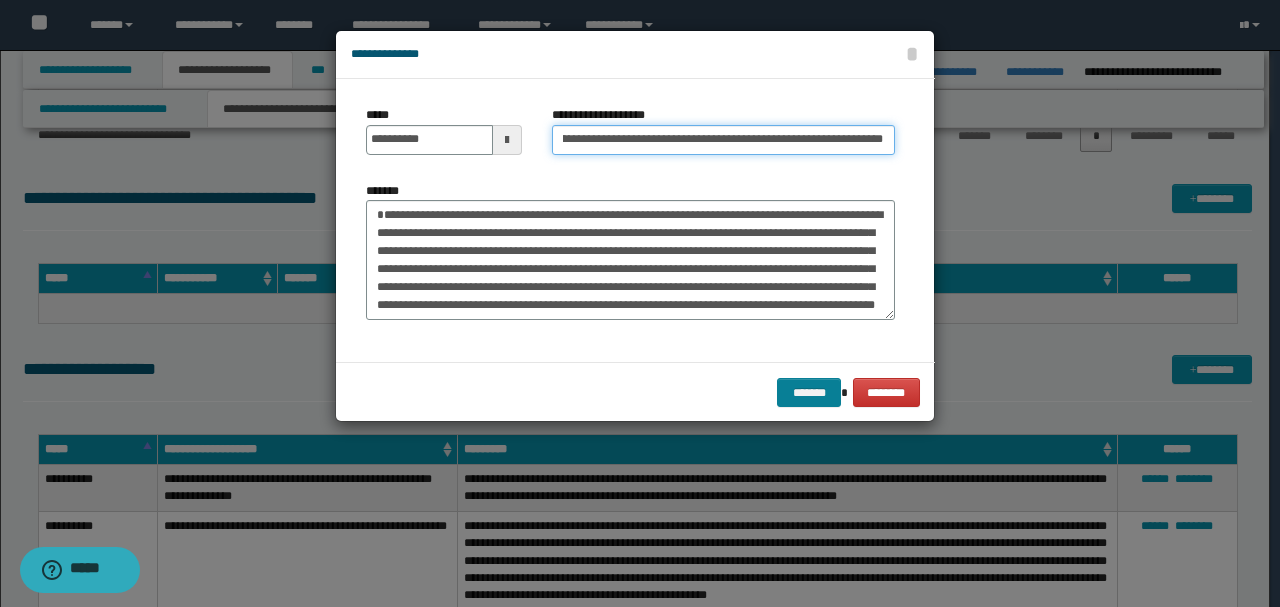 type on "**********" 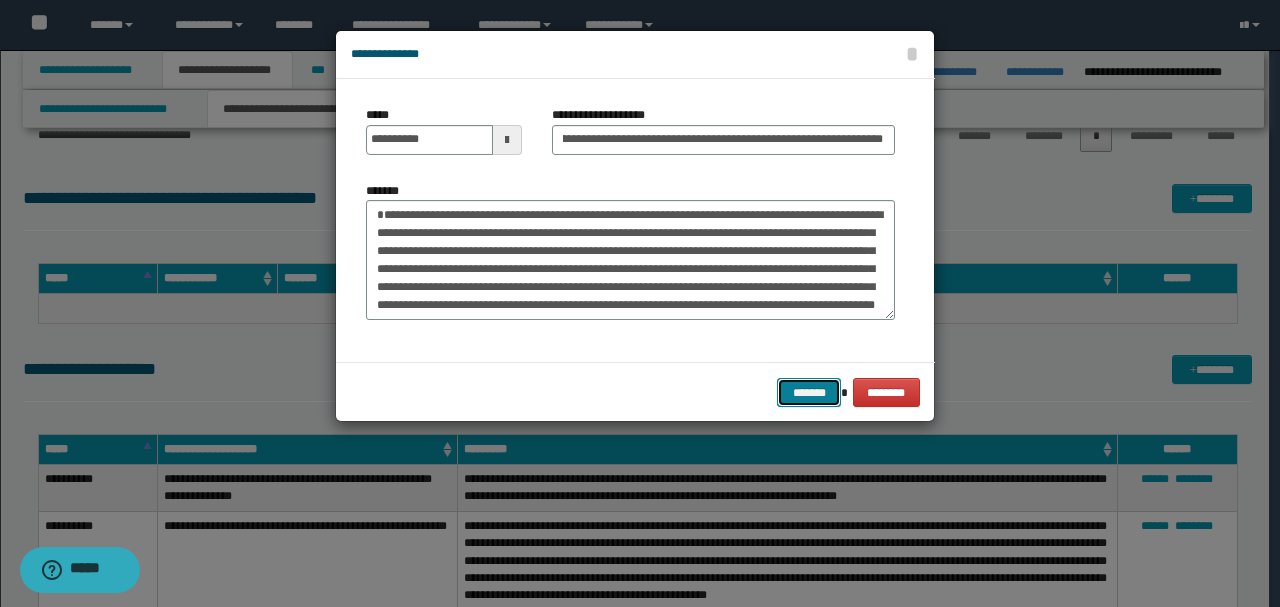 click on "*******" at bounding box center (809, 392) 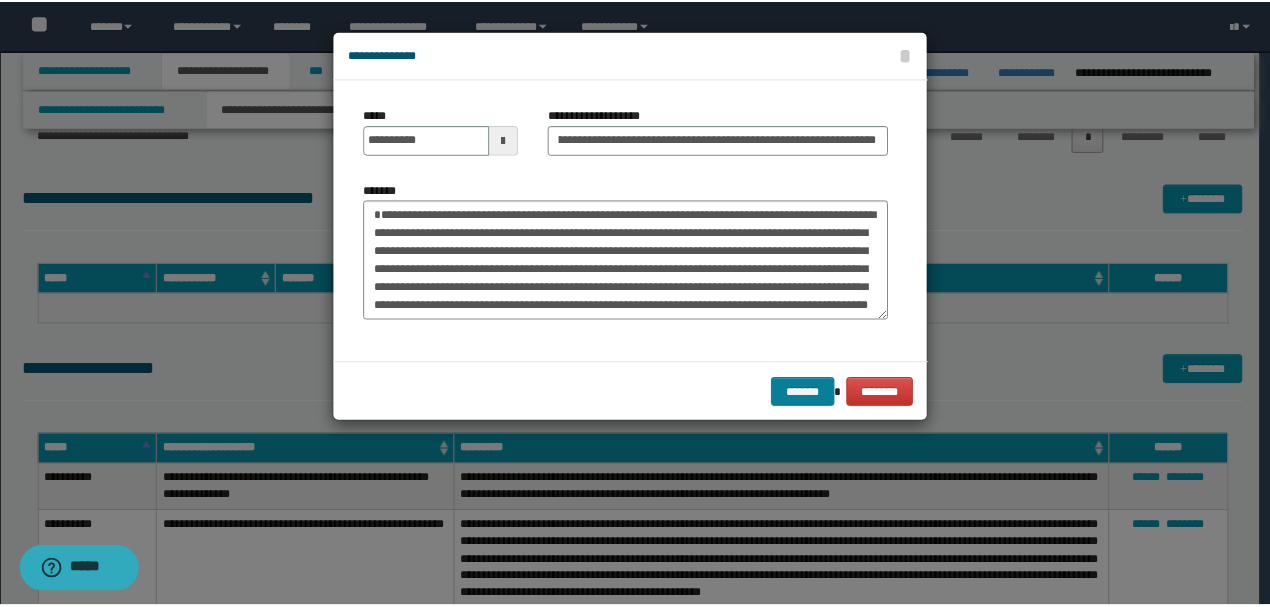 scroll, scrollTop: 0, scrollLeft: 0, axis: both 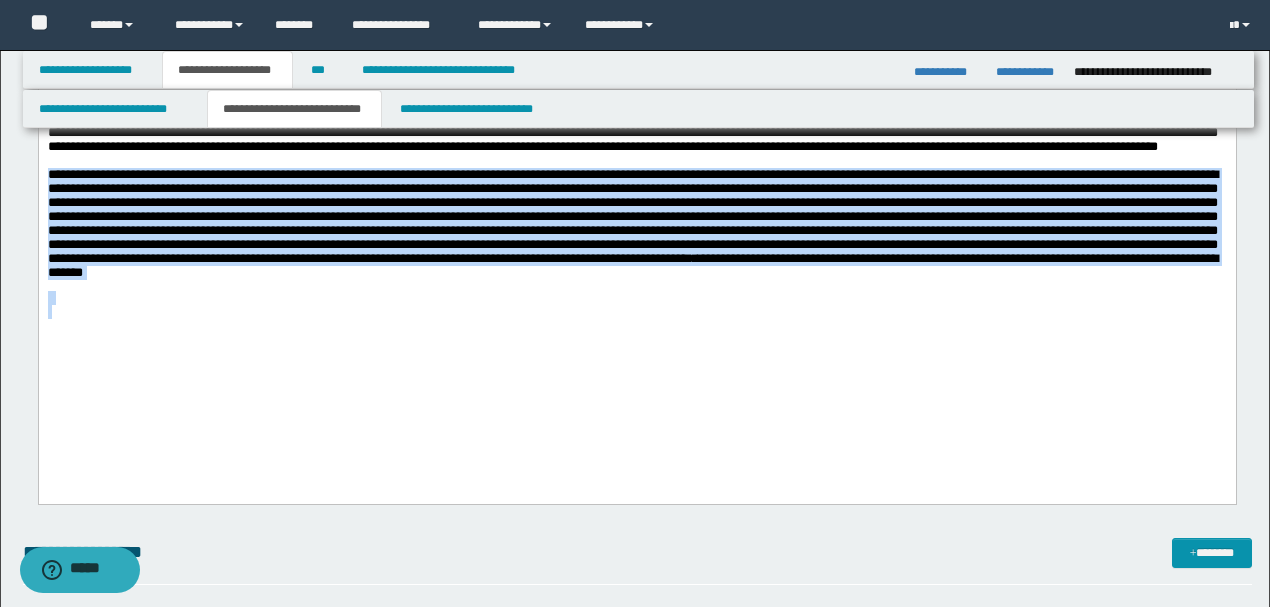 drag, startPoint x: 902, startPoint y: 352, endPoint x: 40, endPoint y: 240, distance: 869.24567 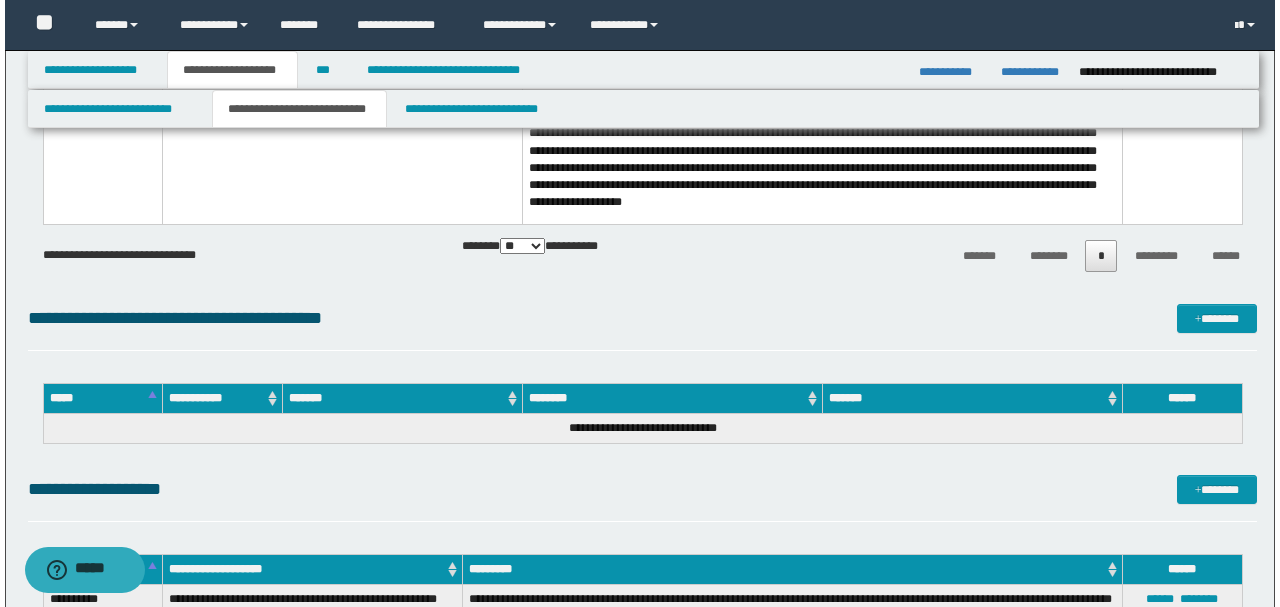 scroll, scrollTop: 4332, scrollLeft: 0, axis: vertical 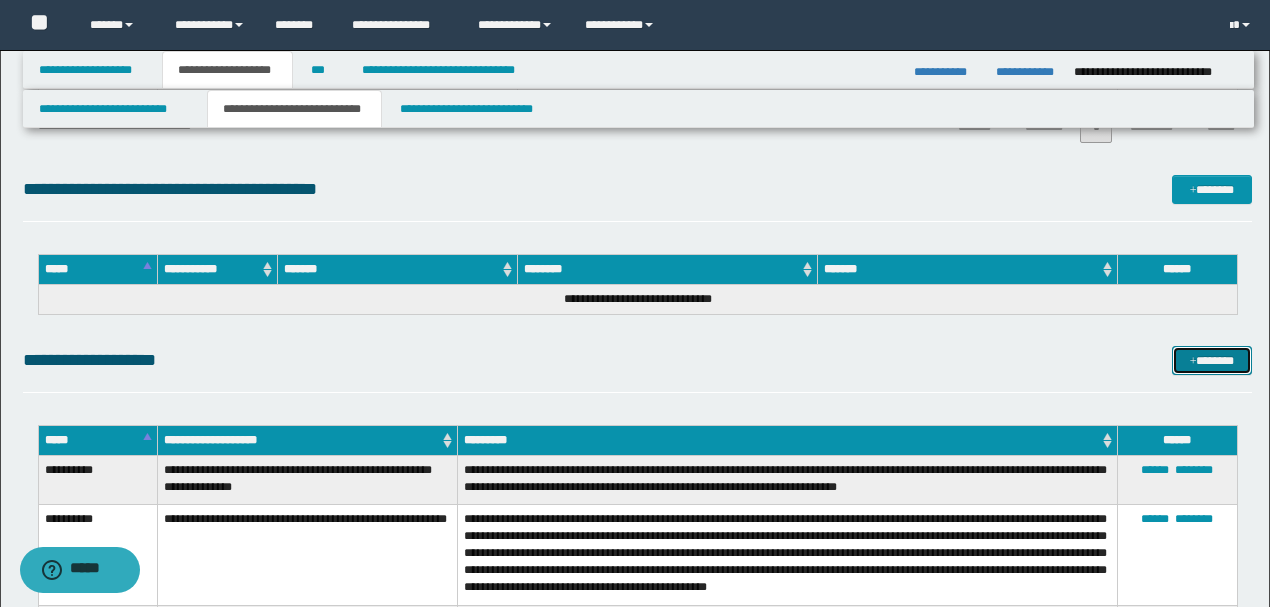 click on "*******" at bounding box center (1211, 360) 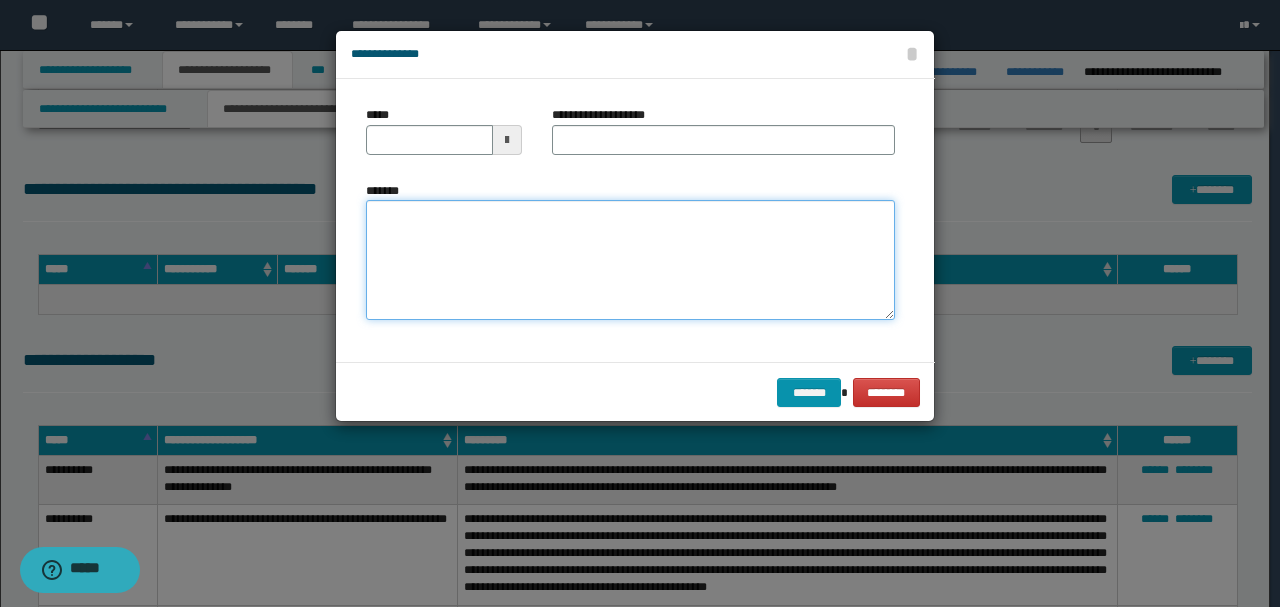 click on "*******" at bounding box center [630, 259] 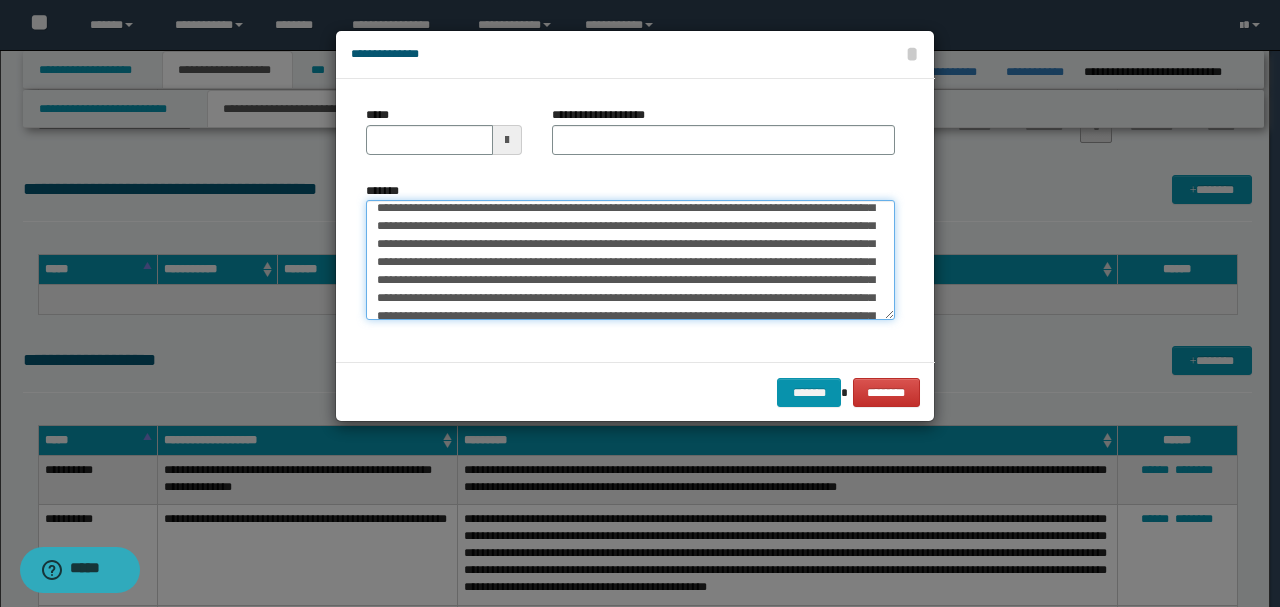 scroll, scrollTop: 0, scrollLeft: 0, axis: both 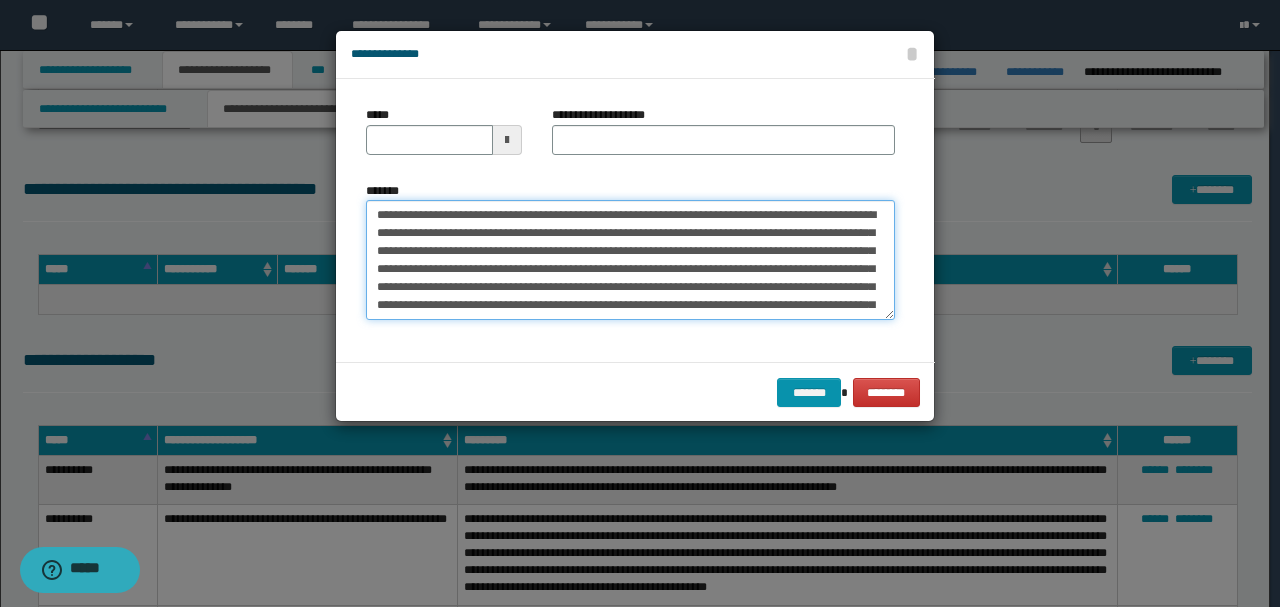 drag, startPoint x: 446, startPoint y: 214, endPoint x: 304, endPoint y: 194, distance: 143.40154 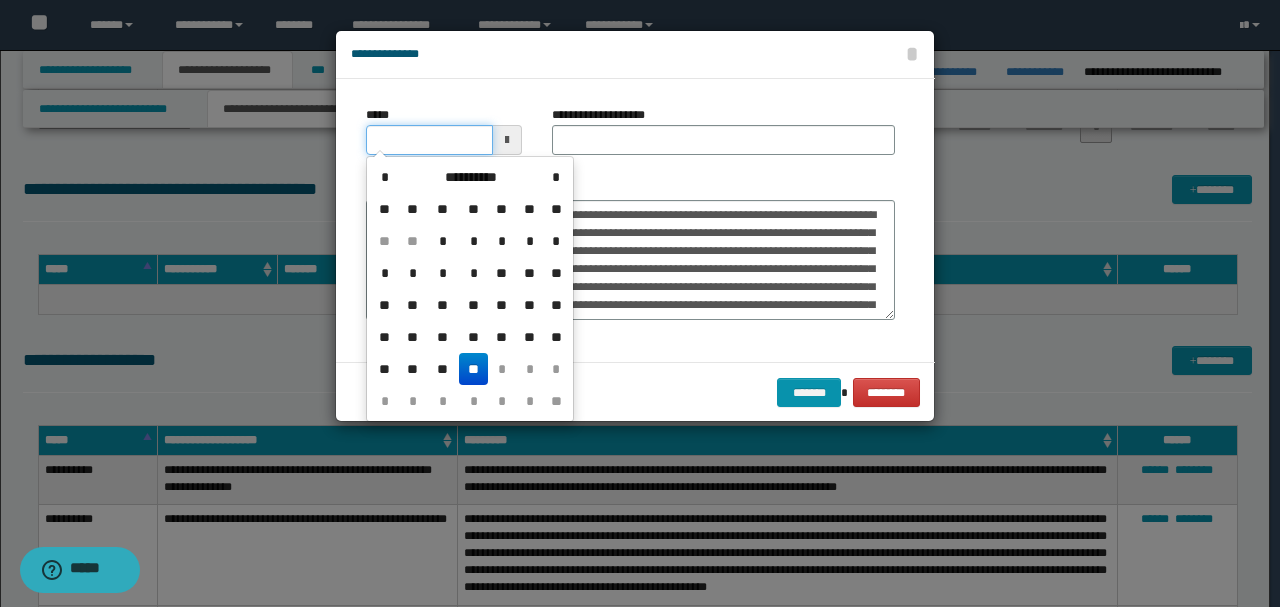 click on "*****" at bounding box center [429, 140] 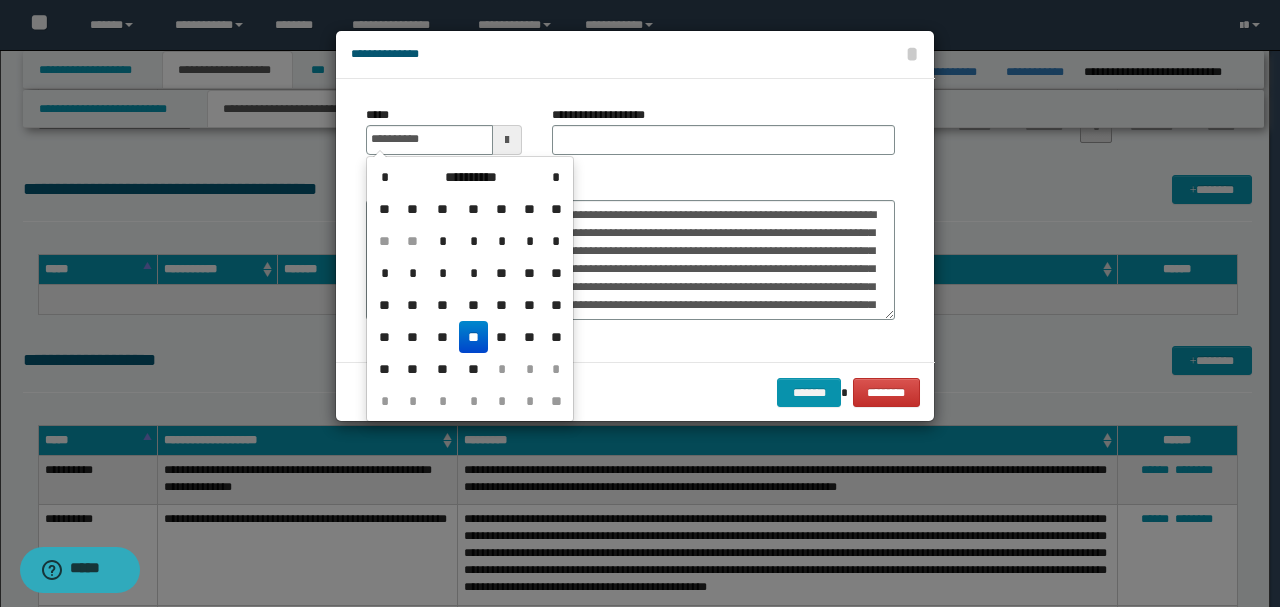 type on "**********" 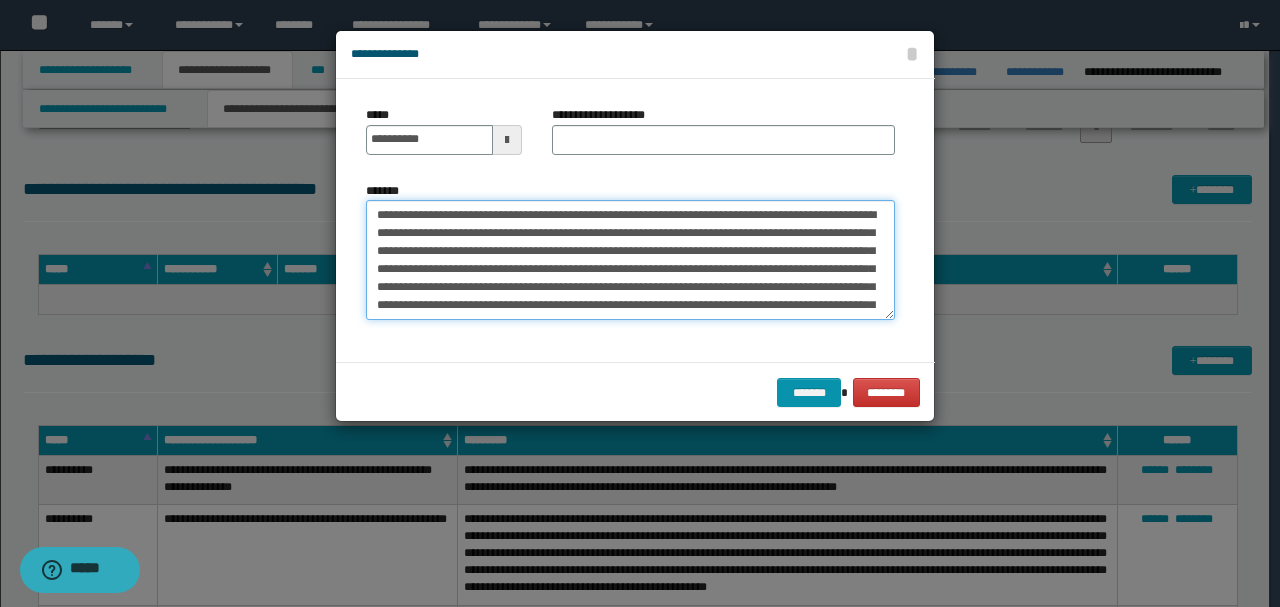 drag, startPoint x: 734, startPoint y: 207, endPoint x: 234, endPoint y: 188, distance: 500.36087 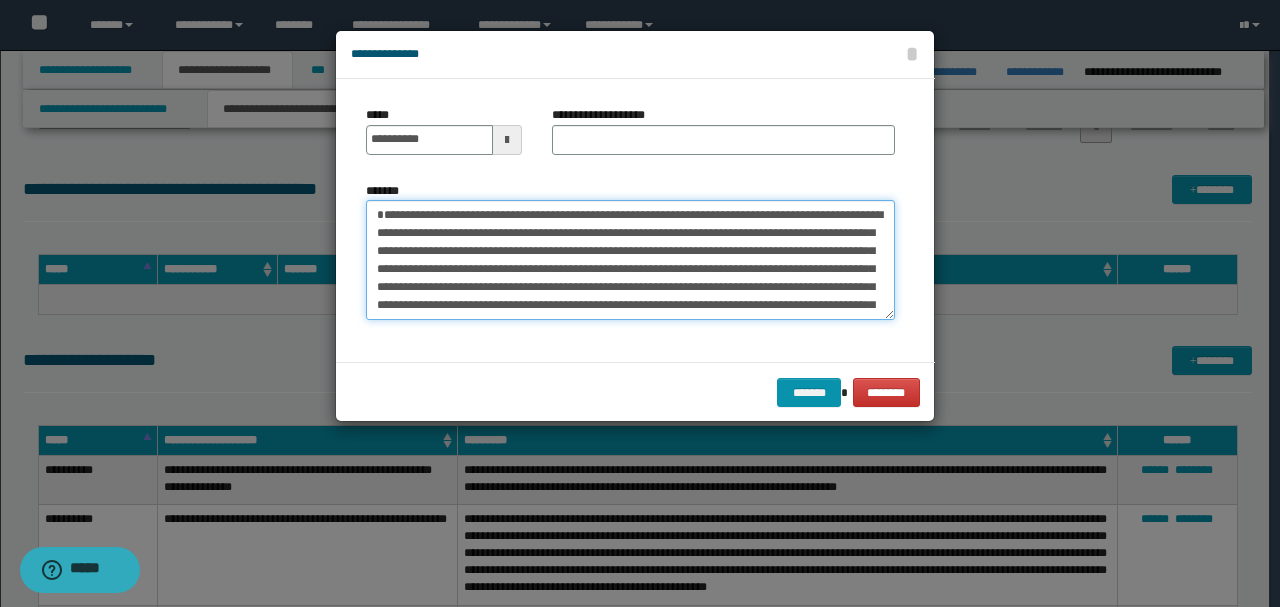 type on "**********" 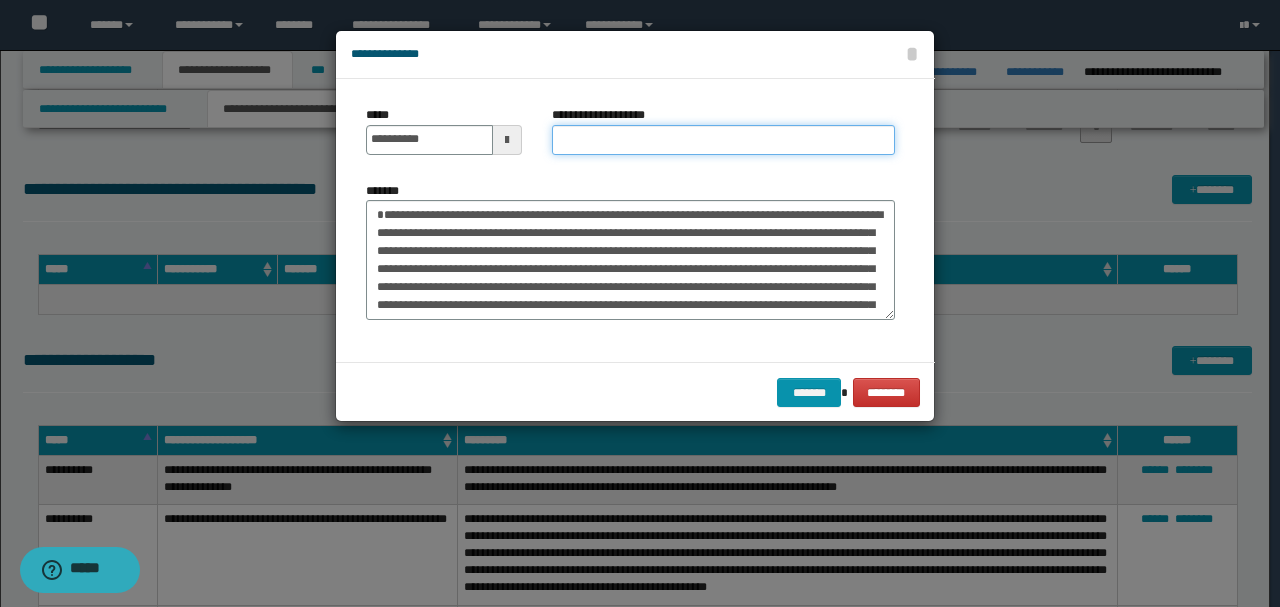 click on "**********" at bounding box center [723, 140] 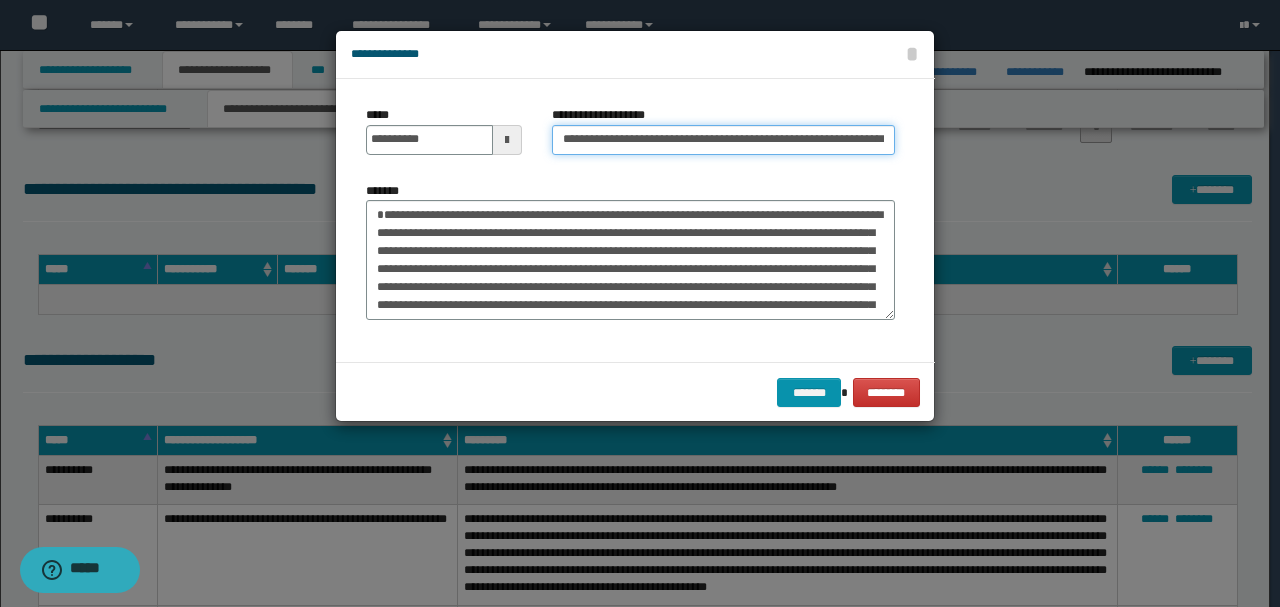 scroll, scrollTop: 0, scrollLeft: 36, axis: horizontal 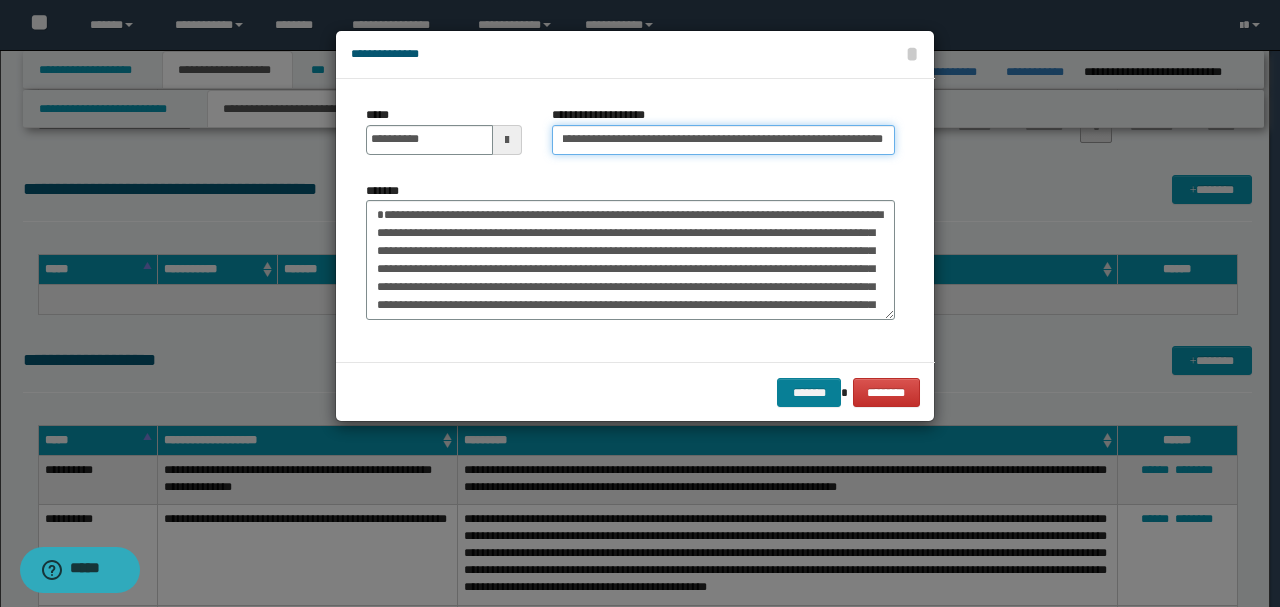 type on "**********" 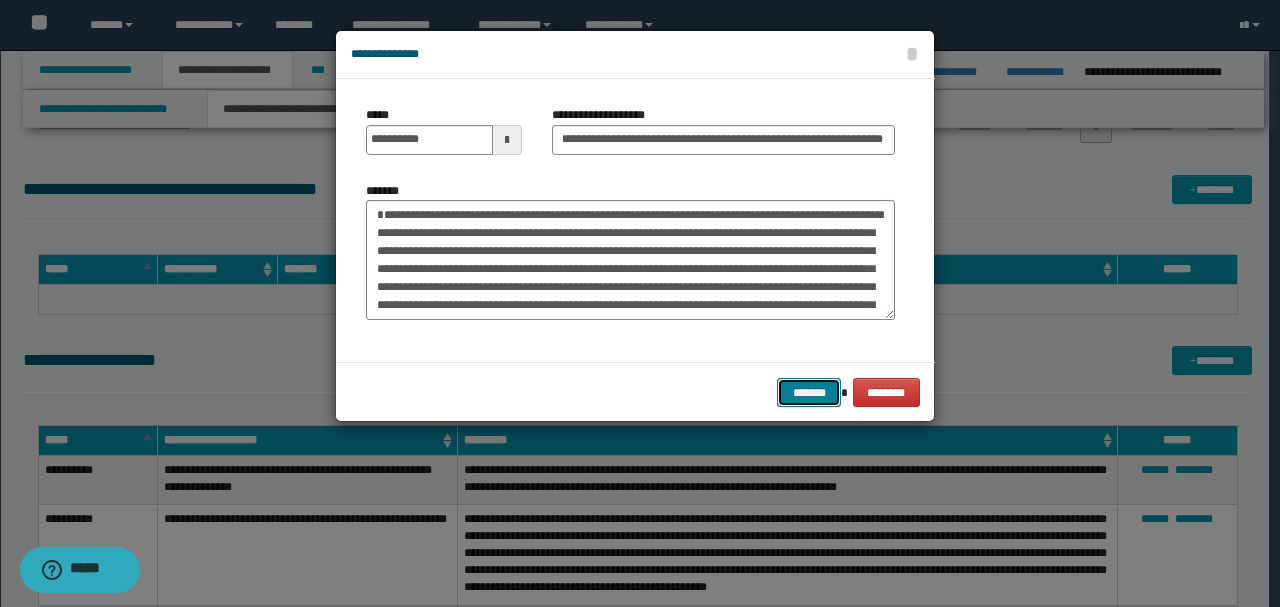 click on "*******" at bounding box center (809, 392) 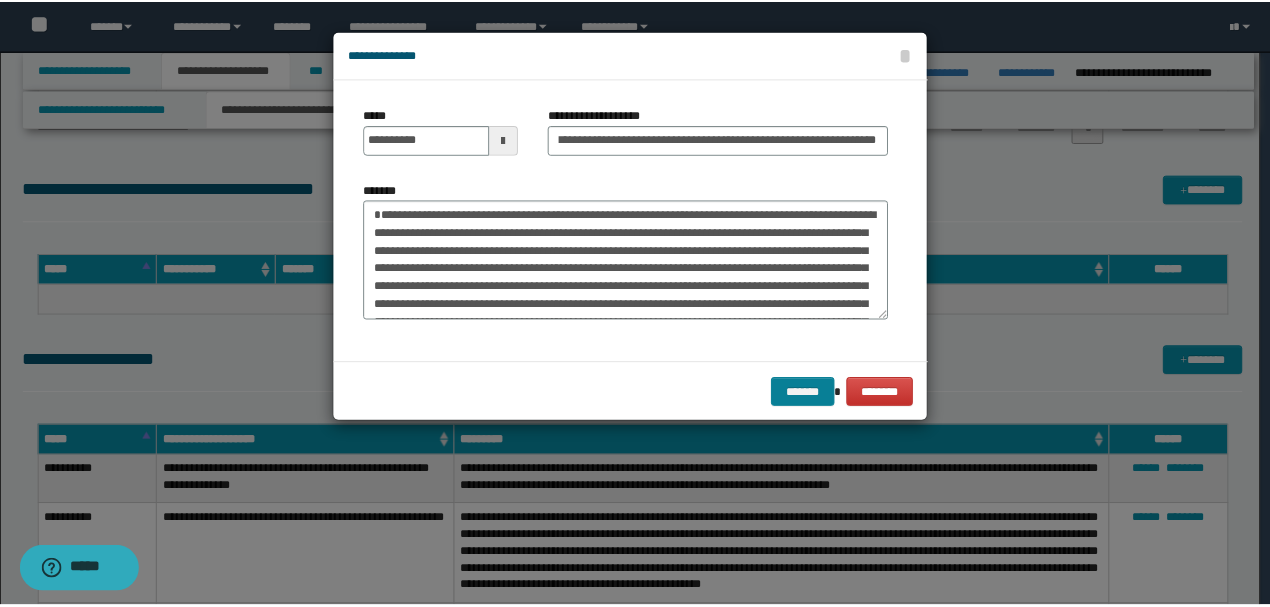 scroll, scrollTop: 0, scrollLeft: 0, axis: both 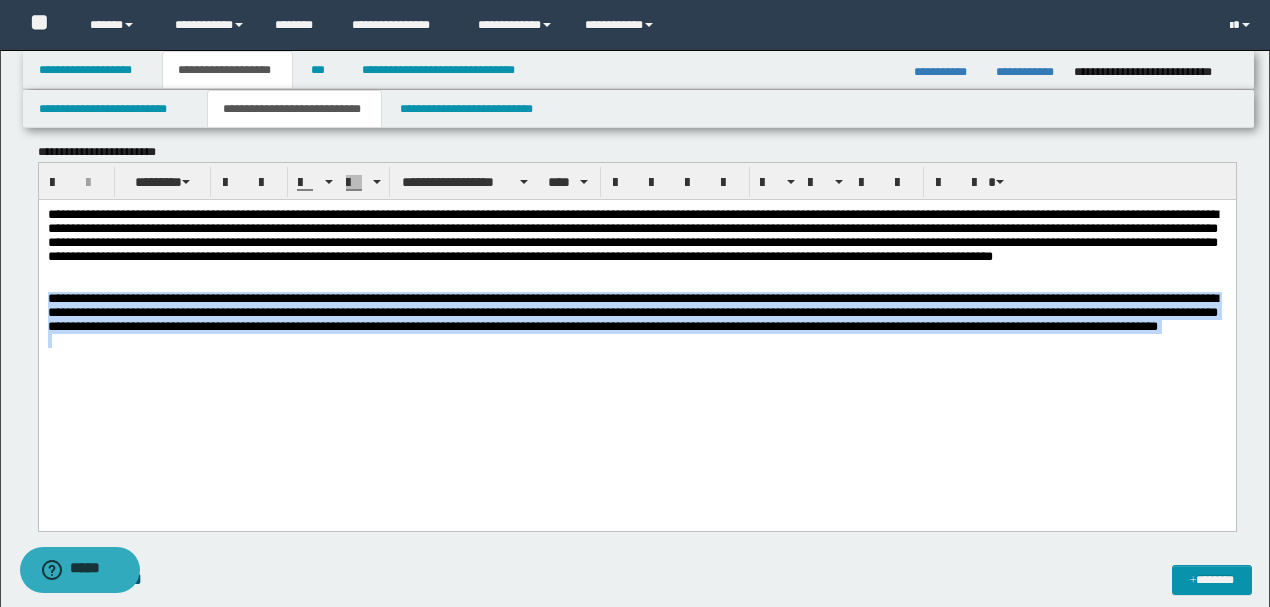 drag, startPoint x: 525, startPoint y: 387, endPoint x: 53, endPoint y: 515, distance: 489.04807 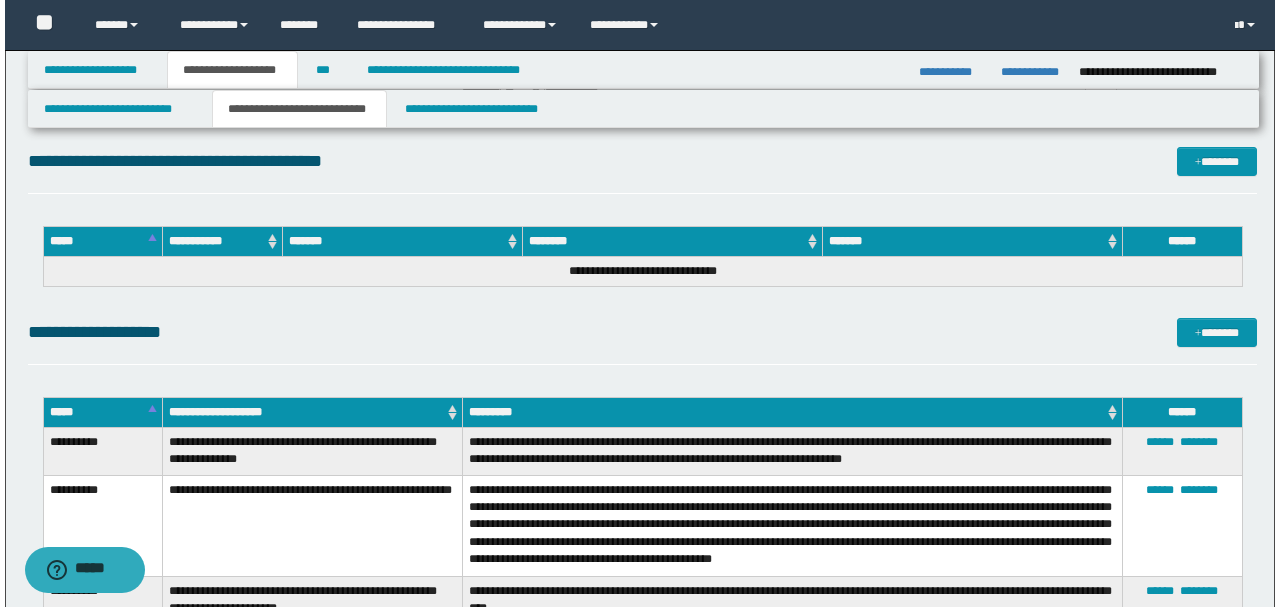 scroll, scrollTop: 4311, scrollLeft: 0, axis: vertical 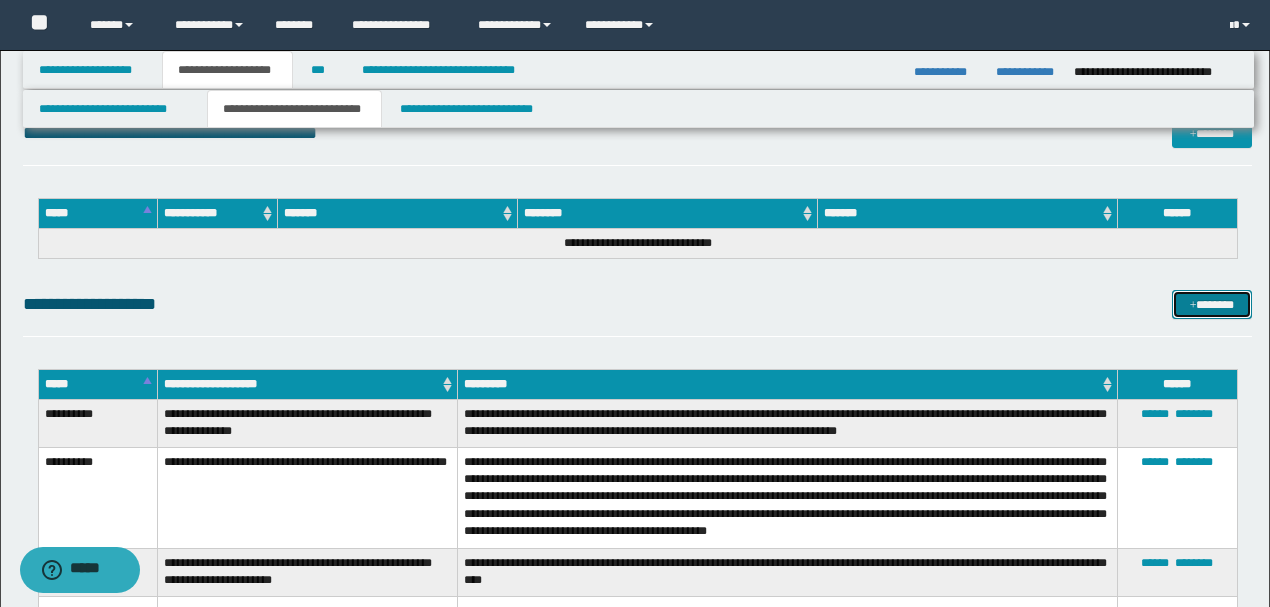 click on "*******" at bounding box center (1211, 304) 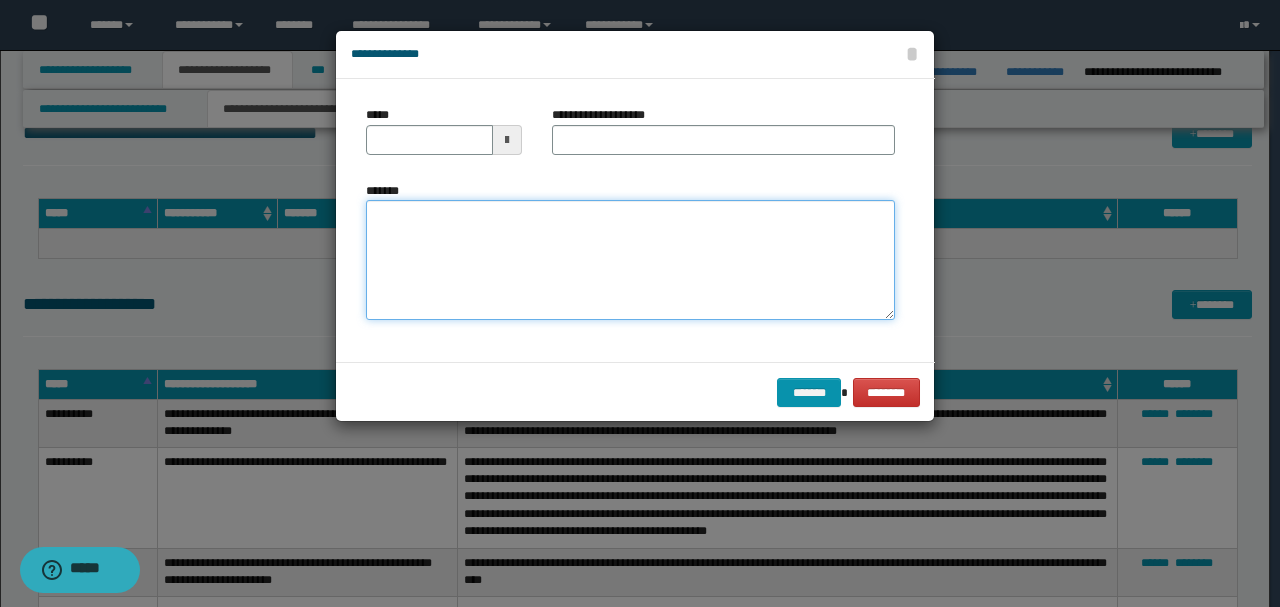 drag, startPoint x: 468, startPoint y: 256, endPoint x: 456, endPoint y: 240, distance: 20 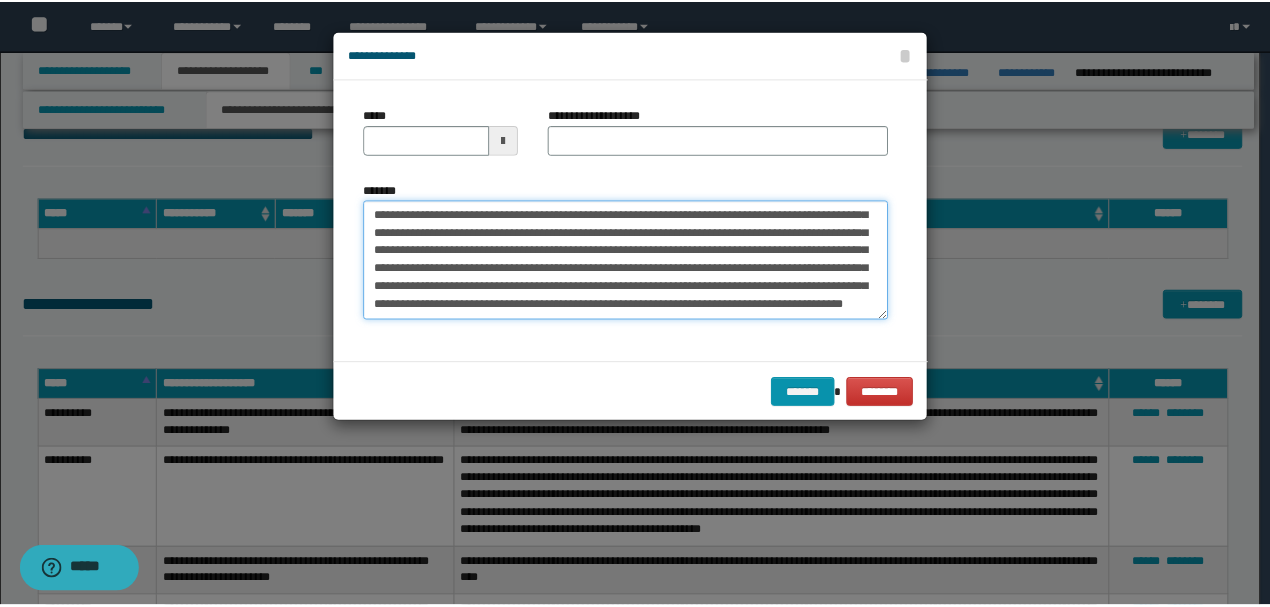 scroll, scrollTop: 0, scrollLeft: 0, axis: both 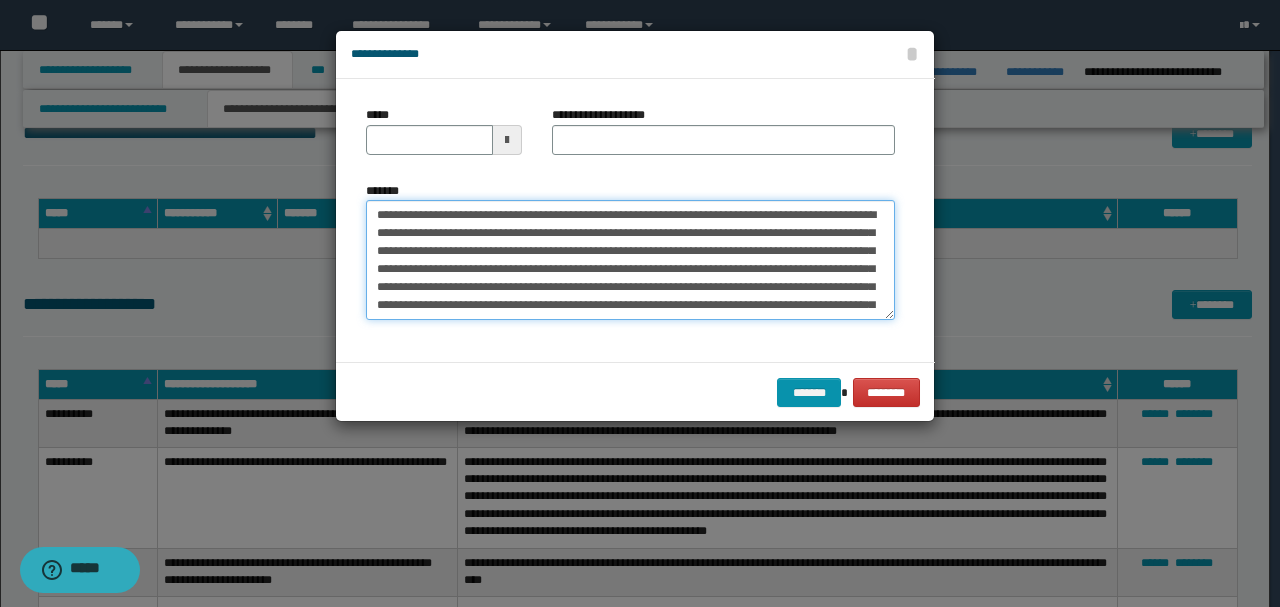 drag, startPoint x: 442, startPoint y: 211, endPoint x: 262, endPoint y: 194, distance: 180.801 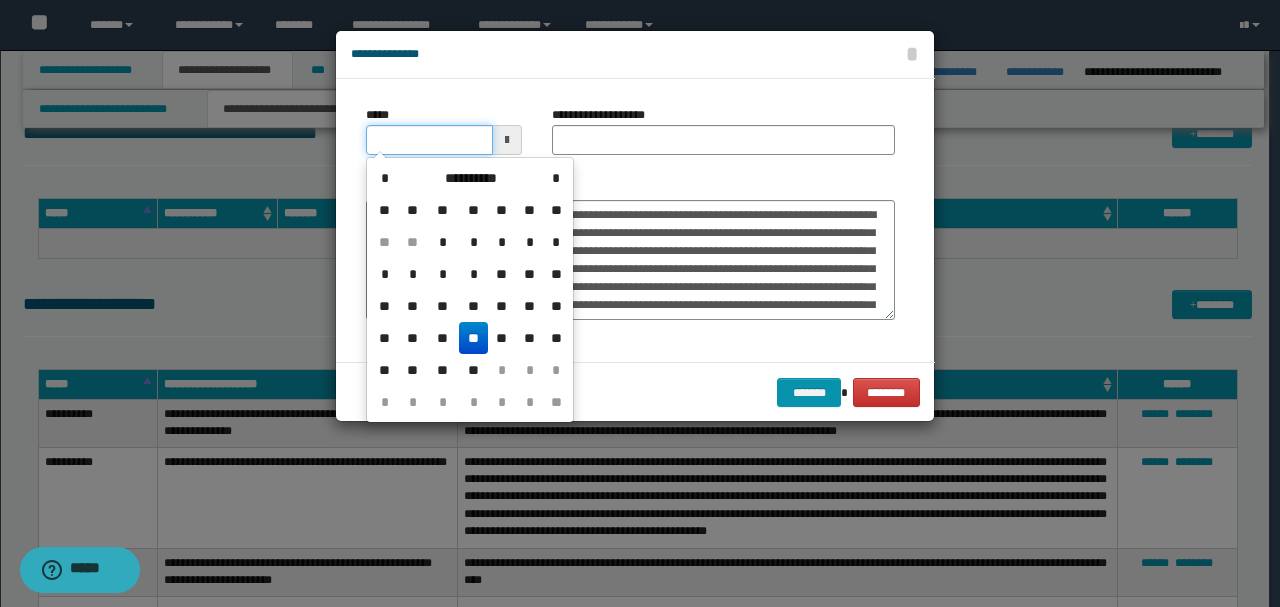 click on "*****" at bounding box center (429, 140) 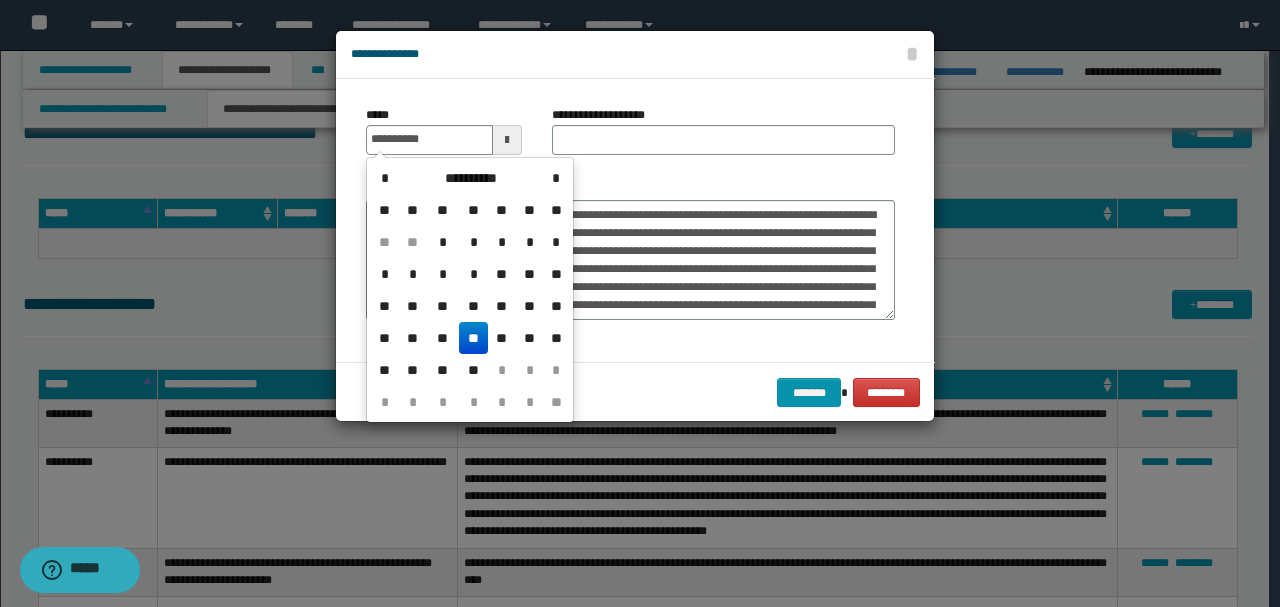 type on "**********" 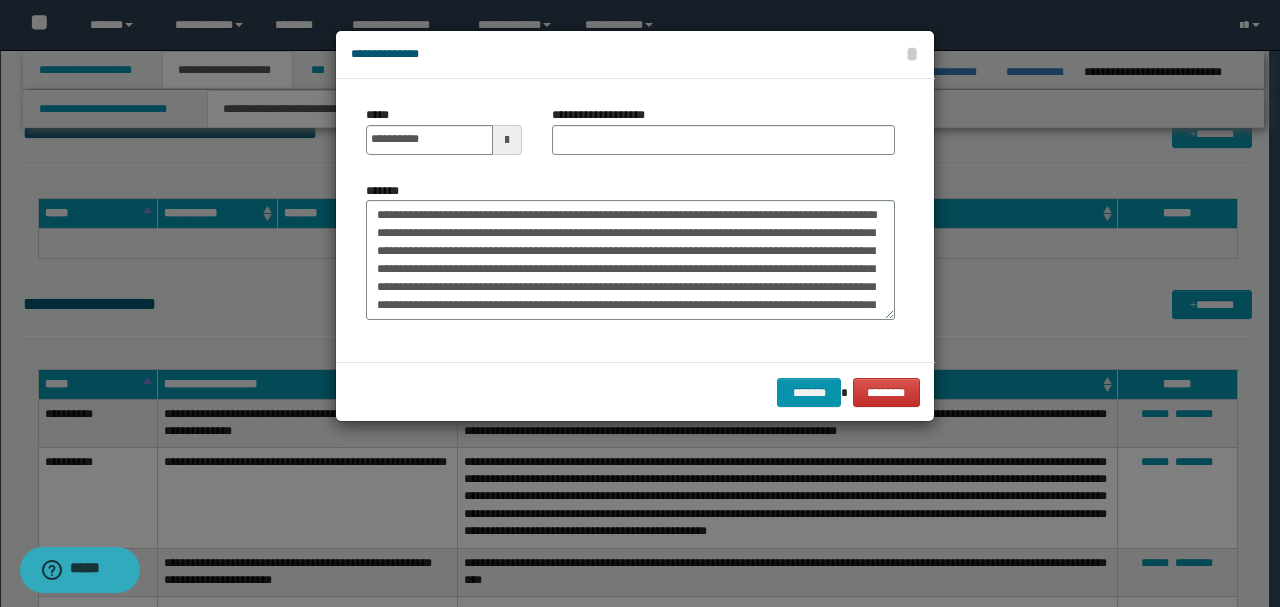 click on "**********" at bounding box center (723, 138) 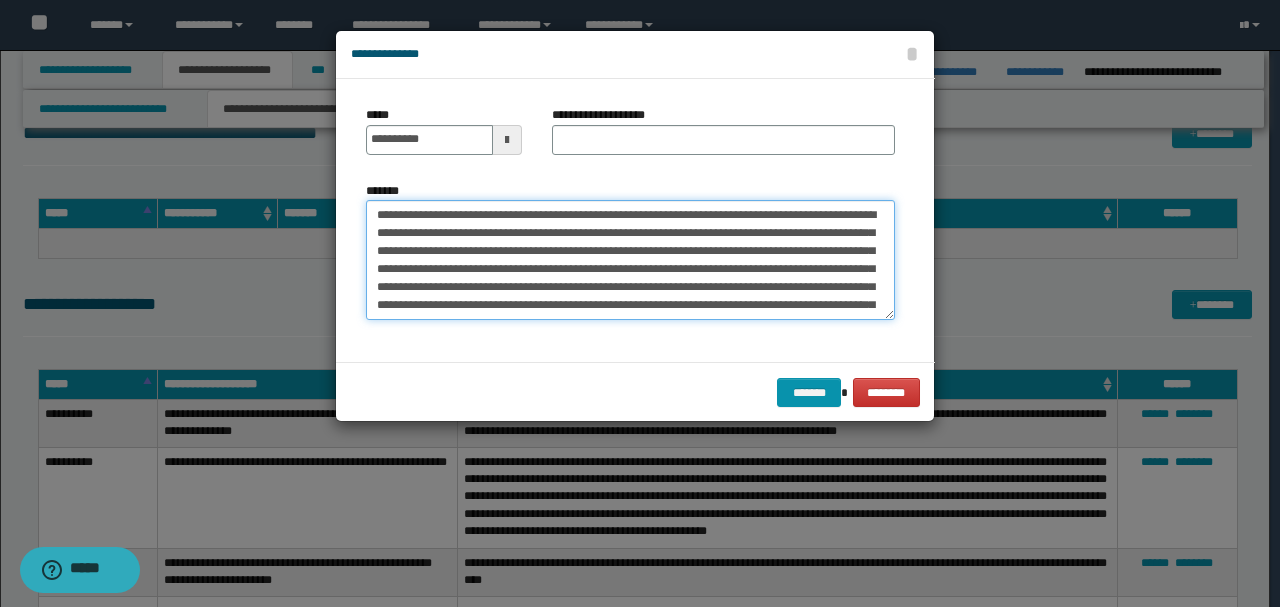 drag, startPoint x: 560, startPoint y: 213, endPoint x: 158, endPoint y: 187, distance: 402.8399 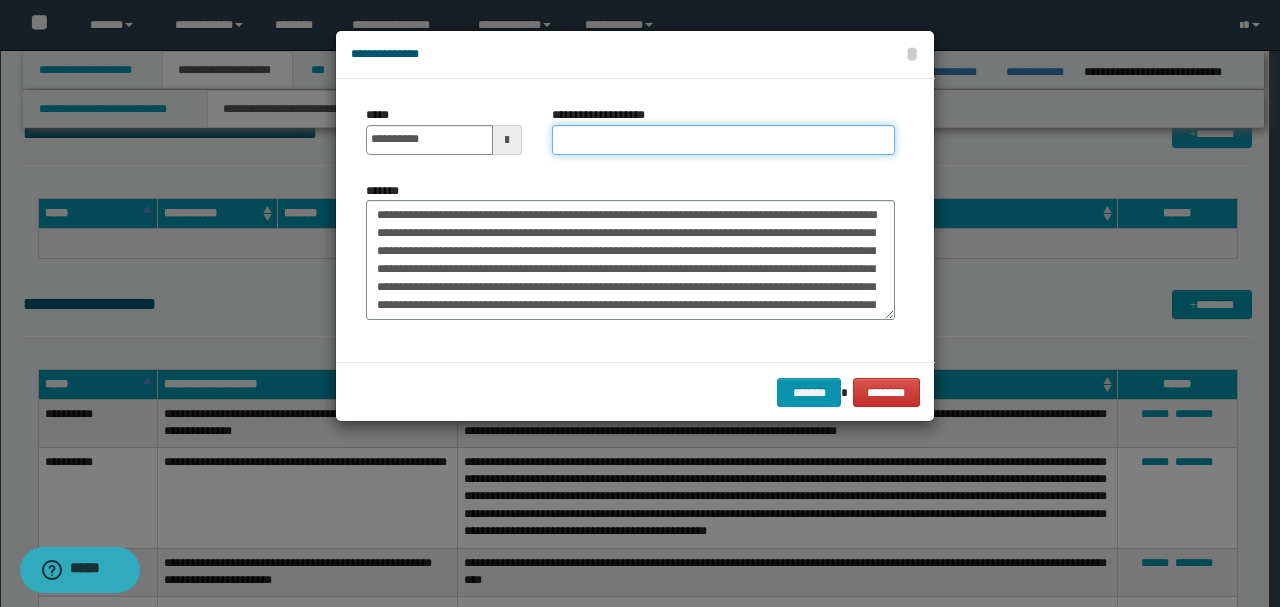 click on "**********" at bounding box center [723, 140] 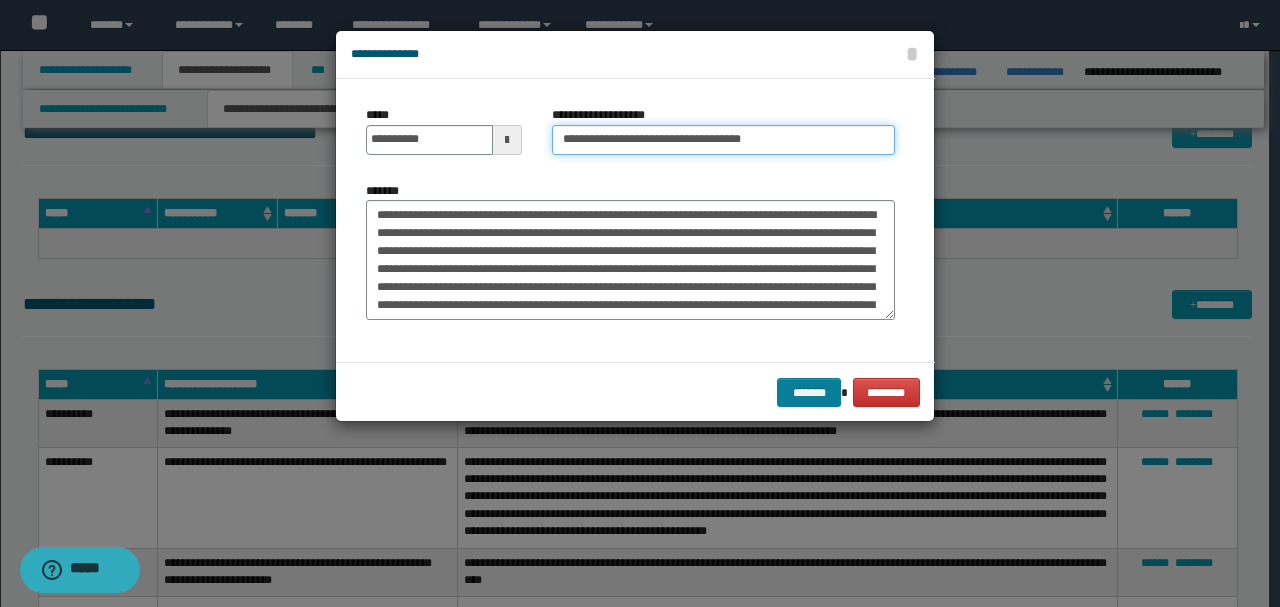 type on "**********" 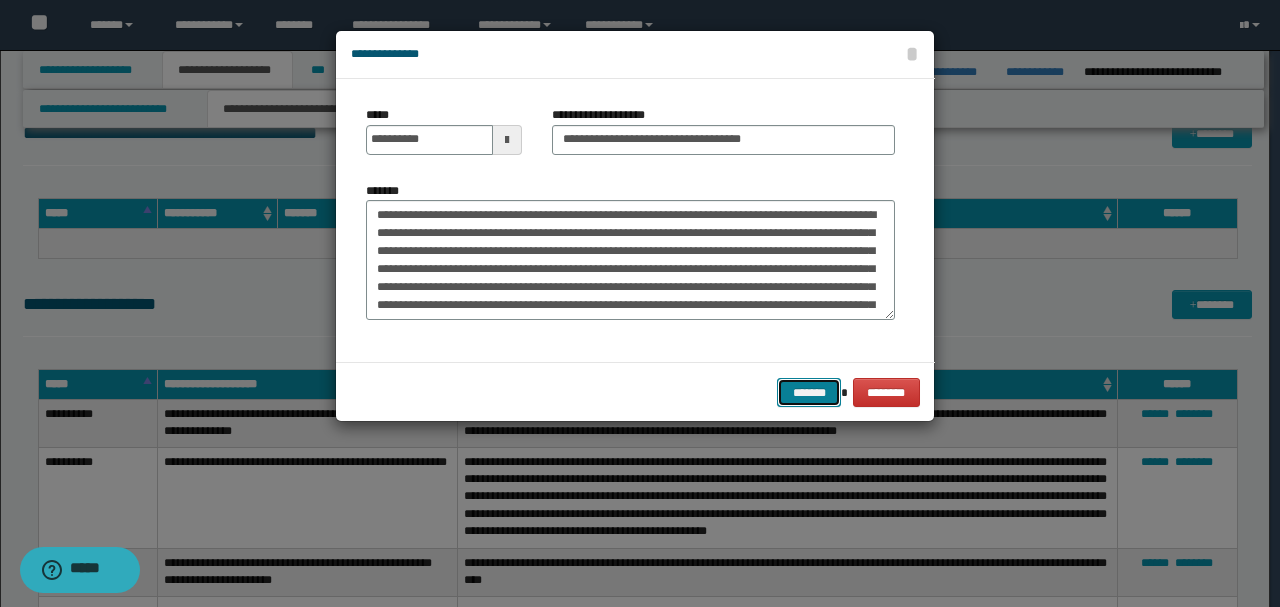 click on "*******" at bounding box center [809, 392] 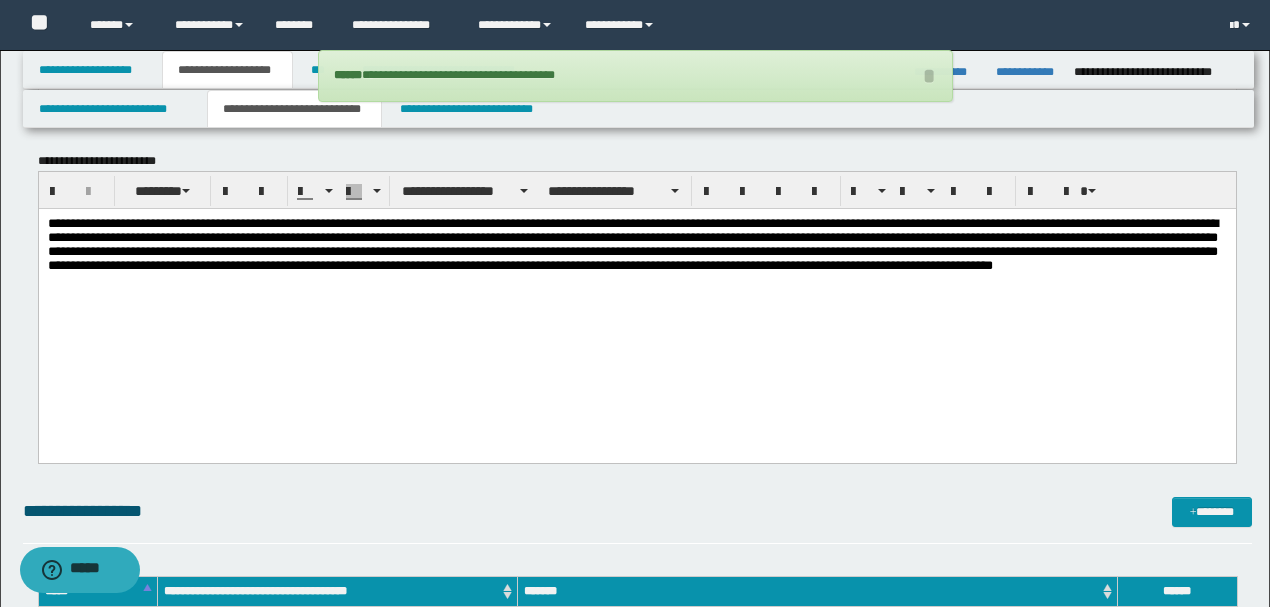 scroll, scrollTop: 2330, scrollLeft: 0, axis: vertical 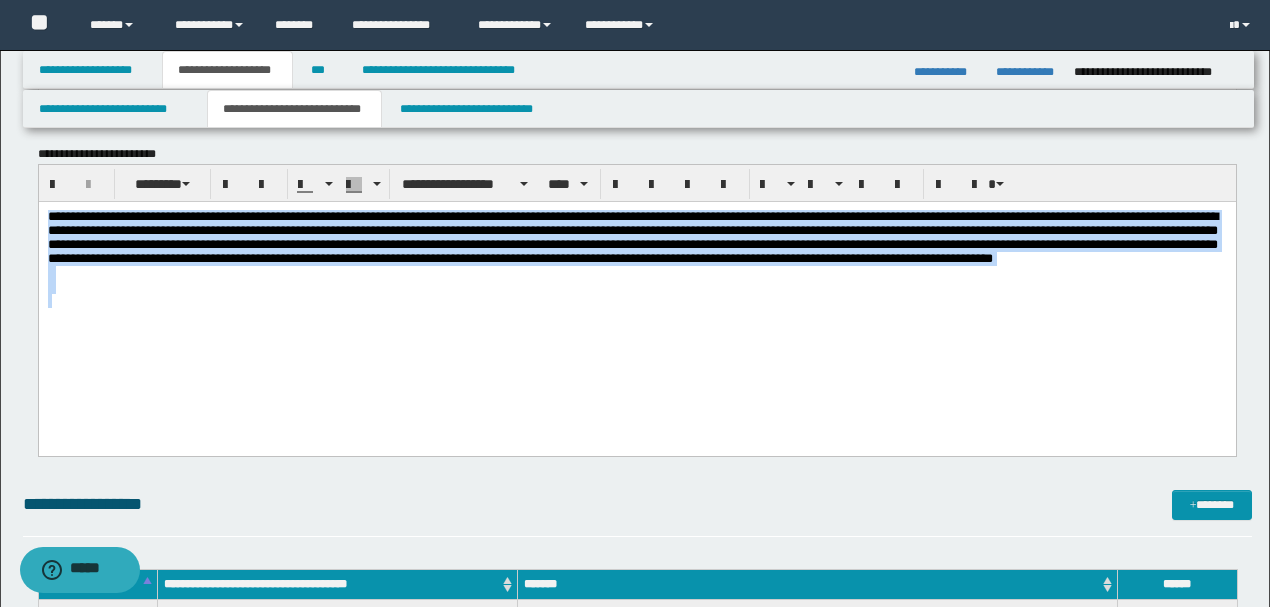 drag, startPoint x: 450, startPoint y: 323, endPoint x: 0, endPoint y: 182, distance: 471.5729 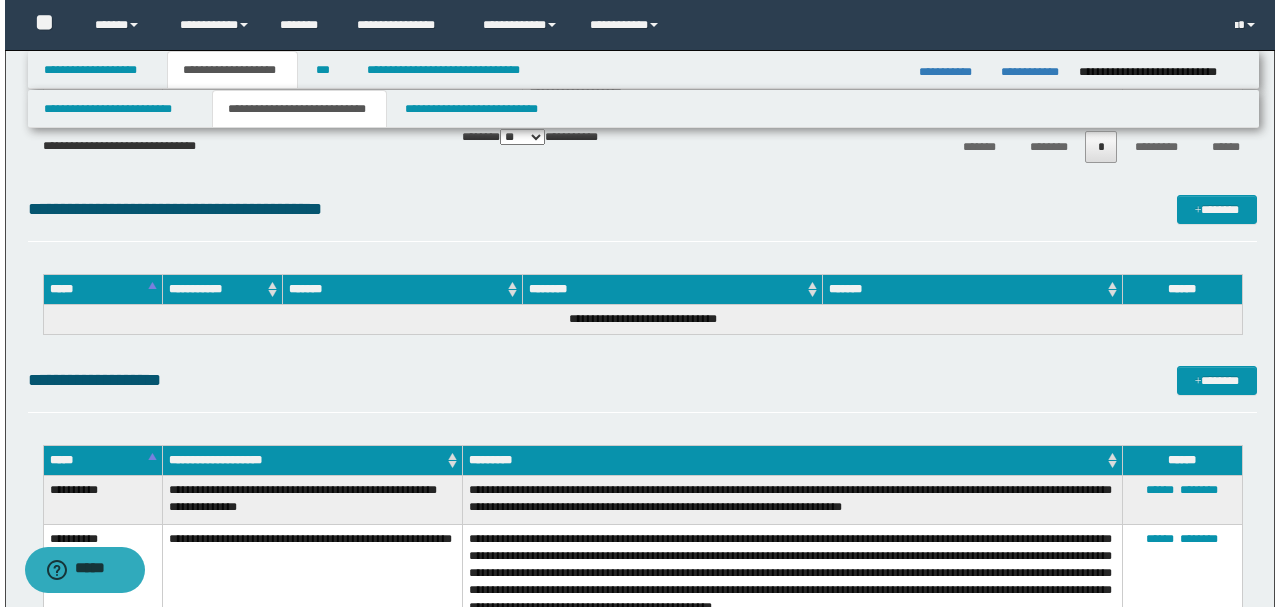 scroll, scrollTop: 4161, scrollLeft: 0, axis: vertical 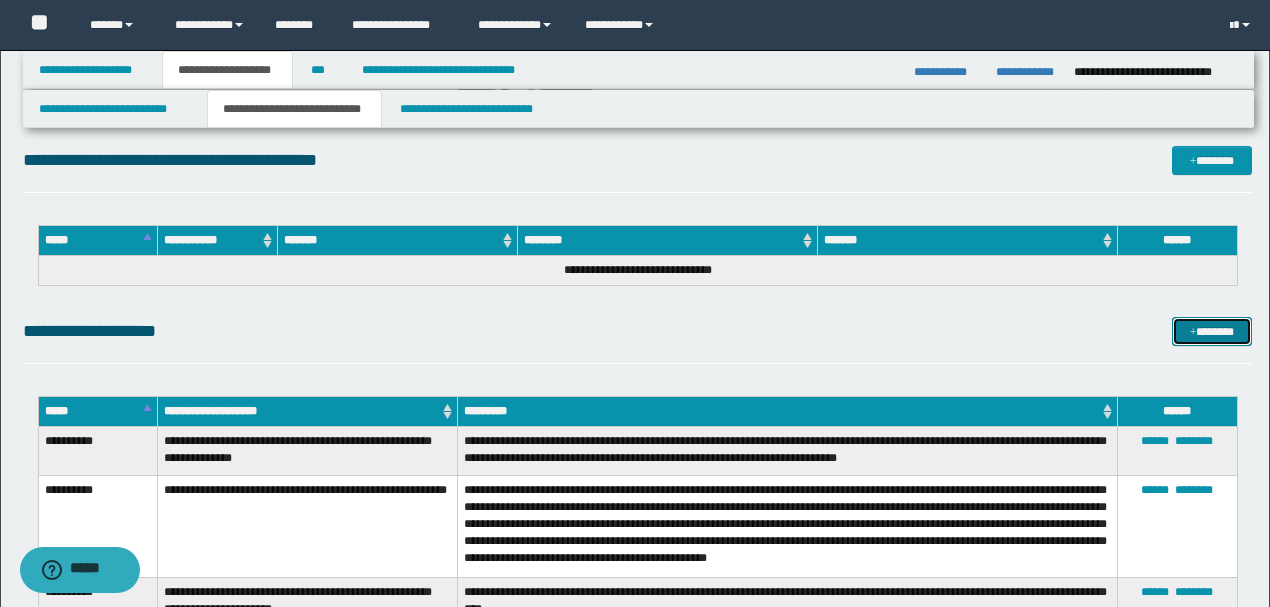 click on "*******" at bounding box center [1211, 331] 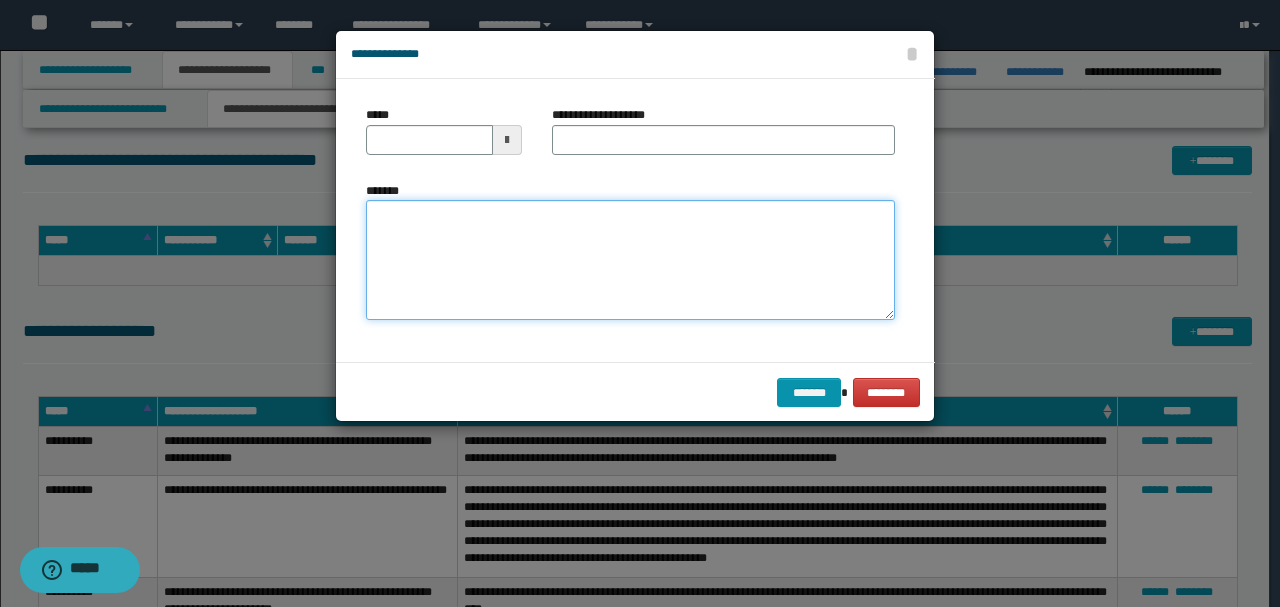 click on "*******" at bounding box center (630, 259) 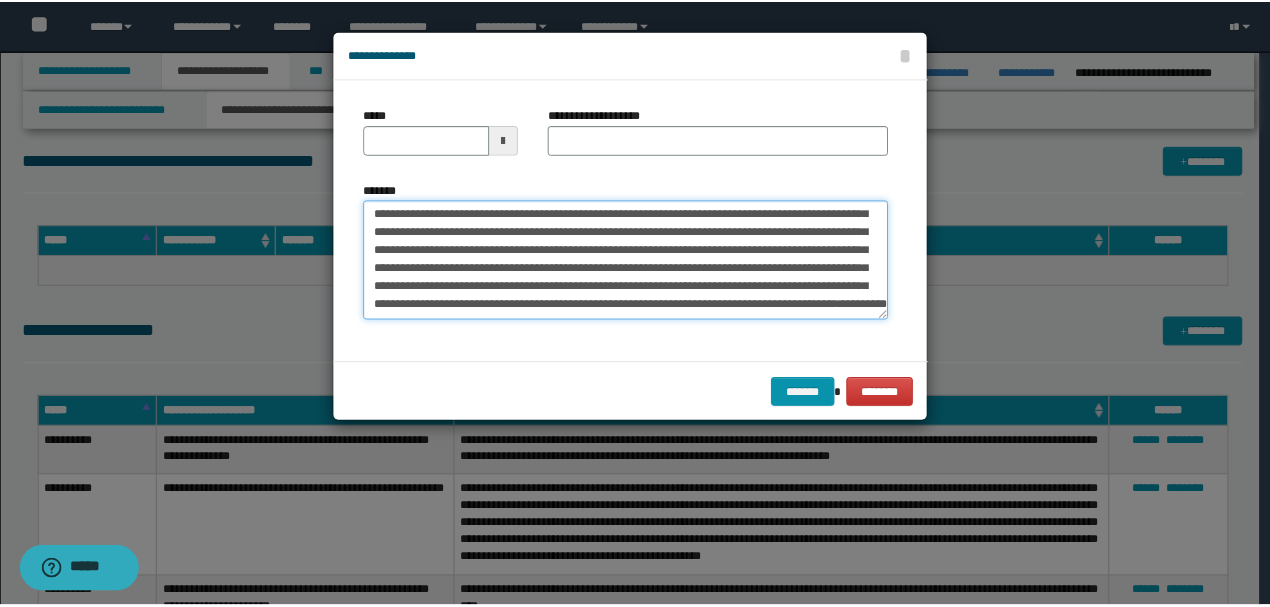 scroll, scrollTop: 0, scrollLeft: 0, axis: both 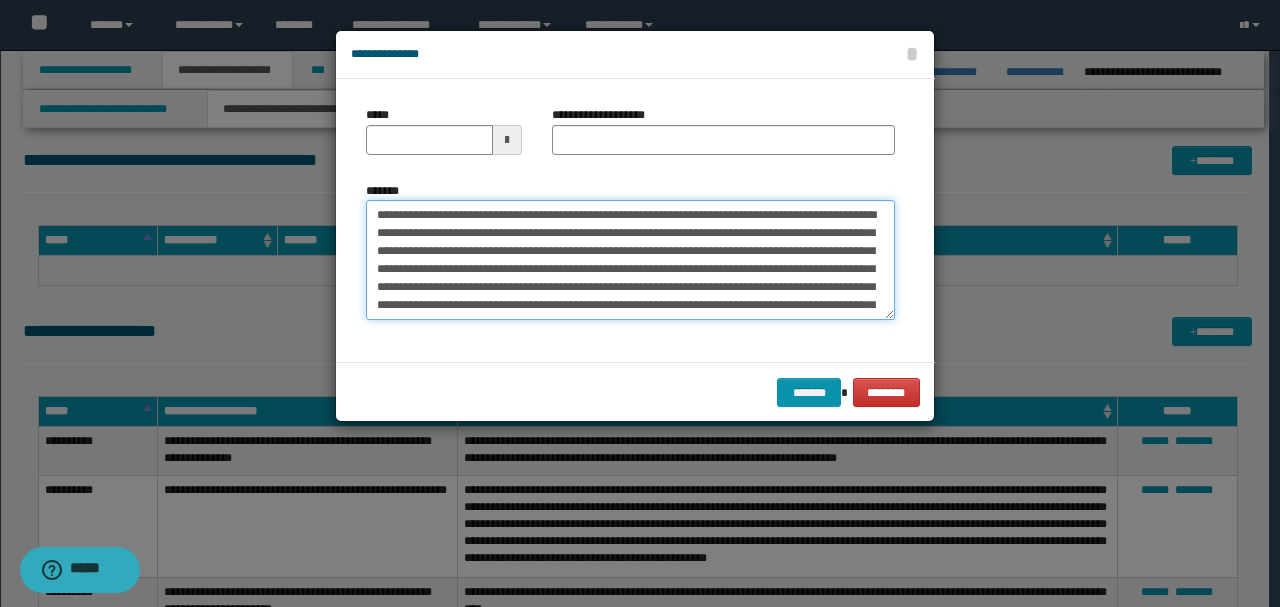 drag, startPoint x: 446, startPoint y: 212, endPoint x: 316, endPoint y: 189, distance: 132.01894 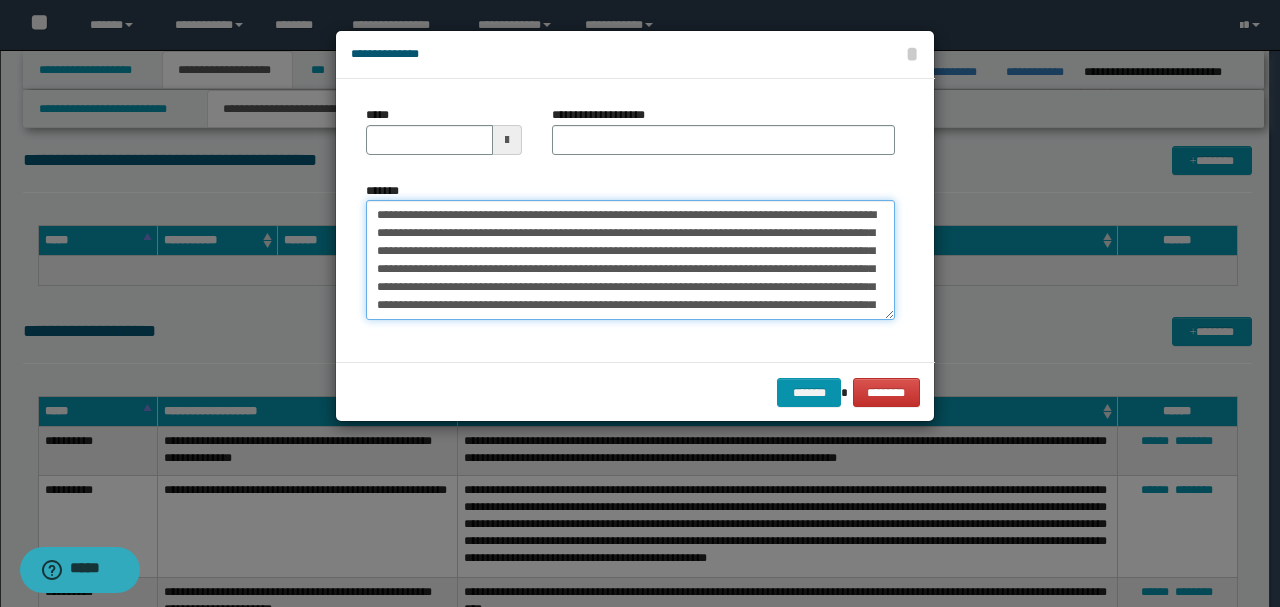 drag, startPoint x: 443, startPoint y: 213, endPoint x: 261, endPoint y: 207, distance: 182.09888 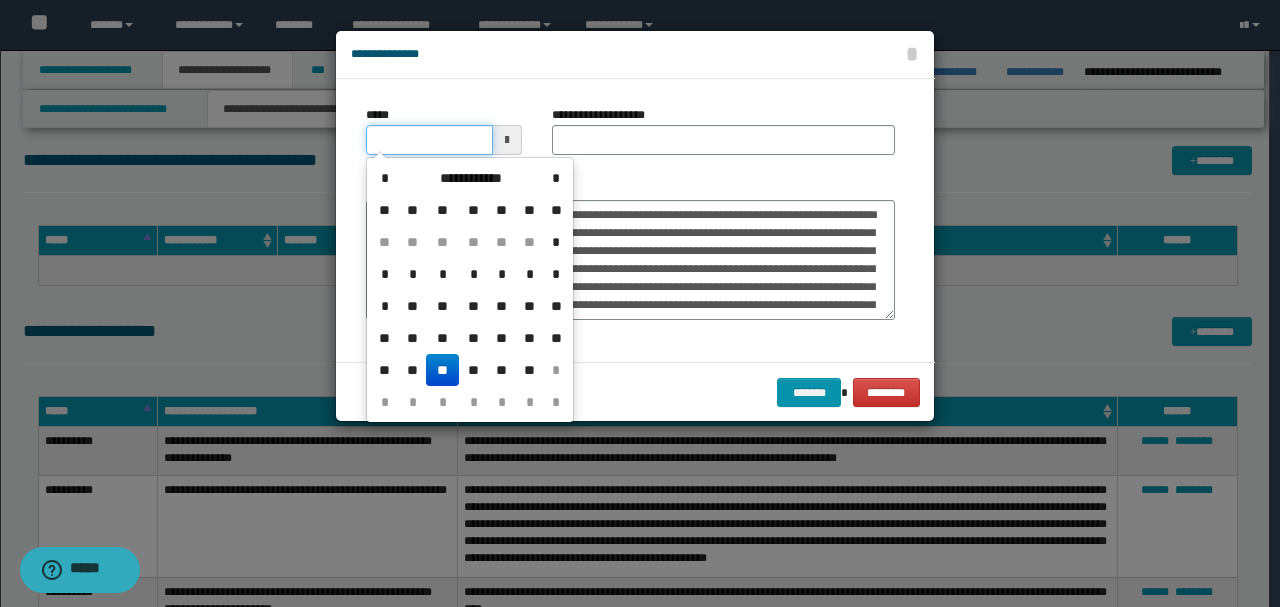 click on "*****" at bounding box center [429, 140] 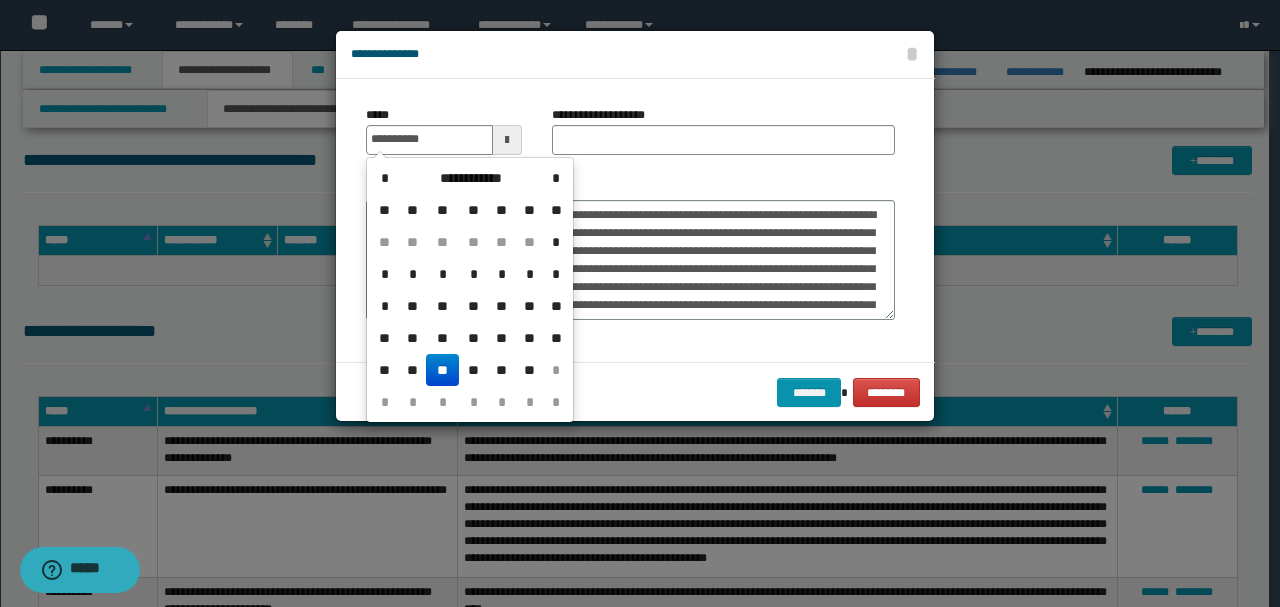 type on "**********" 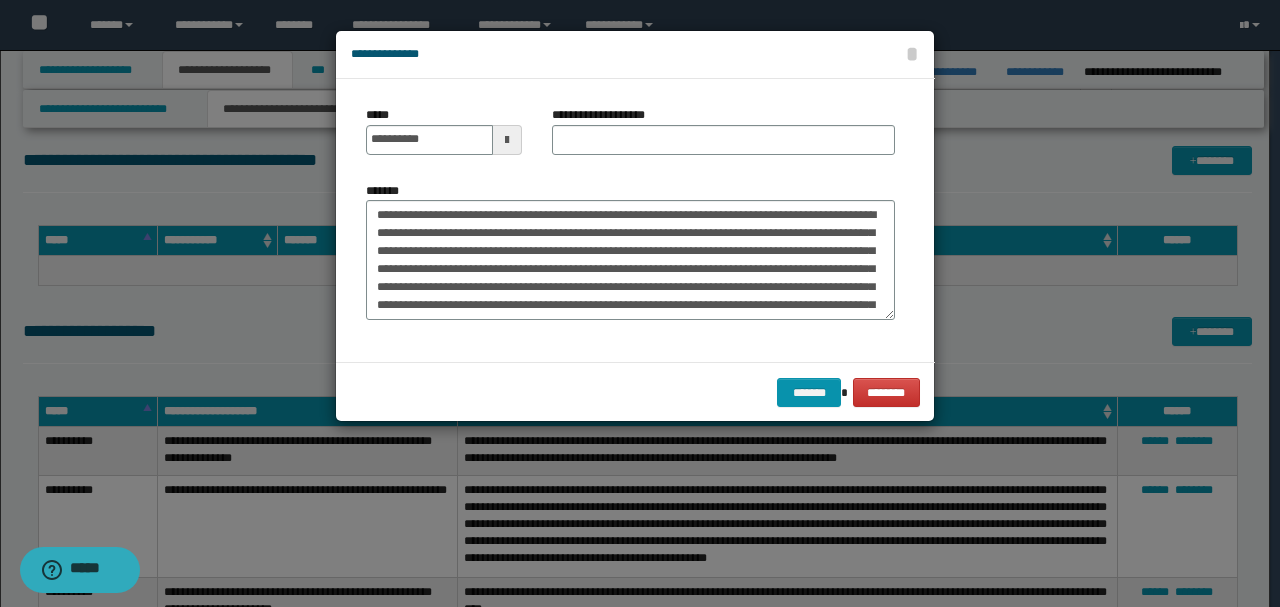 click on "**********" at bounding box center (630, 251) 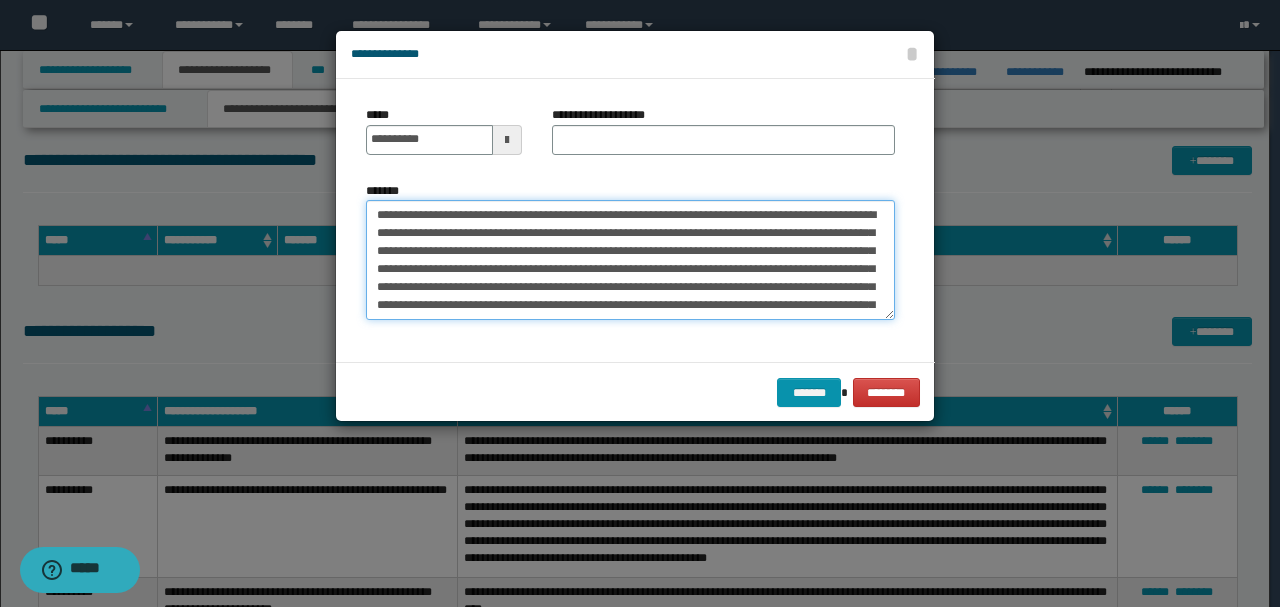 drag, startPoint x: 595, startPoint y: 215, endPoint x: 357, endPoint y: 214, distance: 238.0021 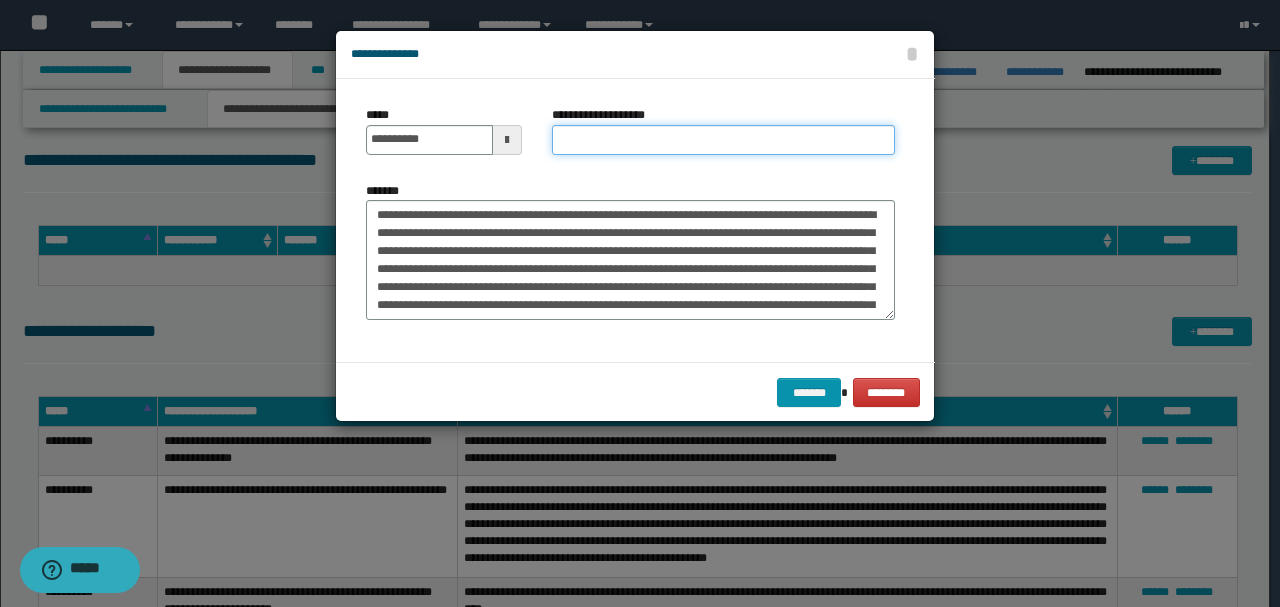 click on "**********" at bounding box center (723, 140) 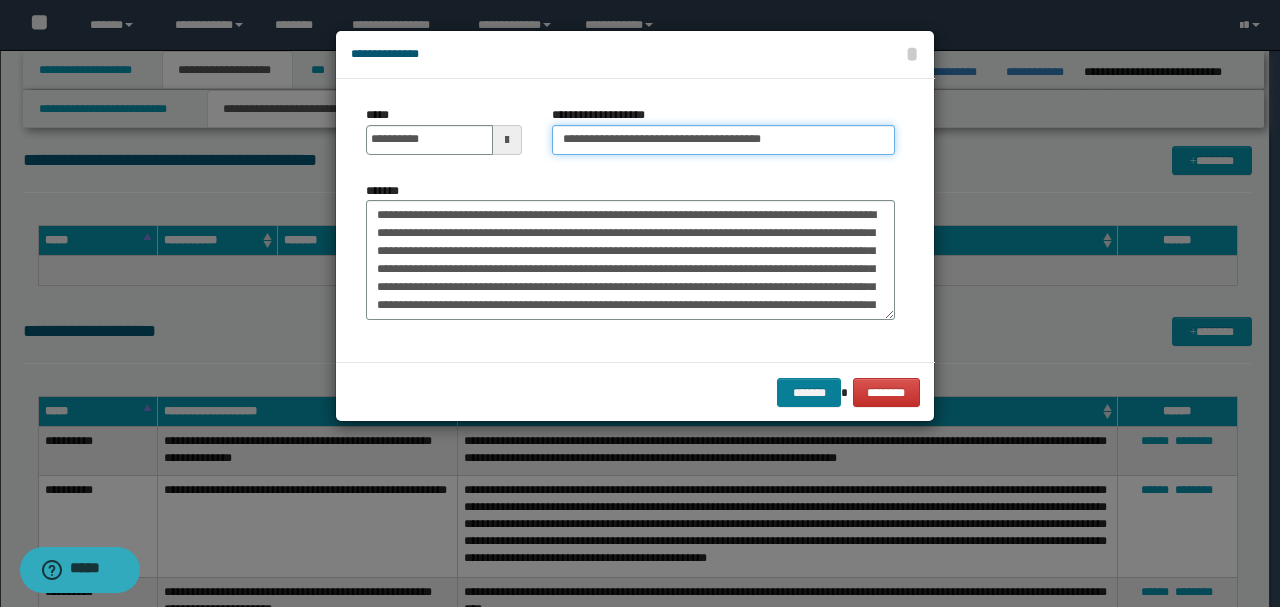 type on "**********" 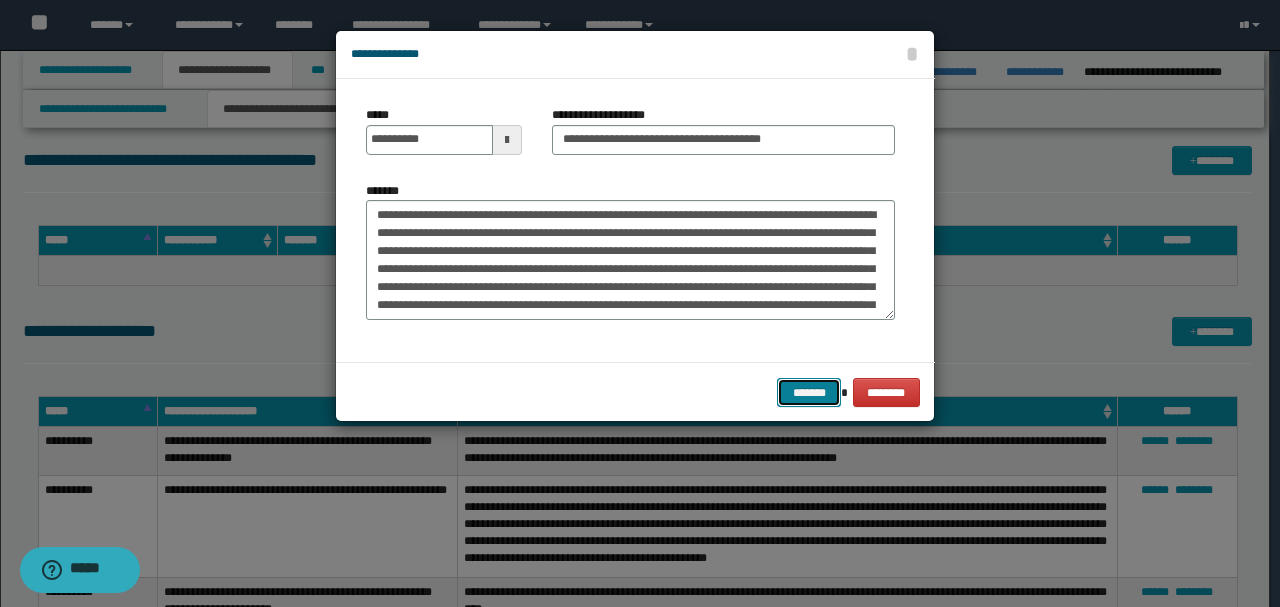 click on "*******" at bounding box center [809, 392] 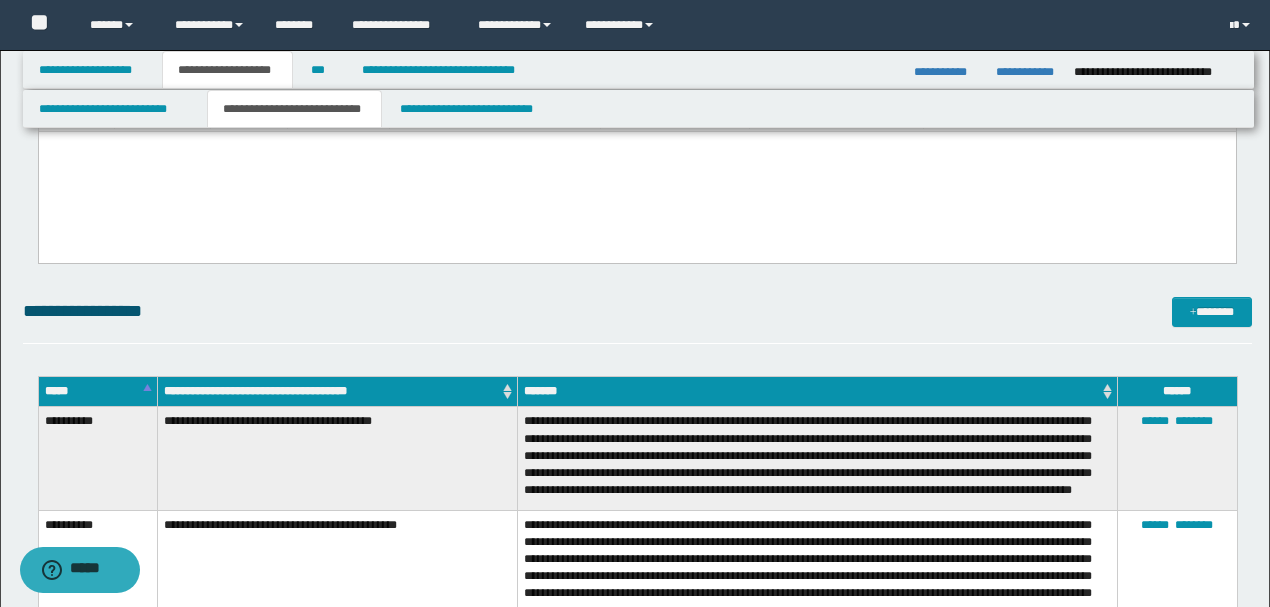 scroll, scrollTop: 2066, scrollLeft: 0, axis: vertical 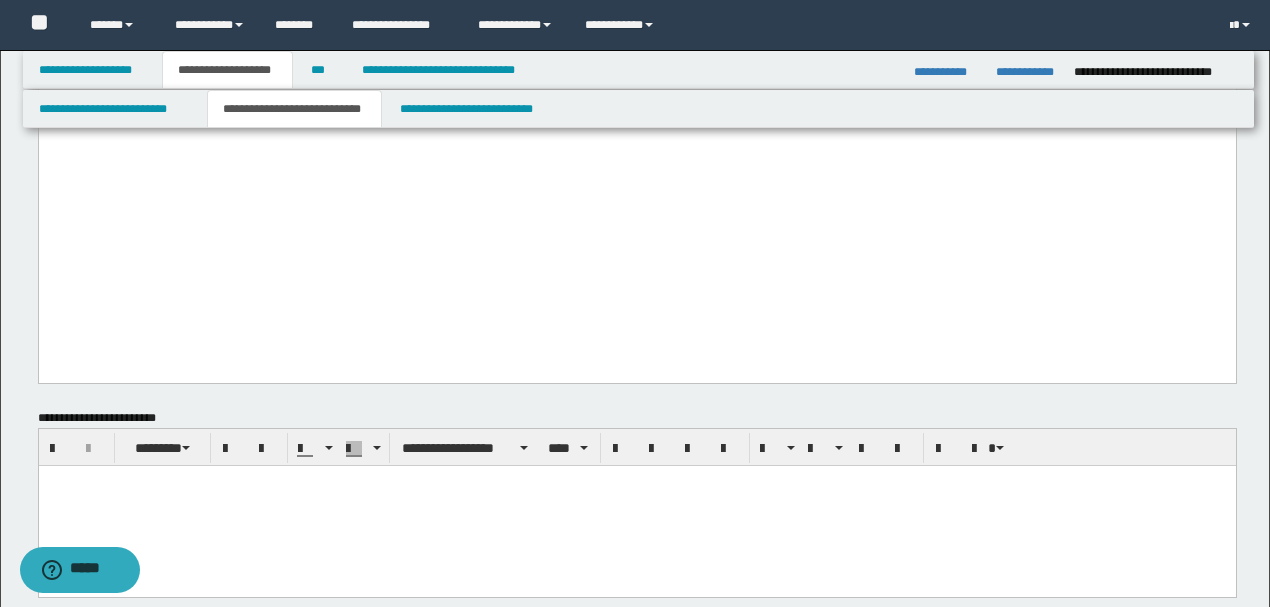 click at bounding box center (636, -40) 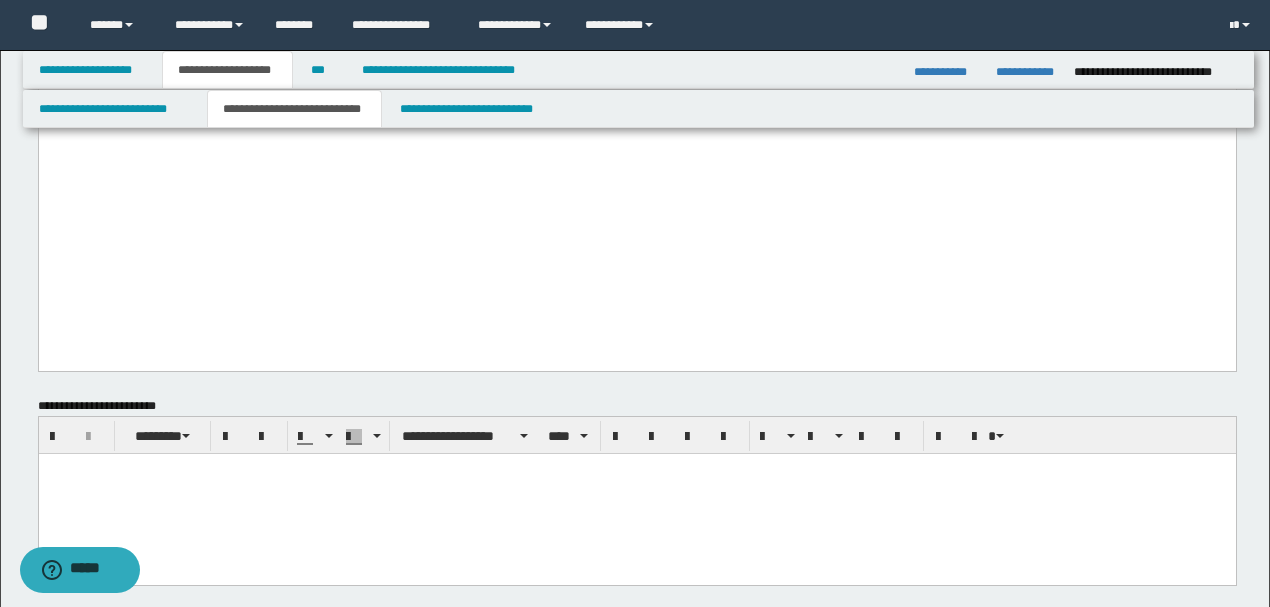 scroll, scrollTop: 2066, scrollLeft: 0, axis: vertical 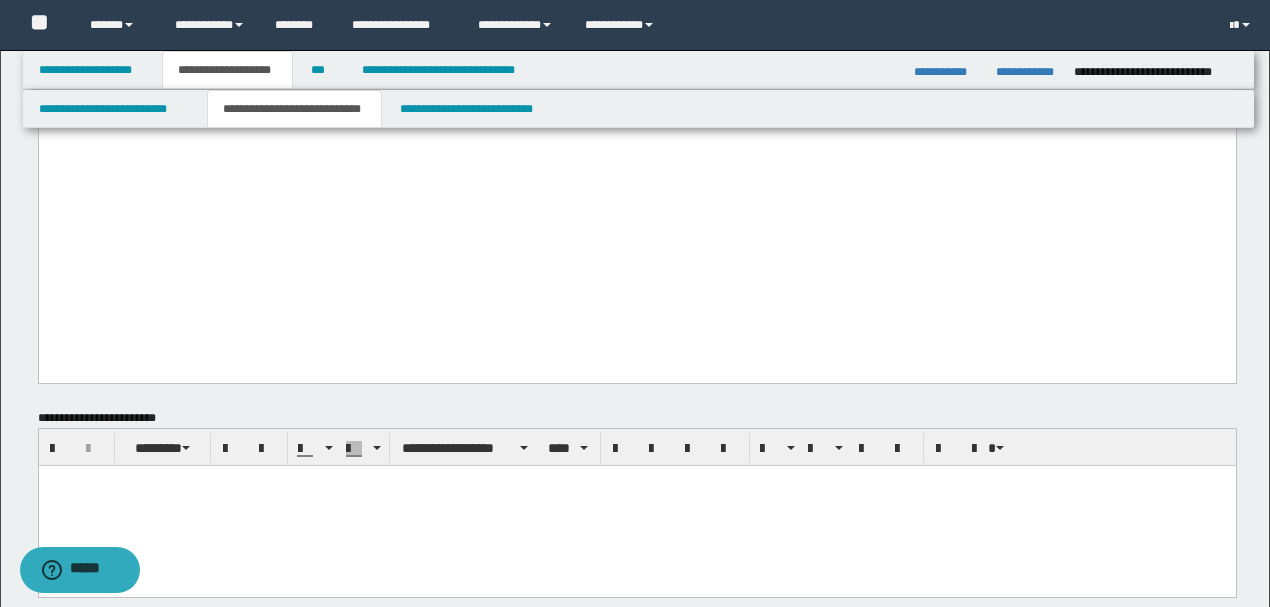 click on "**********" at bounding box center (636, -54) 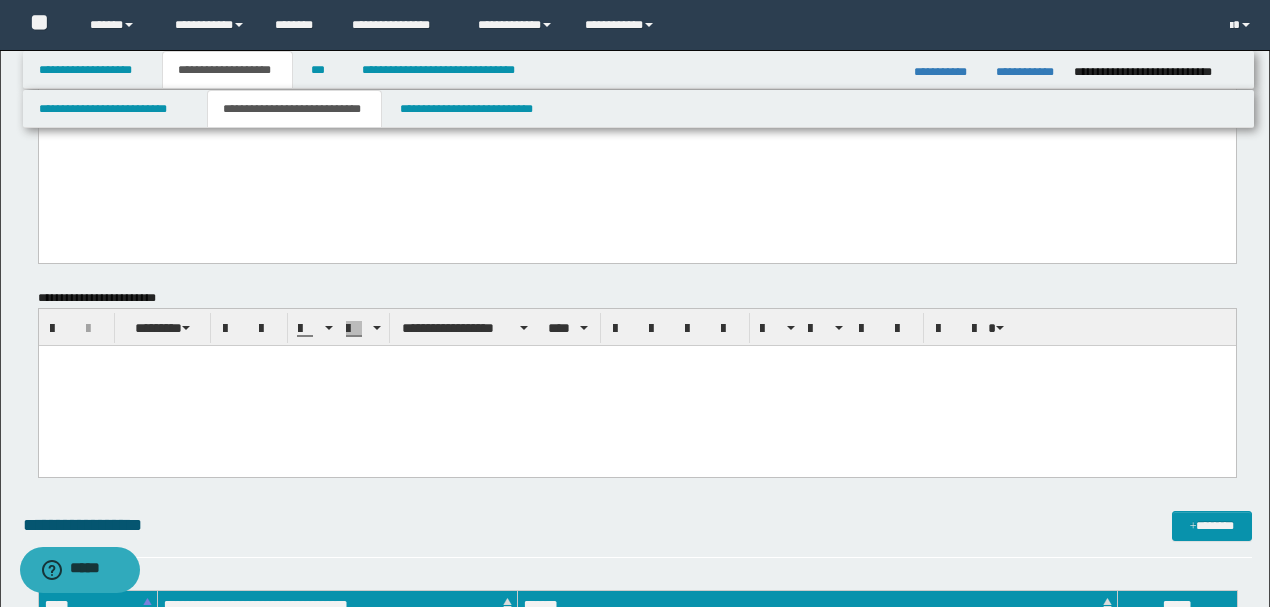 scroll, scrollTop: 2200, scrollLeft: 0, axis: vertical 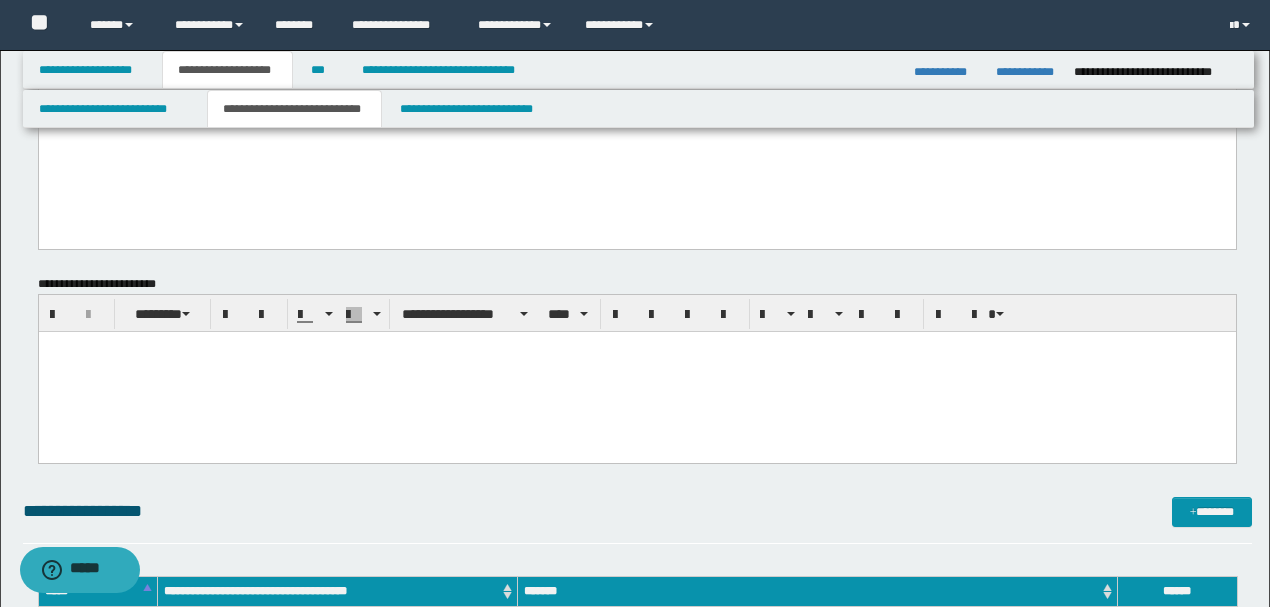 click at bounding box center (636, 372) 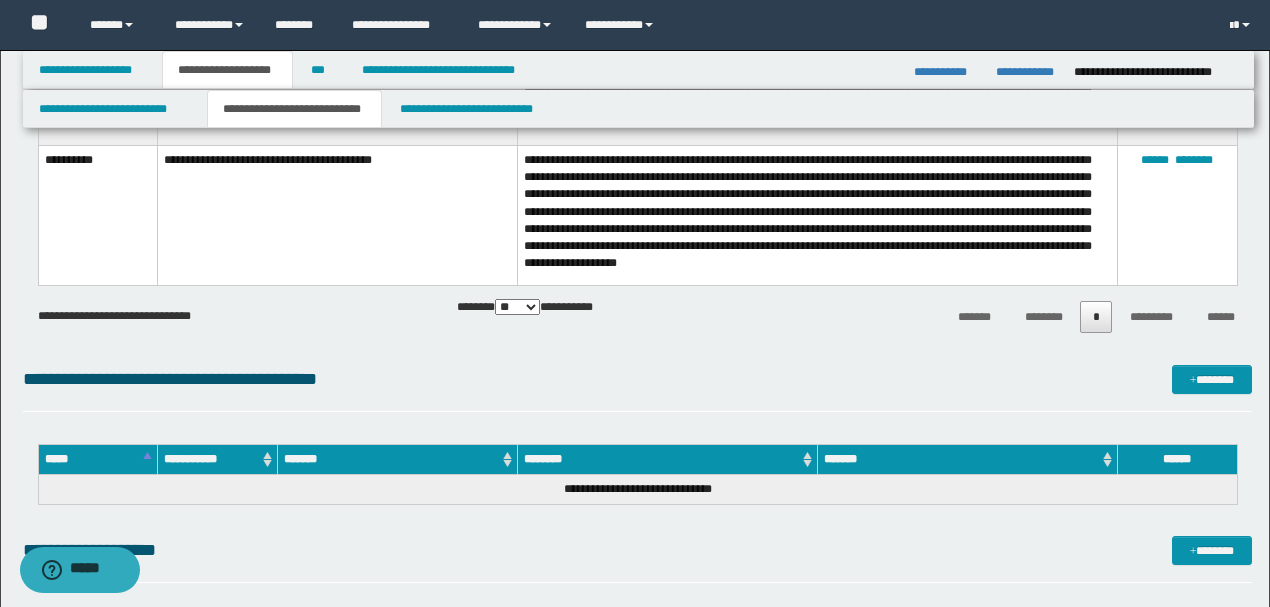 scroll, scrollTop: 3933, scrollLeft: 0, axis: vertical 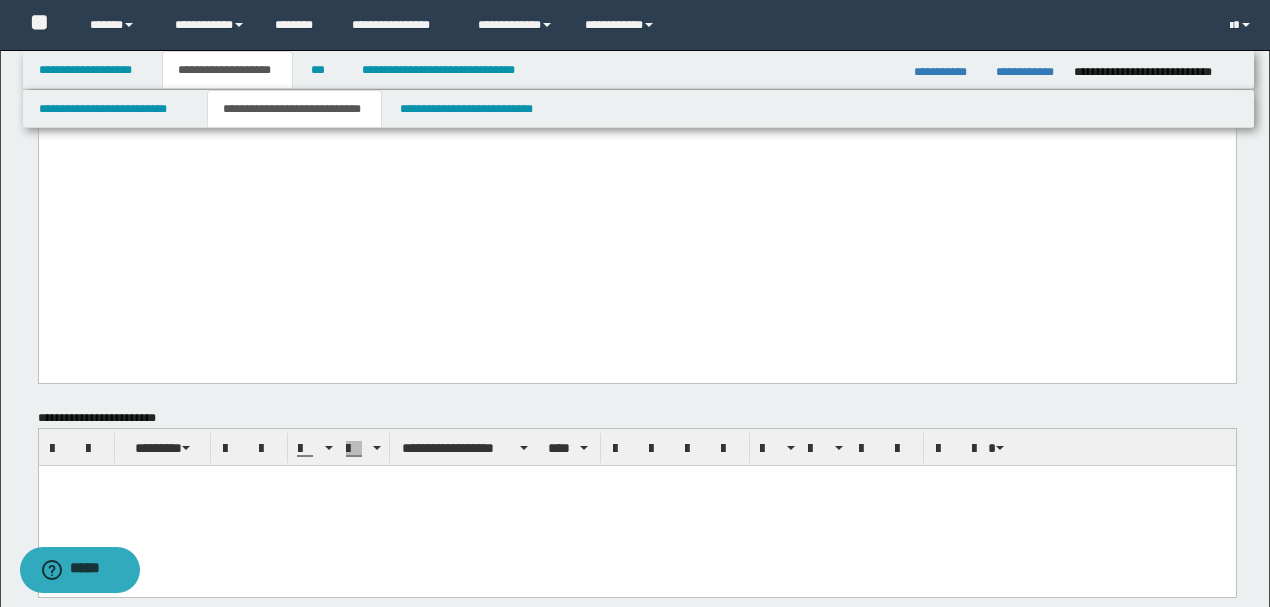 click on "**********" at bounding box center [636, -26] 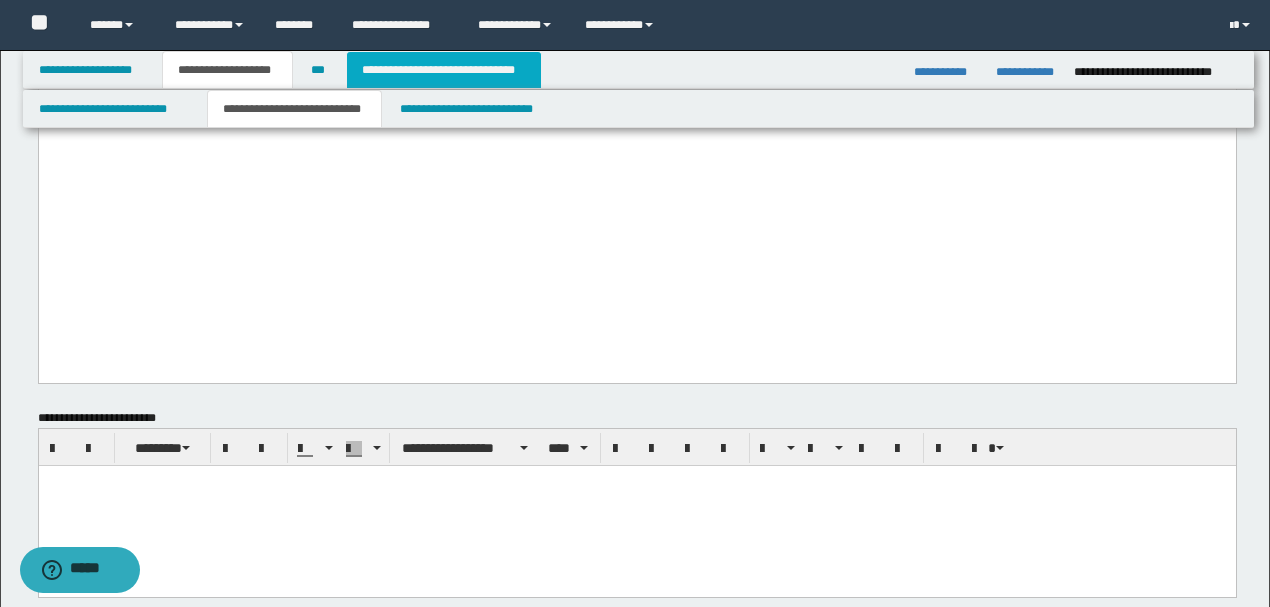 click on "**********" at bounding box center [444, 70] 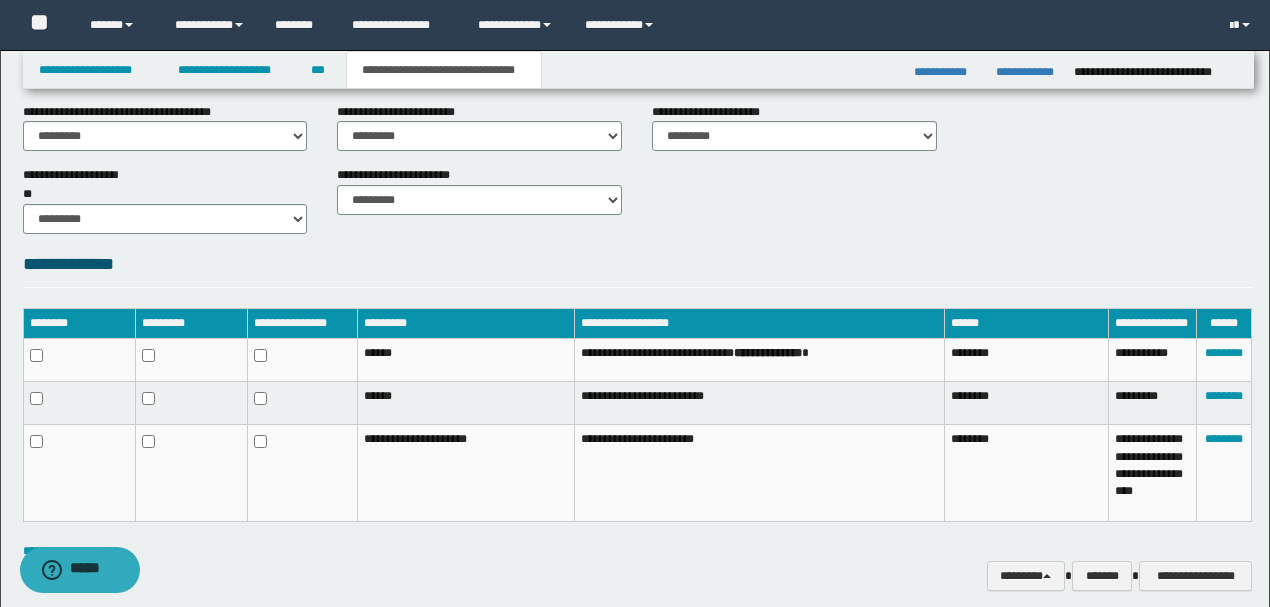 scroll, scrollTop: 881, scrollLeft: 0, axis: vertical 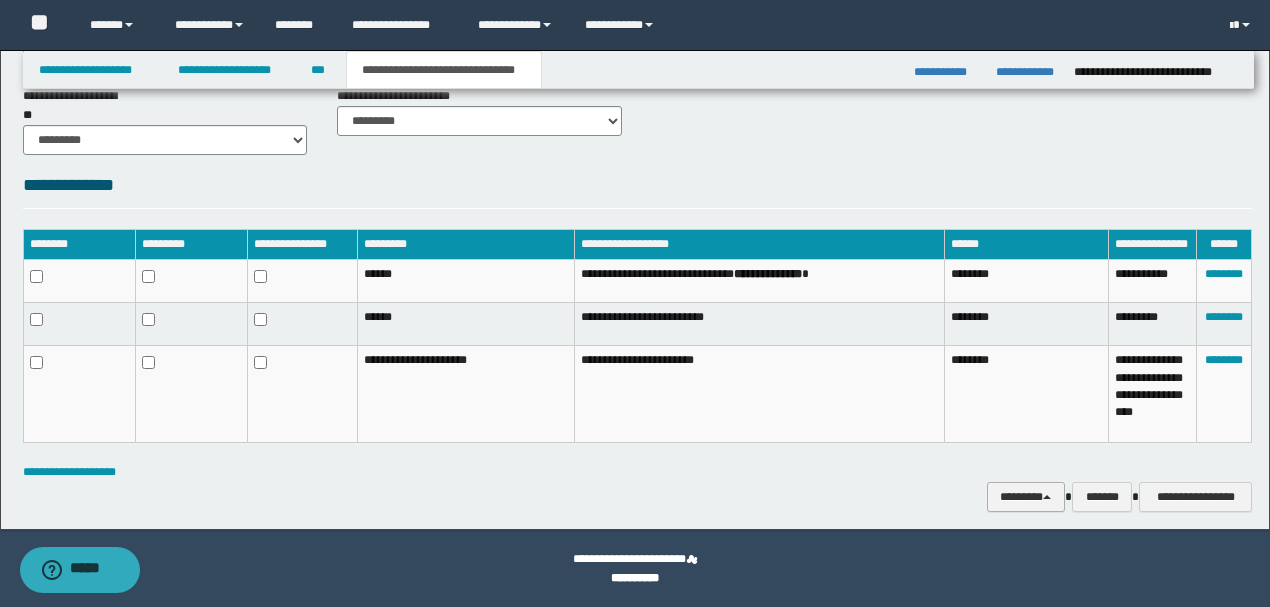 click on "********" at bounding box center (1026, 496) 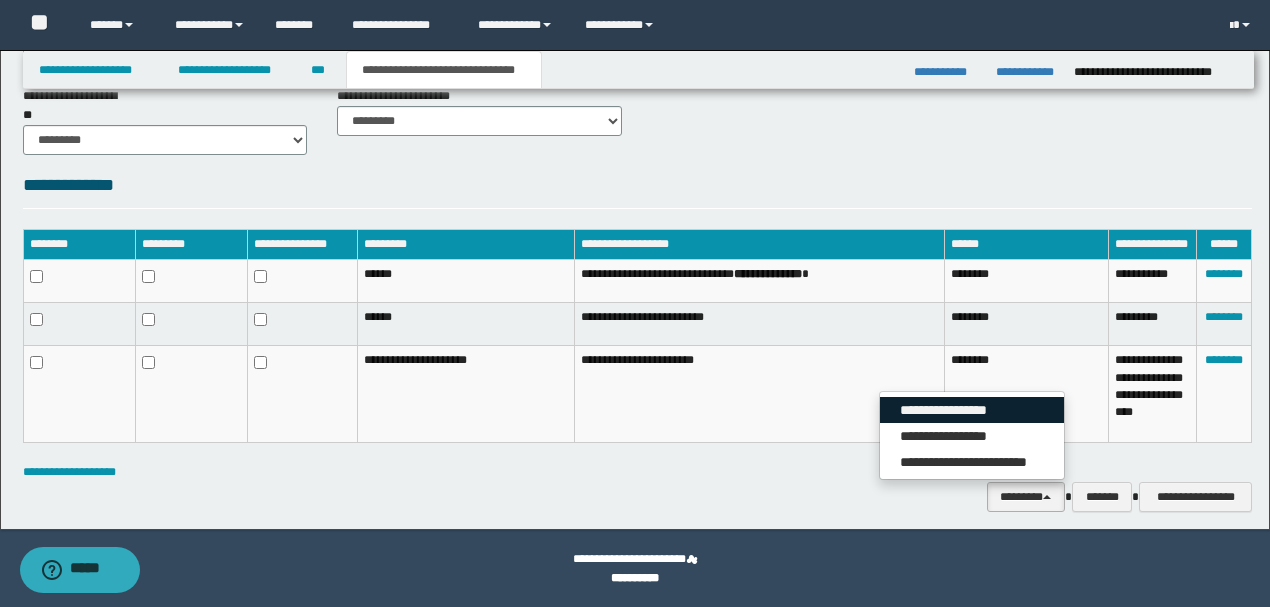 click on "**********" at bounding box center [972, 410] 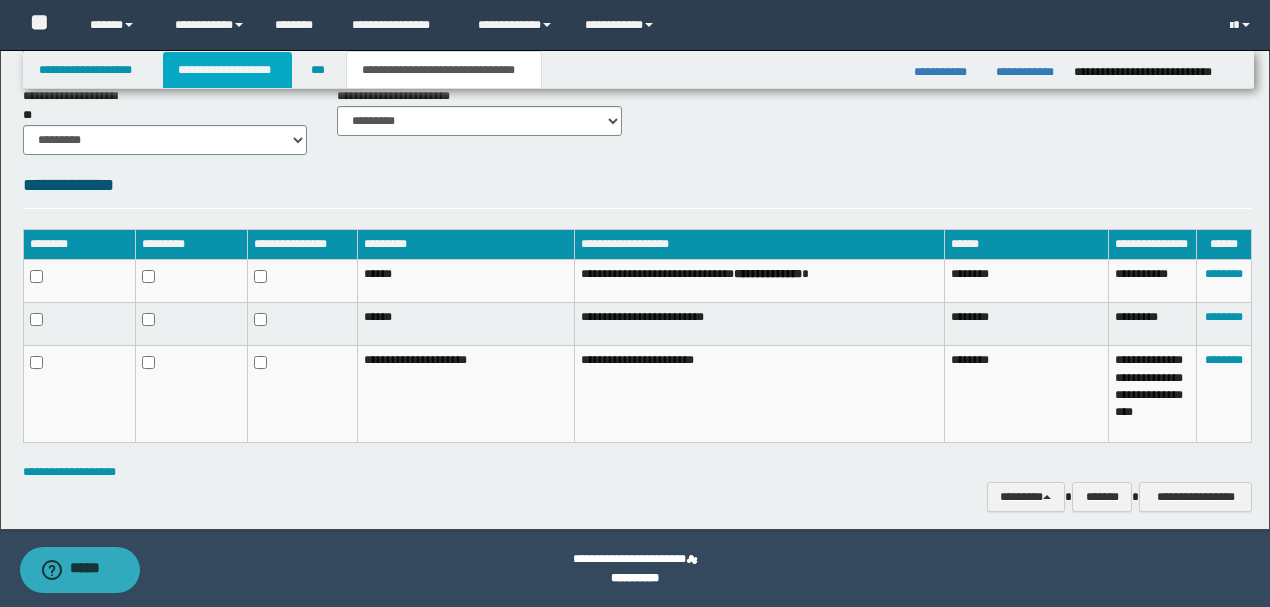 click on "**********" at bounding box center (227, 70) 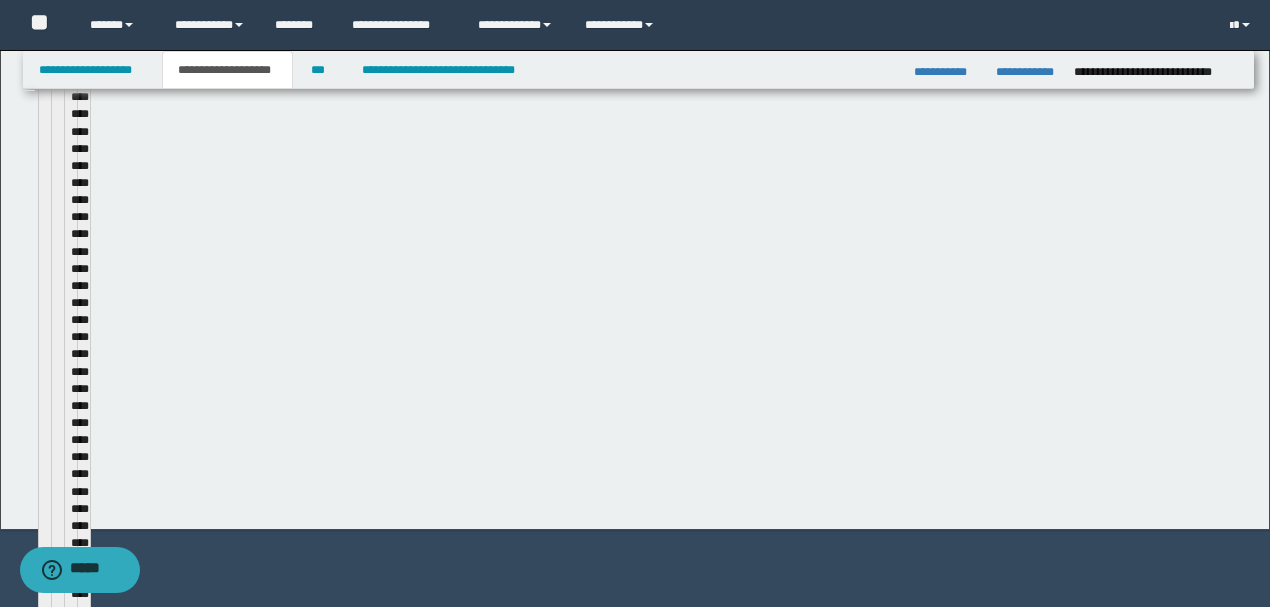 scroll, scrollTop: 912, scrollLeft: 0, axis: vertical 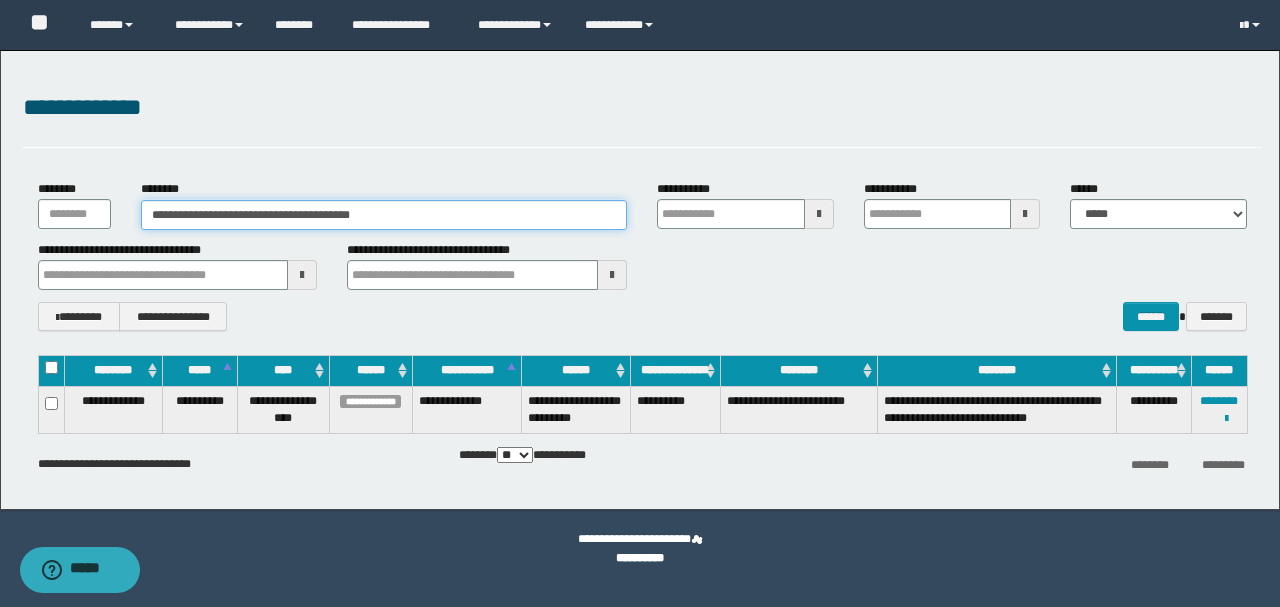 drag, startPoint x: 531, startPoint y: 226, endPoint x: 0, endPoint y: 214, distance: 531.13556 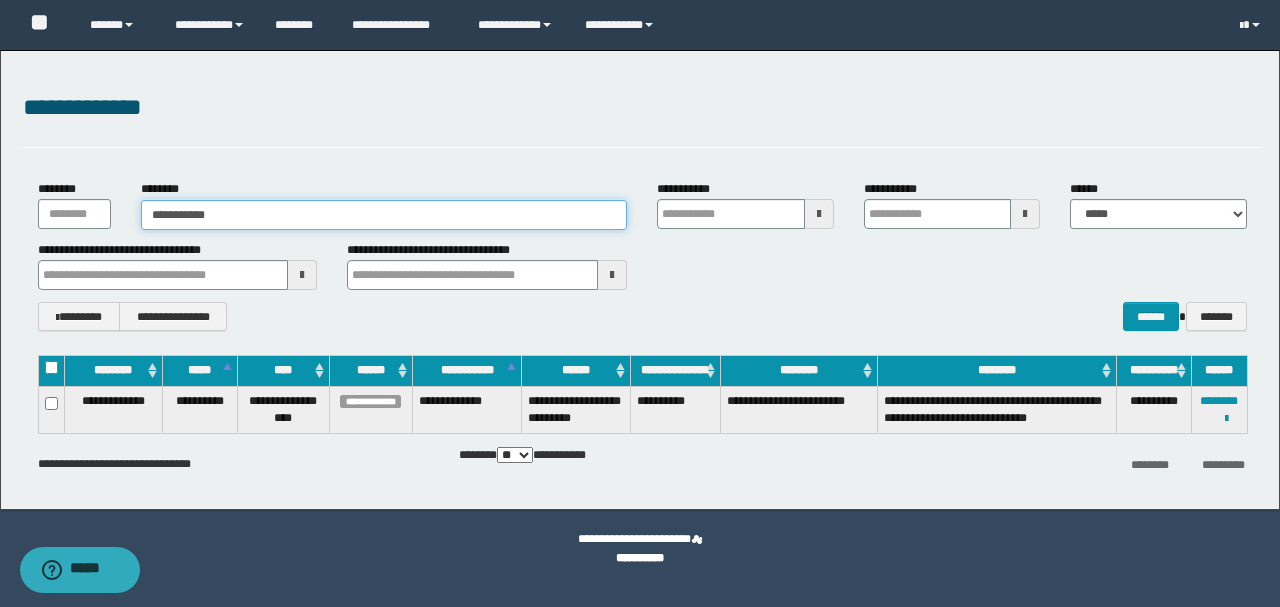 type on "**********" 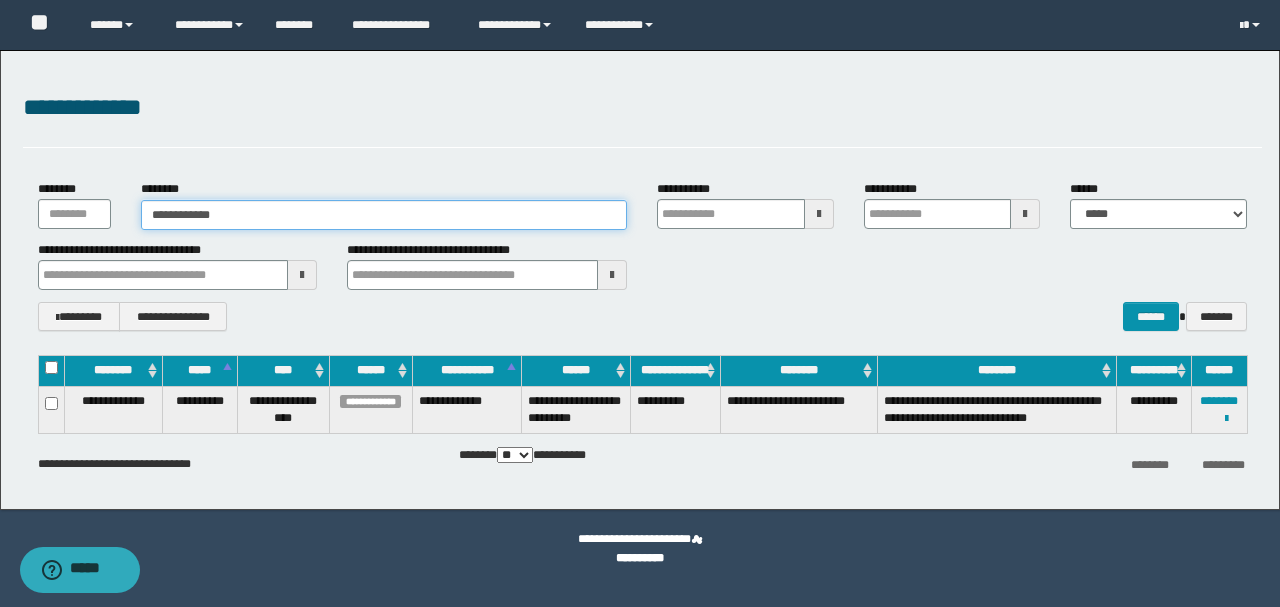 type on "**********" 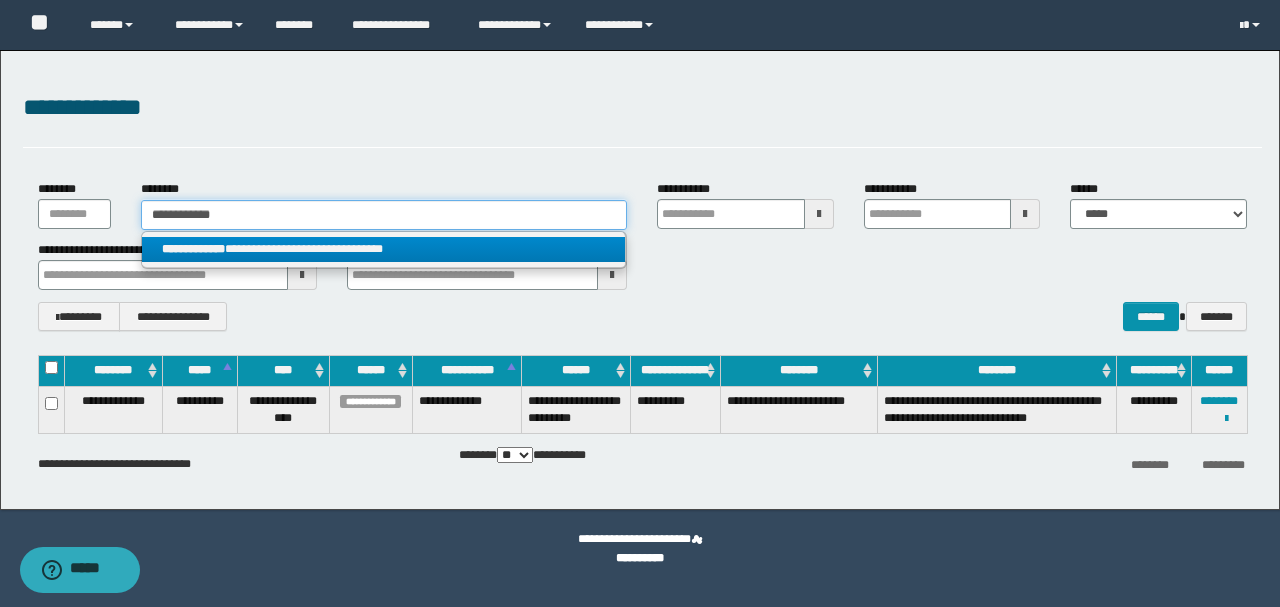 type on "**********" 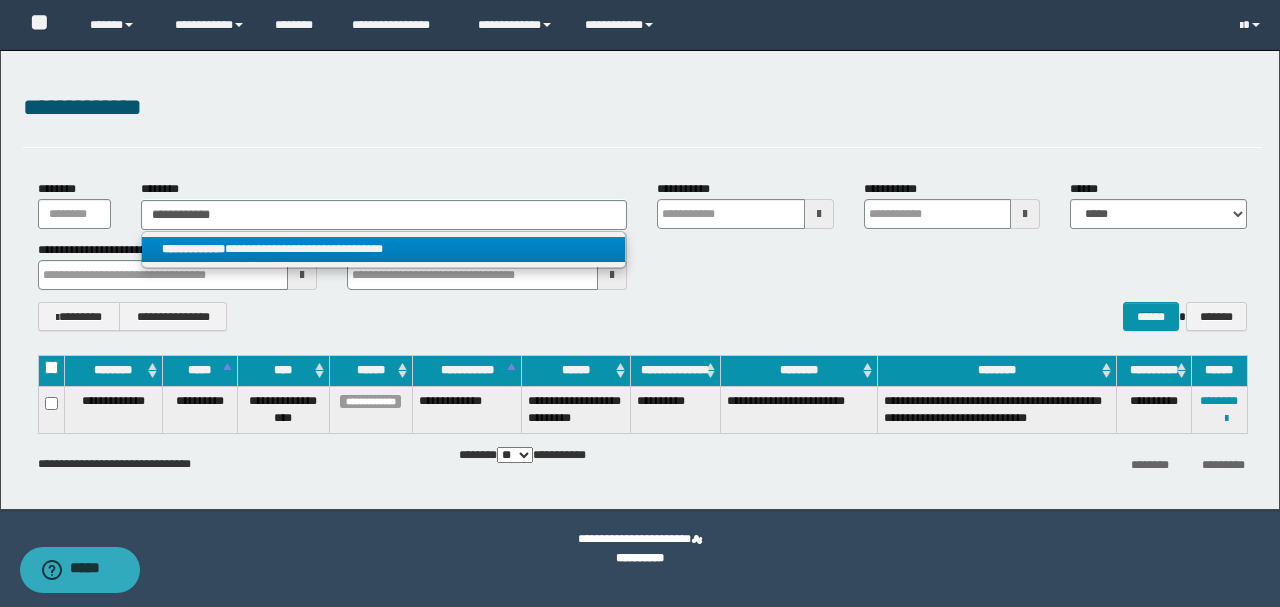 click on "**********" at bounding box center (384, 249) 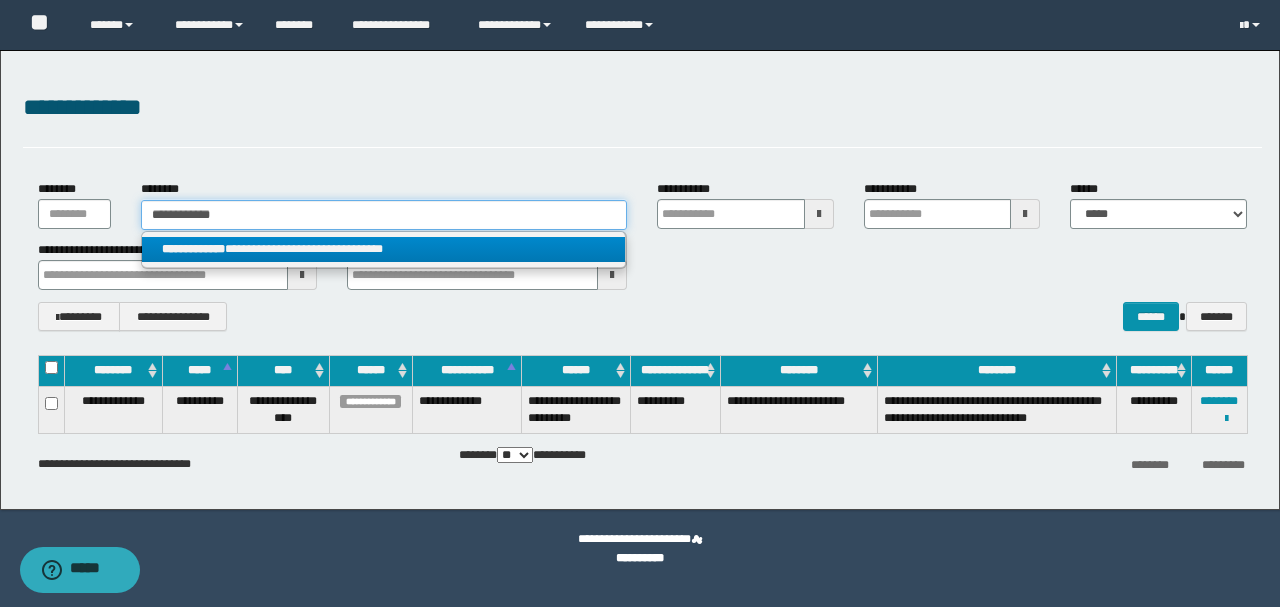 type 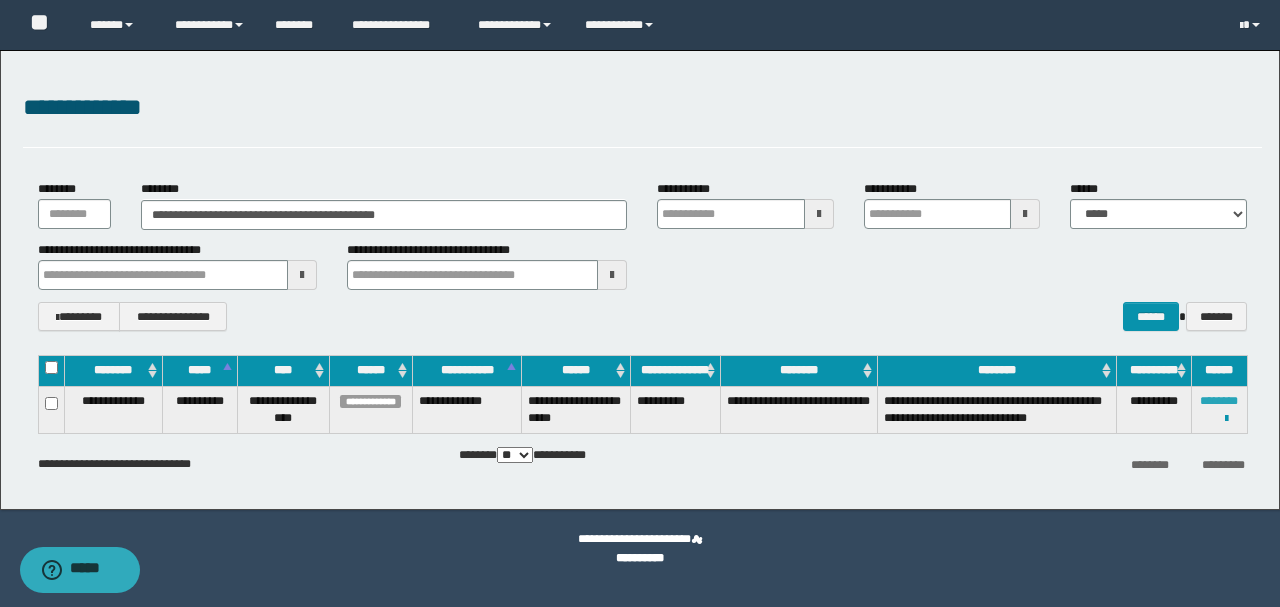 click on "********" at bounding box center (1219, 401) 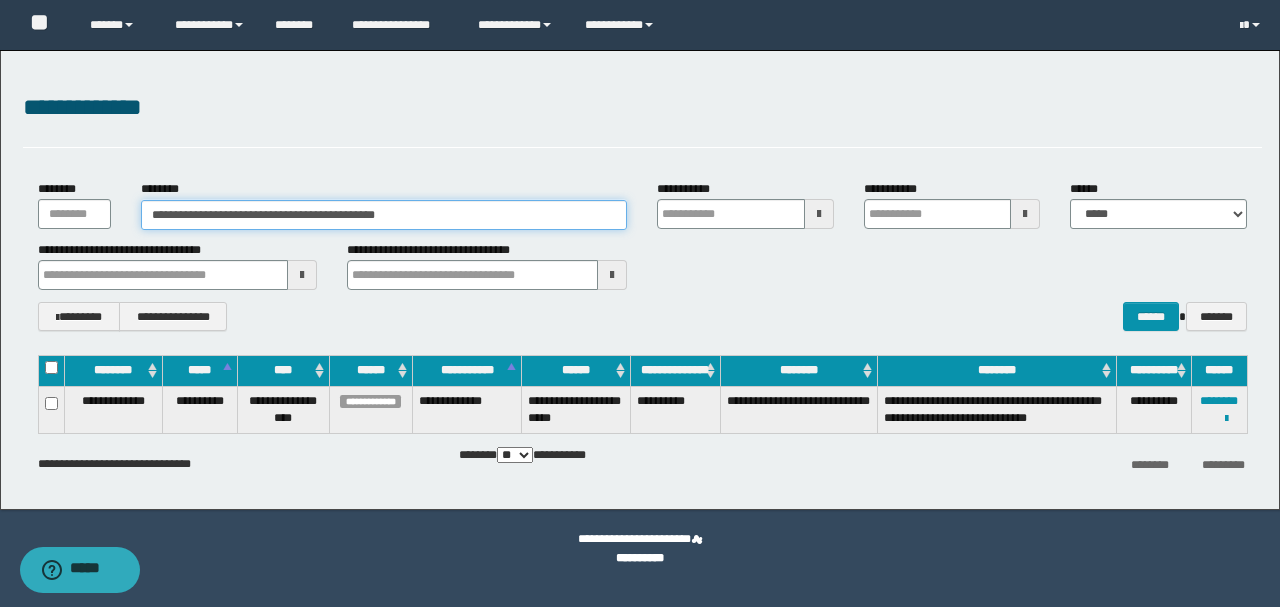 drag, startPoint x: 475, startPoint y: 215, endPoint x: 28, endPoint y: 218, distance: 447.01007 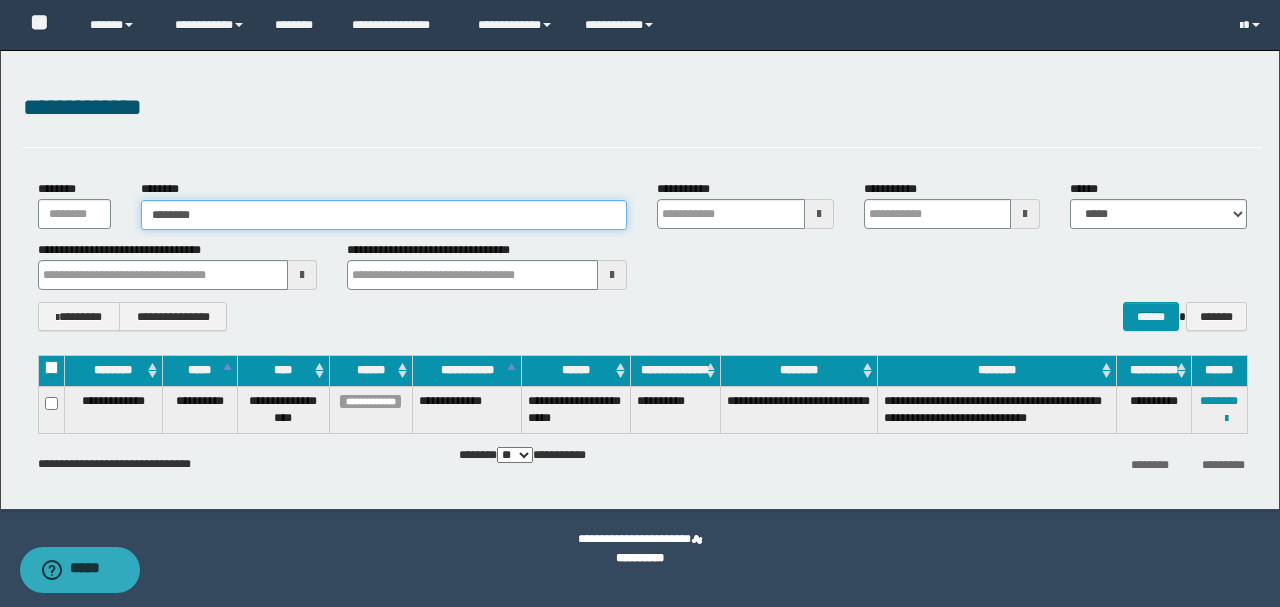 type on "*********" 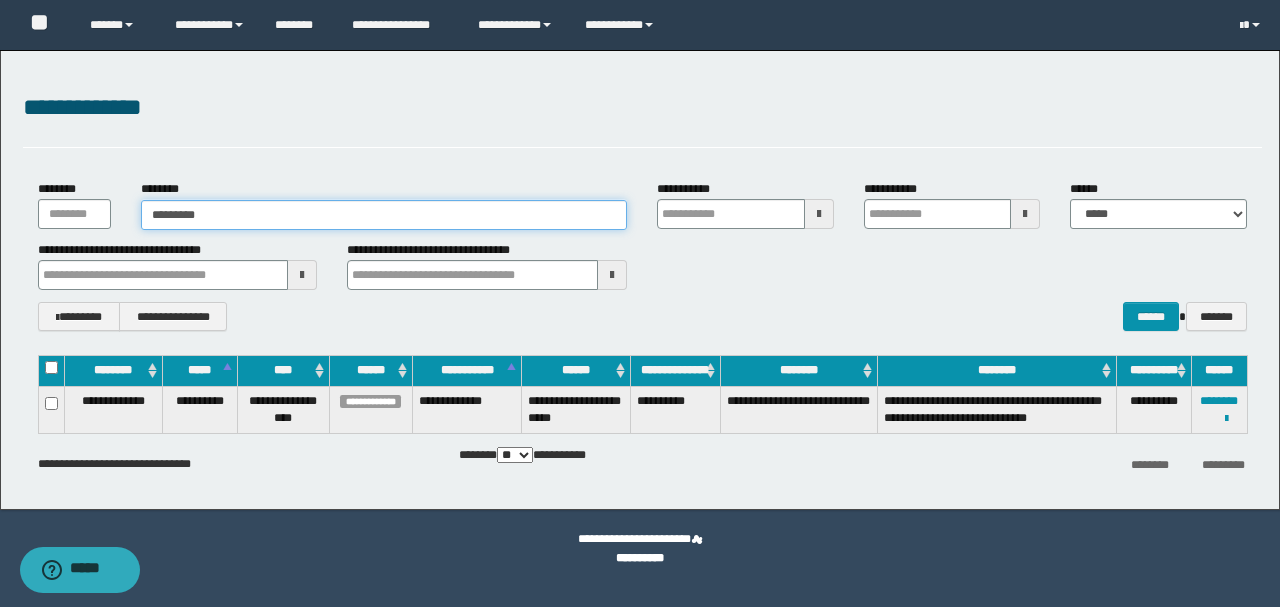 type on "*********" 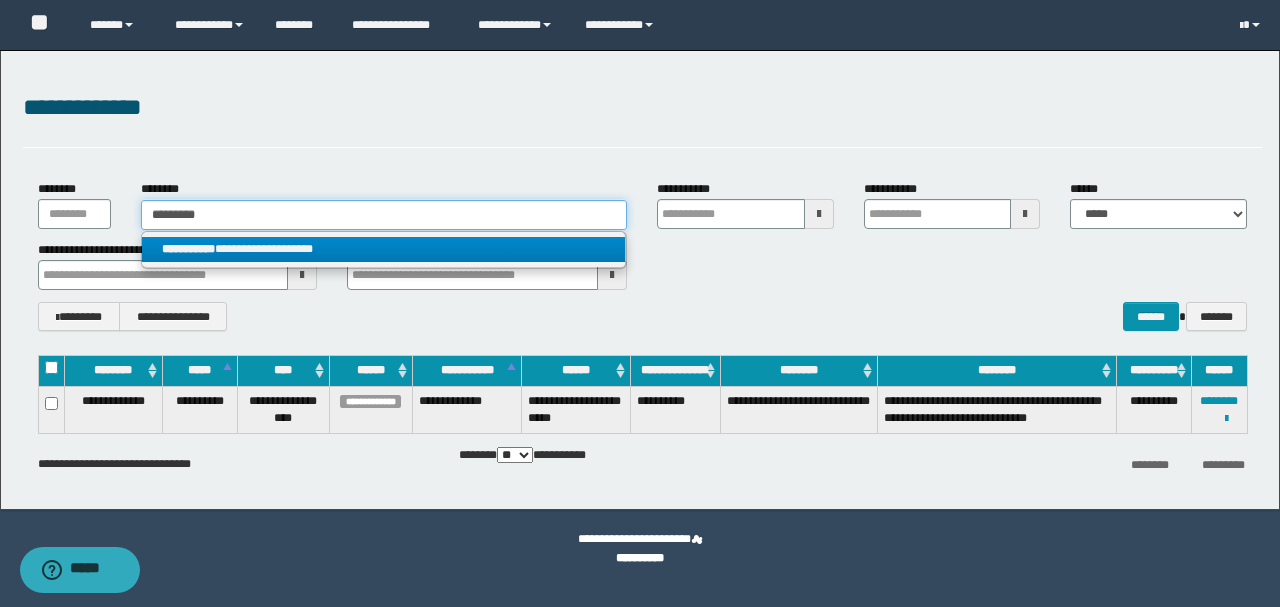 type on "*********" 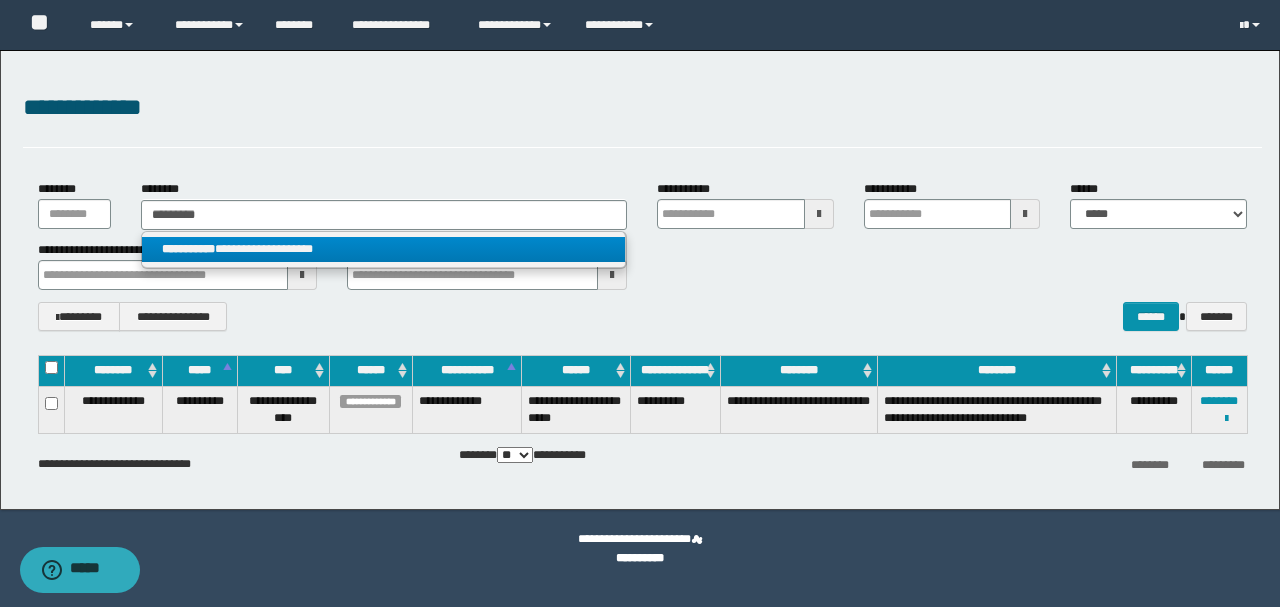 click on "**********" at bounding box center (384, 249) 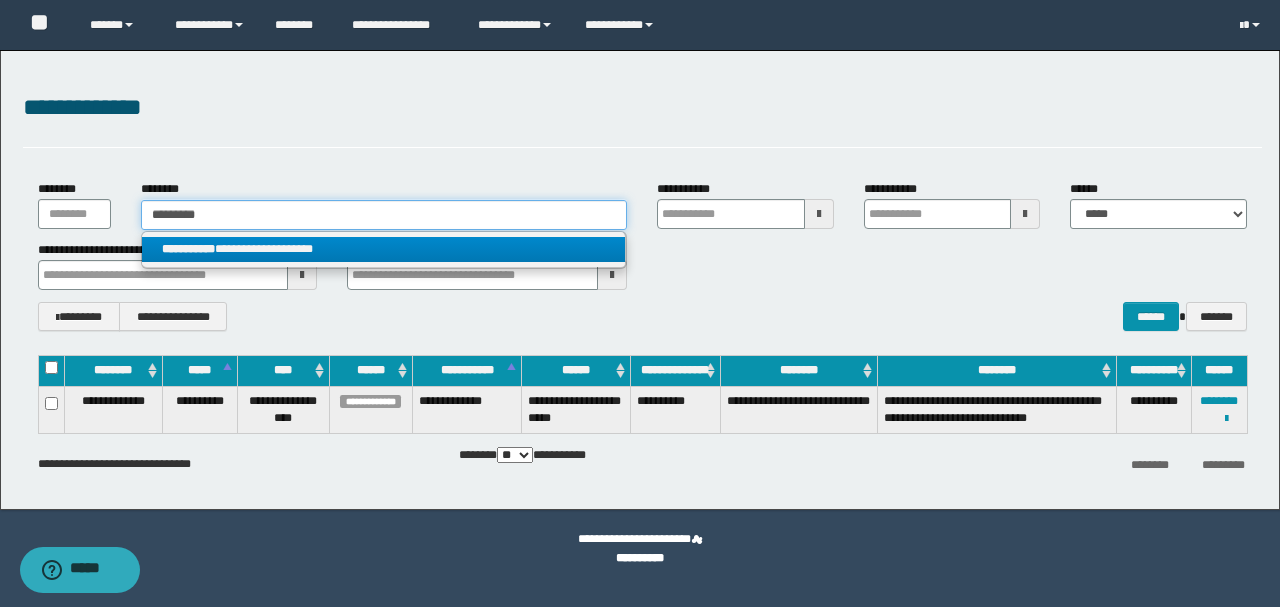 type 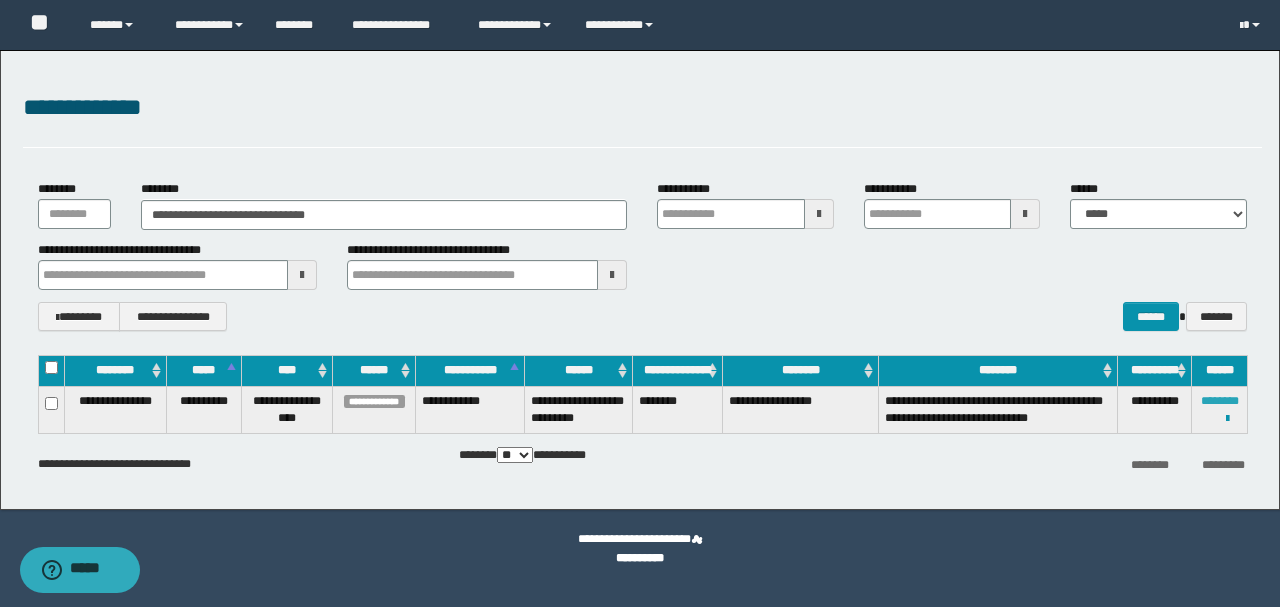 click on "********" at bounding box center (1220, 401) 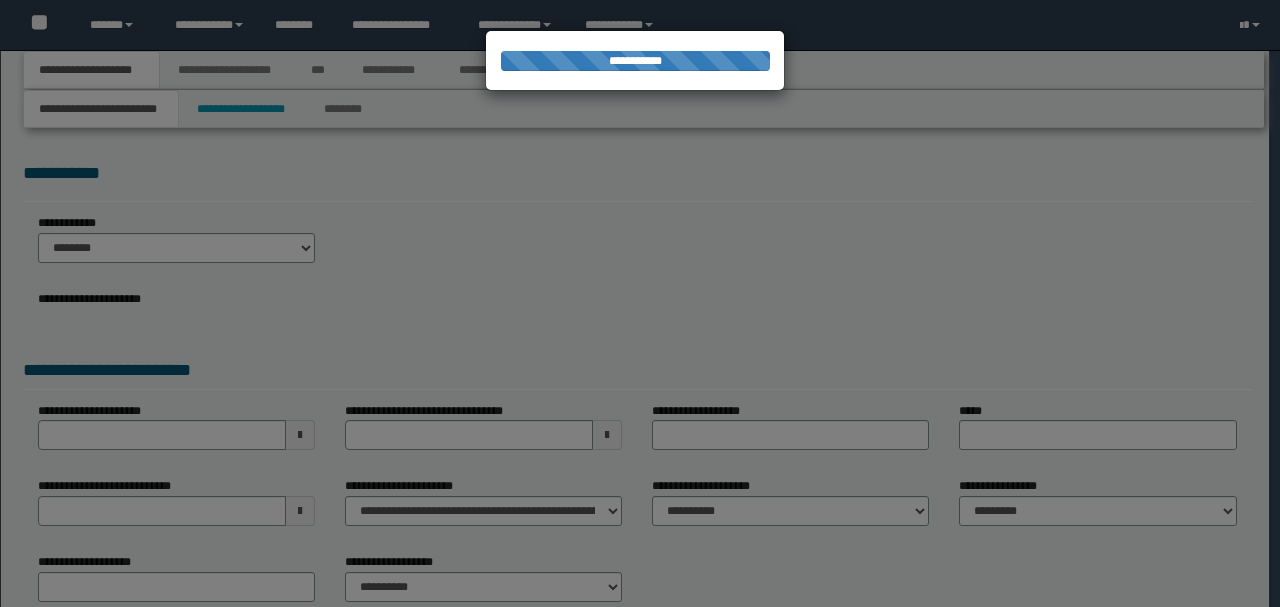 scroll, scrollTop: 0, scrollLeft: 0, axis: both 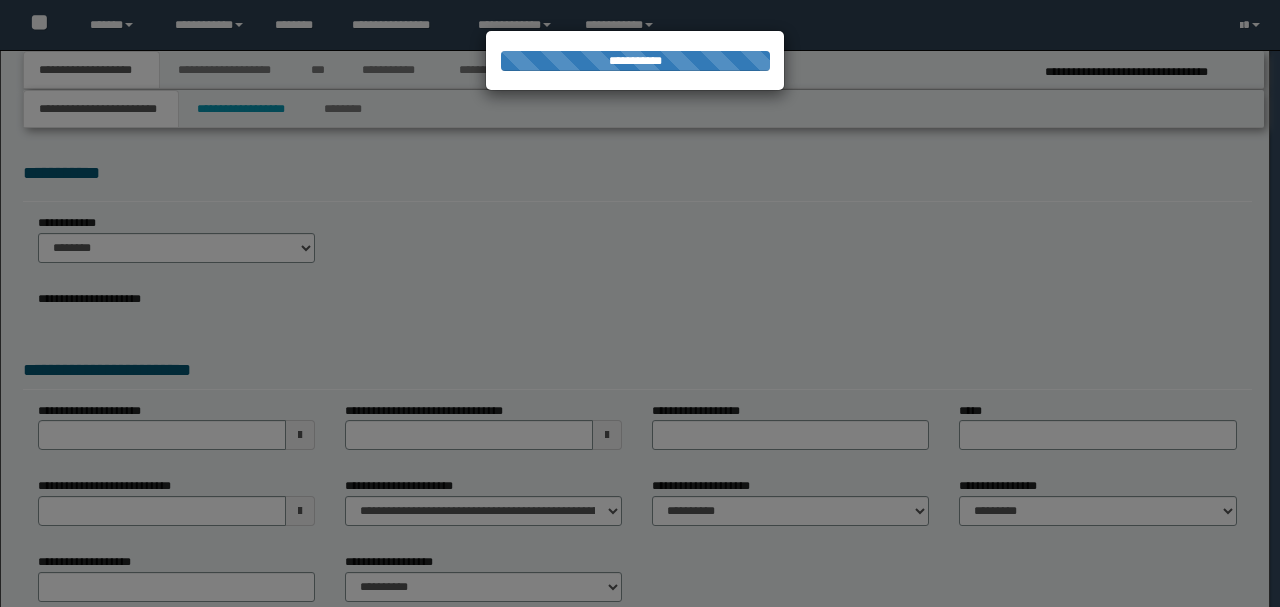 select on "*" 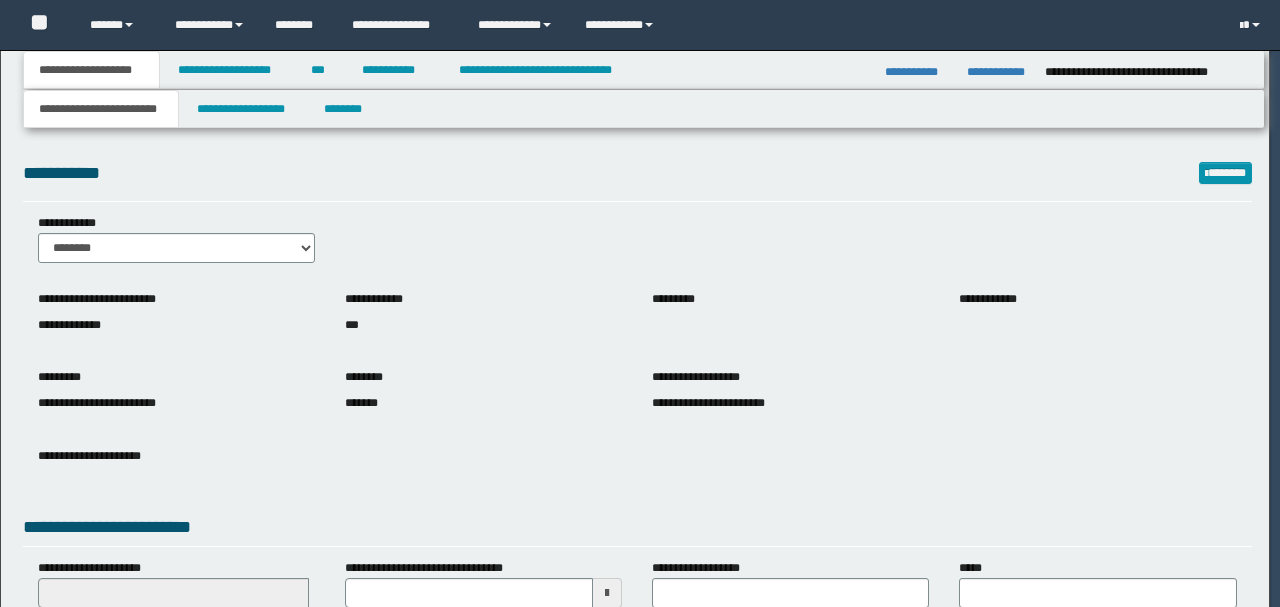 scroll, scrollTop: 0, scrollLeft: 0, axis: both 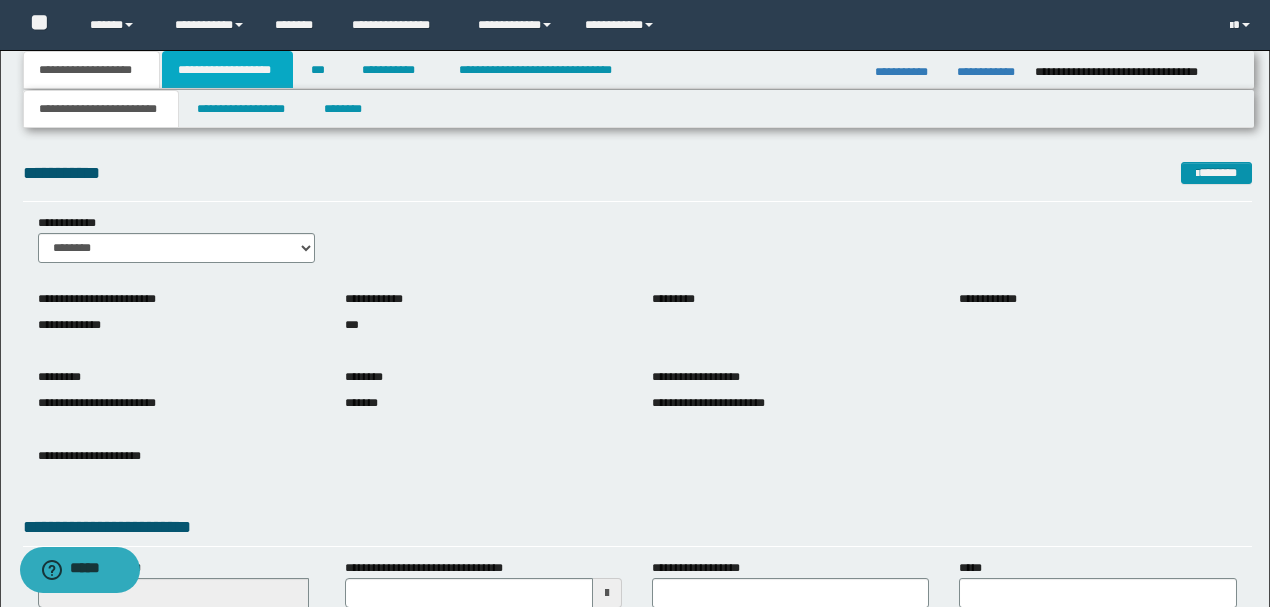 click on "**********" at bounding box center (227, 70) 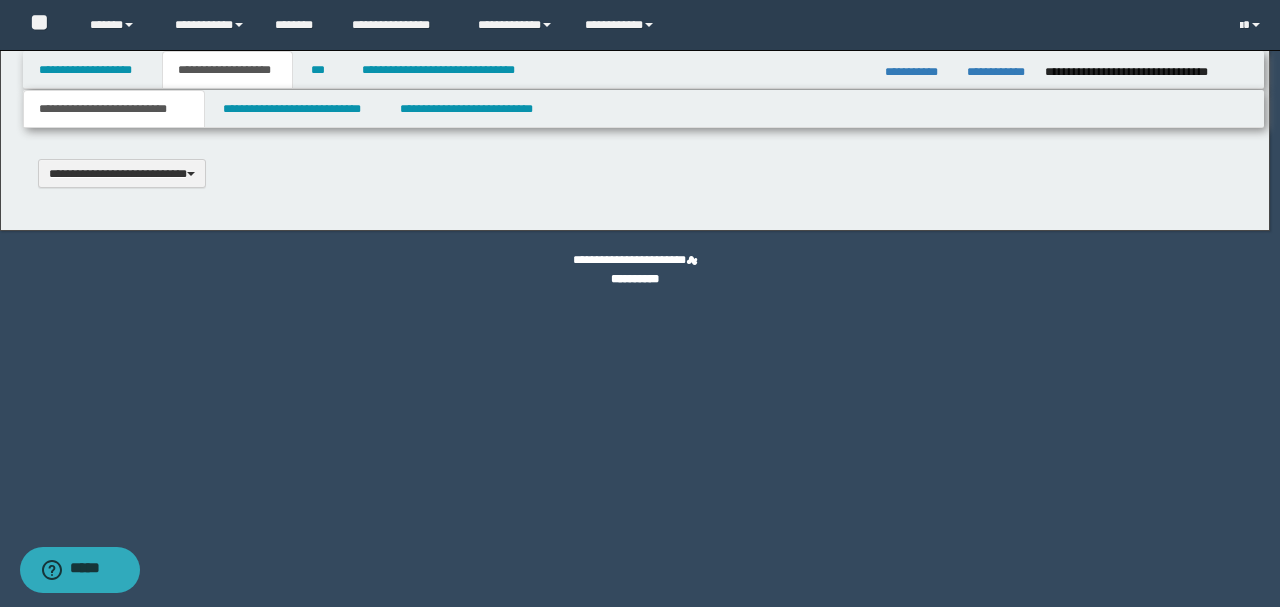 scroll, scrollTop: 0, scrollLeft: 0, axis: both 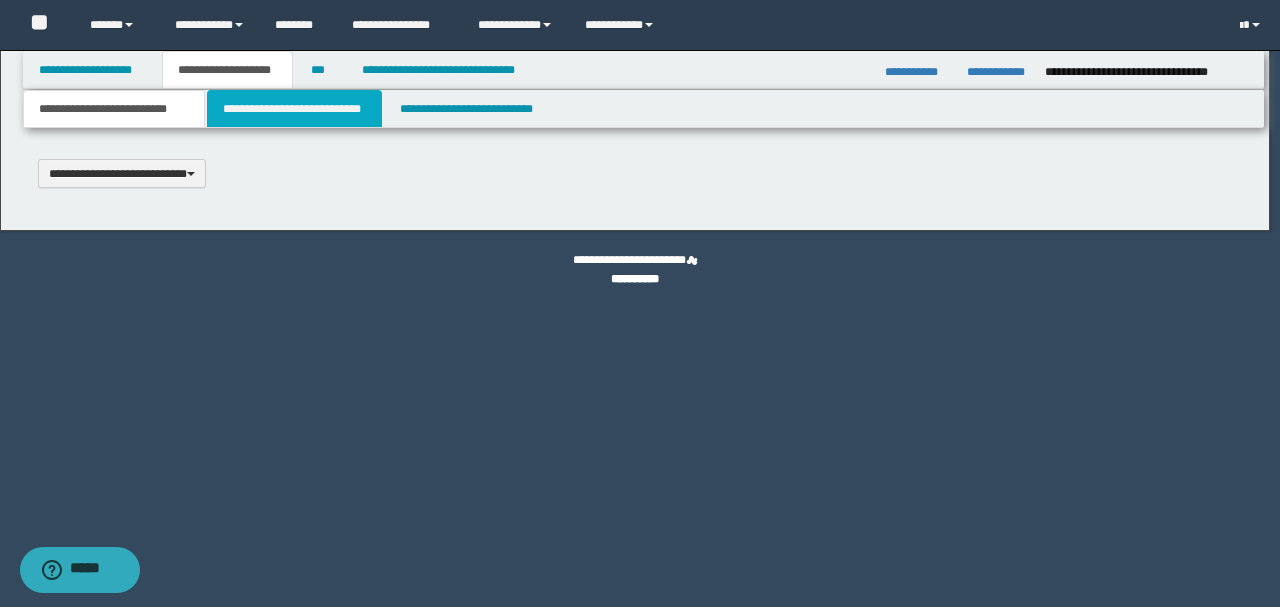 click on "**********" at bounding box center (294, 109) 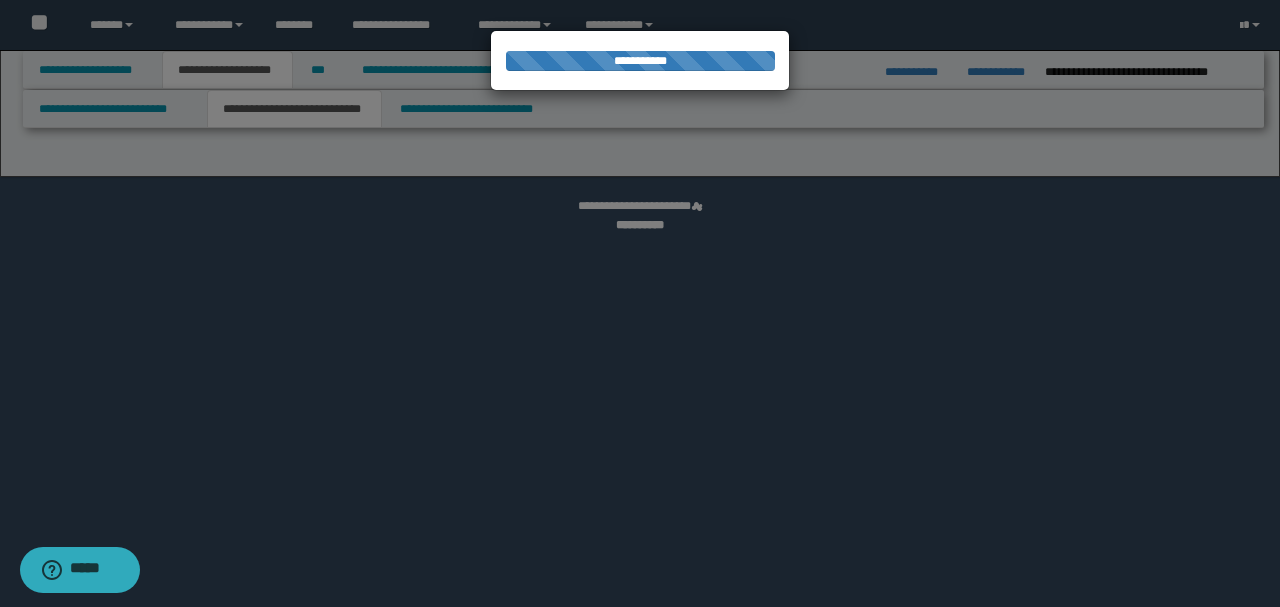 select on "*" 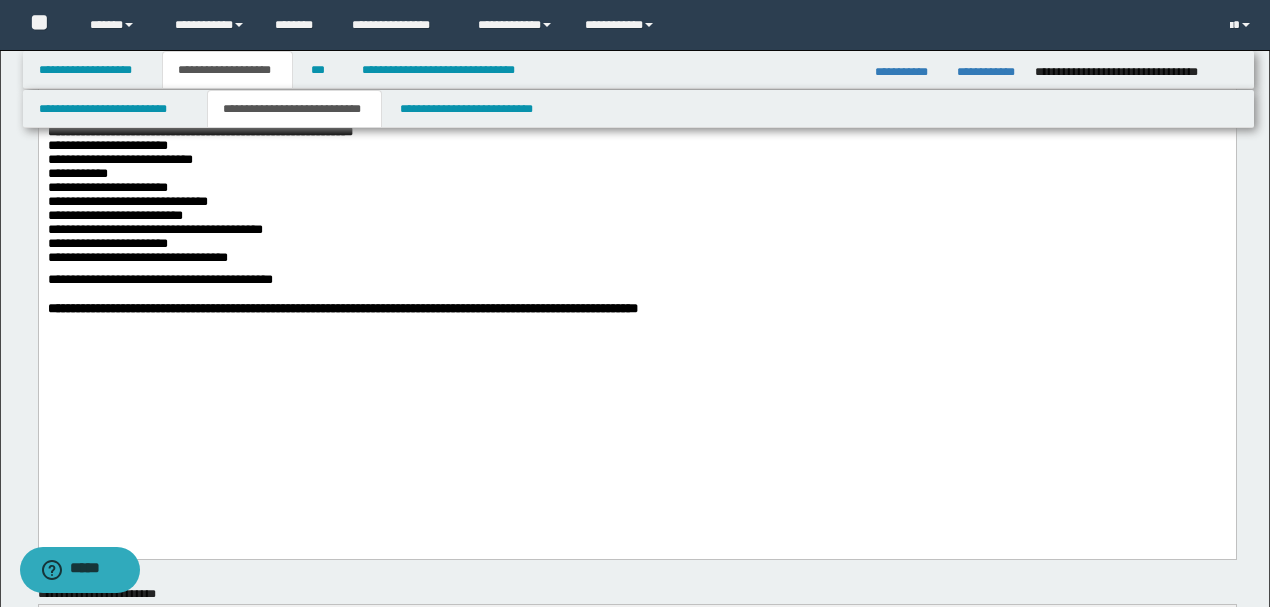 scroll, scrollTop: 1466, scrollLeft: 0, axis: vertical 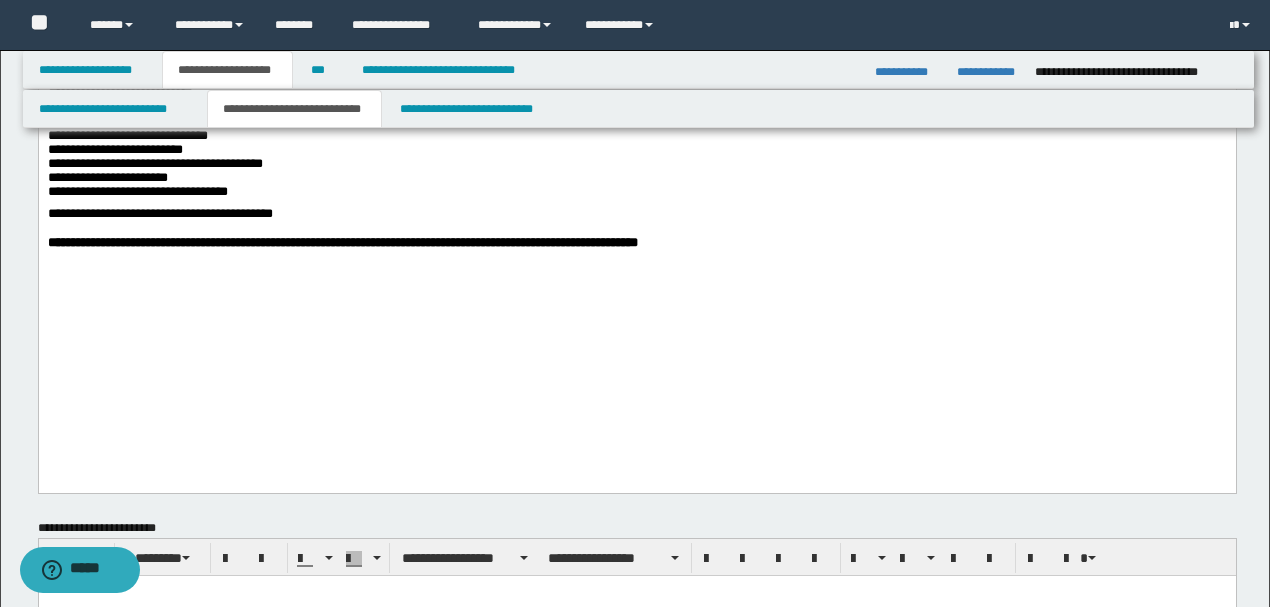 click on "**********" at bounding box center [342, 242] 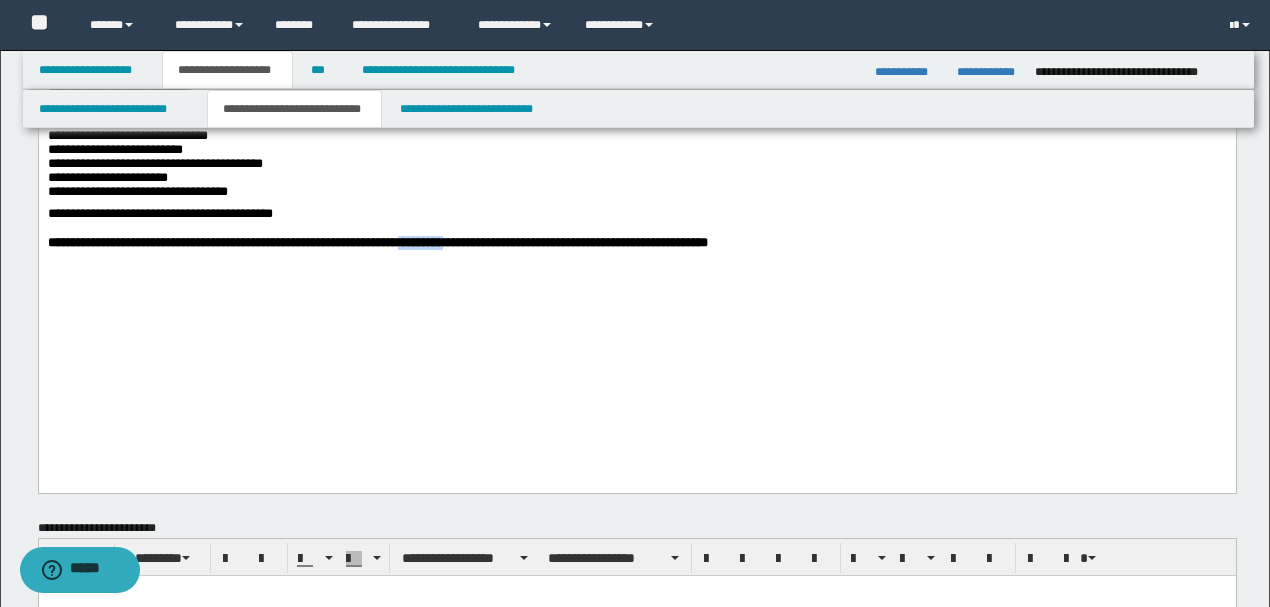 drag, startPoint x: 476, startPoint y: 379, endPoint x: 426, endPoint y: 376, distance: 50.08992 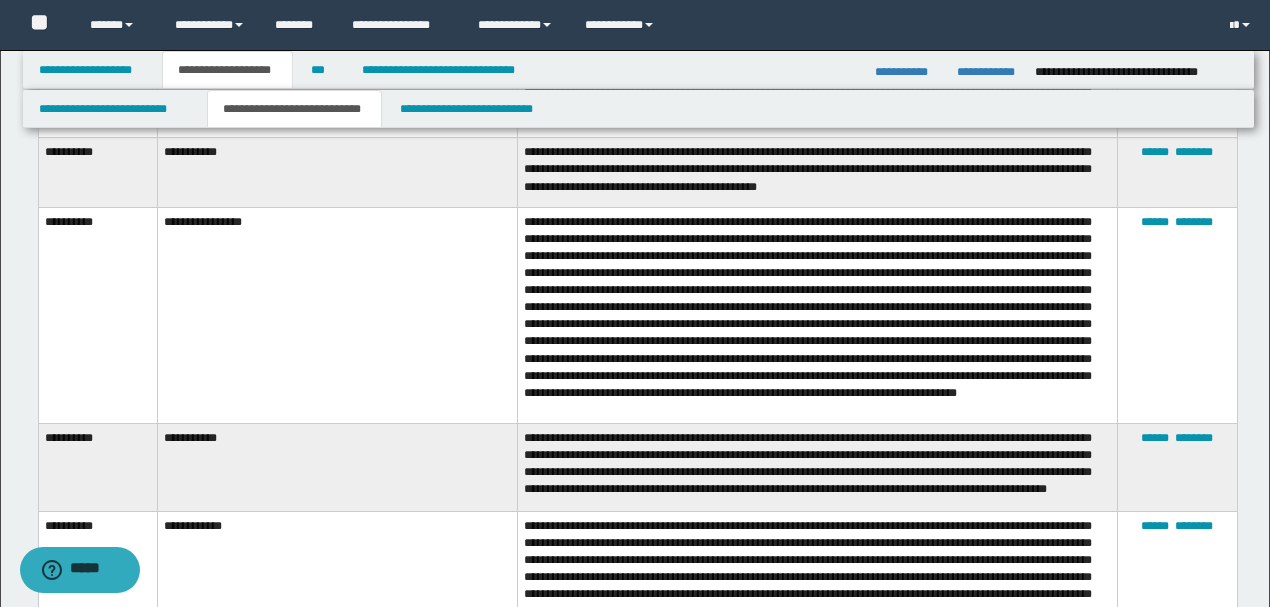 scroll, scrollTop: 6666, scrollLeft: 0, axis: vertical 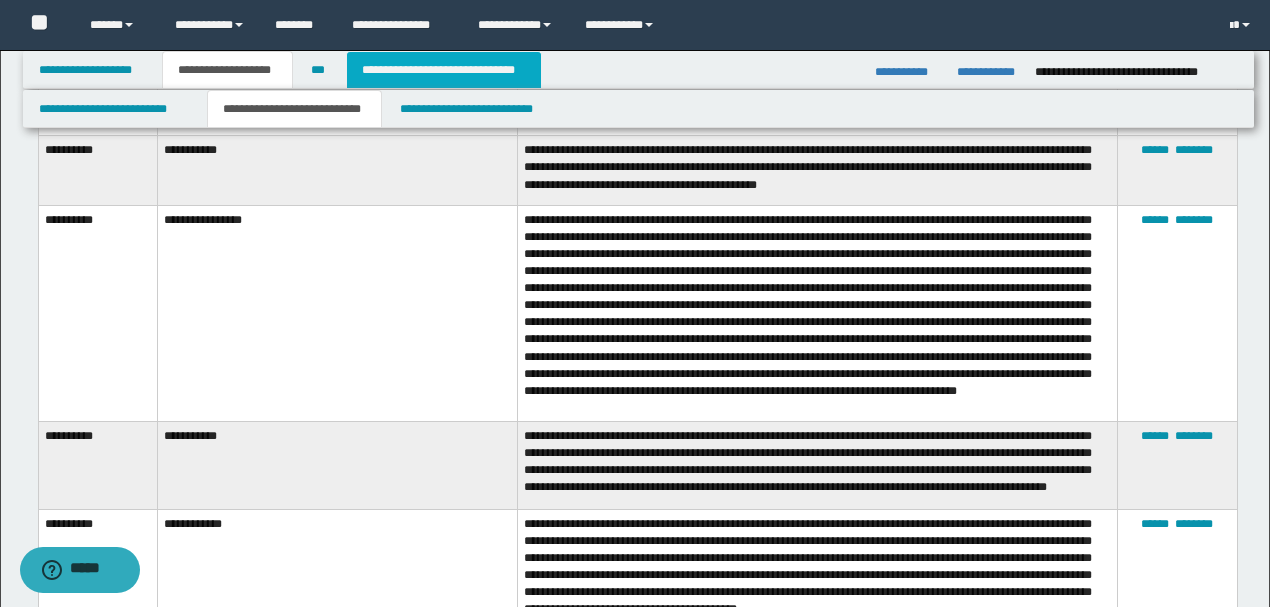 click on "**********" at bounding box center (444, 70) 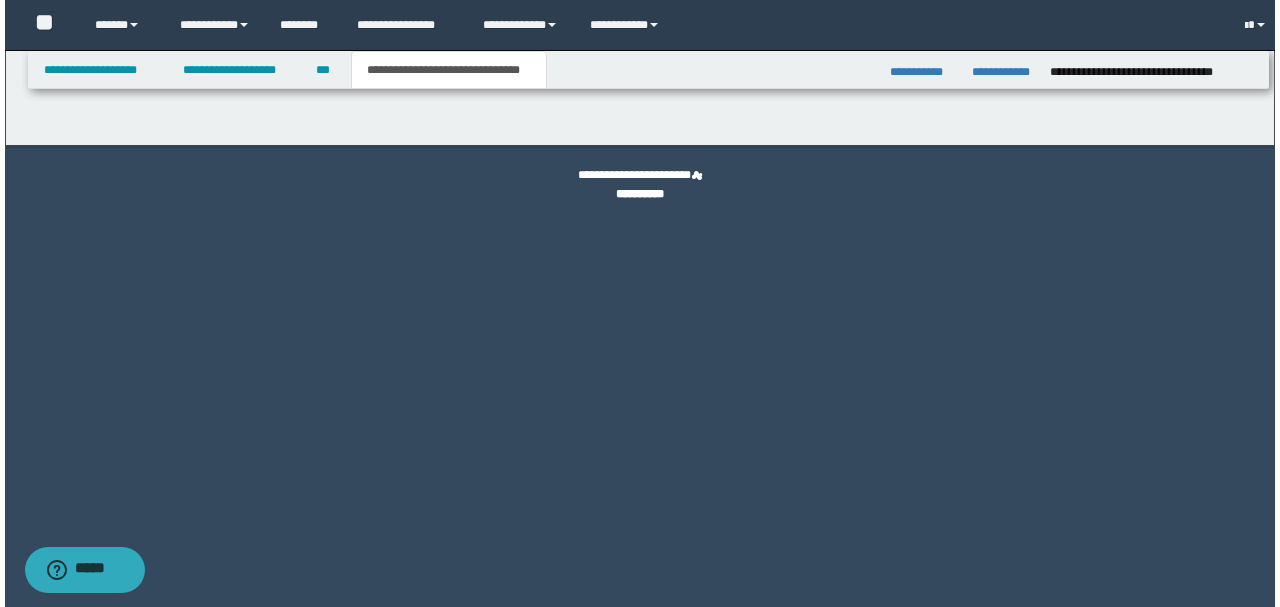 scroll, scrollTop: 0, scrollLeft: 0, axis: both 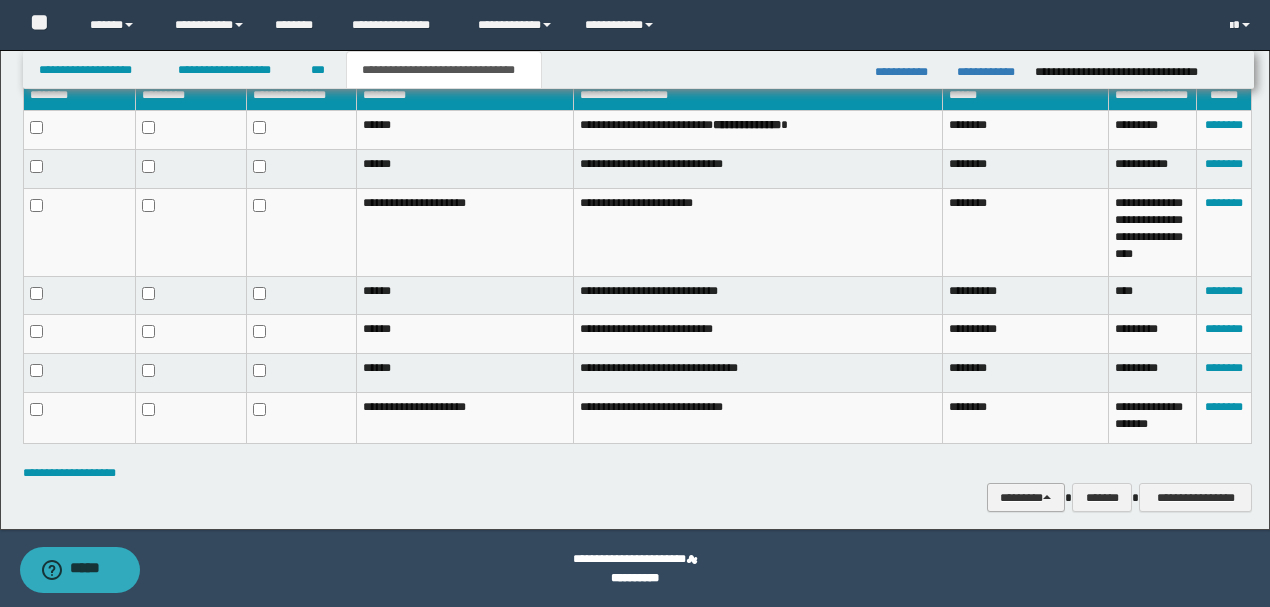 click on "********" at bounding box center (1026, 497) 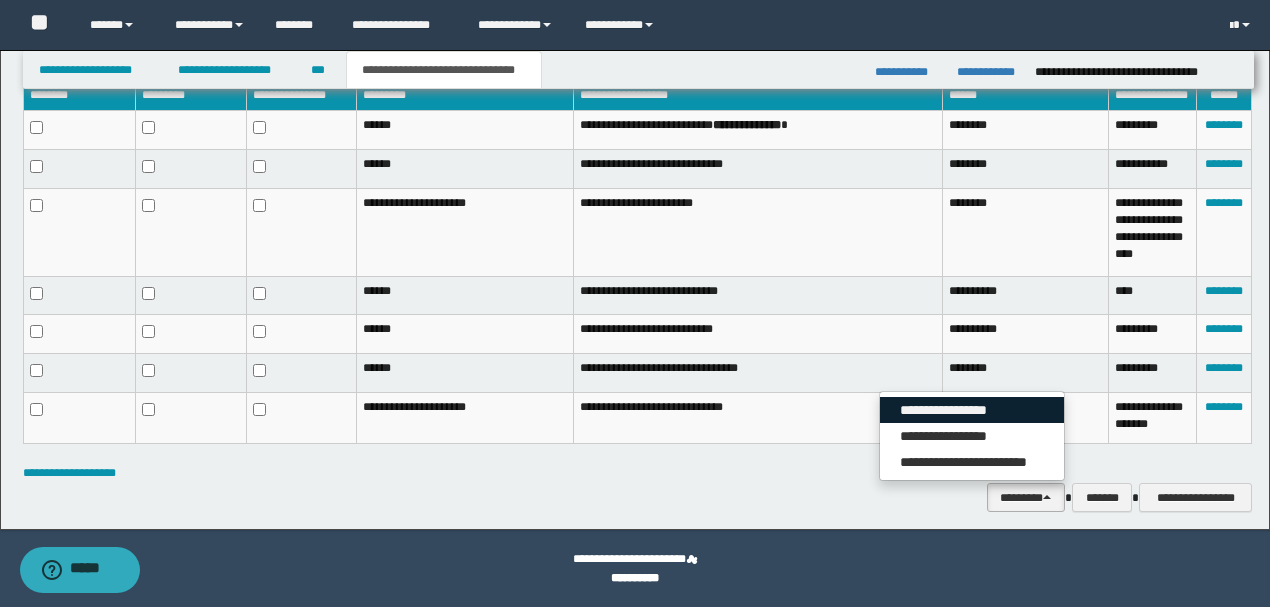 click on "**********" at bounding box center (972, 410) 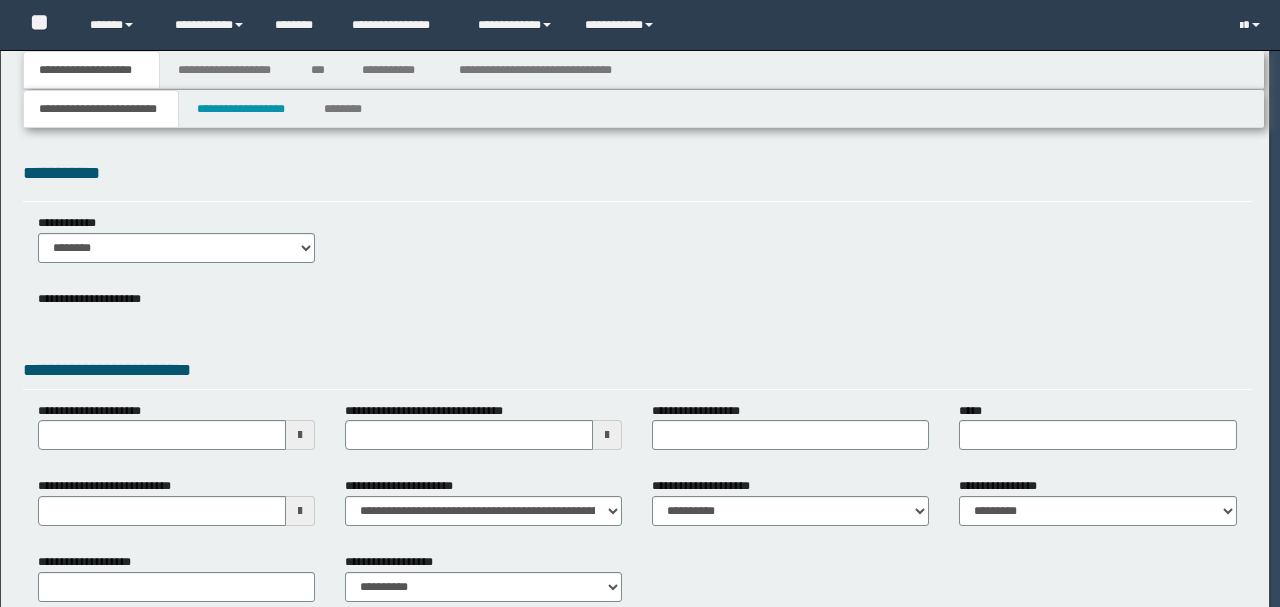 scroll, scrollTop: 0, scrollLeft: 0, axis: both 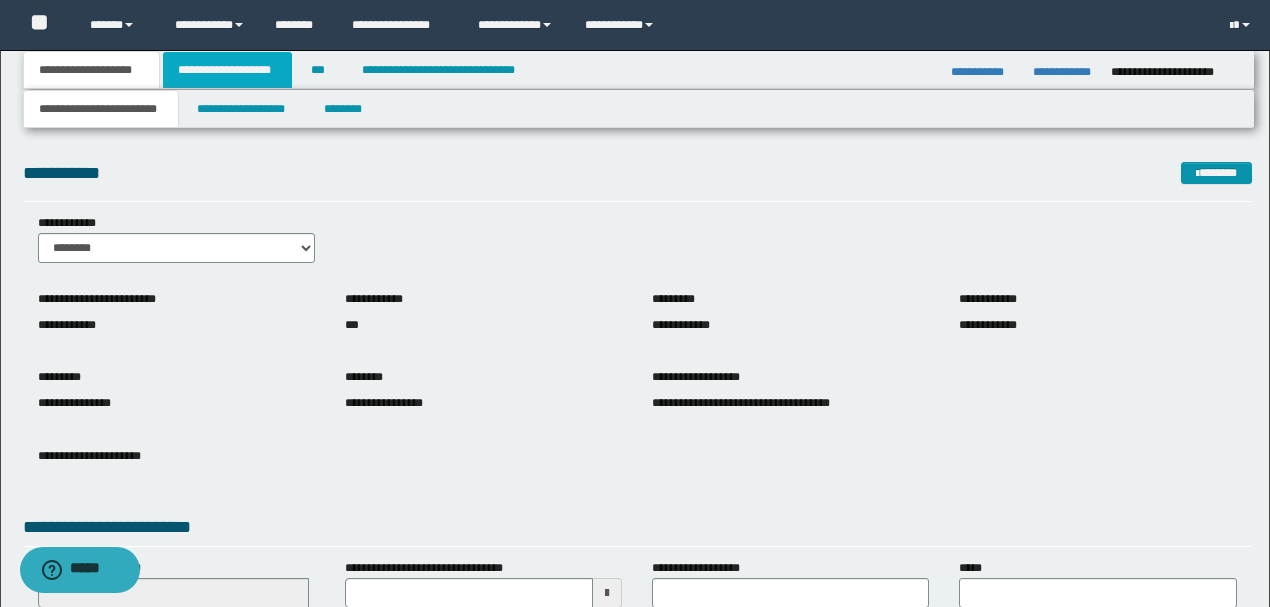click on "**********" at bounding box center (227, 70) 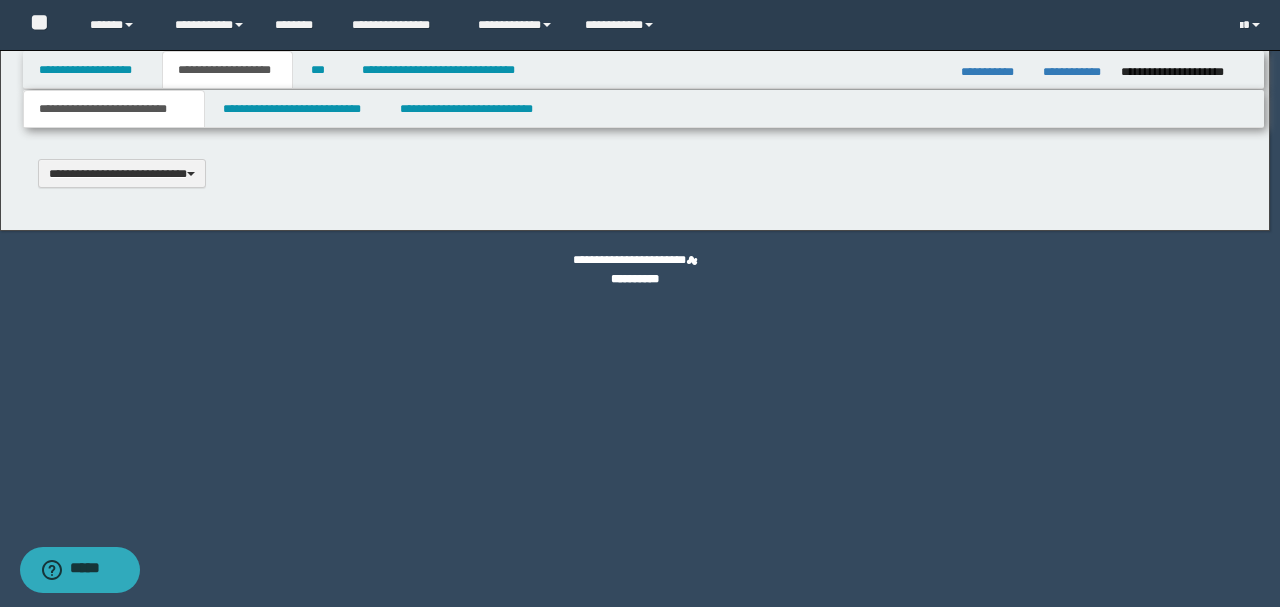 type 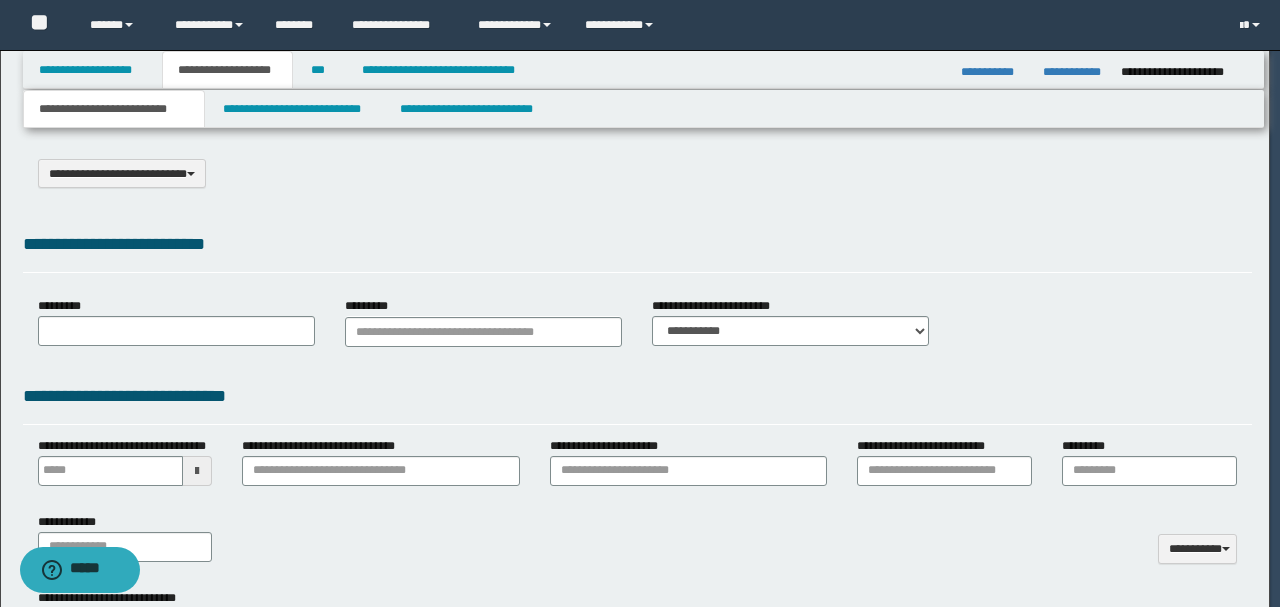 select on "*" 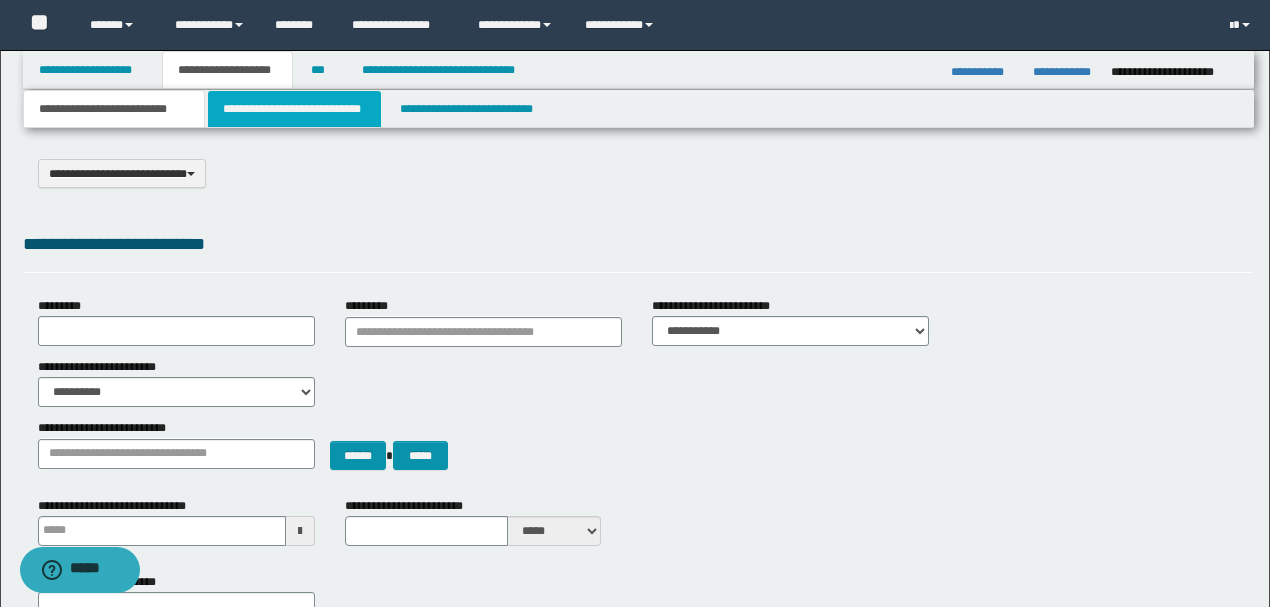 click on "**********" at bounding box center [294, 109] 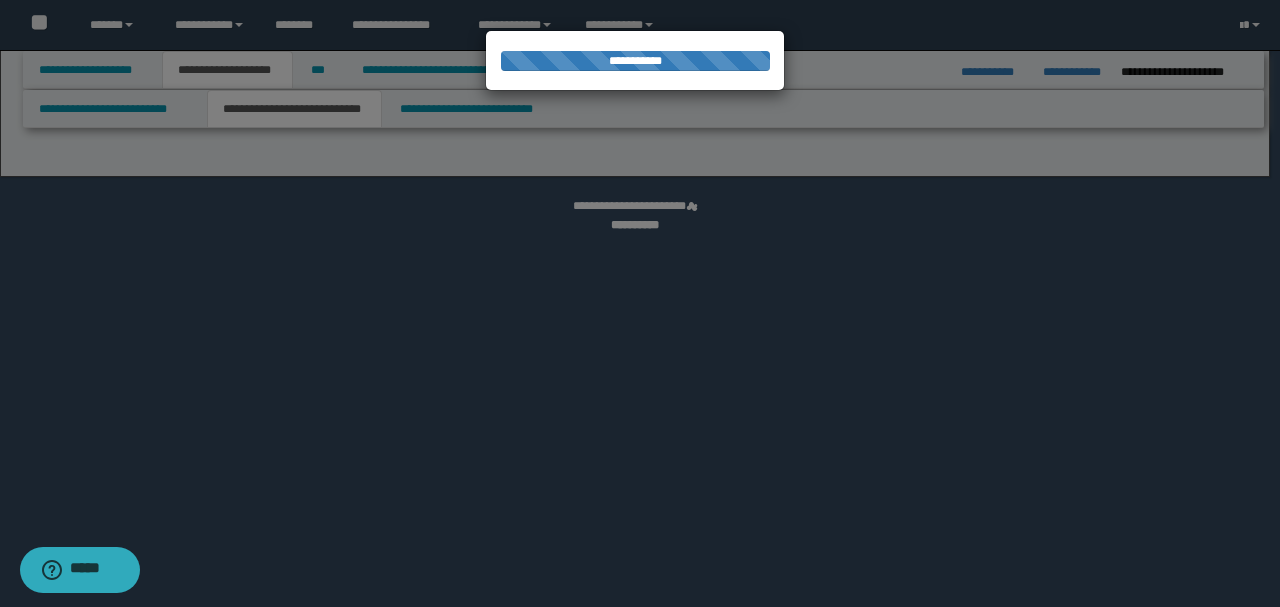 select on "*" 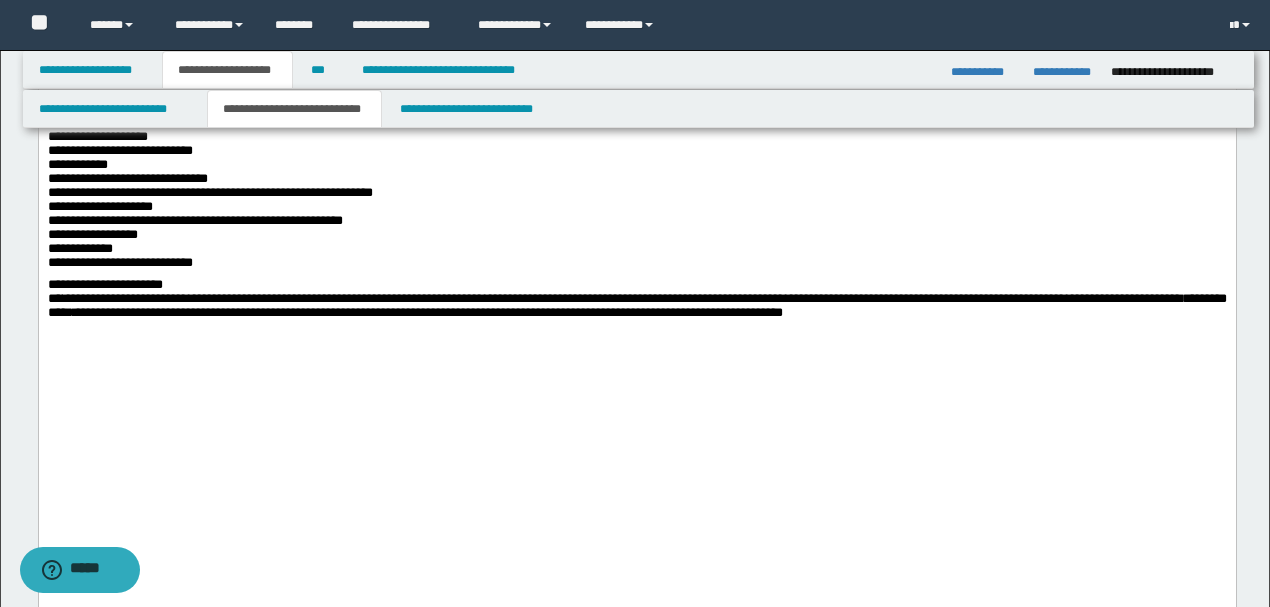 scroll, scrollTop: 2066, scrollLeft: 0, axis: vertical 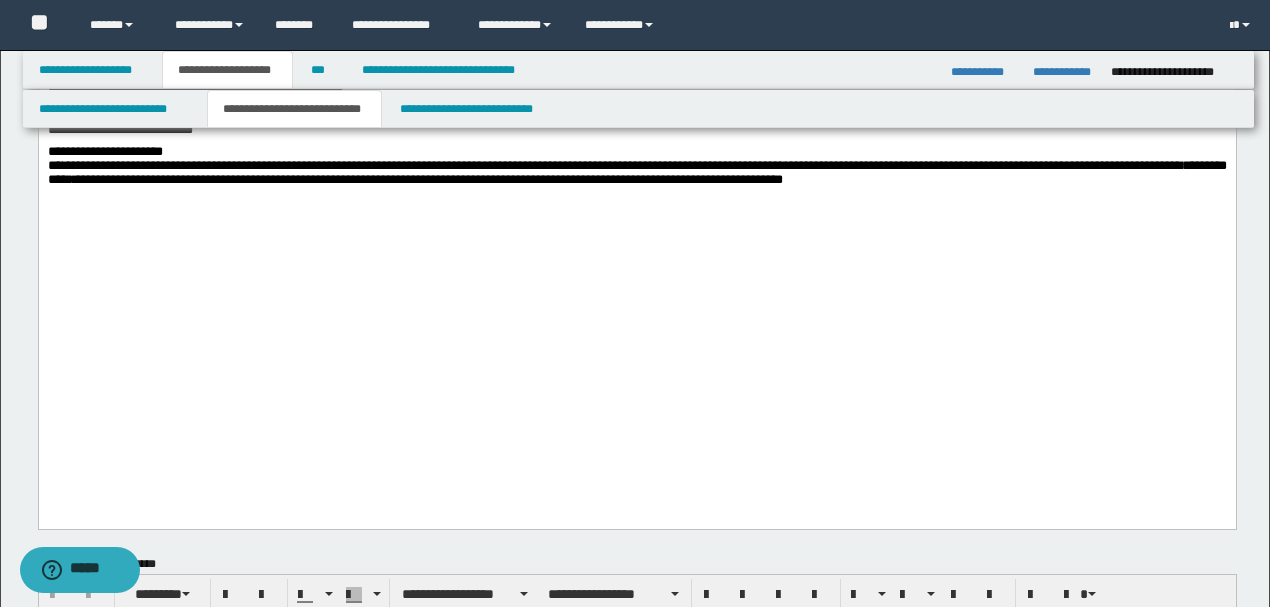 click on "**********" at bounding box center [636, 173] 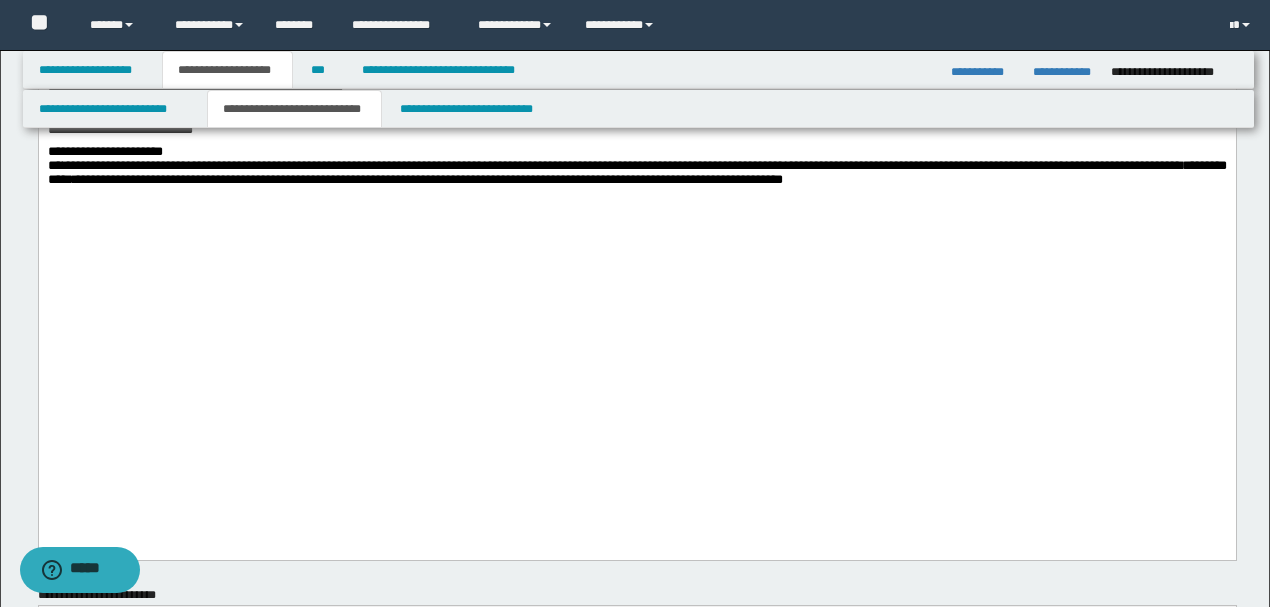 paste 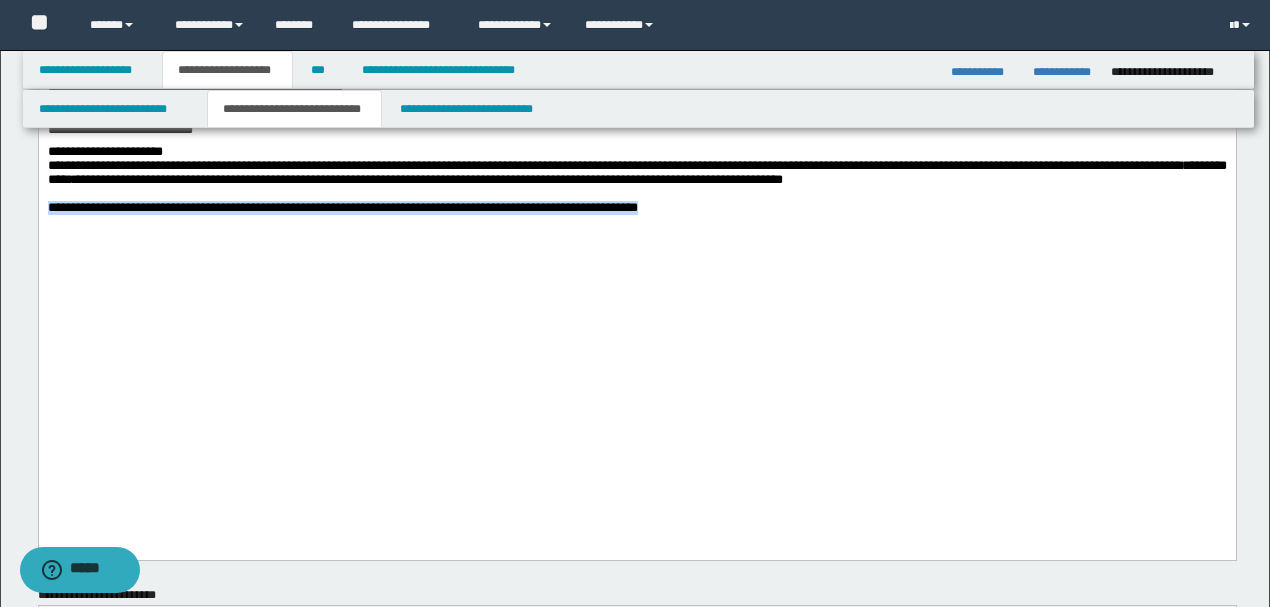drag, startPoint x: 710, startPoint y: 449, endPoint x: 38, endPoint y: -1384, distance: 1952.2994 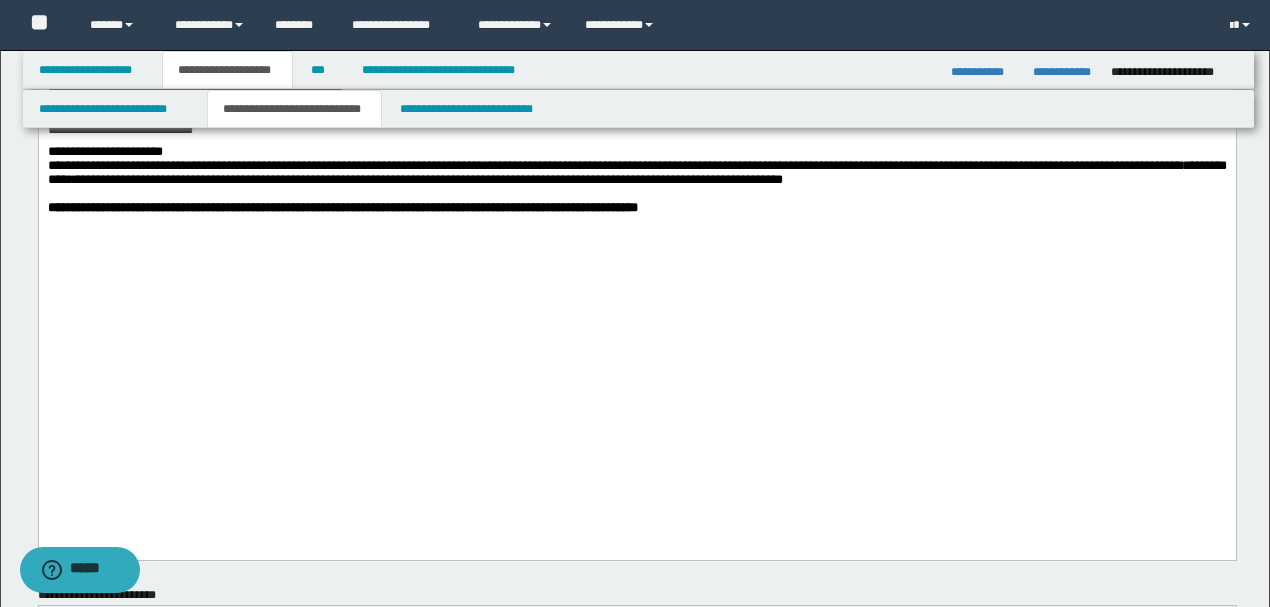 click on "**********" at bounding box center (636, -789) 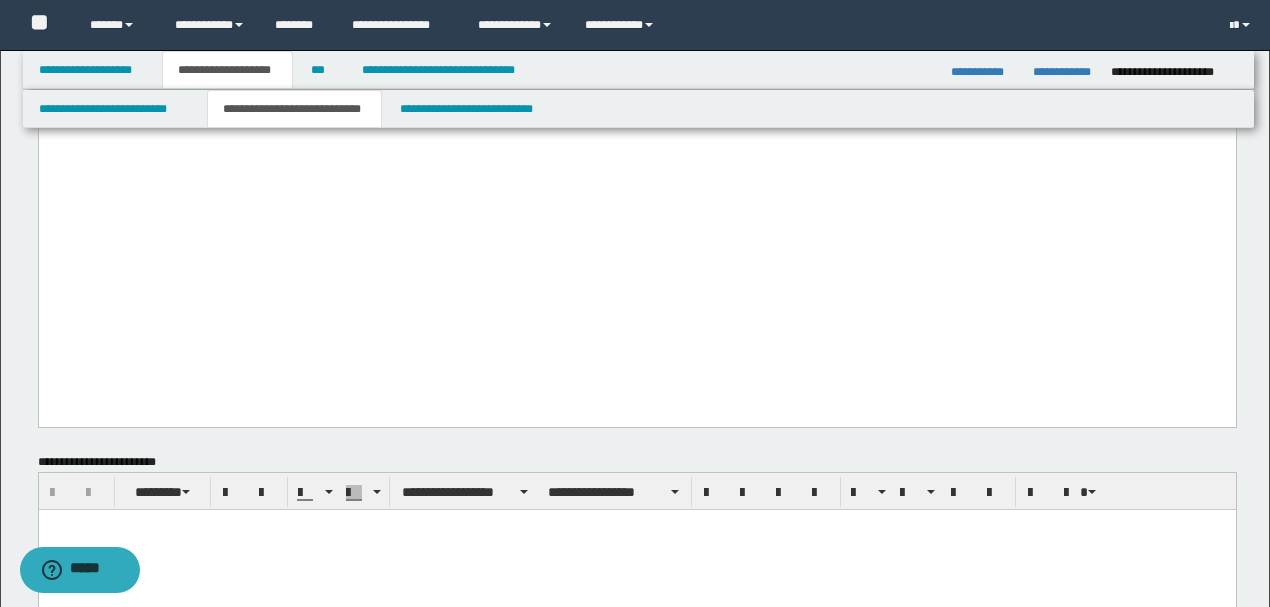 scroll, scrollTop: 2200, scrollLeft: 0, axis: vertical 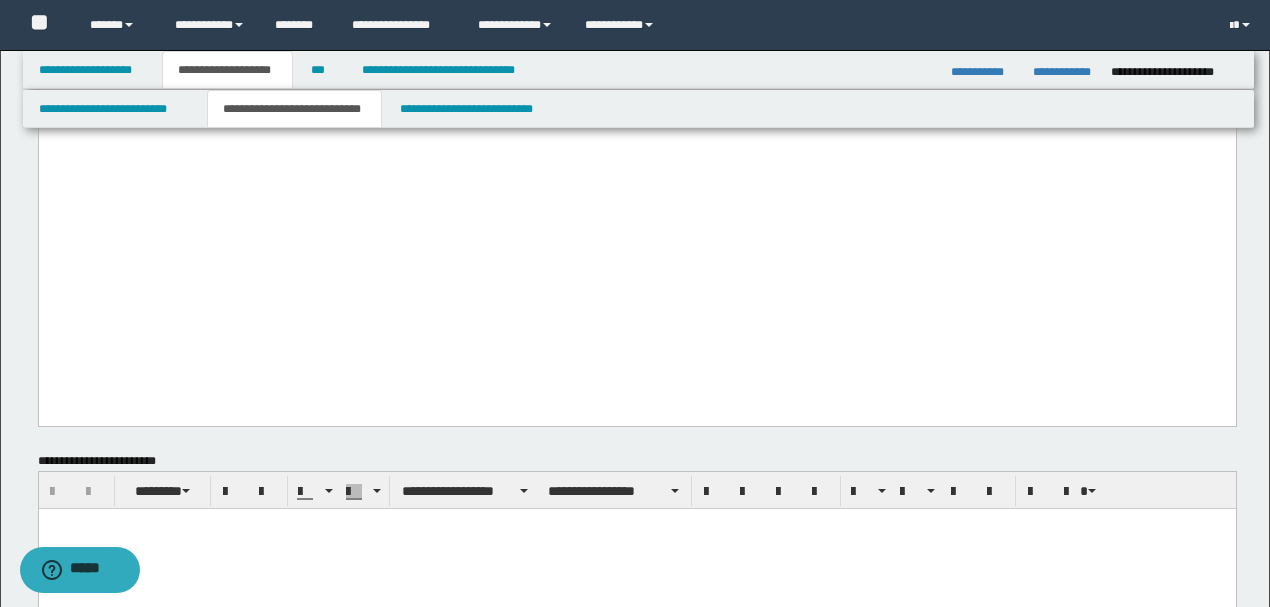 click on "**********" at bounding box center (636, -923) 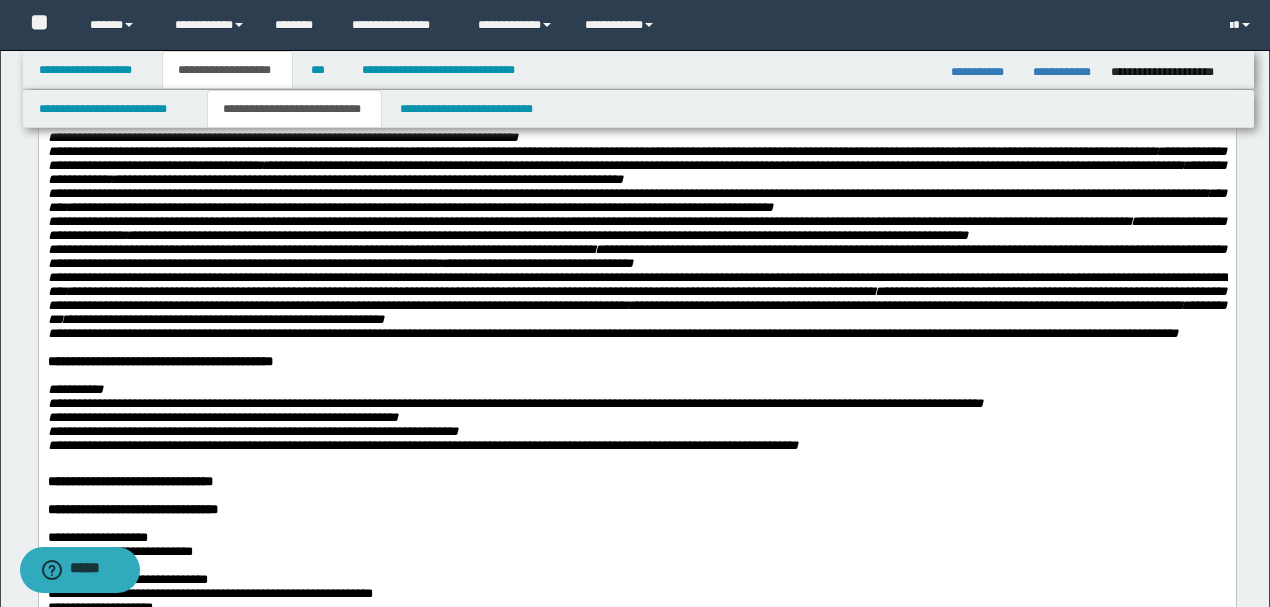 scroll, scrollTop: 1533, scrollLeft: 0, axis: vertical 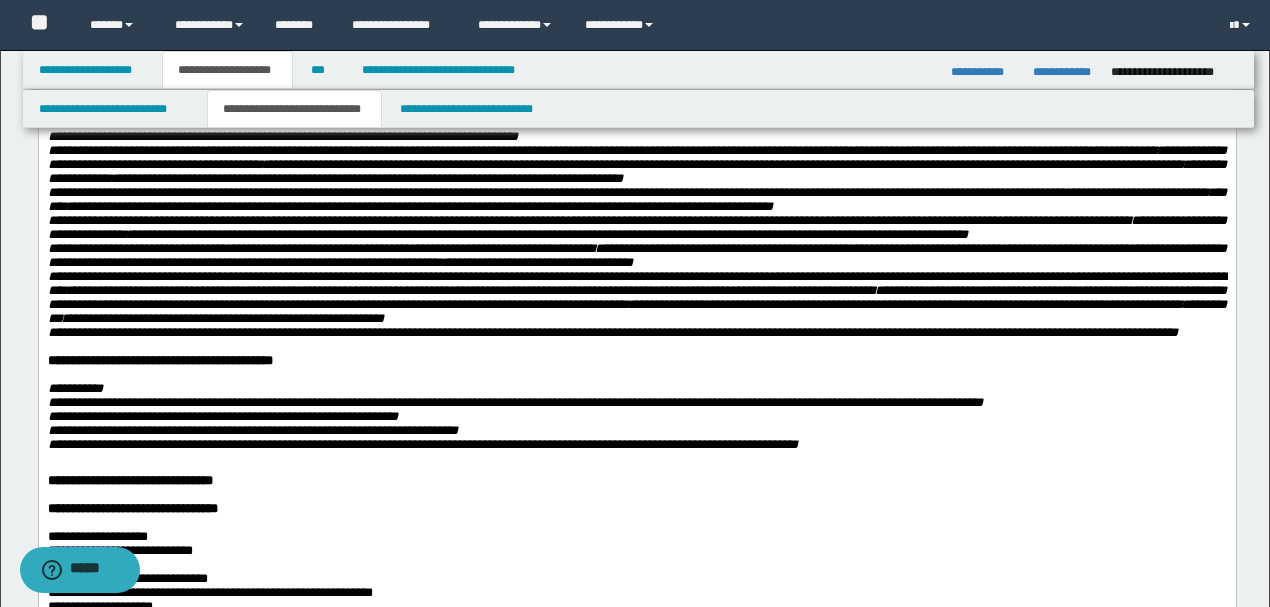 click on "**********" at bounding box center (935, 276) 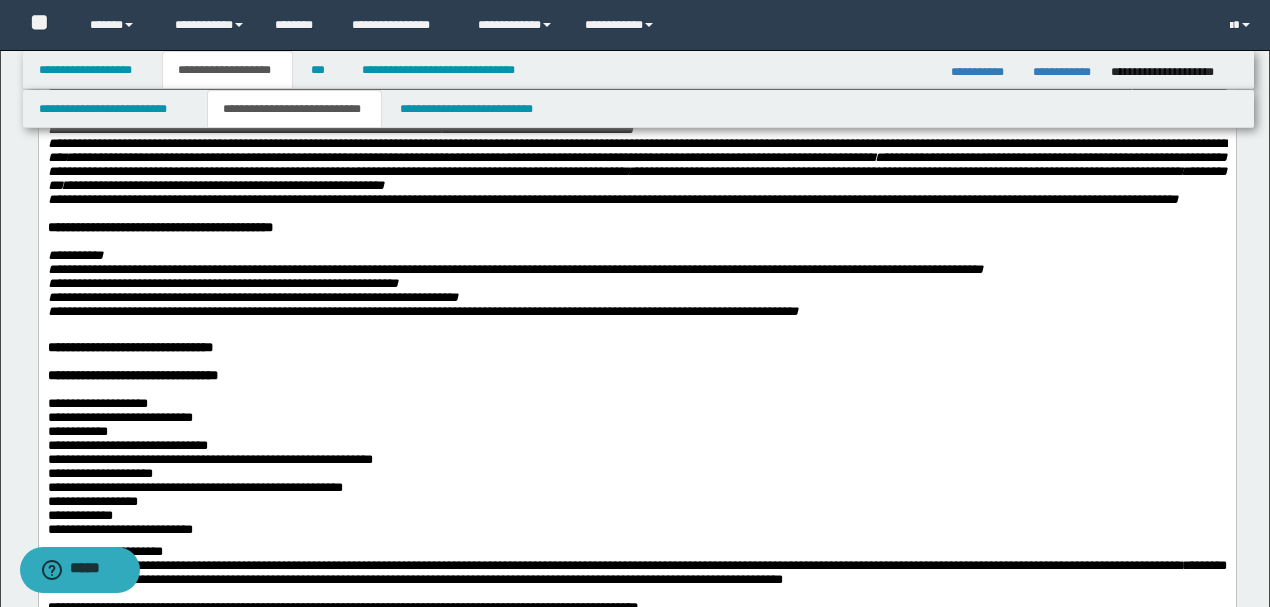 click at bounding box center (648, 242) 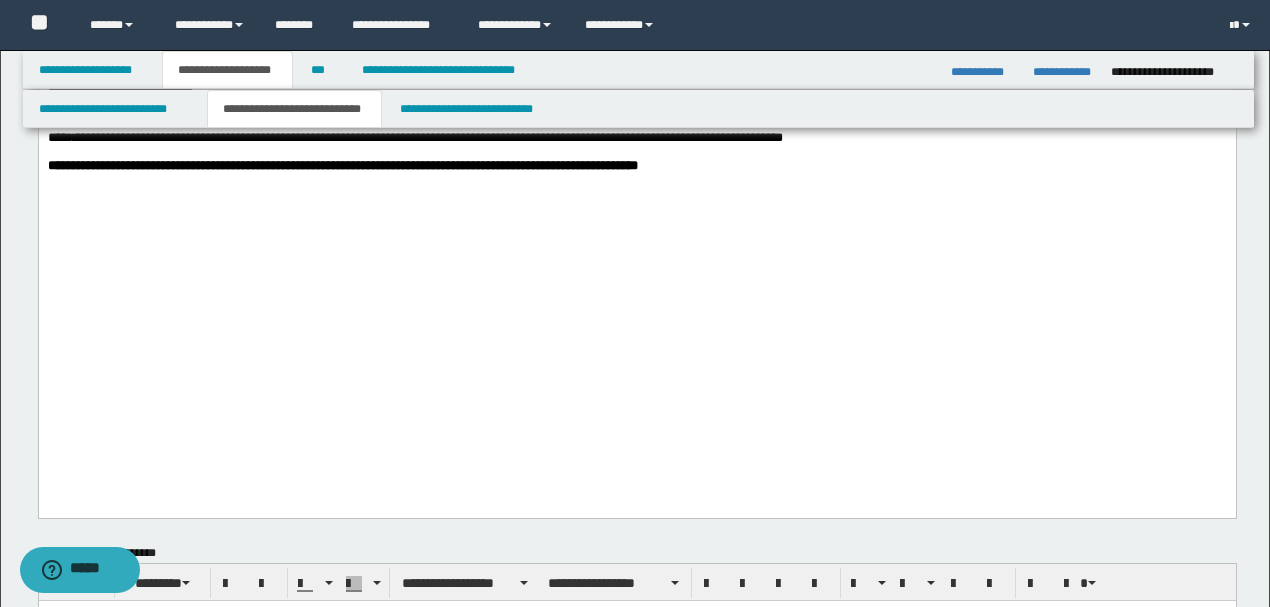 scroll, scrollTop: 2133, scrollLeft: 0, axis: vertical 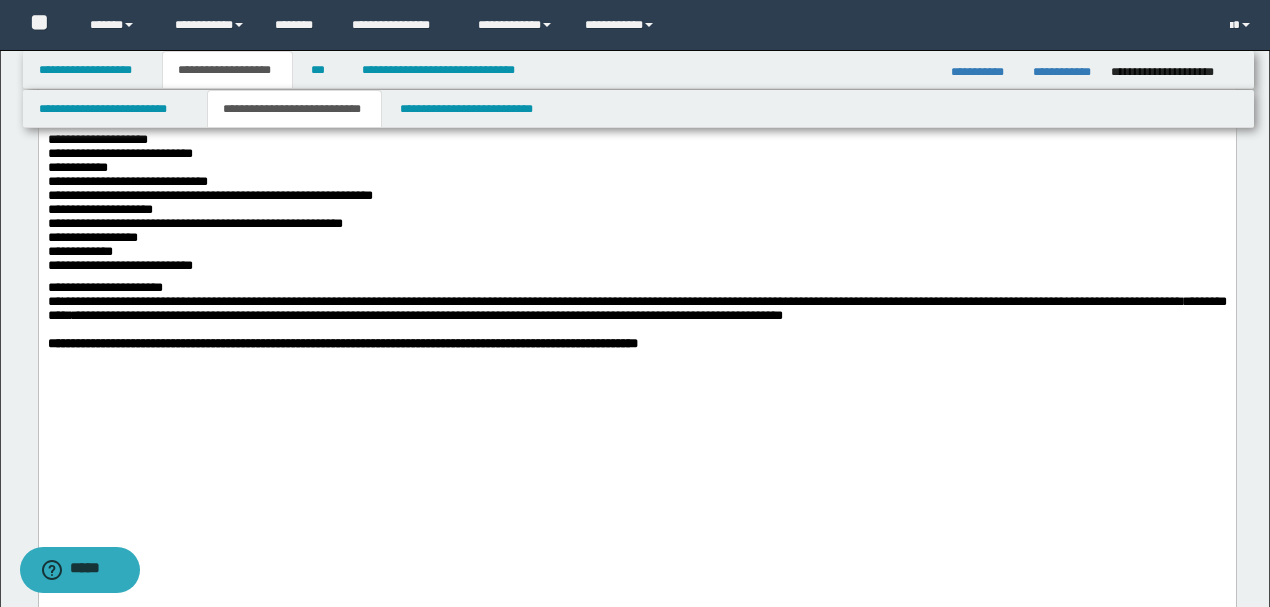 drag, startPoint x: 581, startPoint y: -273, endPoint x: 619, endPoint y: -1258, distance: 985.7327 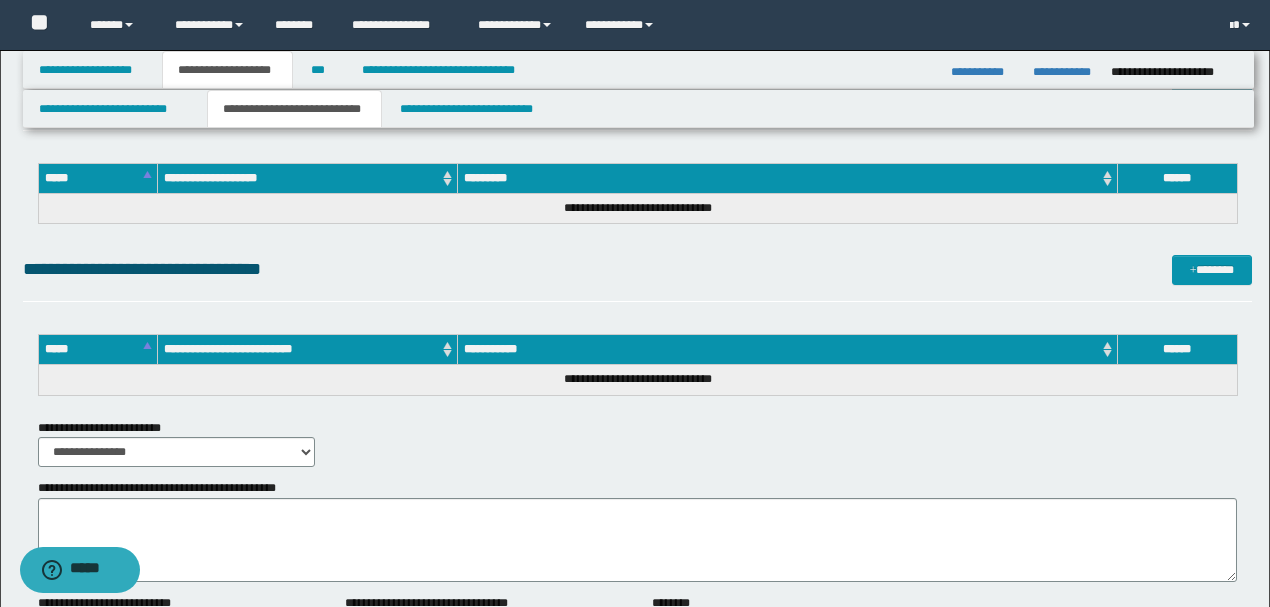 scroll, scrollTop: 5590, scrollLeft: 0, axis: vertical 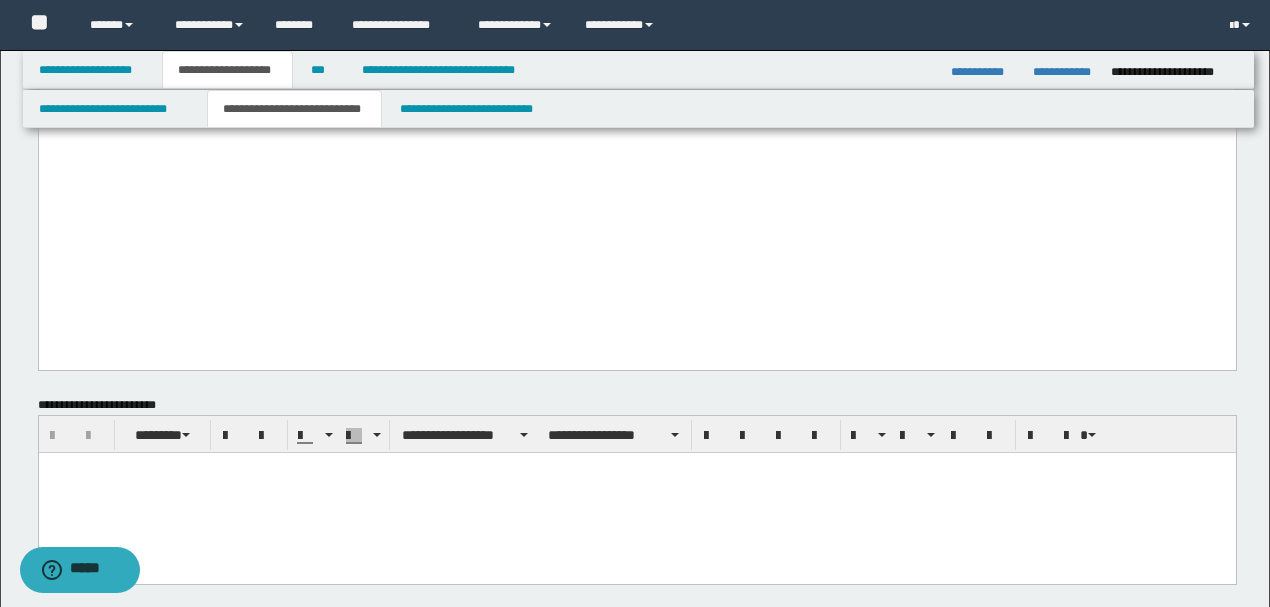 click at bounding box center [636, 493] 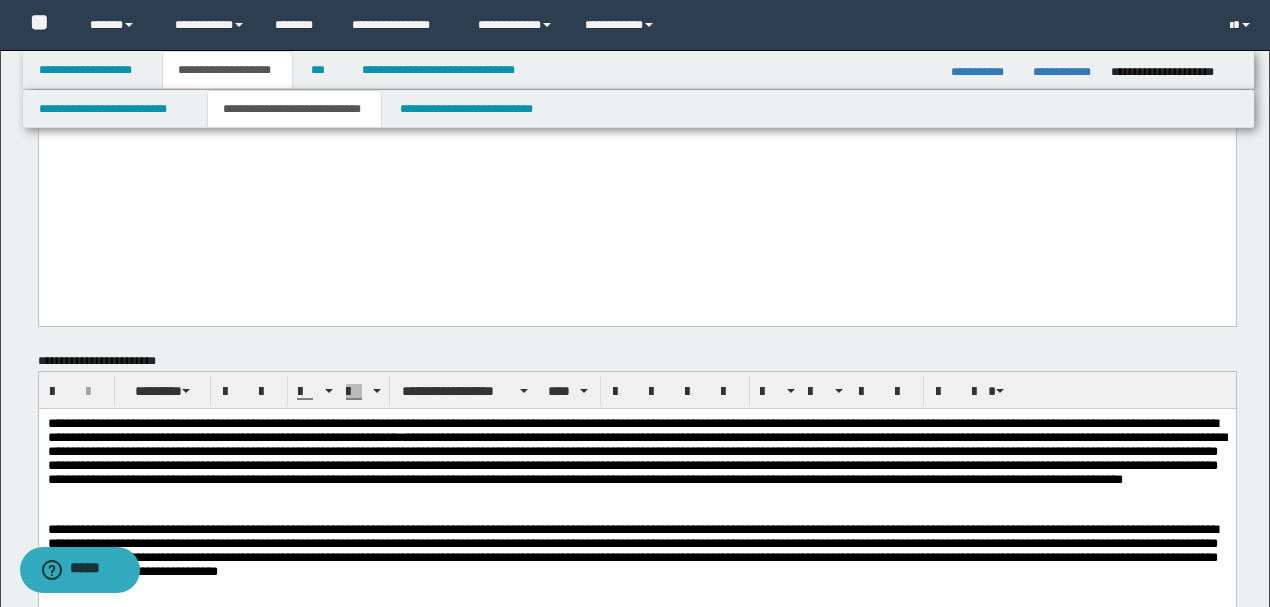 scroll, scrollTop: 2523, scrollLeft: 0, axis: vertical 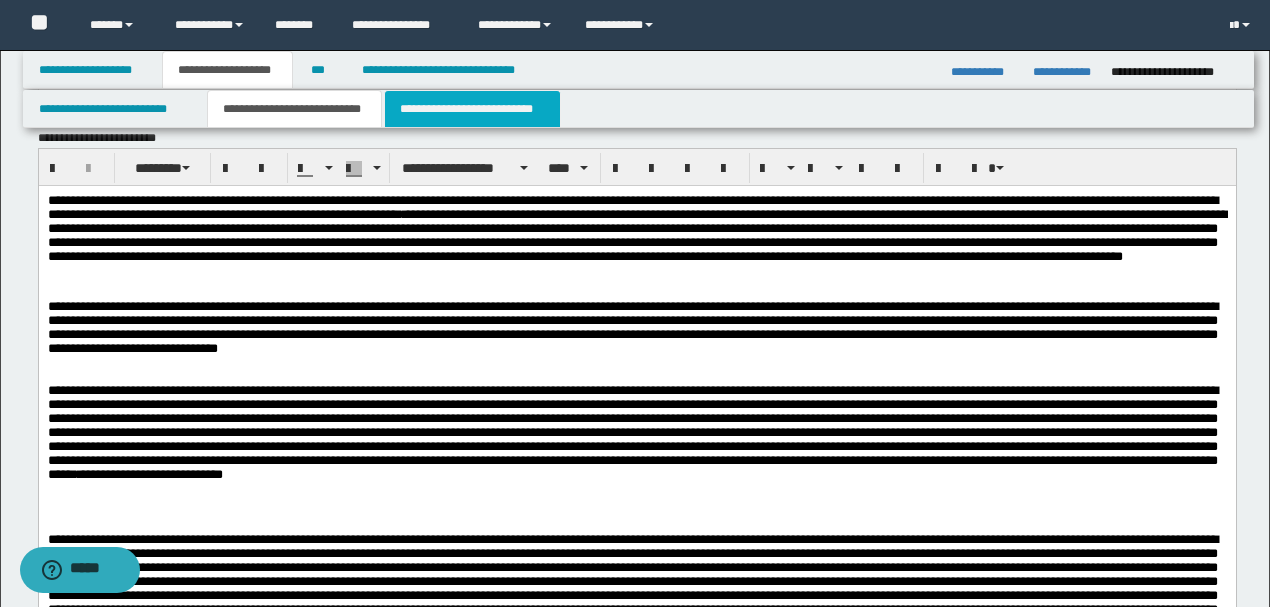 click on "**********" at bounding box center [472, 109] 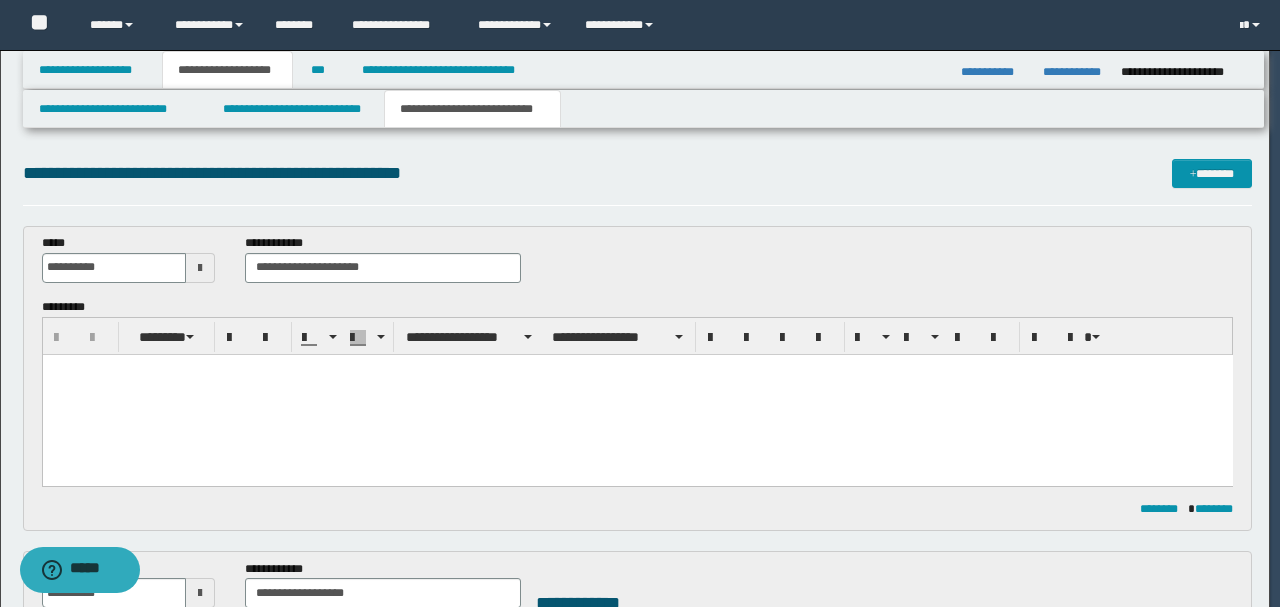 scroll, scrollTop: 0, scrollLeft: 0, axis: both 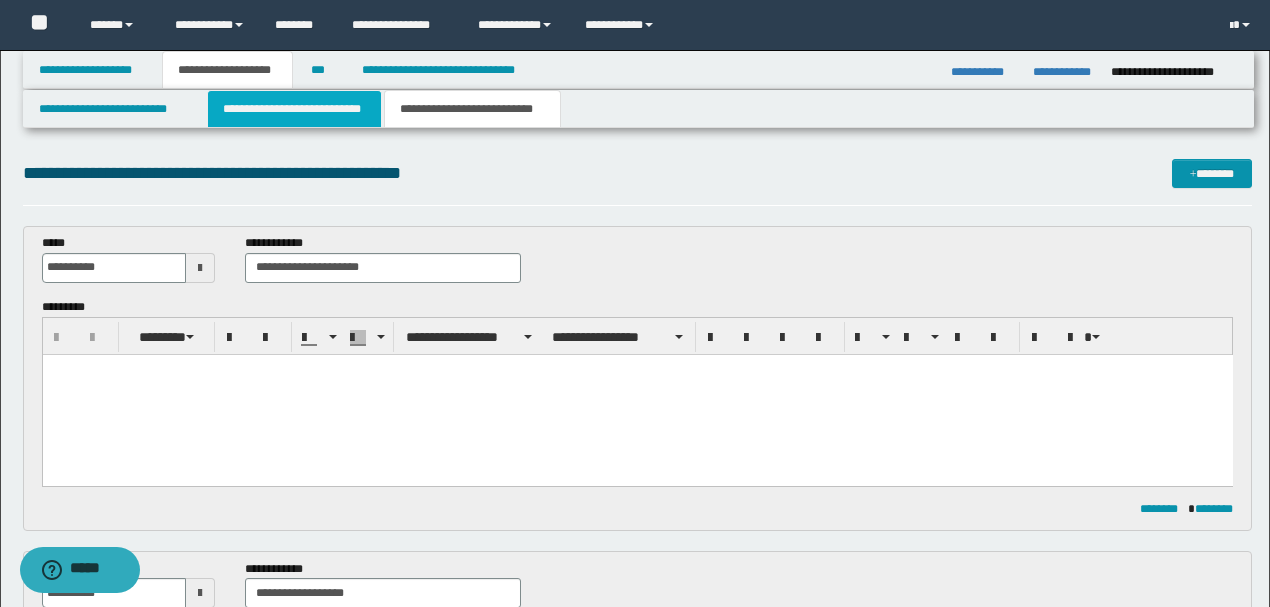 click on "**********" at bounding box center (294, 109) 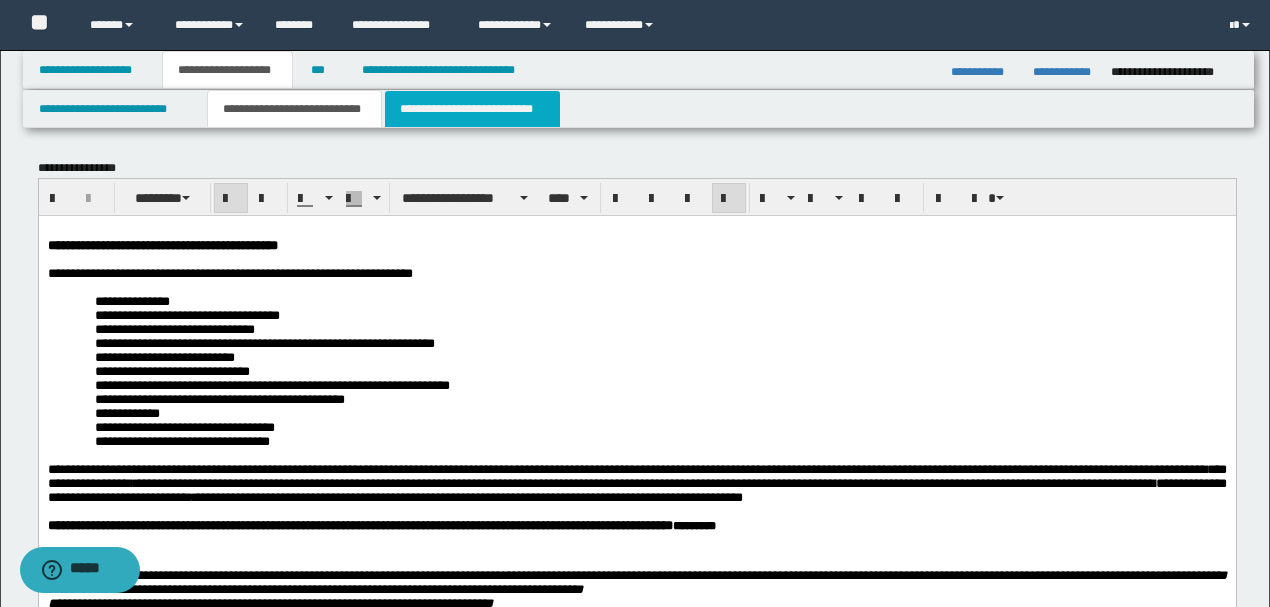 click on "**********" at bounding box center [472, 109] 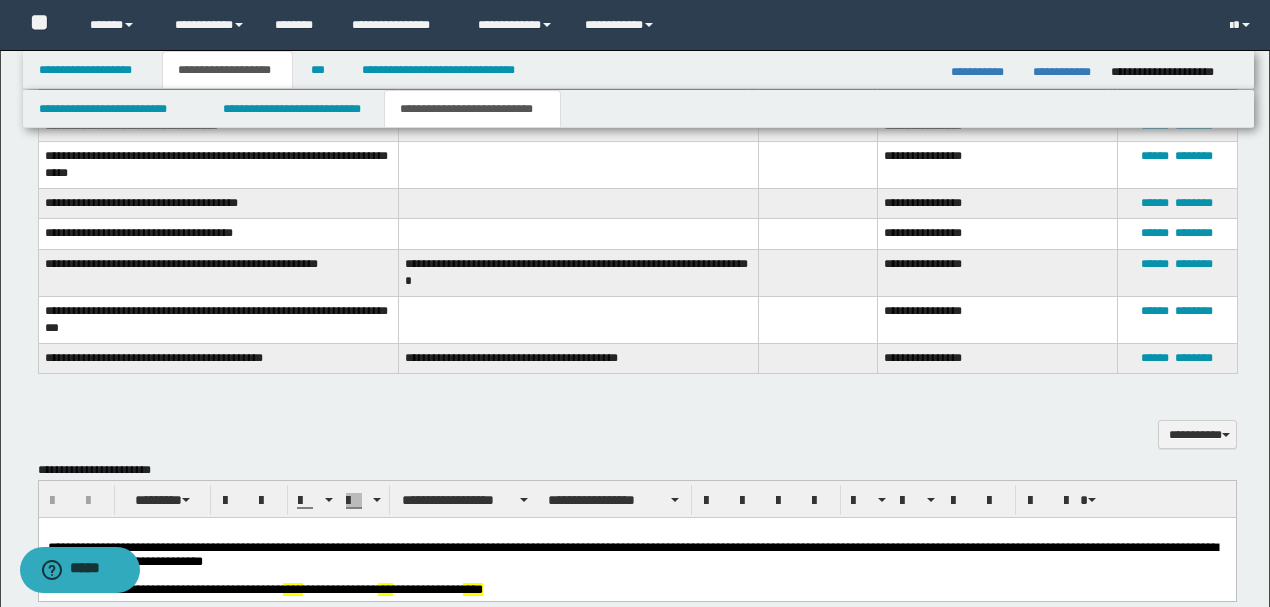 scroll, scrollTop: 1178, scrollLeft: 0, axis: vertical 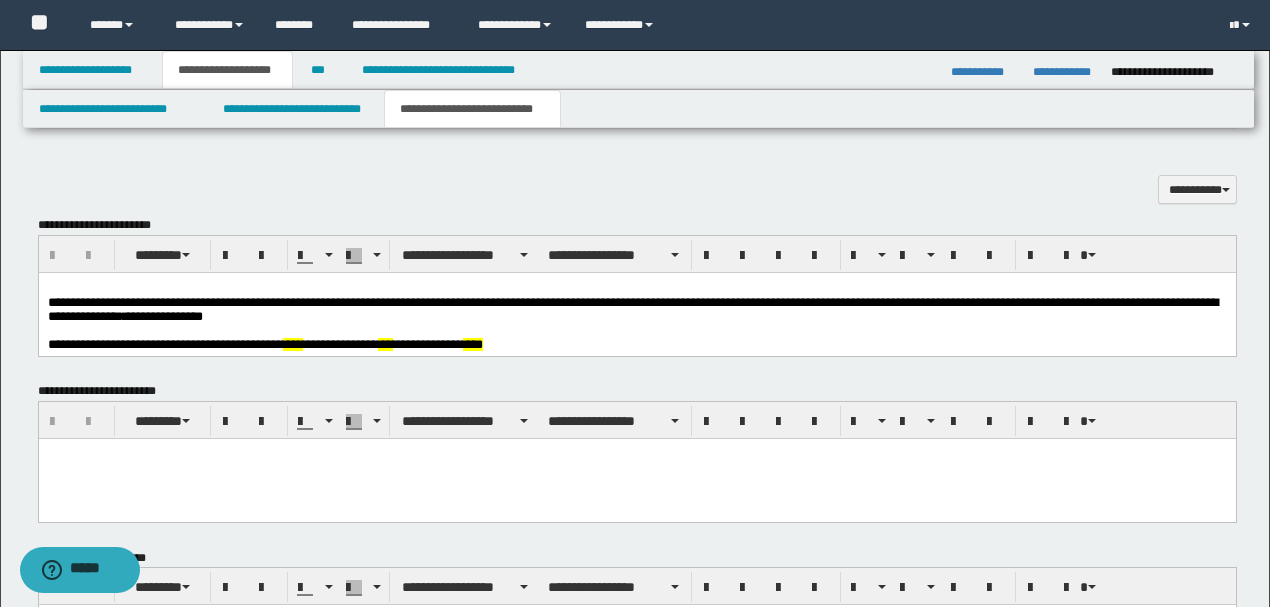 drag, startPoint x: 650, startPoint y: 319, endPoint x: 934, endPoint y: 384, distance: 291.34344 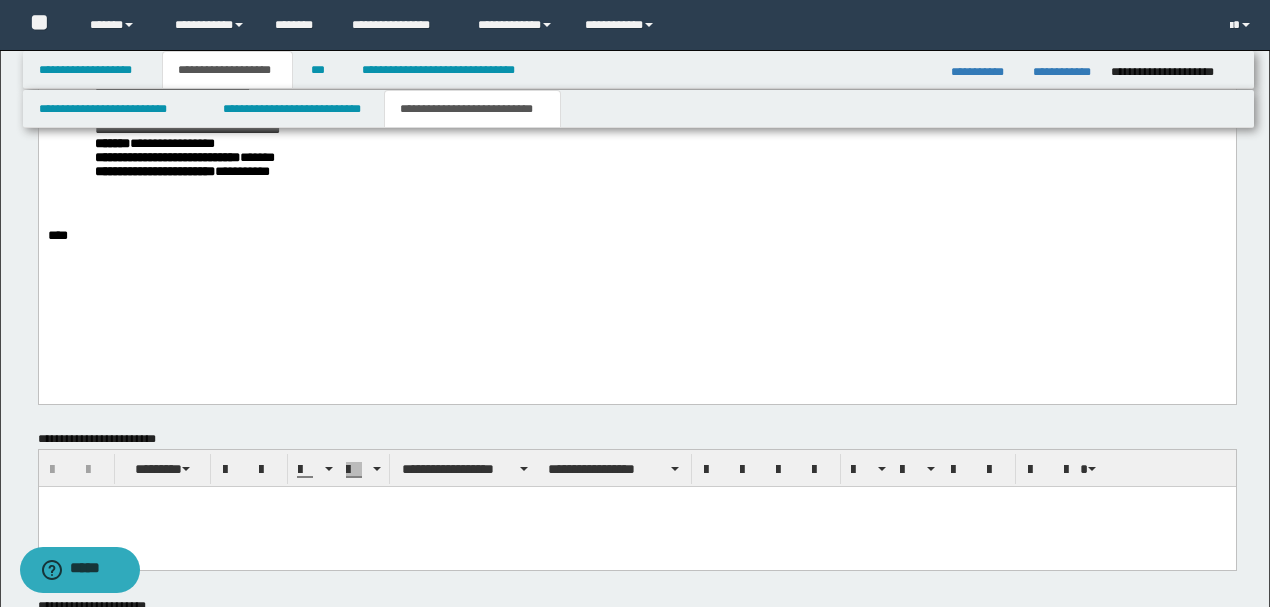scroll, scrollTop: 1645, scrollLeft: 0, axis: vertical 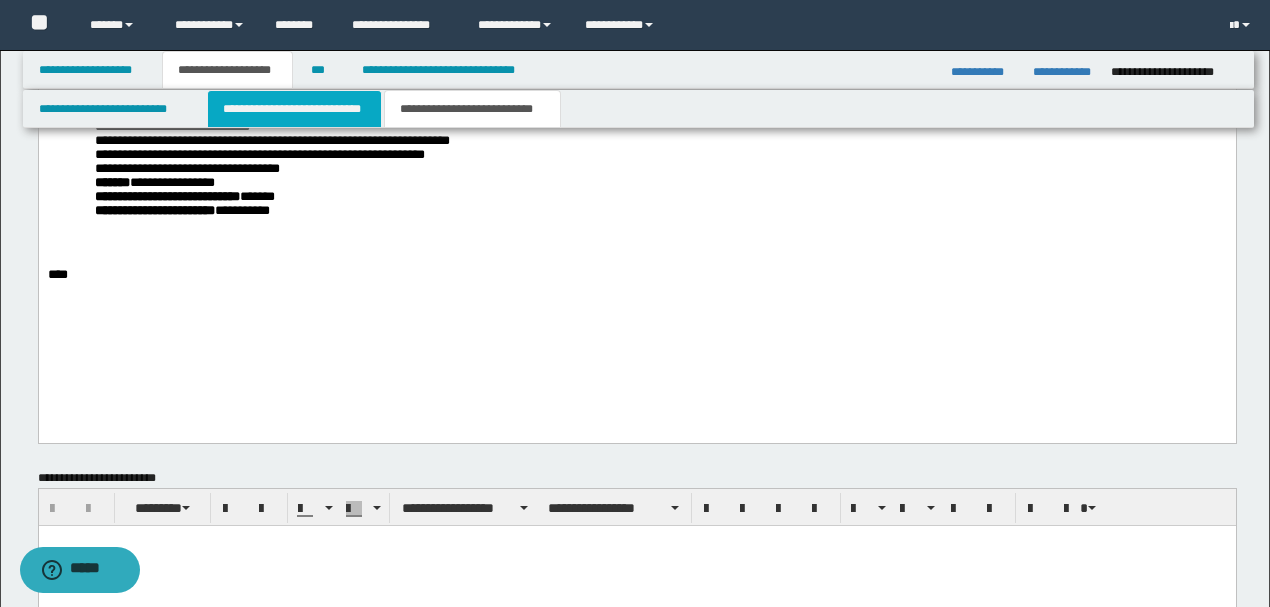 click on "**********" at bounding box center [294, 109] 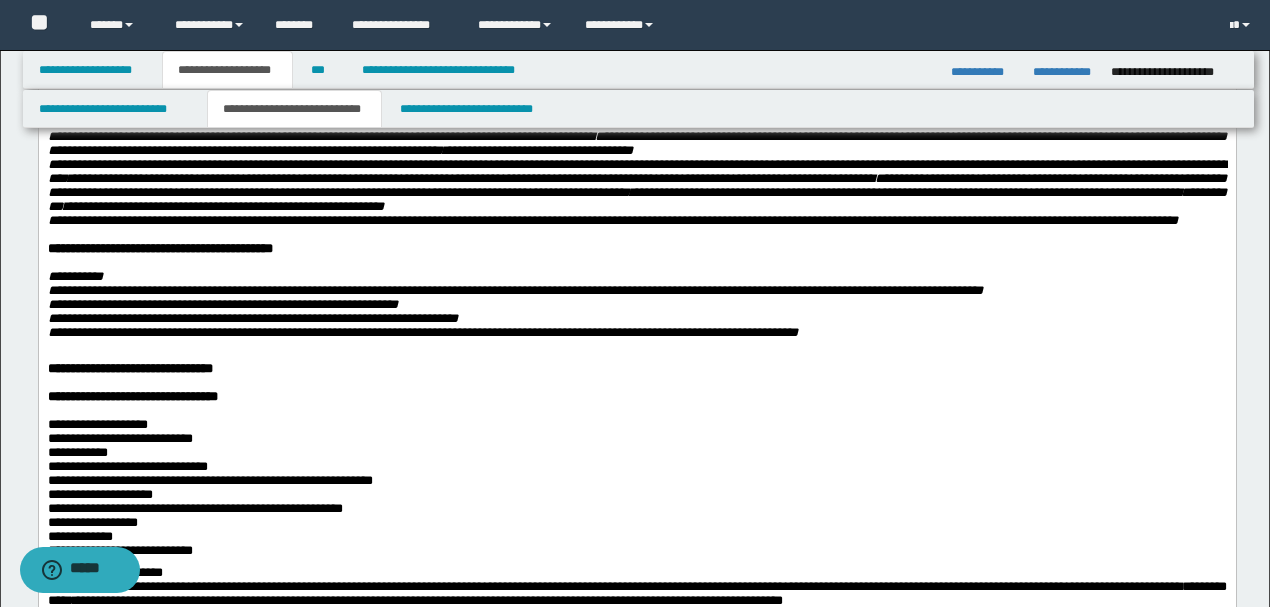 scroll, scrollTop: 2178, scrollLeft: 0, axis: vertical 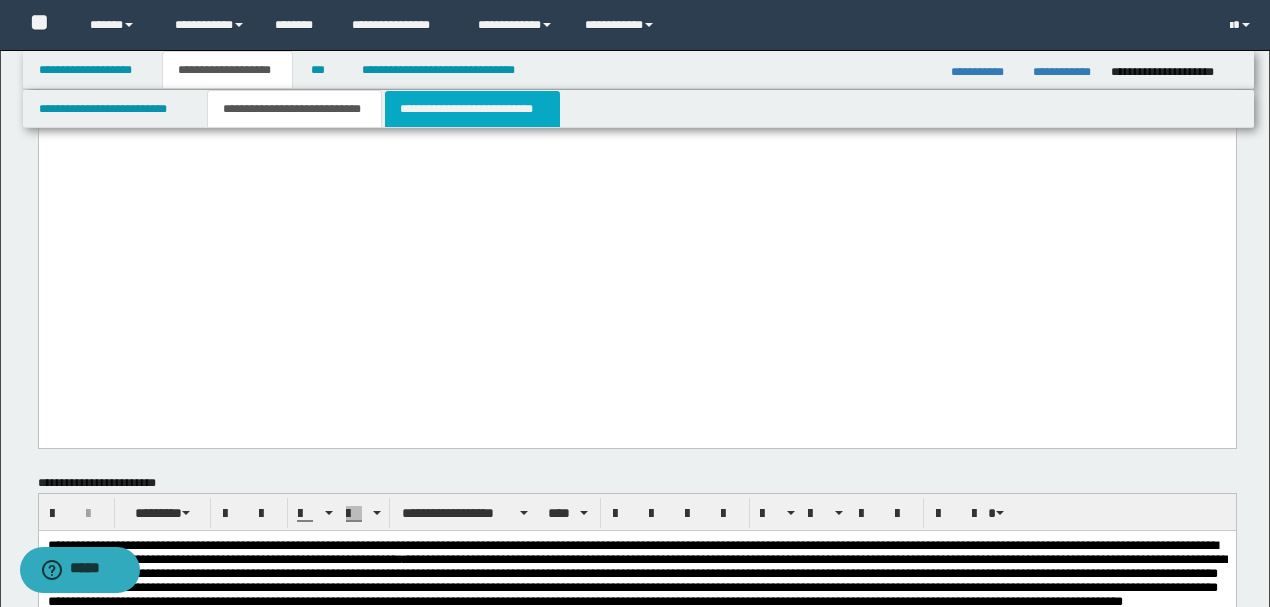 click on "**********" at bounding box center (472, 109) 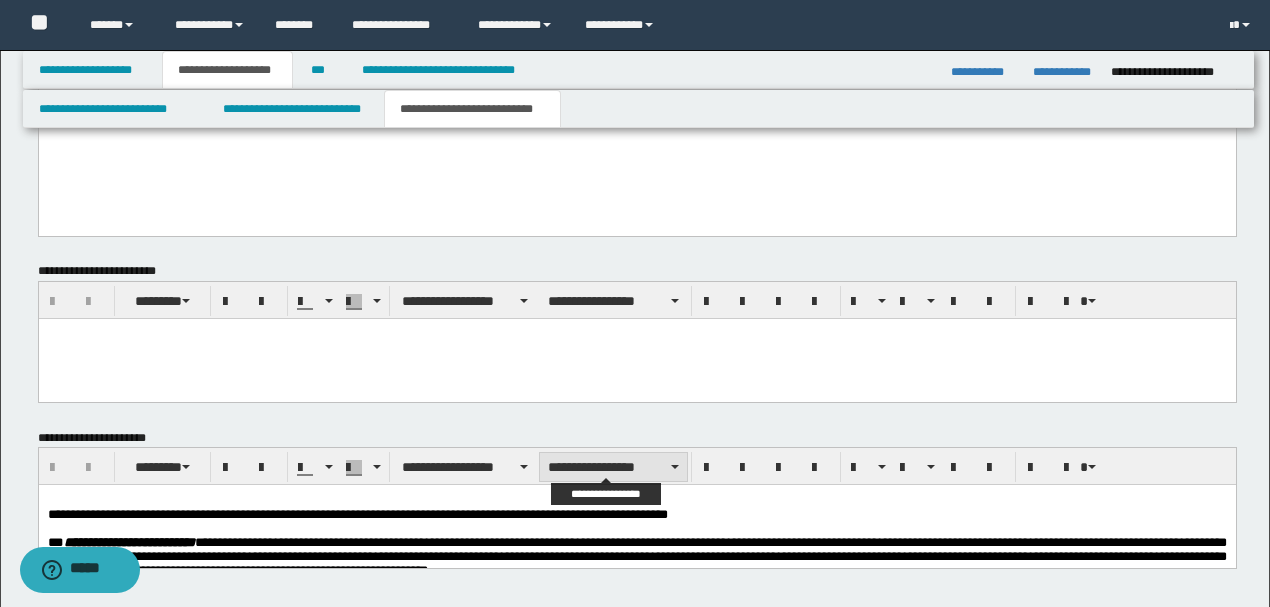 scroll, scrollTop: 1732, scrollLeft: 0, axis: vertical 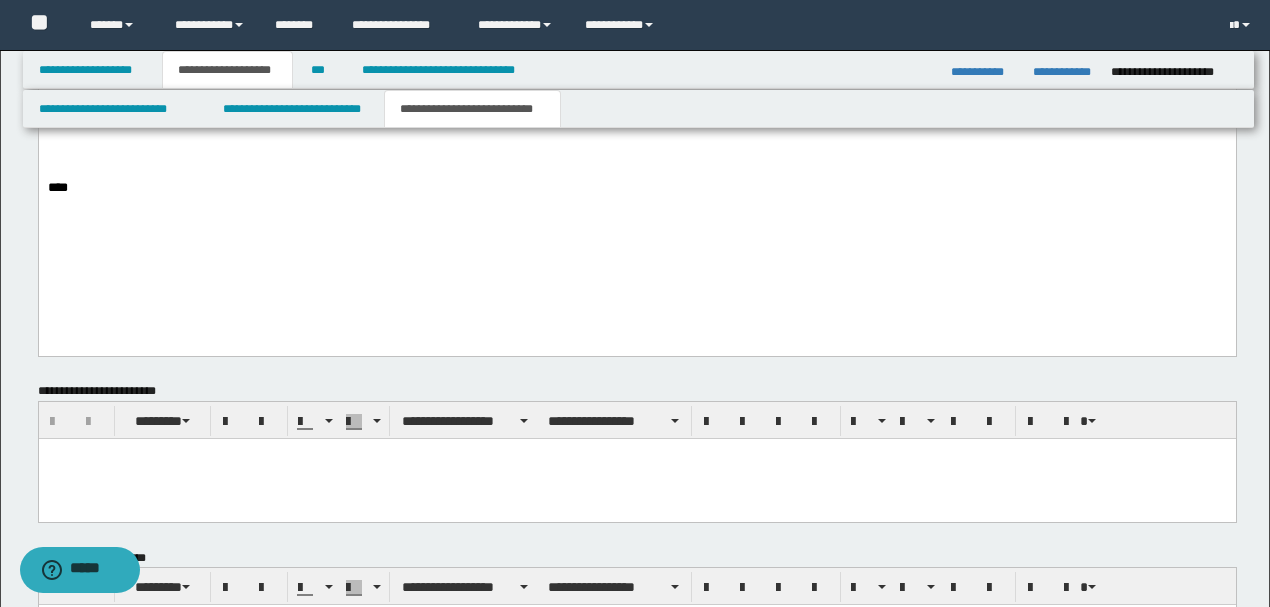 click on "**********" at bounding box center [636, -113] 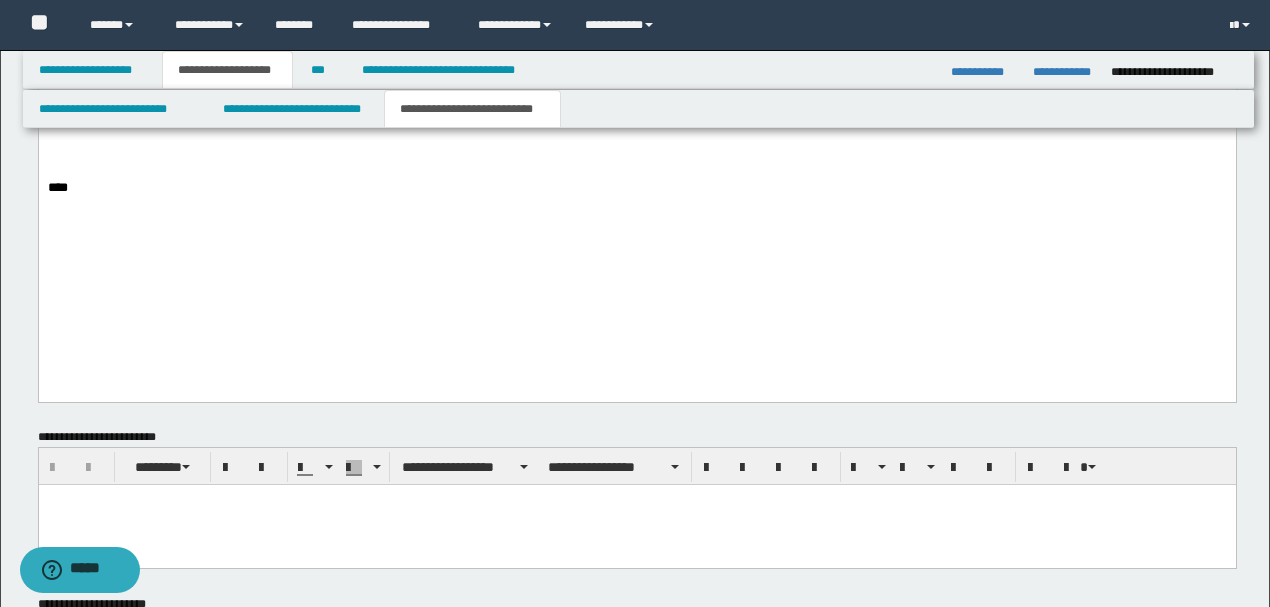 type 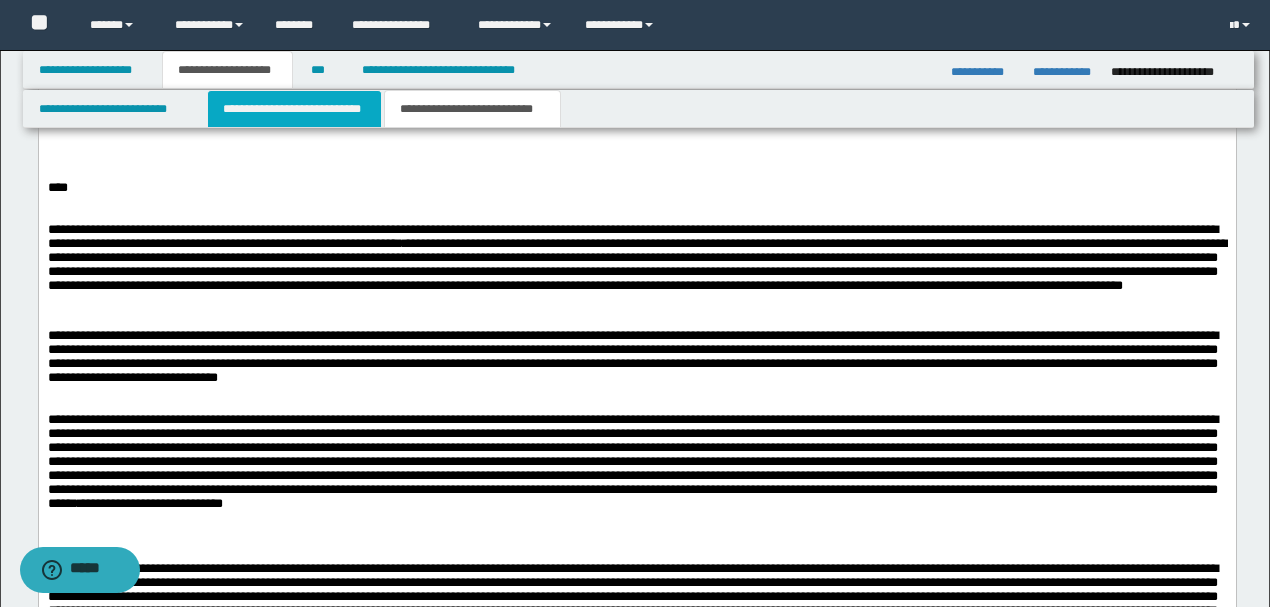 click on "**********" at bounding box center [294, 109] 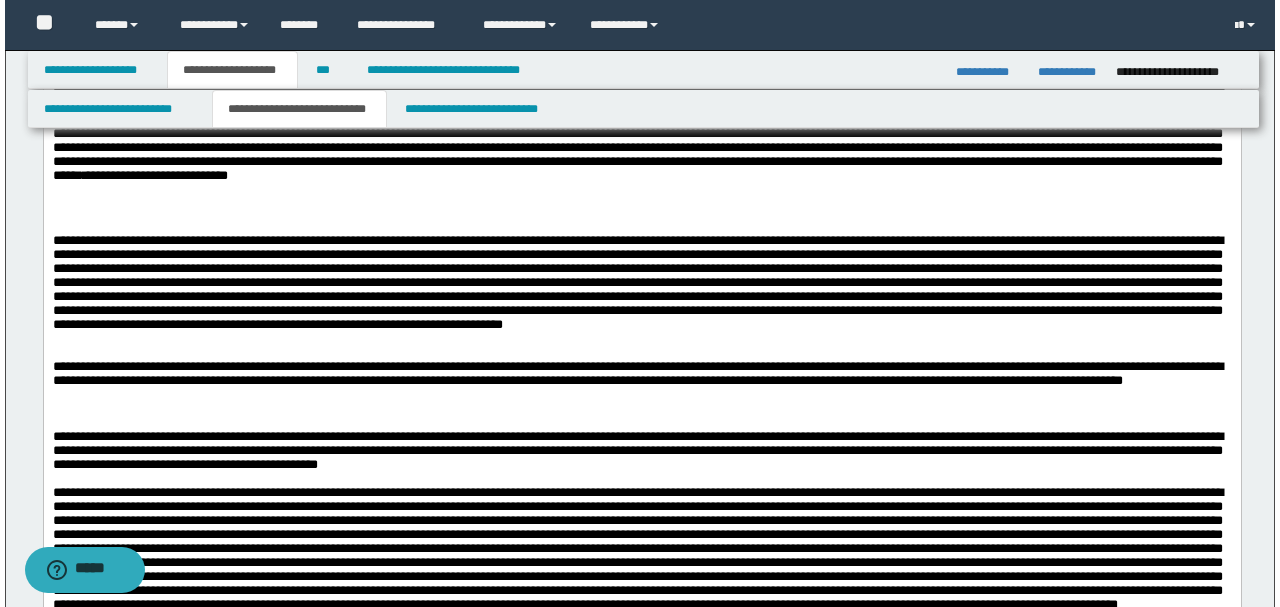 scroll, scrollTop: 3132, scrollLeft: 0, axis: vertical 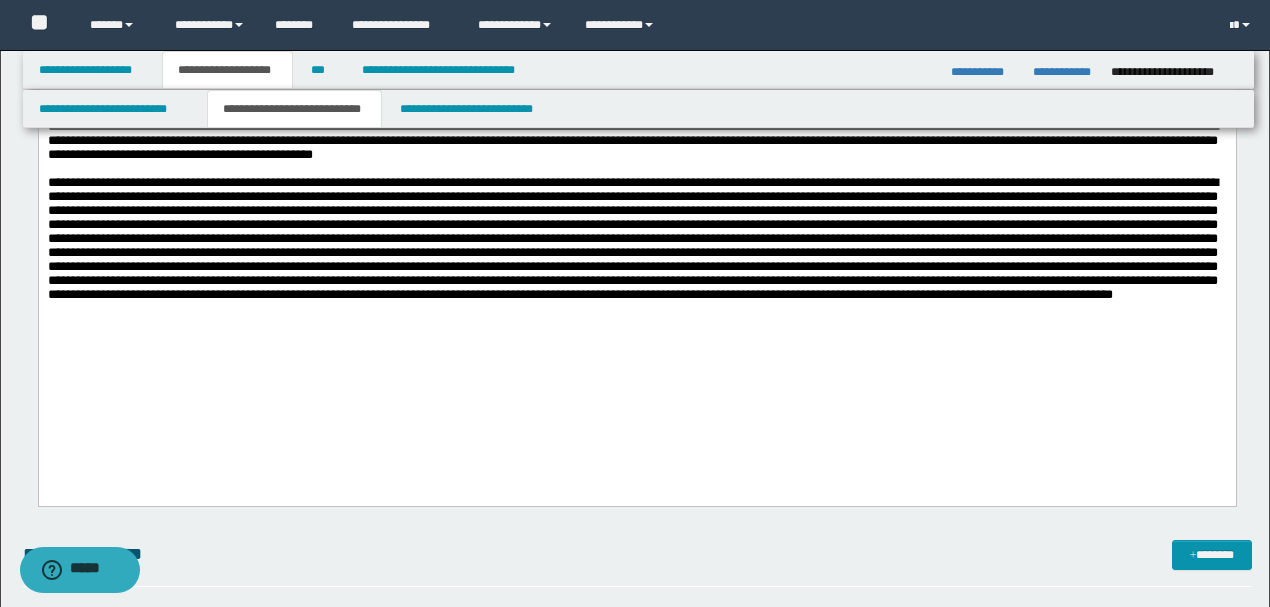 click on "**********" at bounding box center [636, -31] 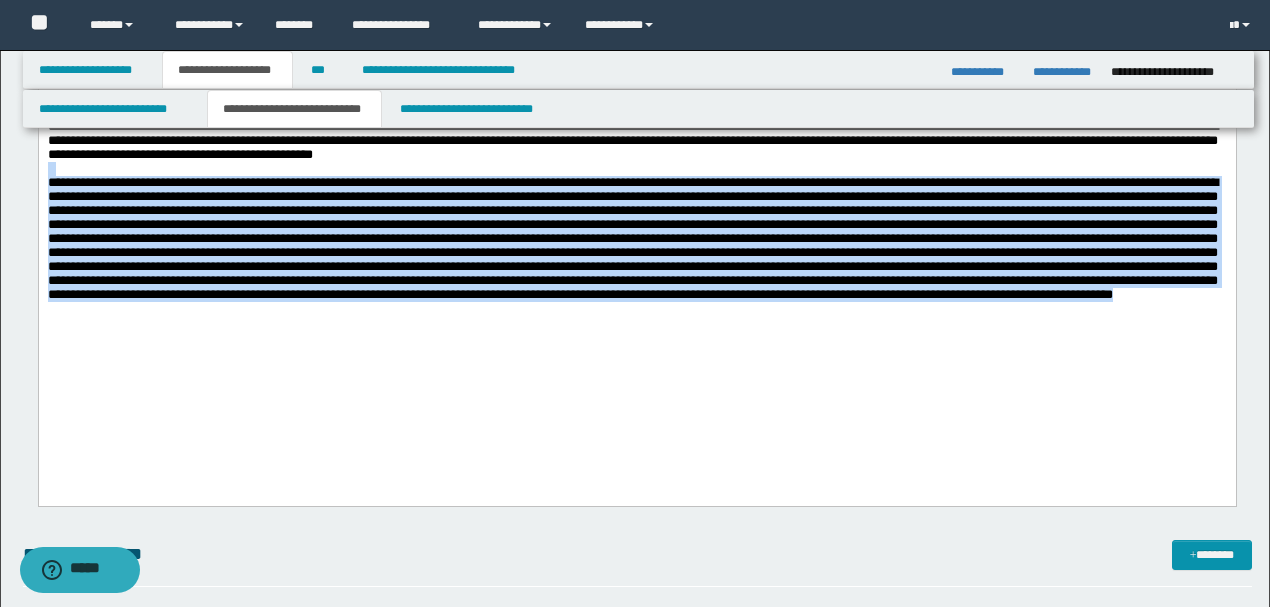 drag, startPoint x: 933, startPoint y: 404, endPoint x: 0, endPoint y: 240, distance: 947.3041 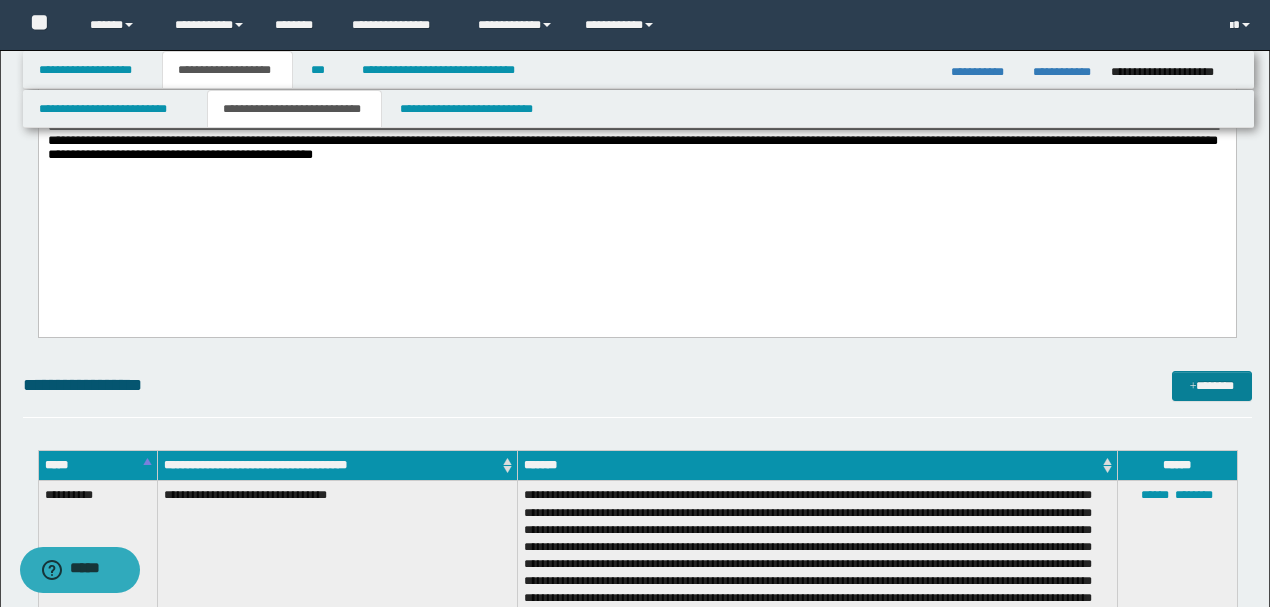 click on "*******" at bounding box center [1211, 385] 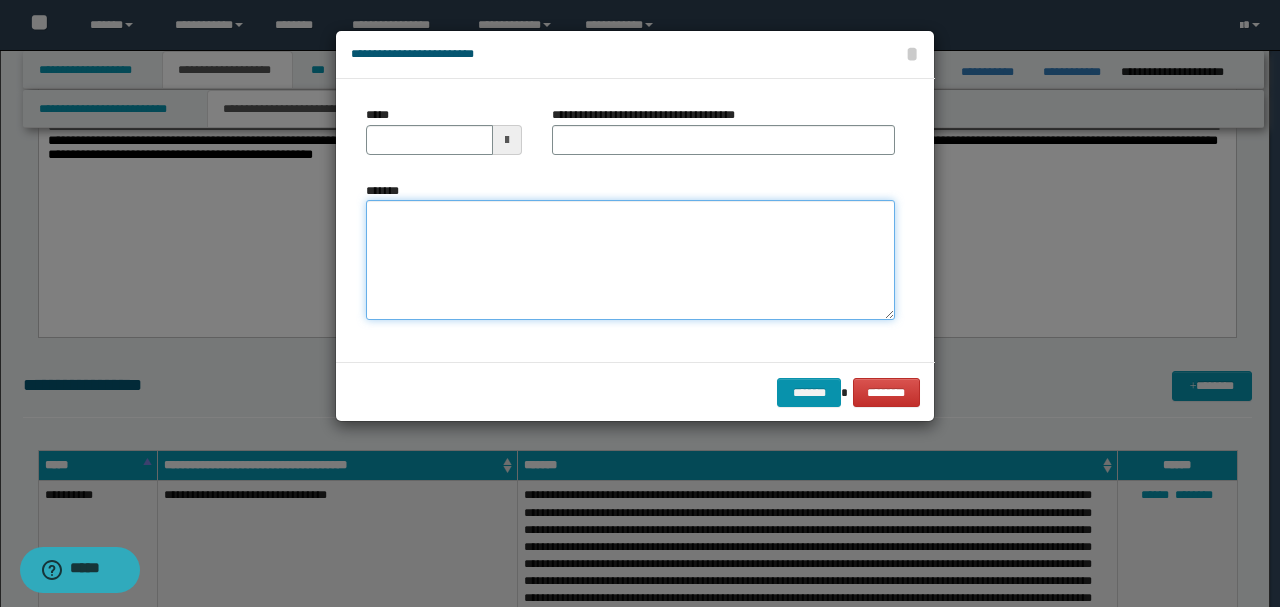 click on "*******" at bounding box center (630, 260) 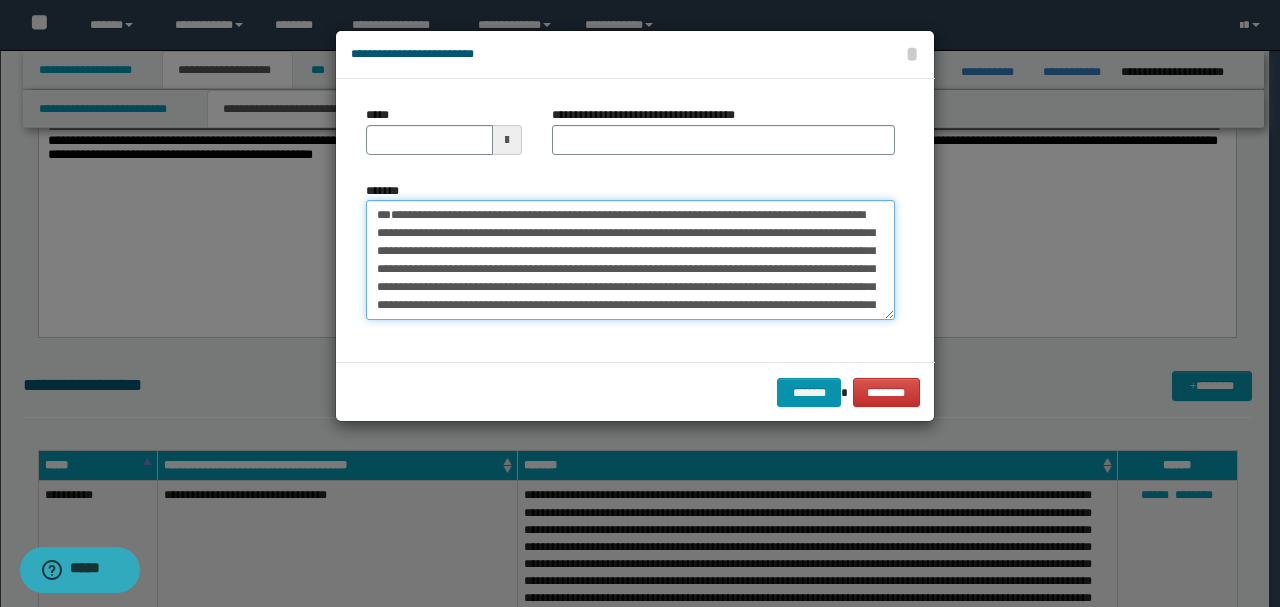 scroll, scrollTop: 0, scrollLeft: 0, axis: both 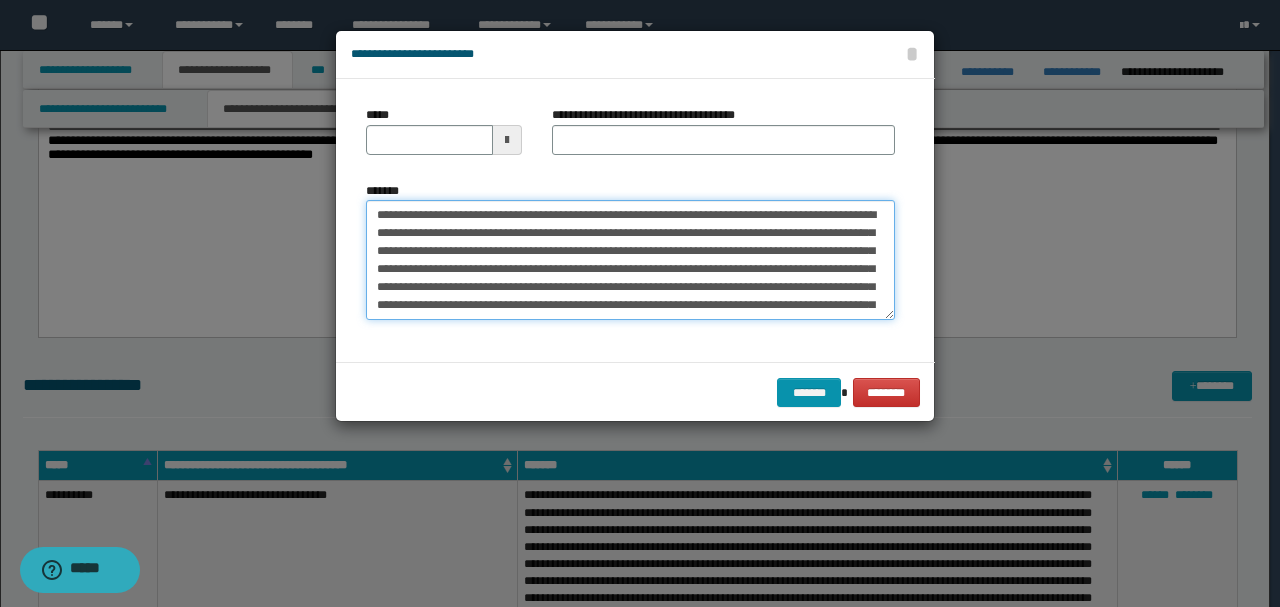 type 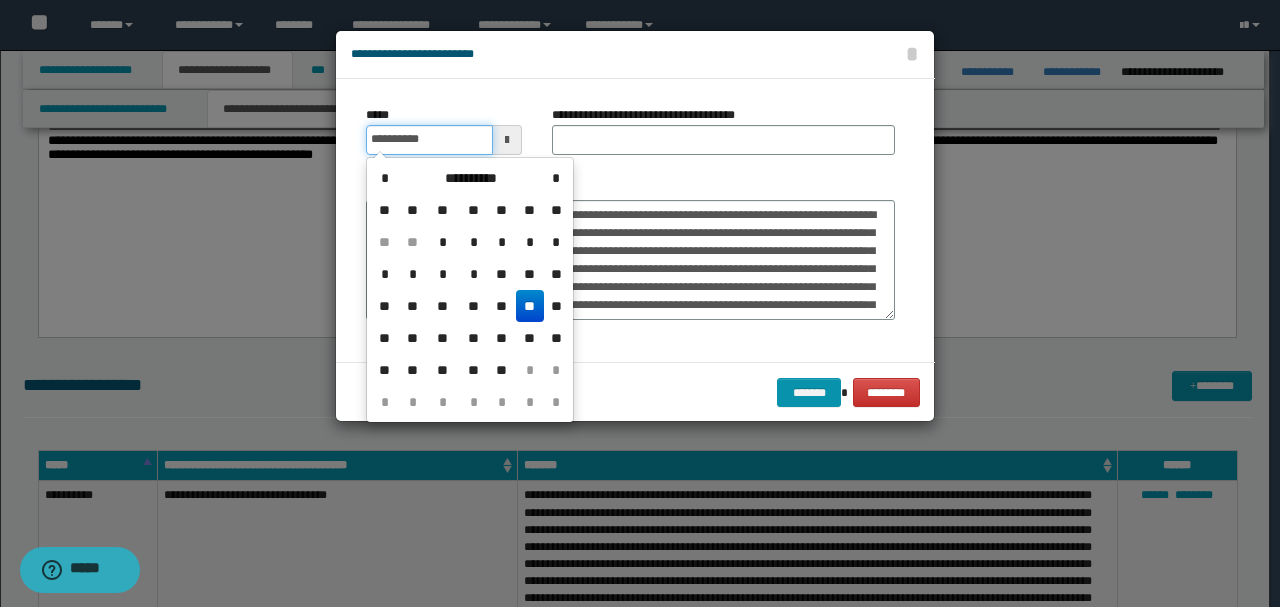 drag, startPoint x: 465, startPoint y: 144, endPoint x: 626, endPoint y: 177, distance: 164.3472 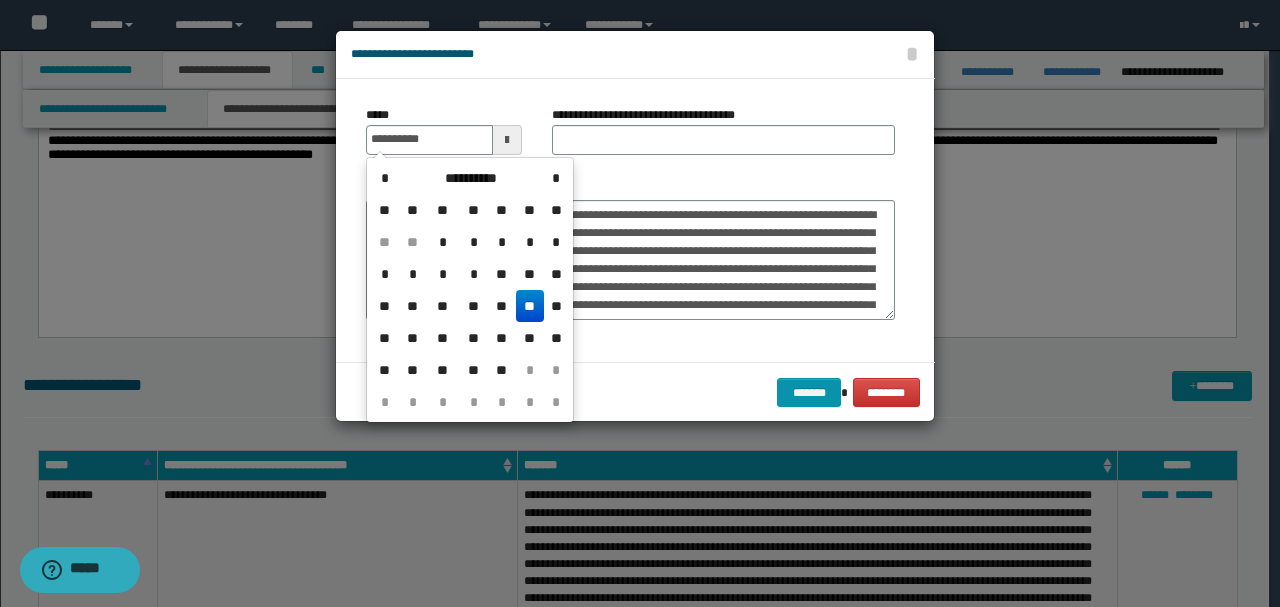 type on "**********" 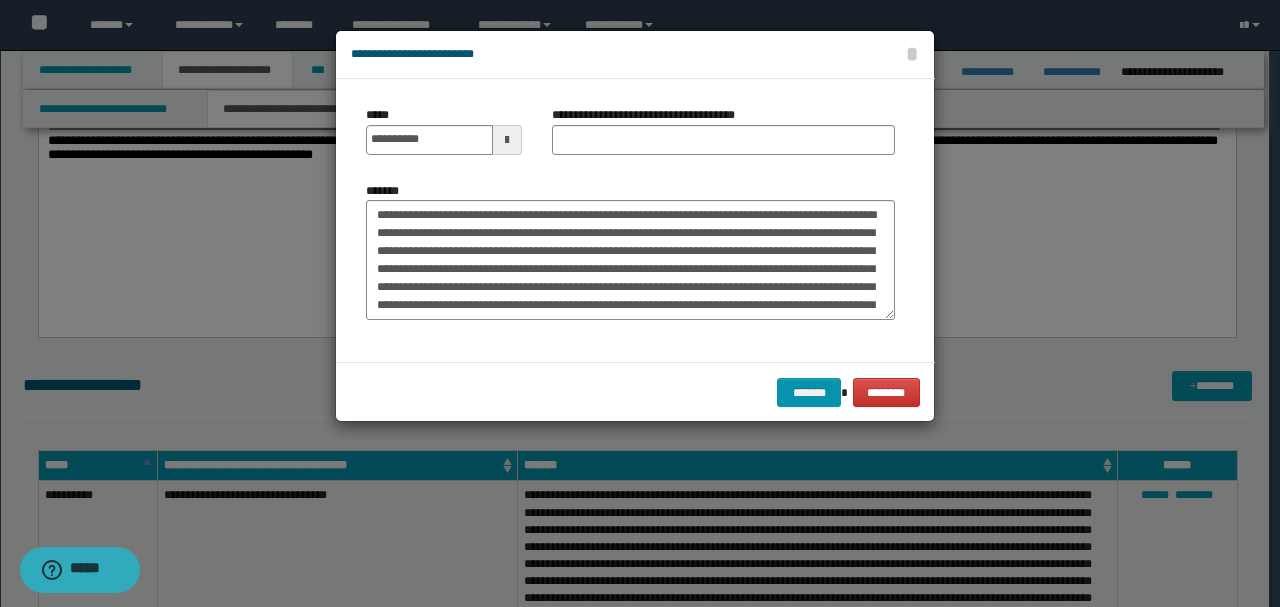 click on "*******" at bounding box center (630, 251) 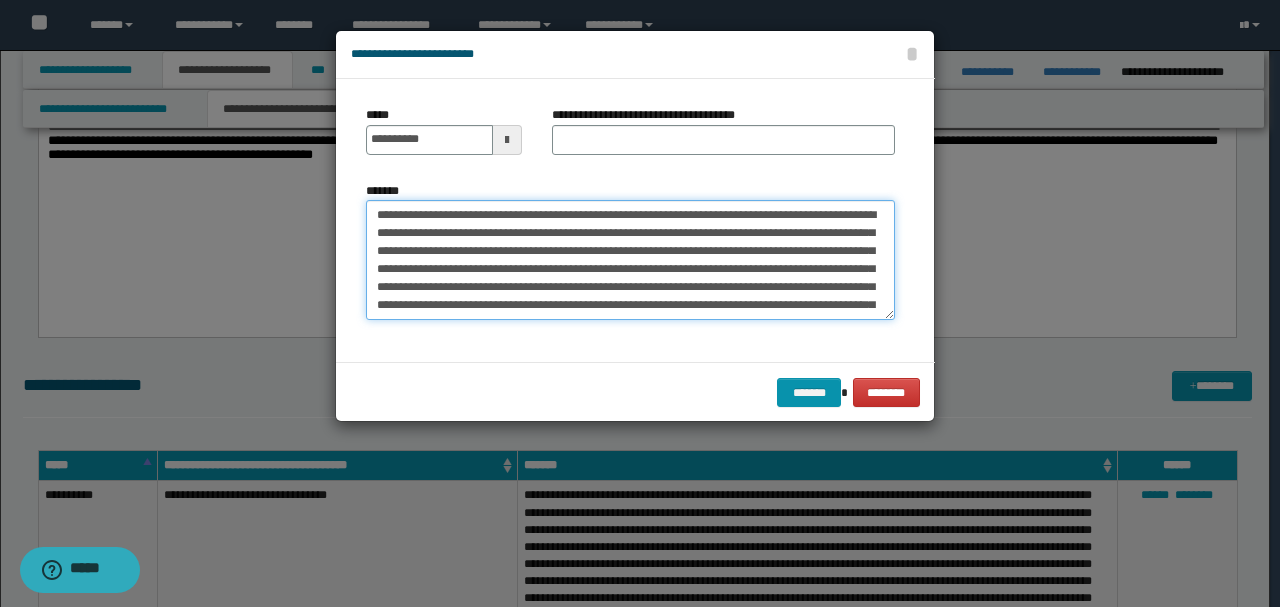 drag, startPoint x: 532, startPoint y: 213, endPoint x: 268, endPoint y: 190, distance: 265 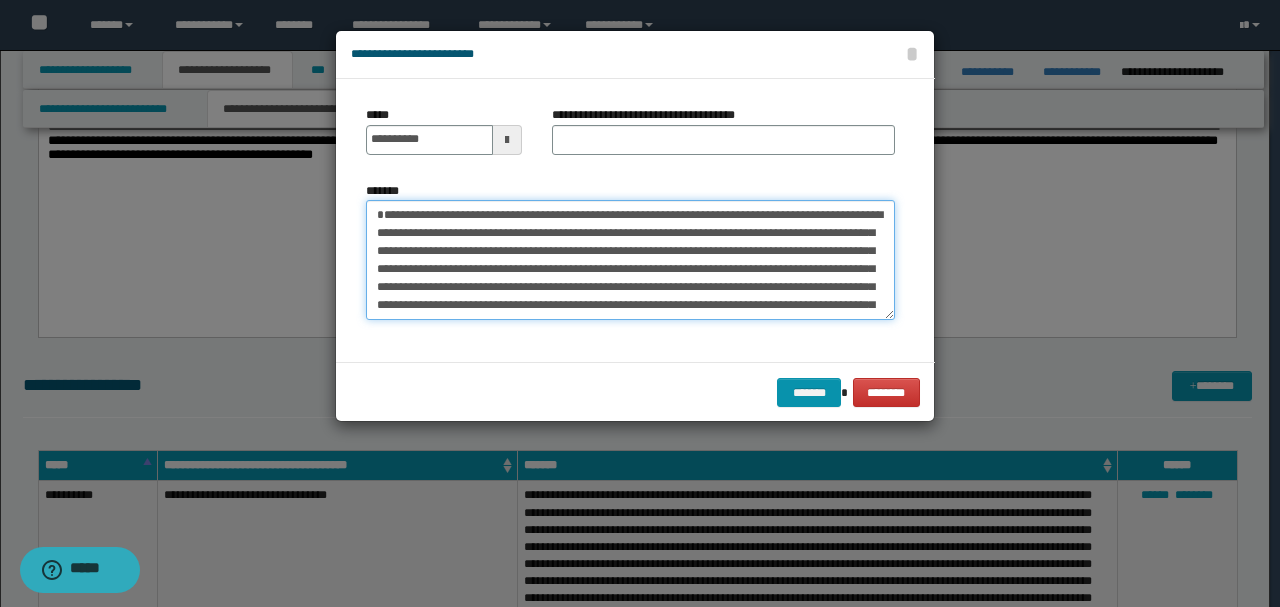 type on "**********" 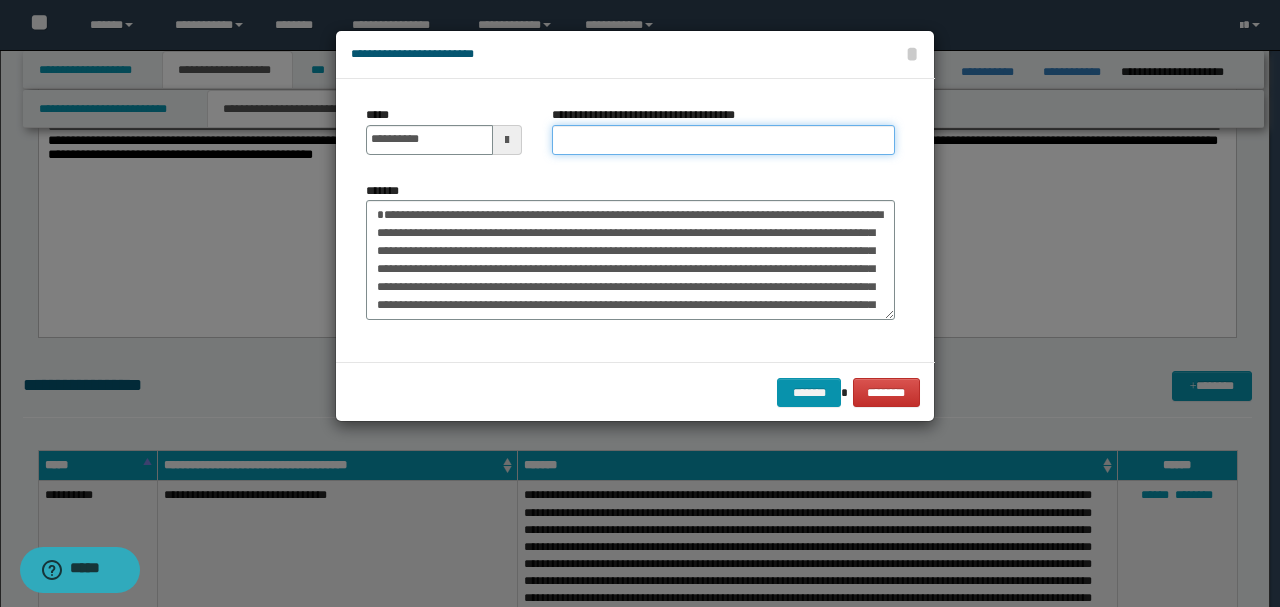 paste on "**********" 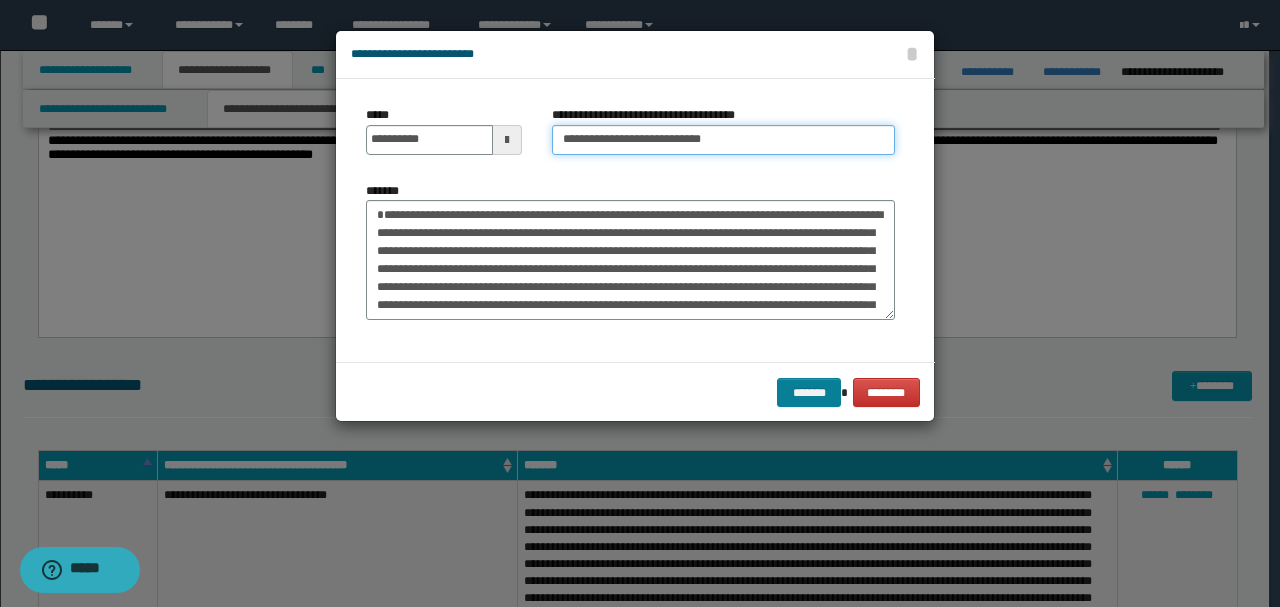 type on "**********" 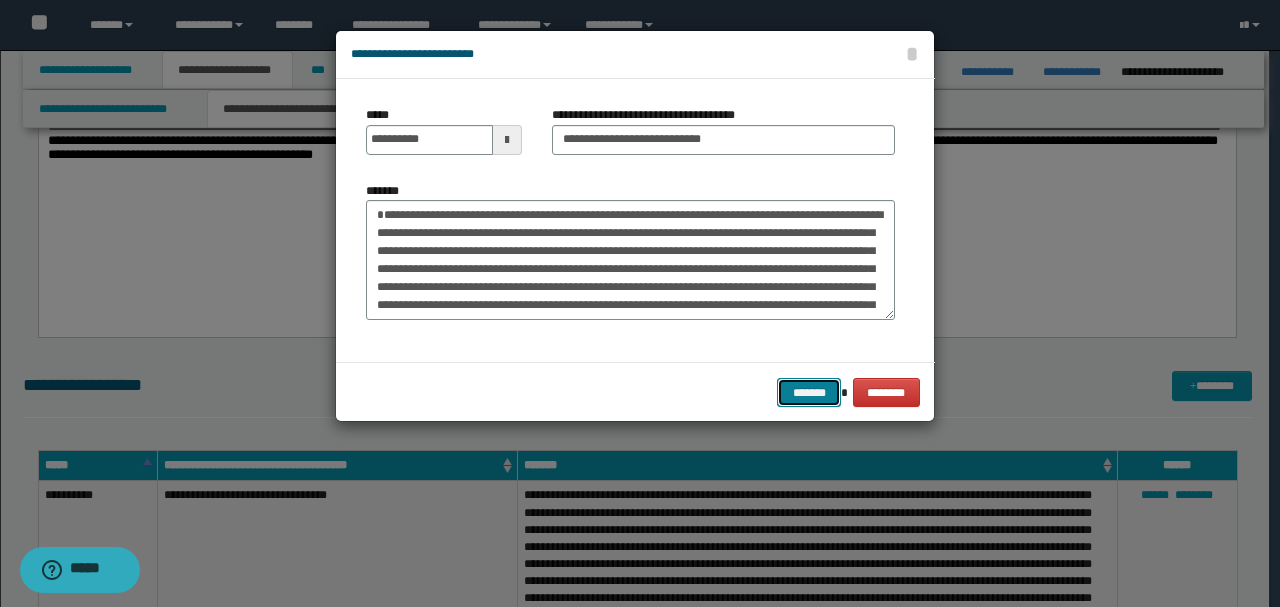click on "*******" at bounding box center (809, 392) 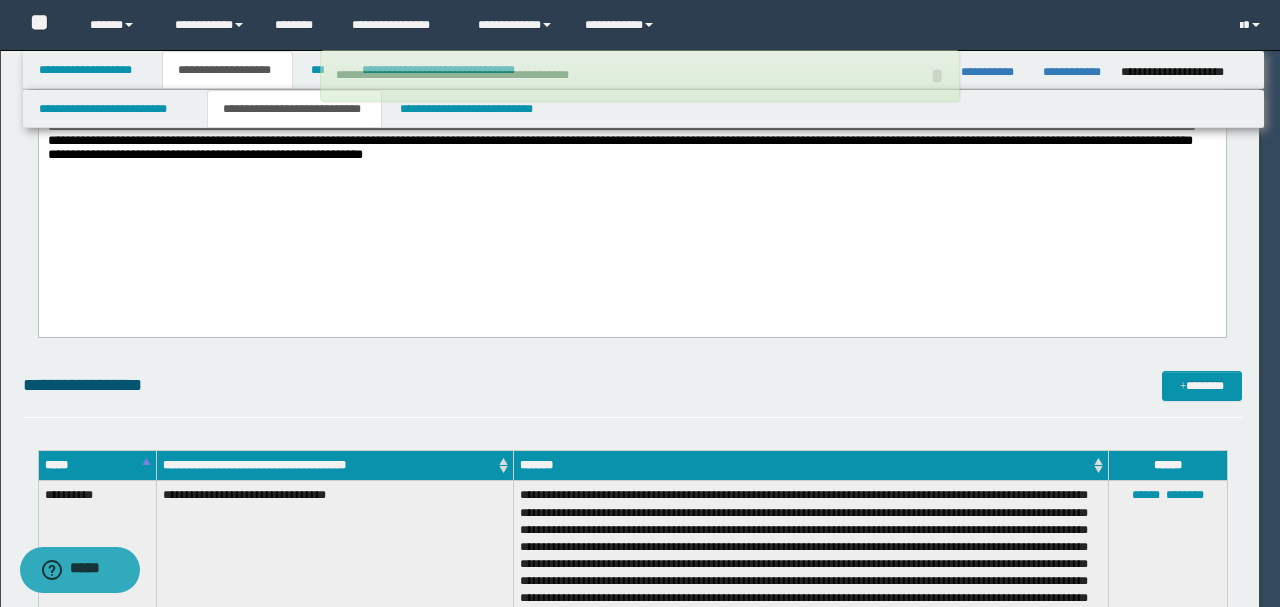 type 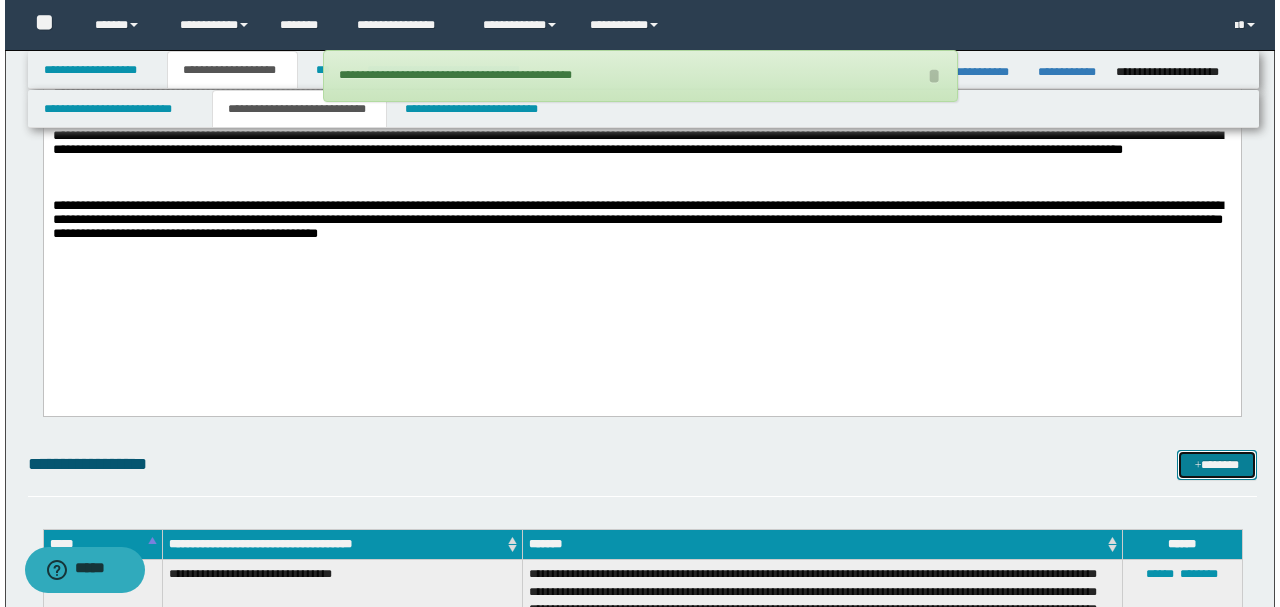 scroll, scrollTop: 2932, scrollLeft: 0, axis: vertical 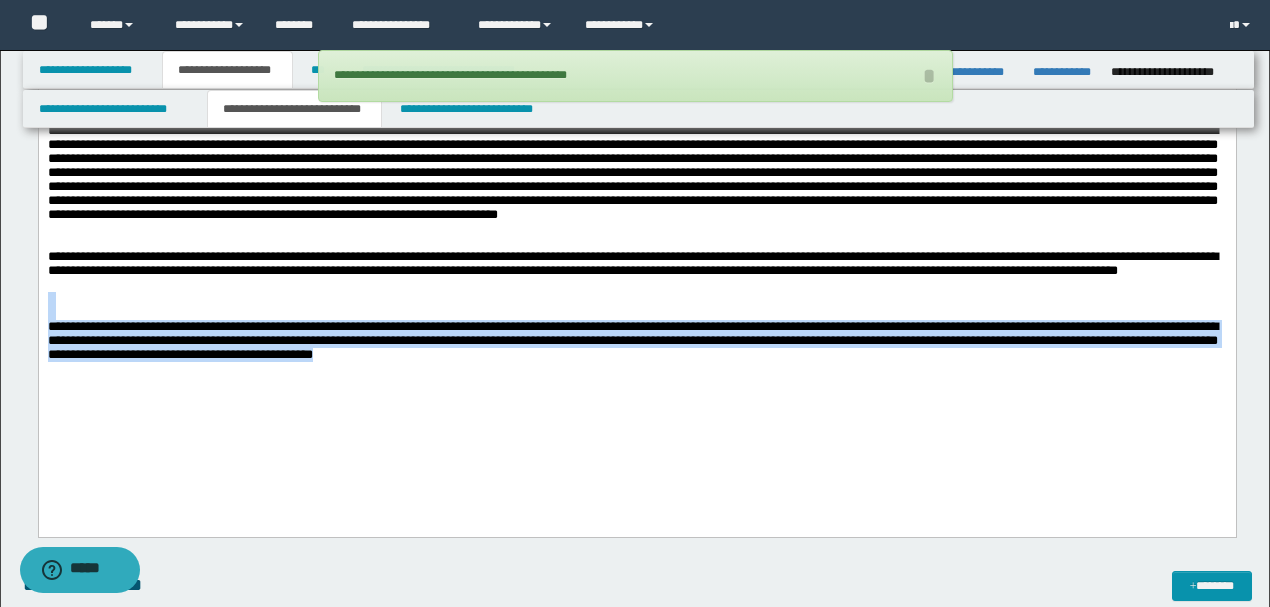 drag, startPoint x: 760, startPoint y: 435, endPoint x: 0, endPoint y: 355, distance: 764.1989 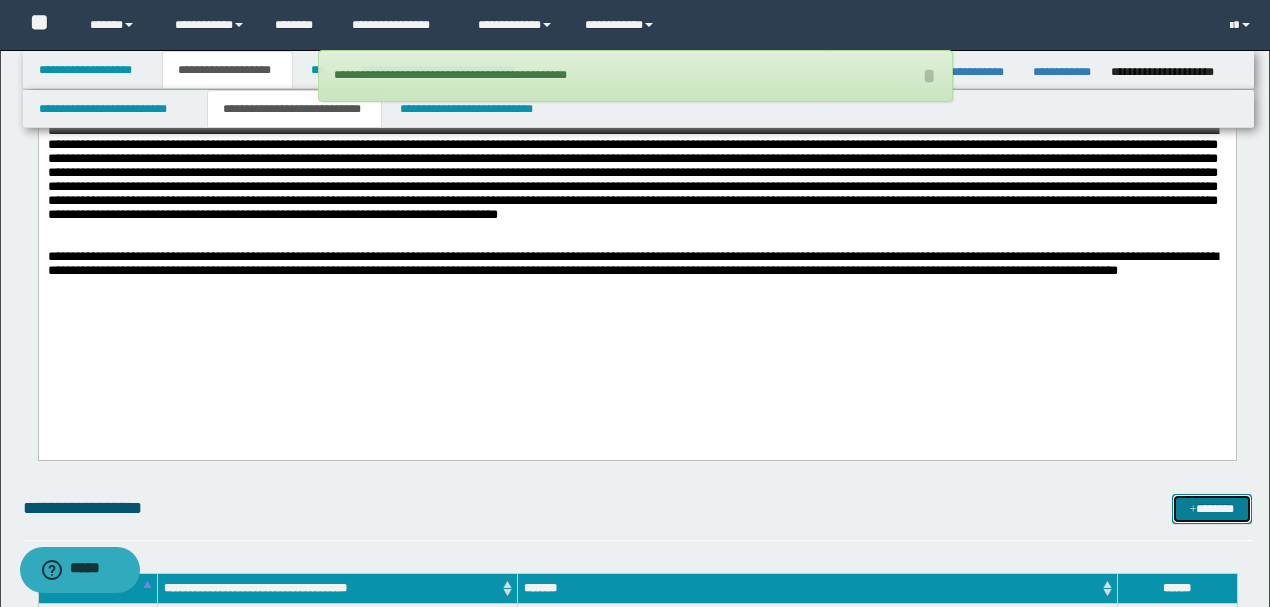 click on "*******" at bounding box center [1211, 508] 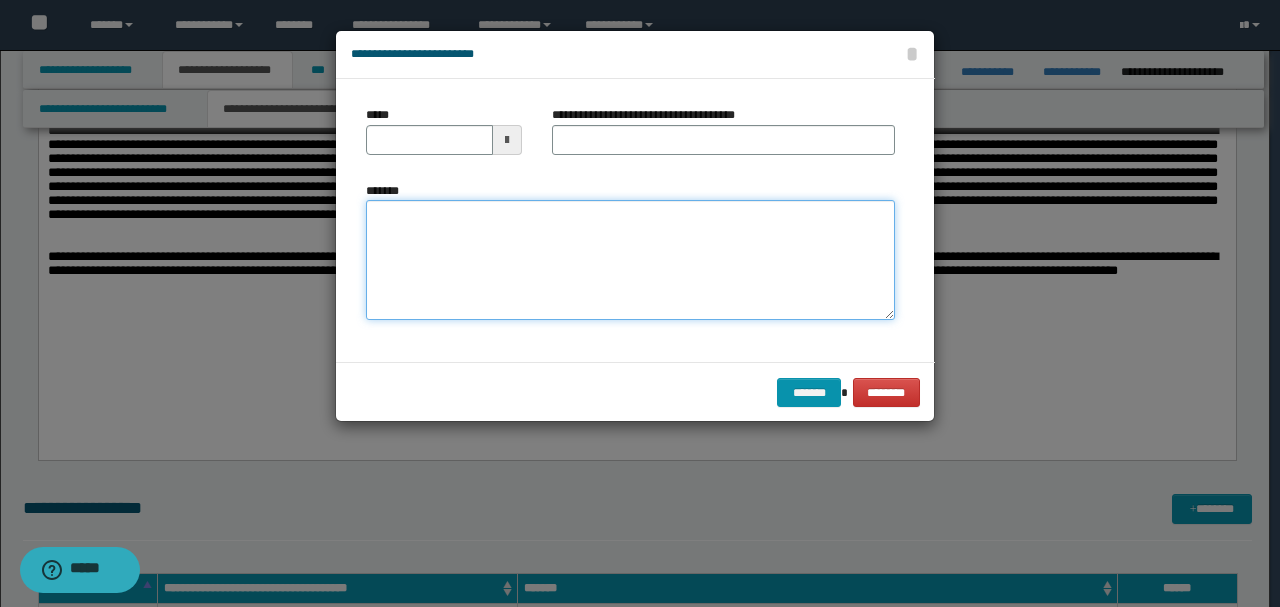 drag, startPoint x: 485, startPoint y: 268, endPoint x: 482, endPoint y: 228, distance: 40.112343 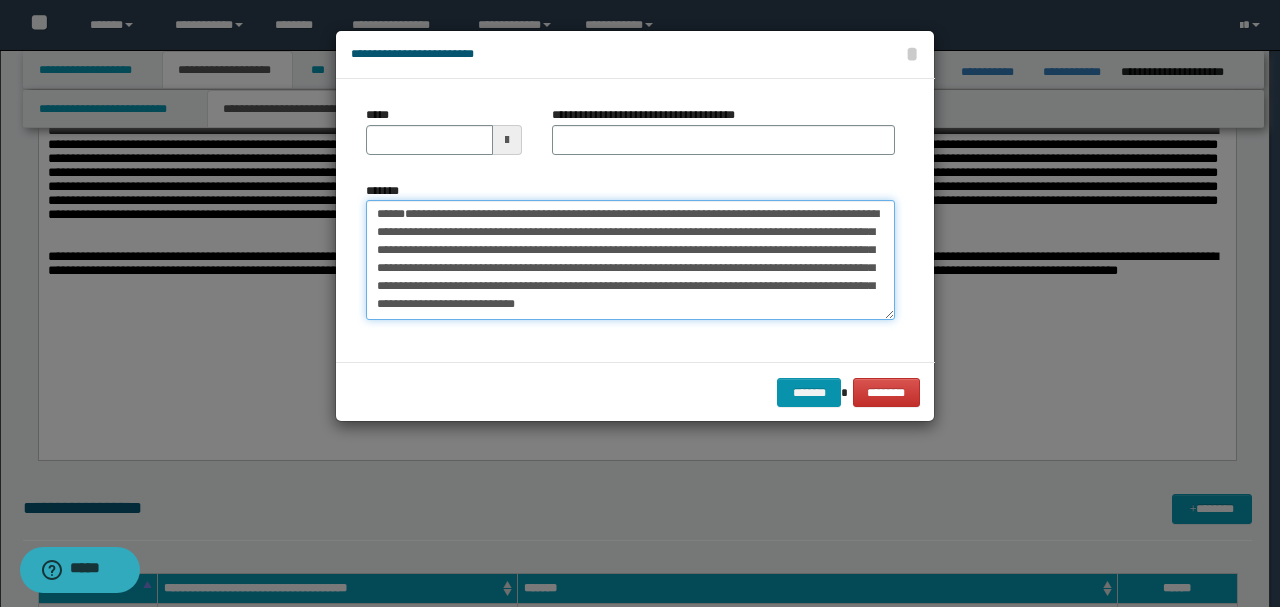 scroll, scrollTop: 0, scrollLeft: 0, axis: both 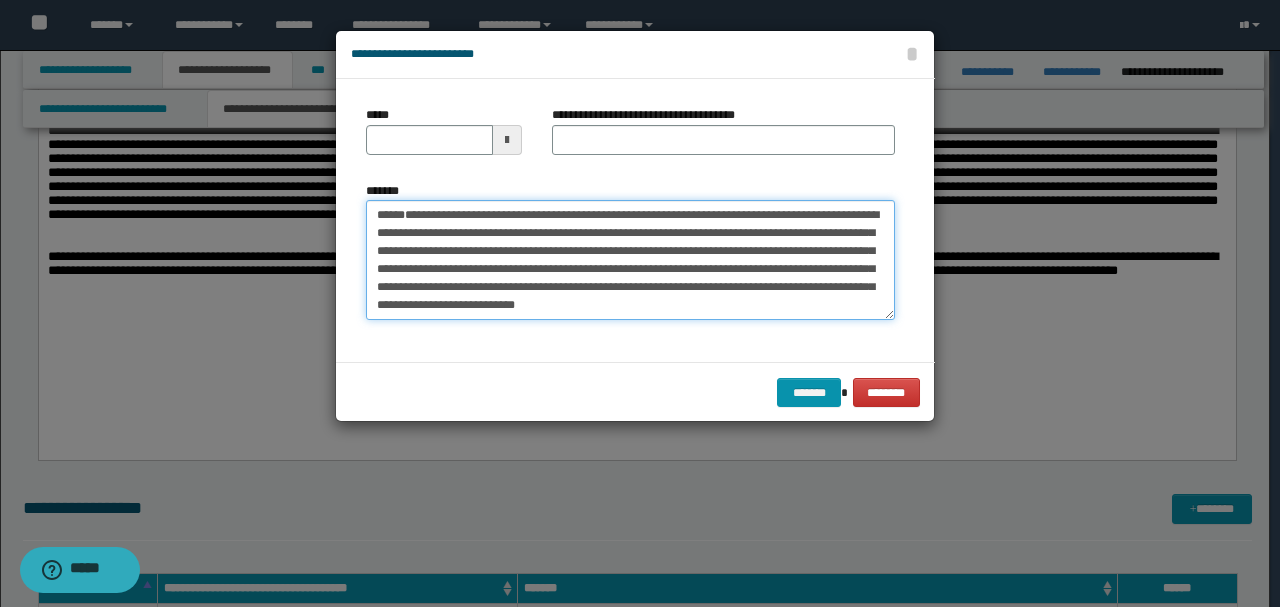 drag, startPoint x: 443, startPoint y: 290, endPoint x: 274, endPoint y: 154, distance: 216.92625 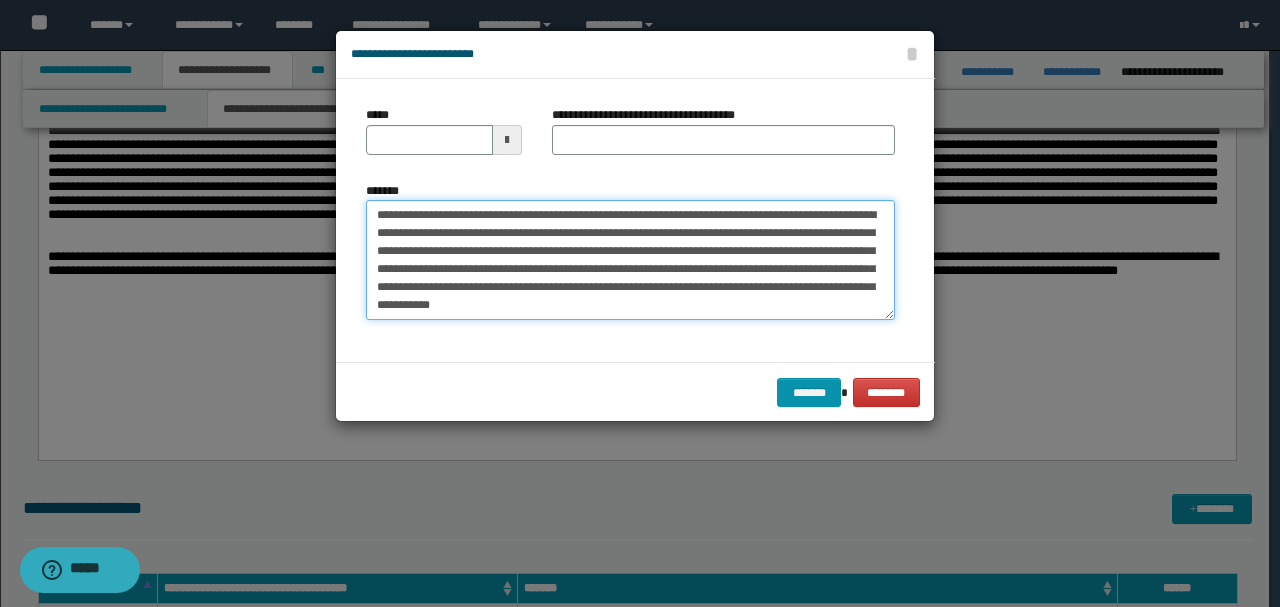 type 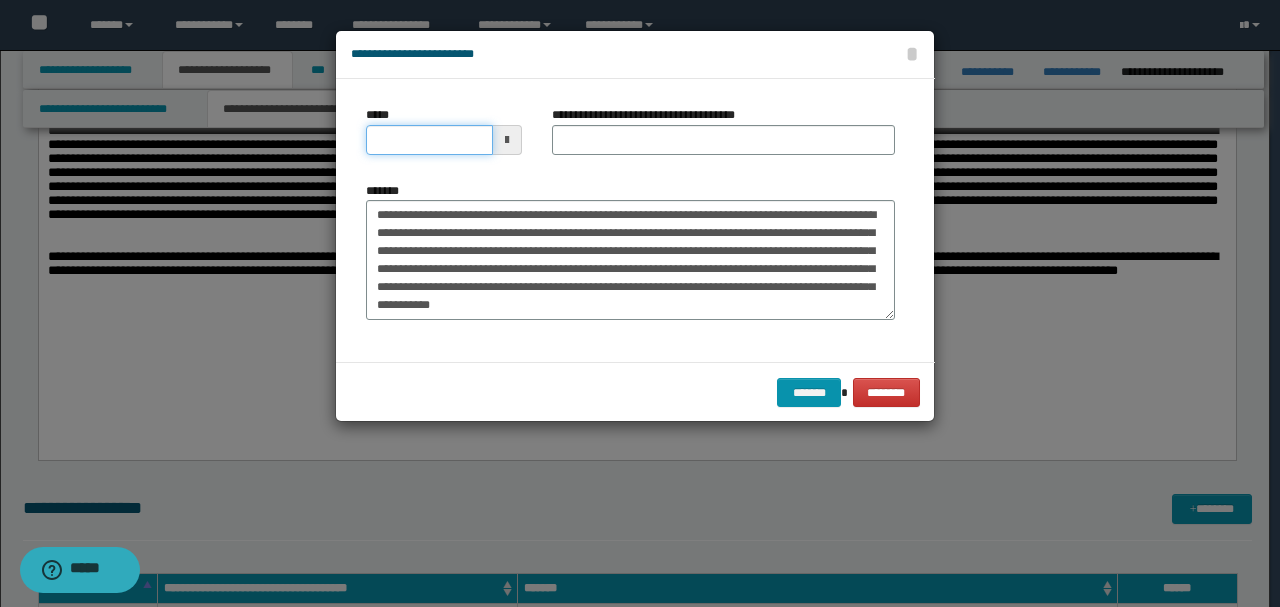 click on "*****" at bounding box center [429, 140] 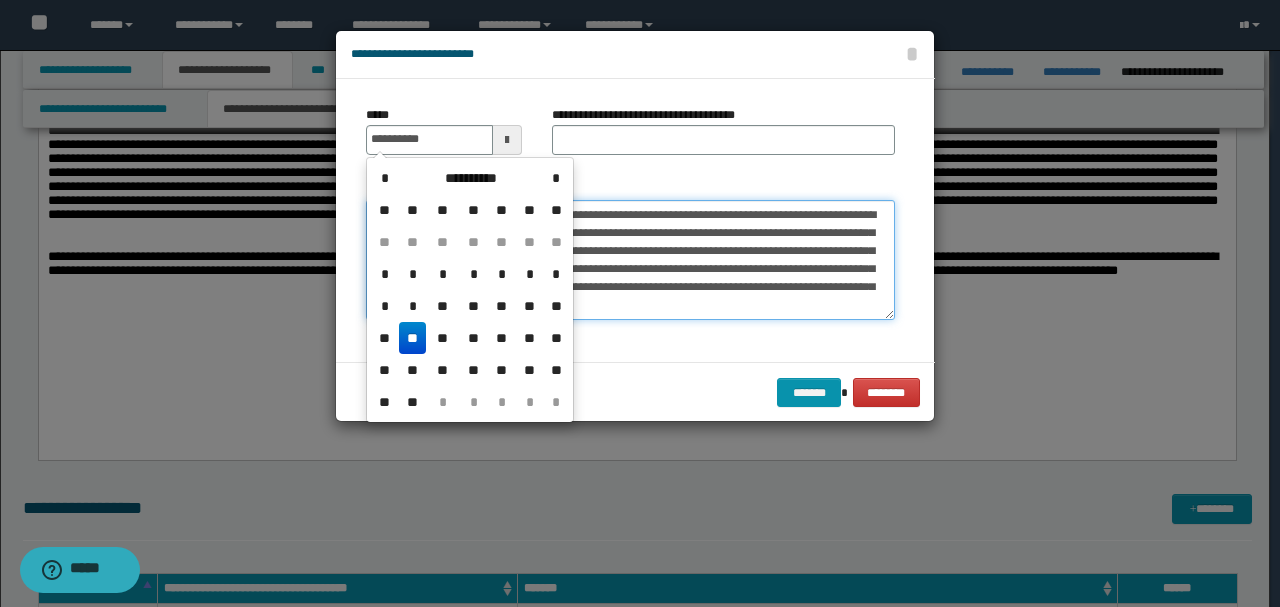 type on "**********" 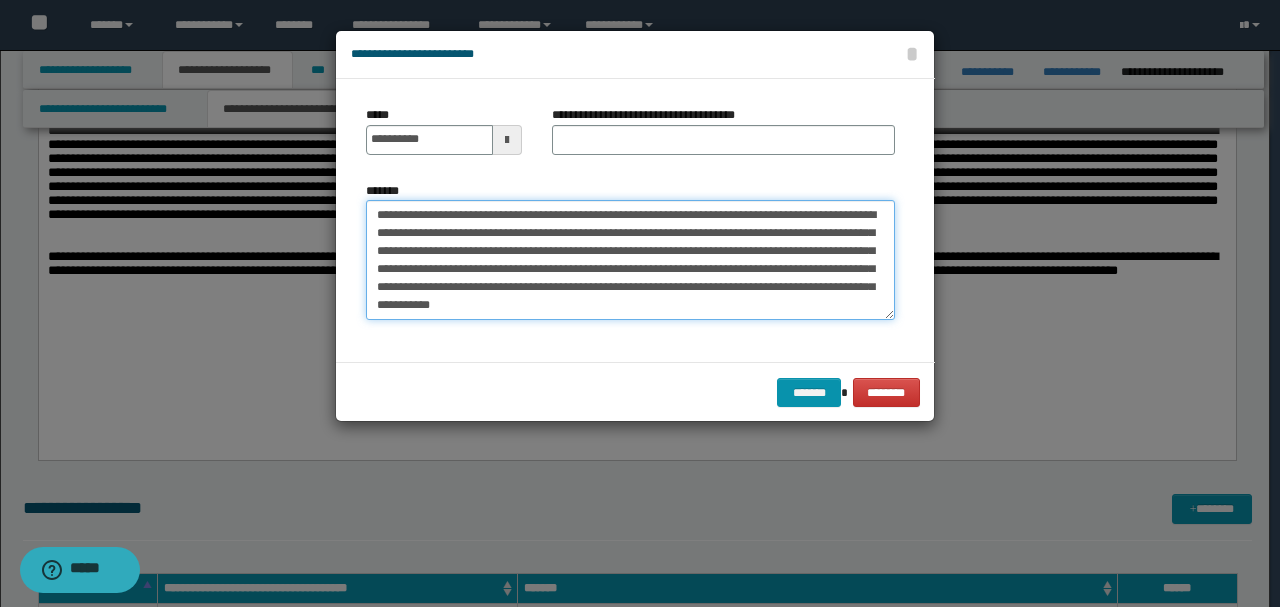 drag, startPoint x: 558, startPoint y: 208, endPoint x: 302, endPoint y: 190, distance: 256.63202 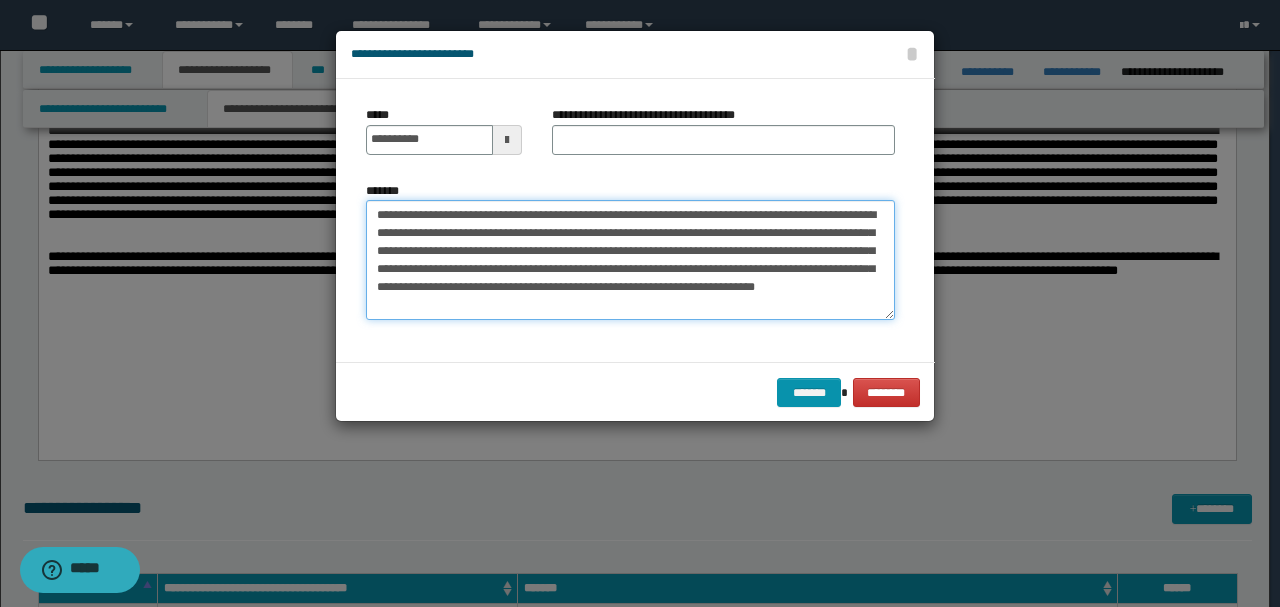 type on "**********" 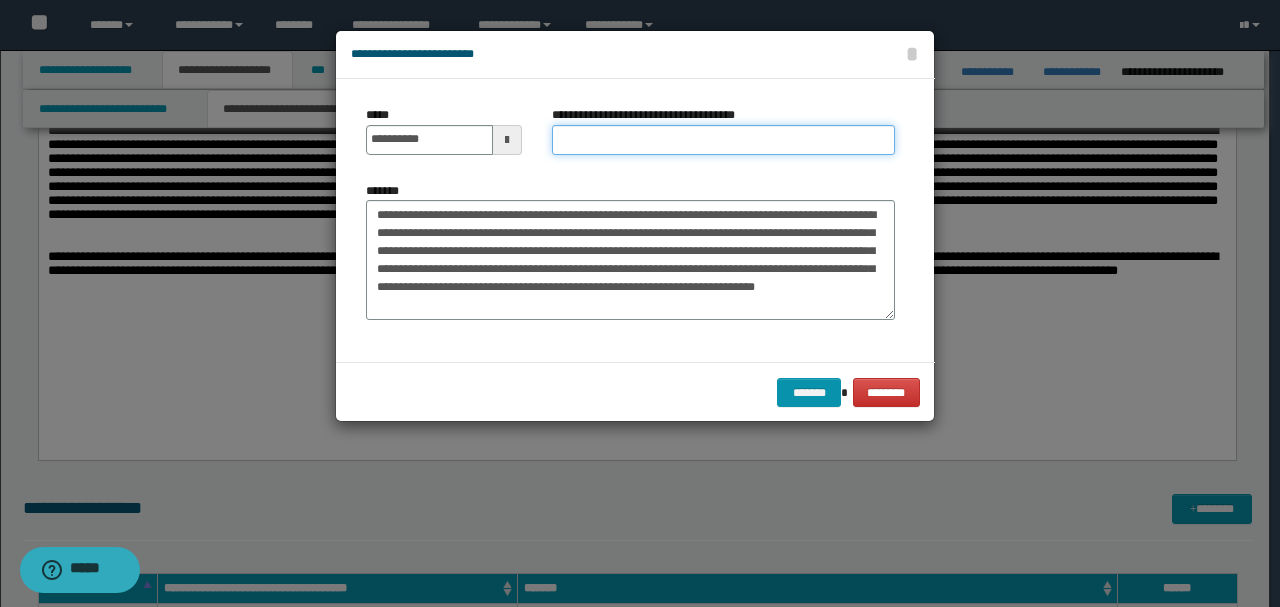 click on "**********" at bounding box center [723, 140] 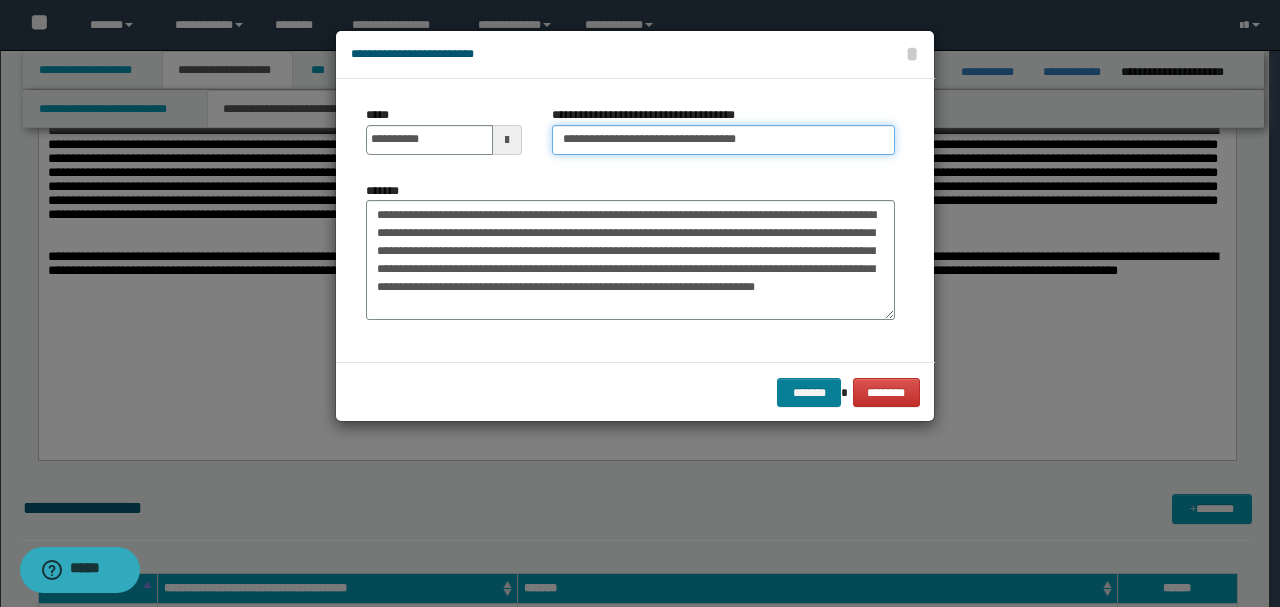 type on "**********" 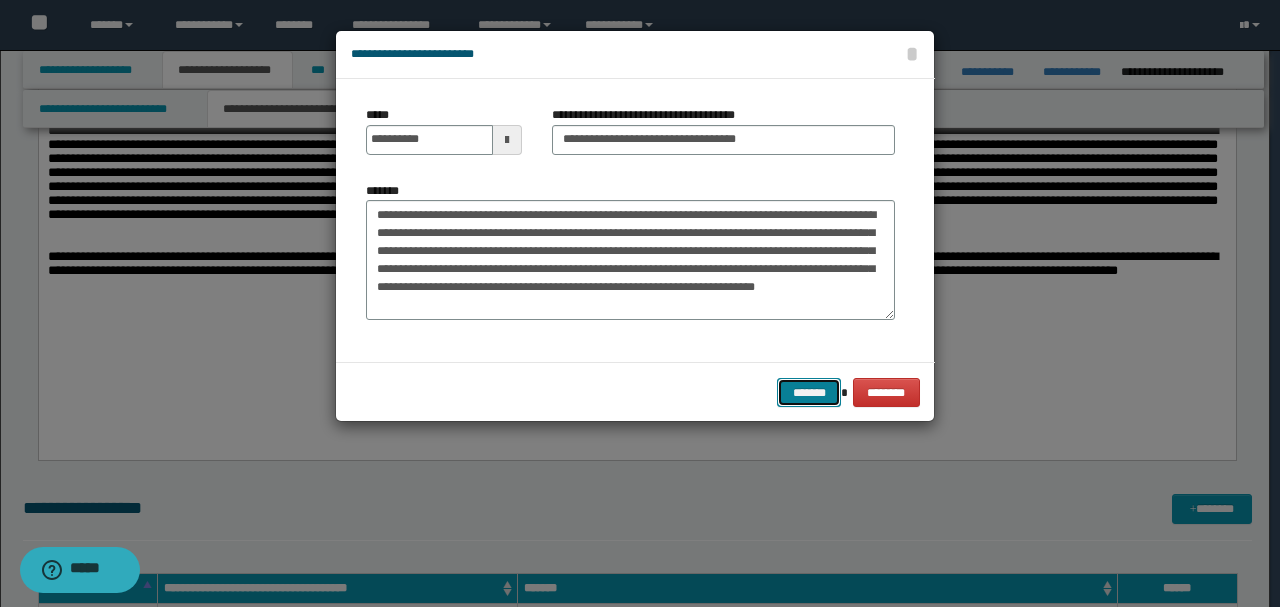 click on "*******" at bounding box center (809, 392) 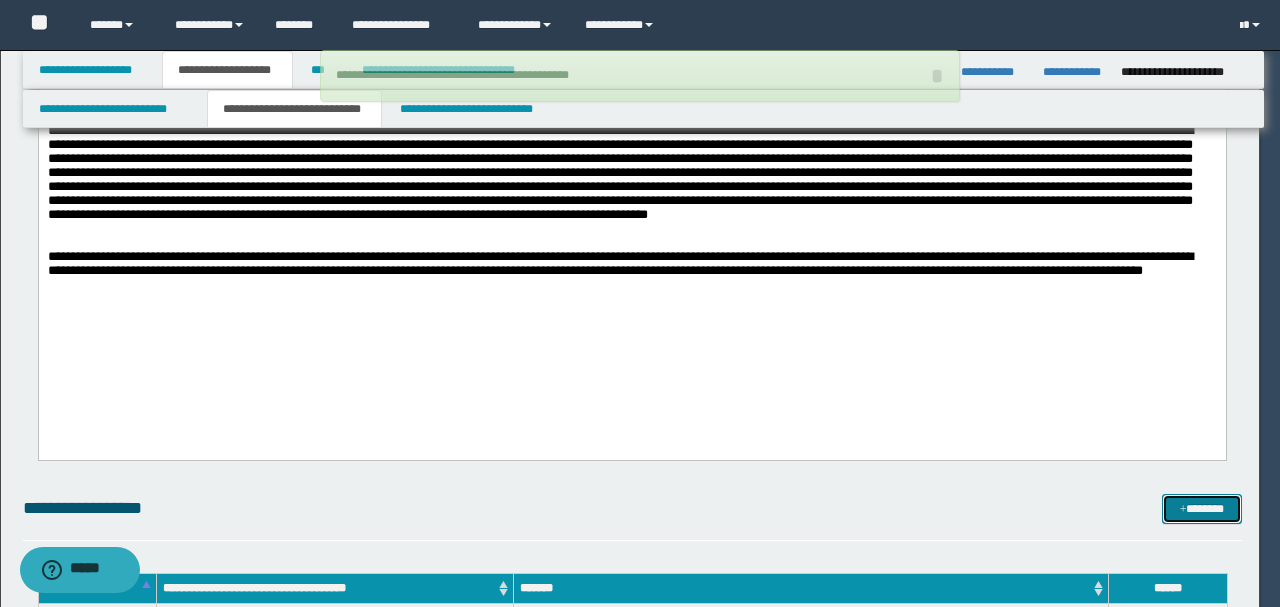 type 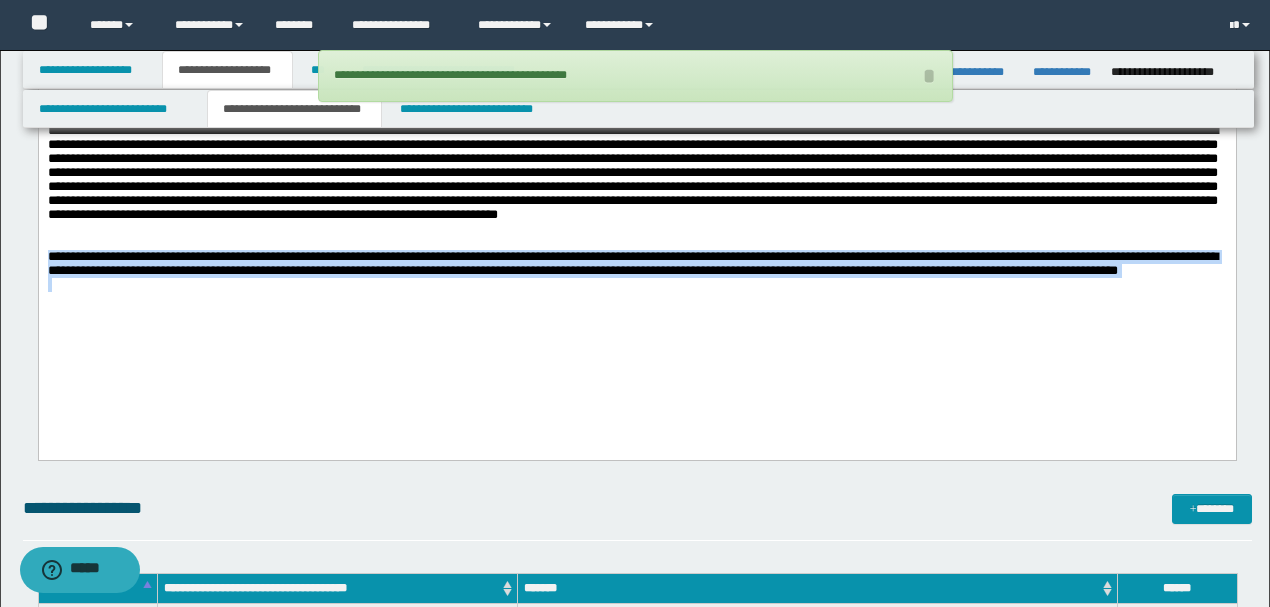 drag, startPoint x: 912, startPoint y: 339, endPoint x: 48, endPoint y: 294, distance: 865.1711 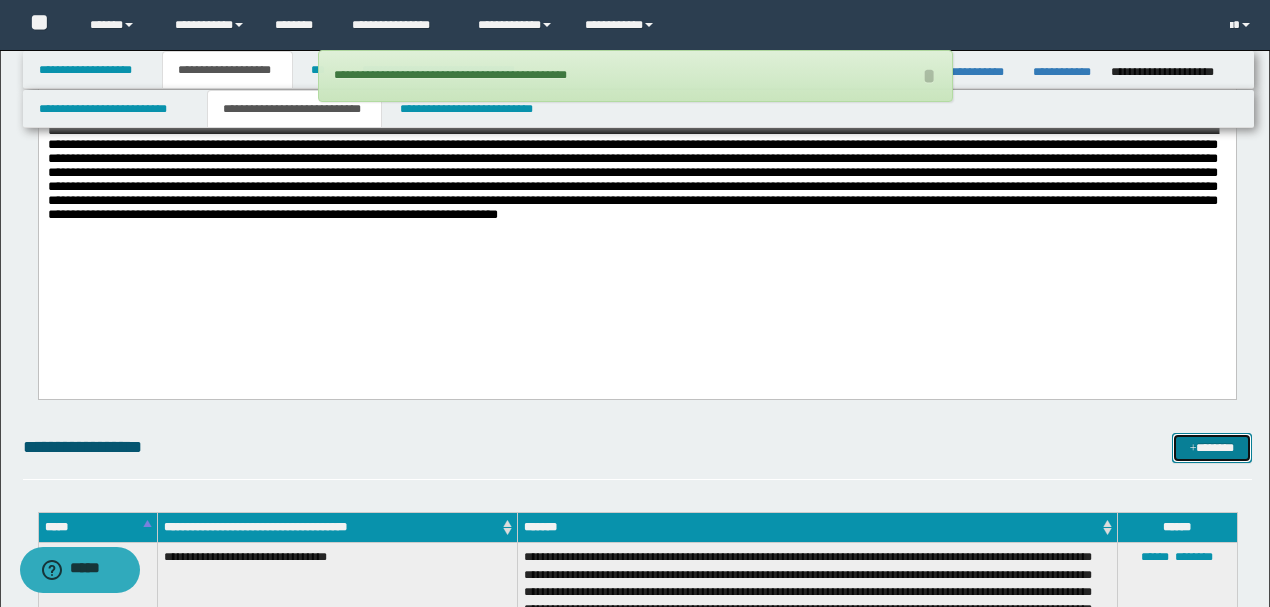 drag, startPoint x: 1202, startPoint y: 445, endPoint x: 1017, endPoint y: 463, distance: 185.87361 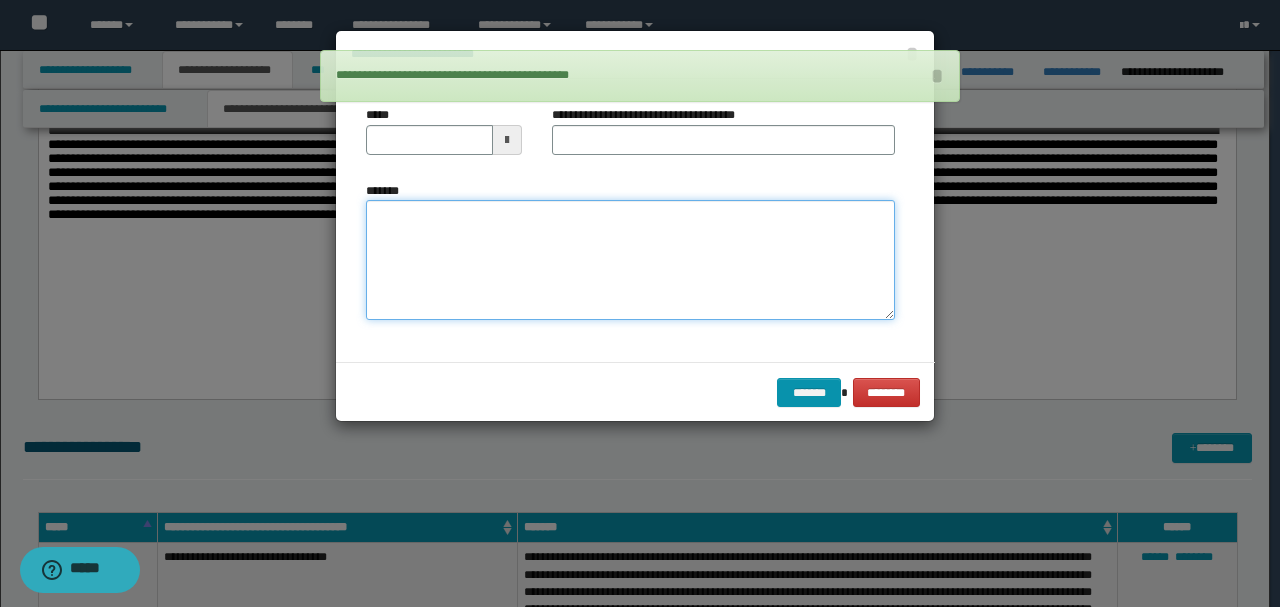 paste on "**********" 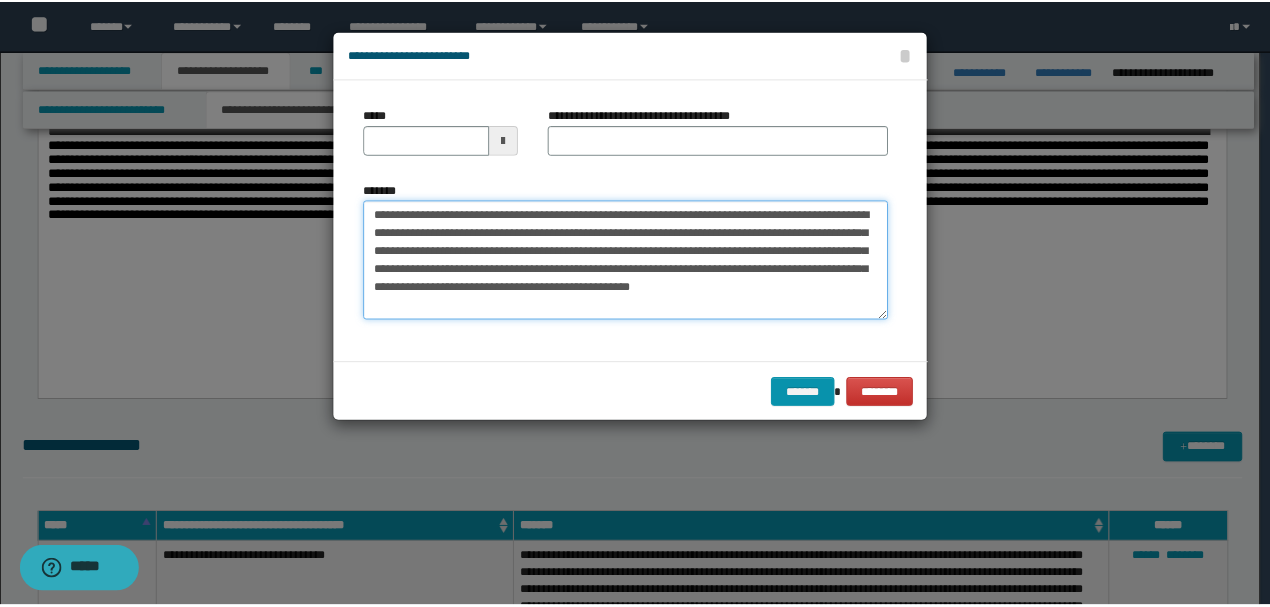 scroll, scrollTop: 0, scrollLeft: 0, axis: both 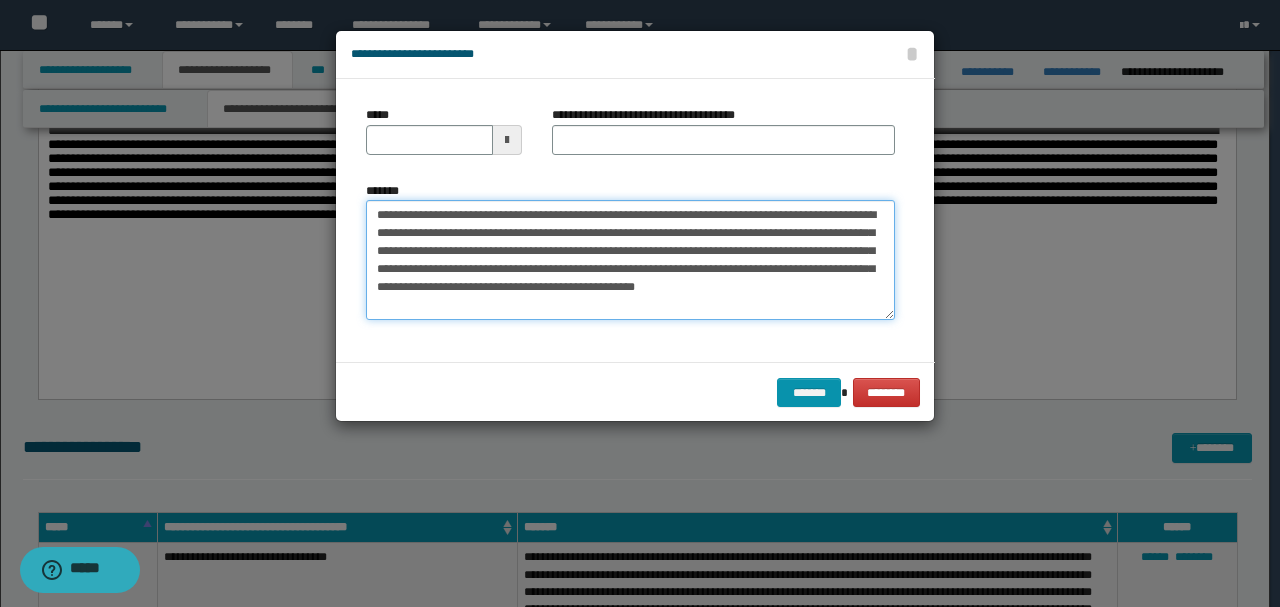 drag, startPoint x: 445, startPoint y: 207, endPoint x: 279, endPoint y: 188, distance: 167.08382 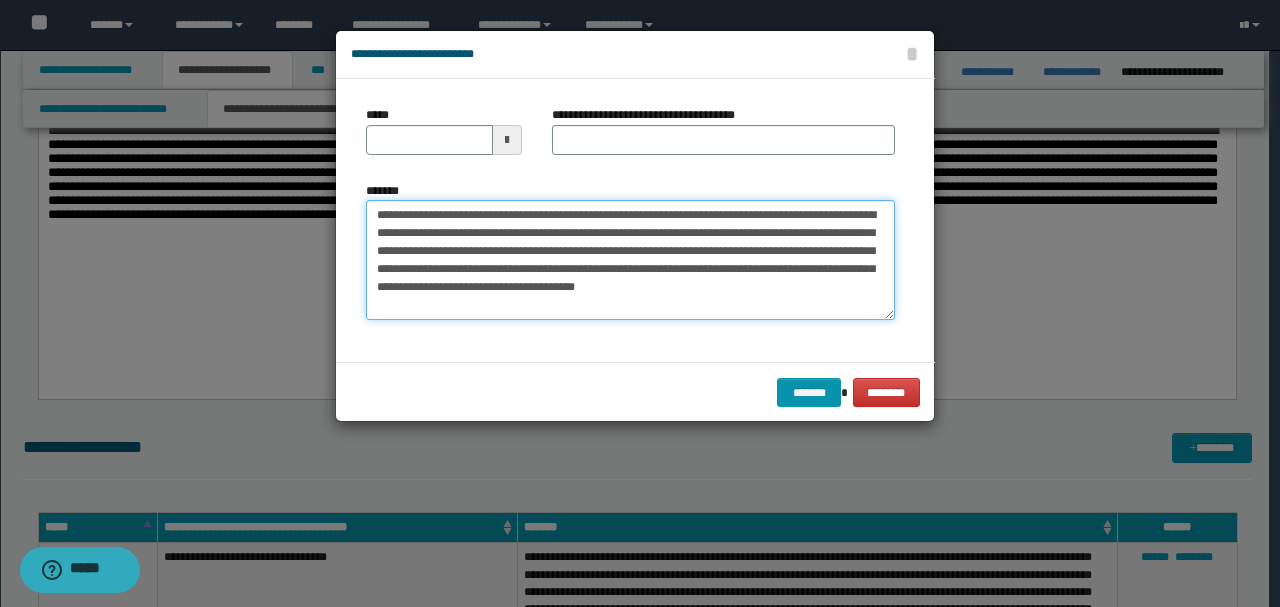 type 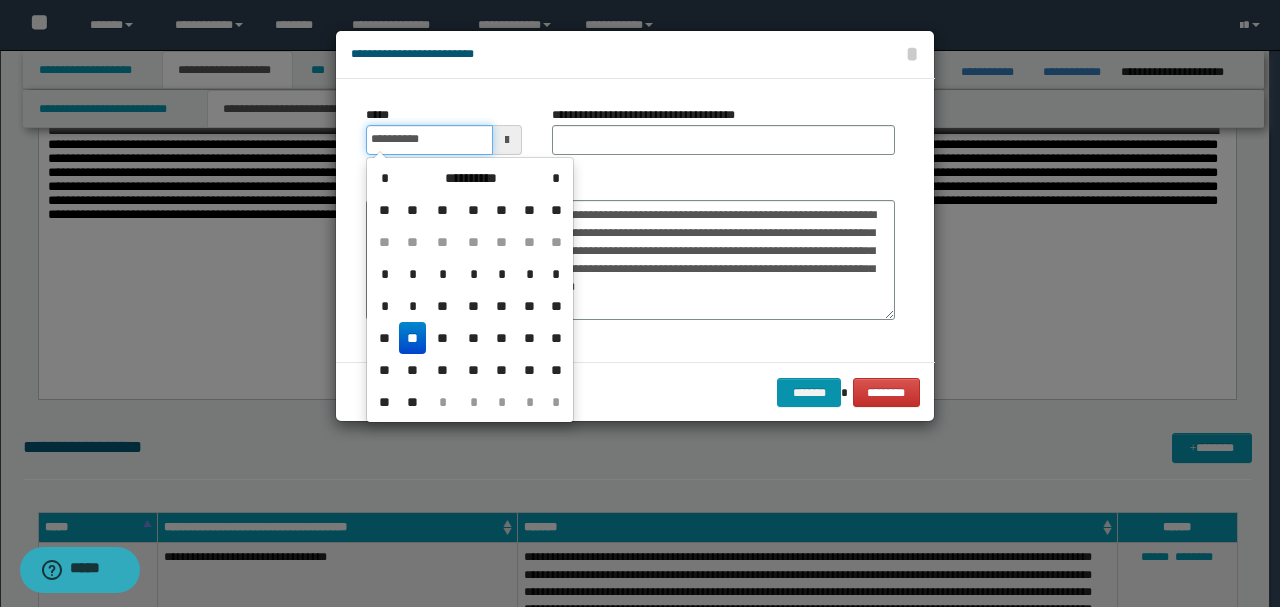 click on "**********" at bounding box center (429, 140) 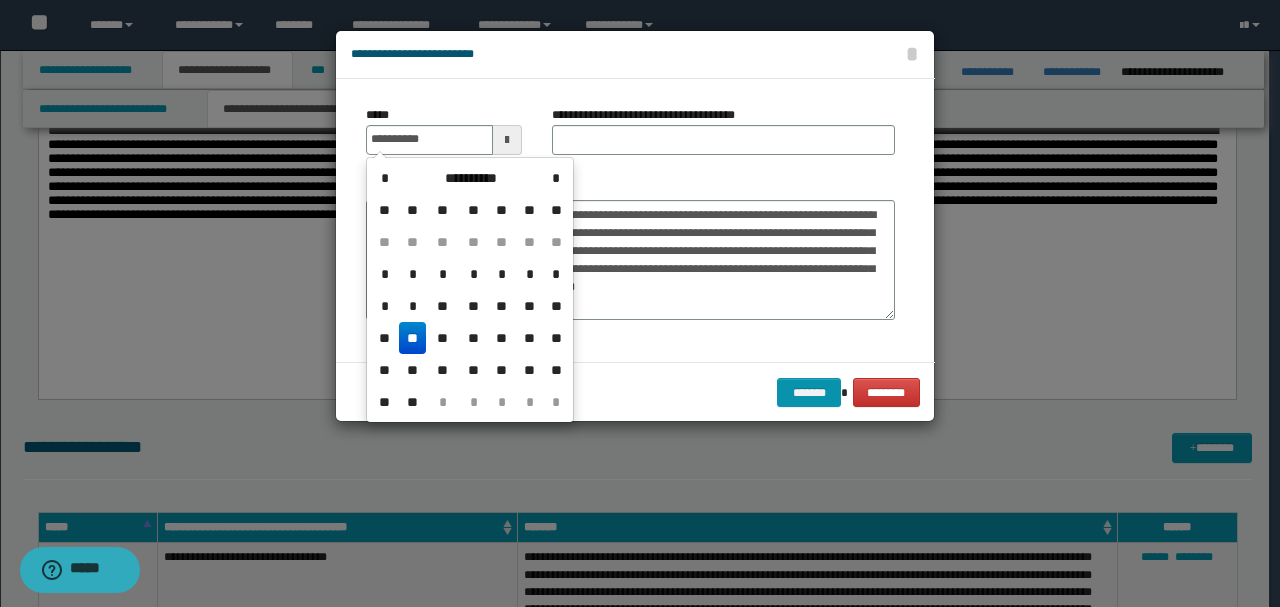type on "**********" 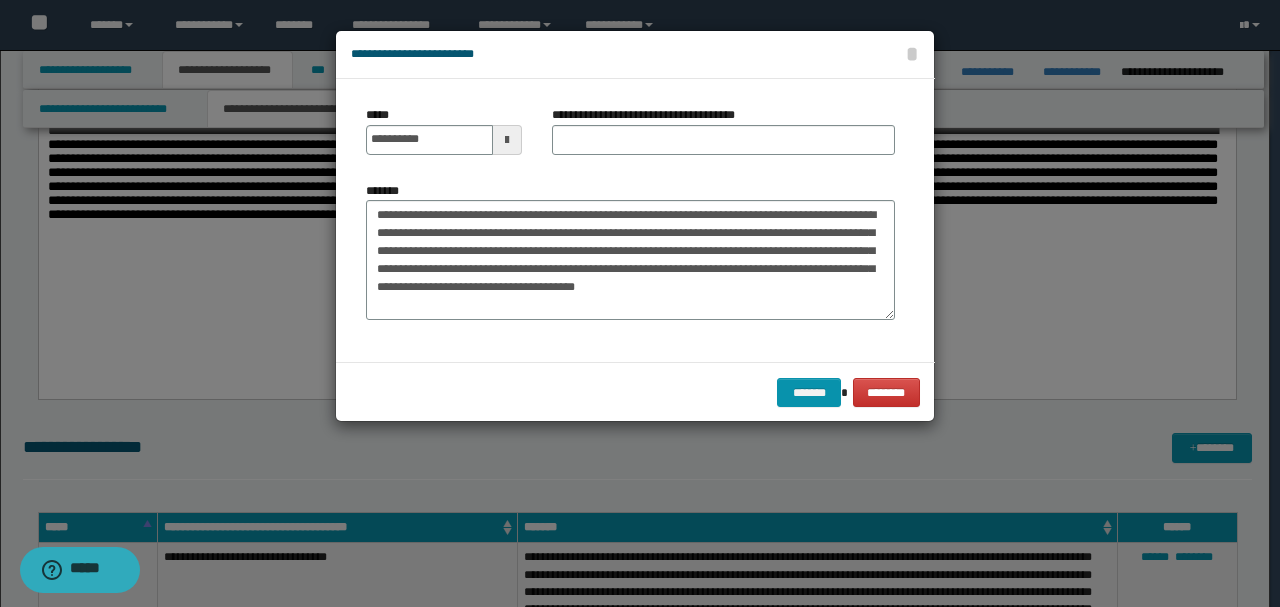 click on "**********" at bounding box center [723, 138] 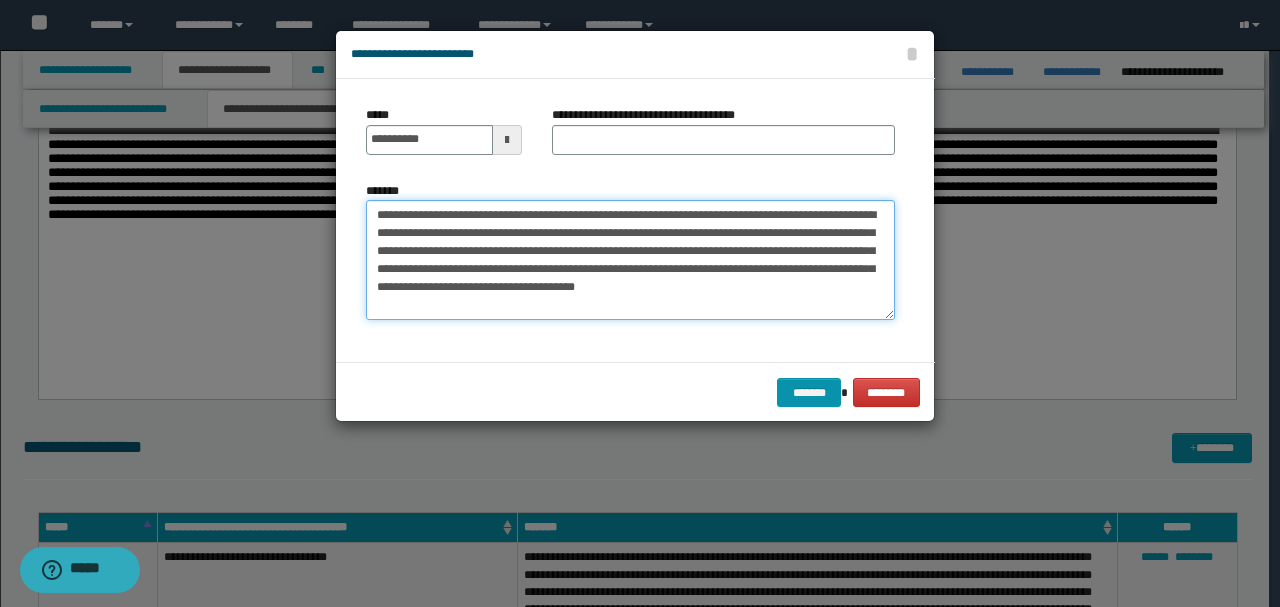 drag, startPoint x: 567, startPoint y: 215, endPoint x: 270, endPoint y: 194, distance: 297.7415 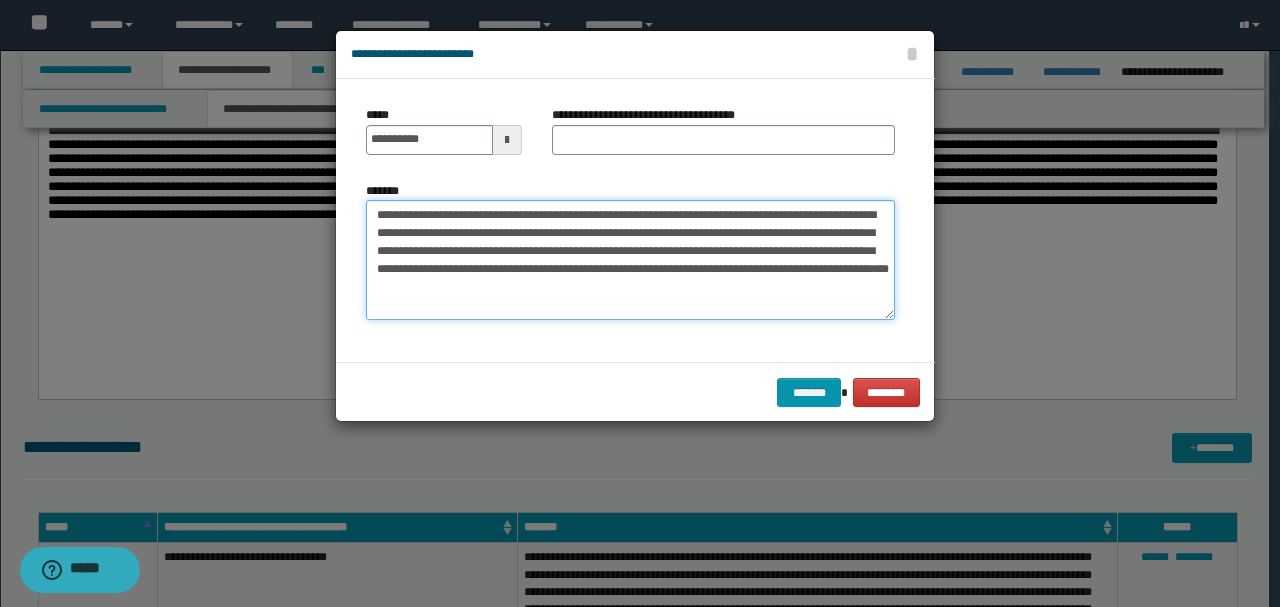 type on "**********" 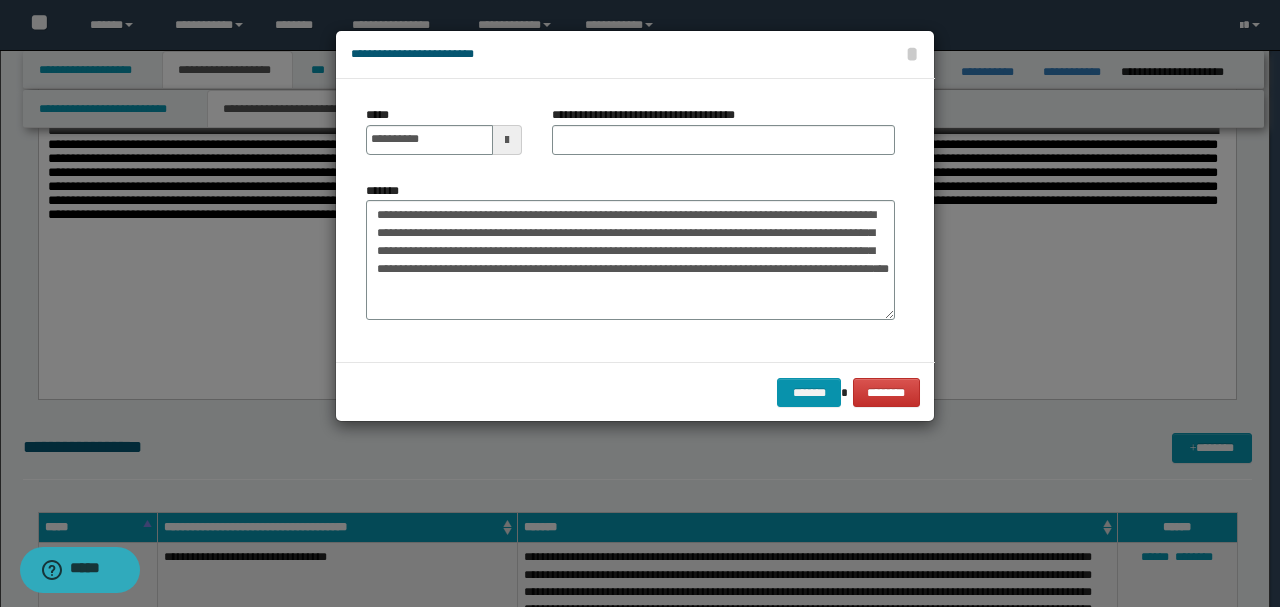 click on "**********" at bounding box center [723, 138] 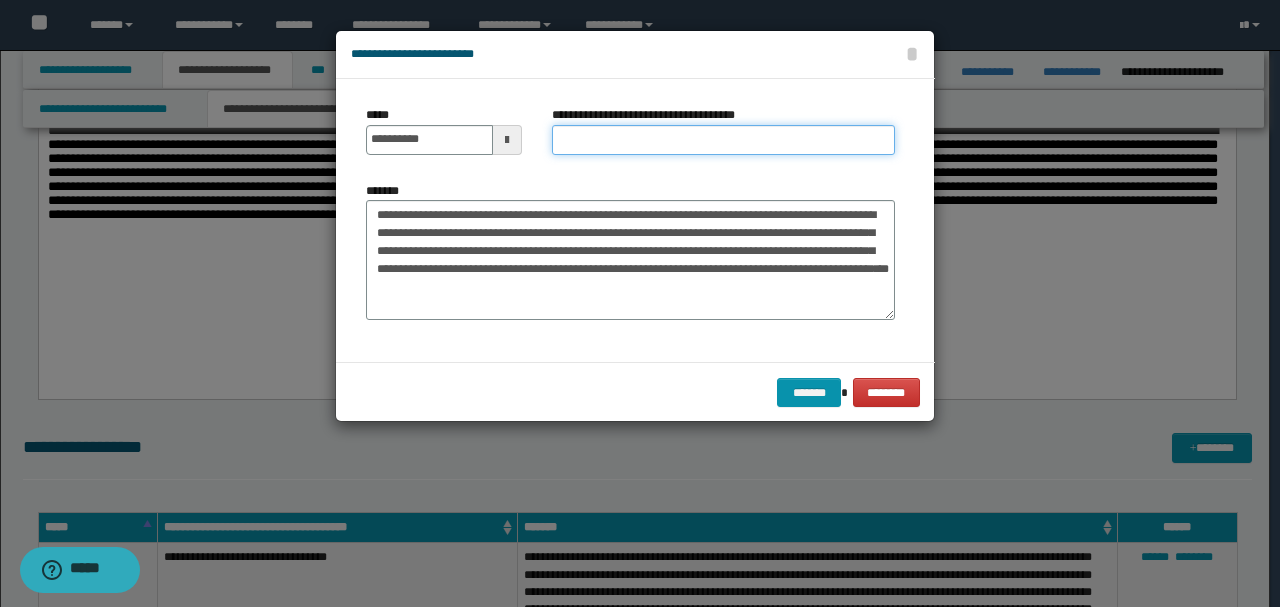 click on "**********" at bounding box center (723, 140) 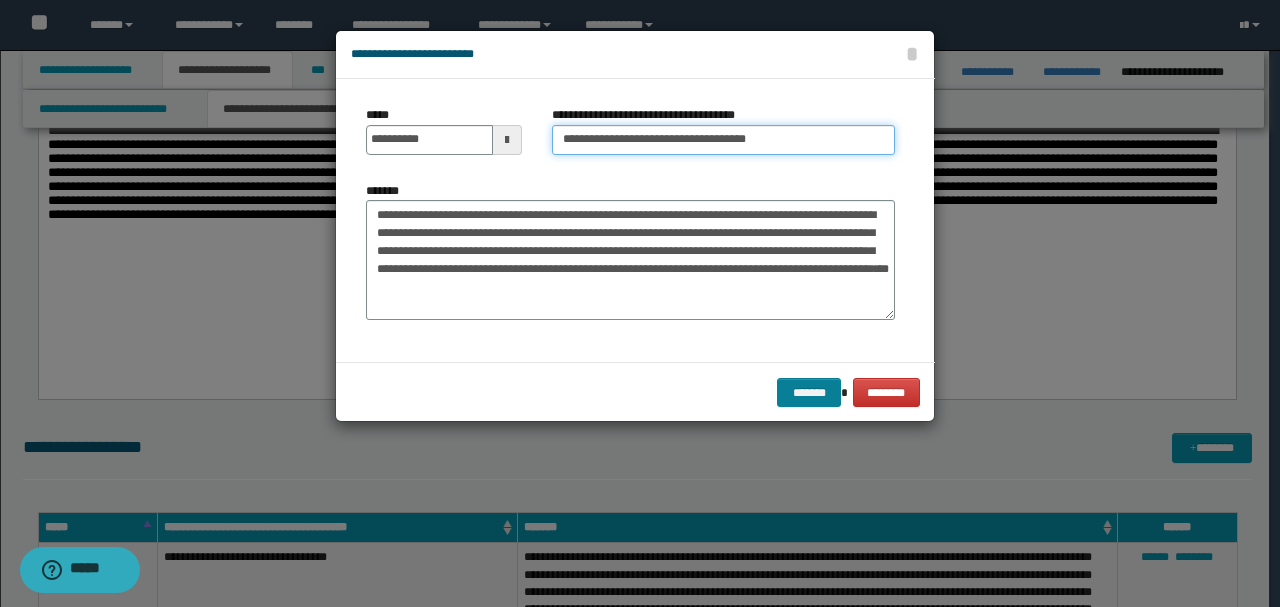 type on "**********" 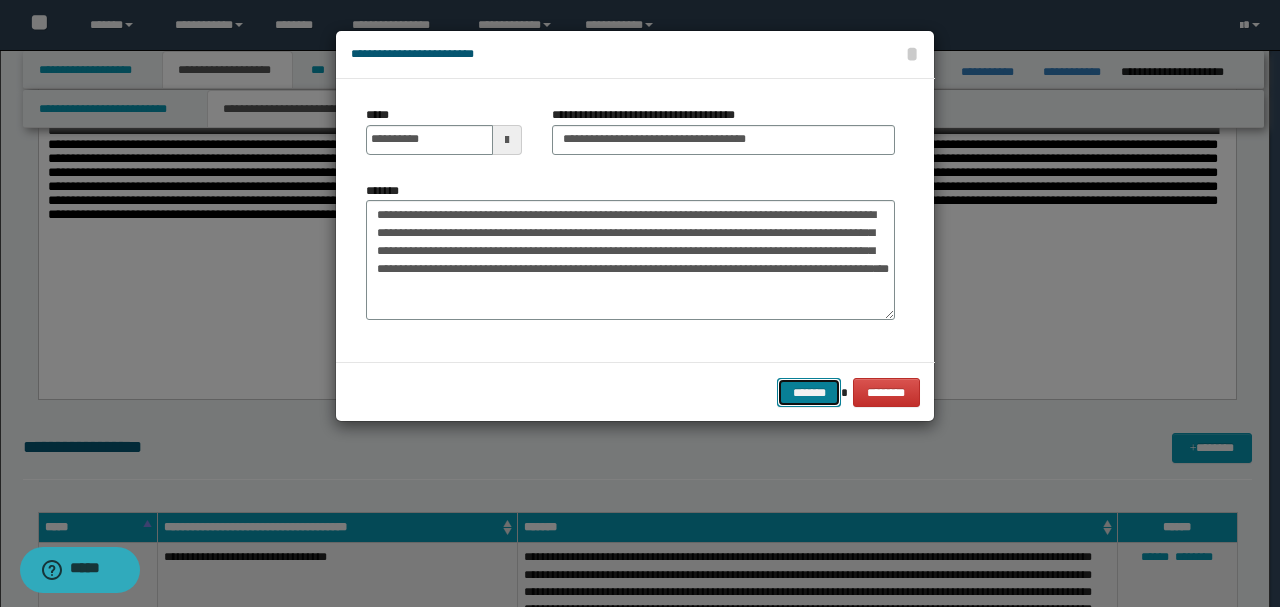 click on "*******" at bounding box center [809, 392] 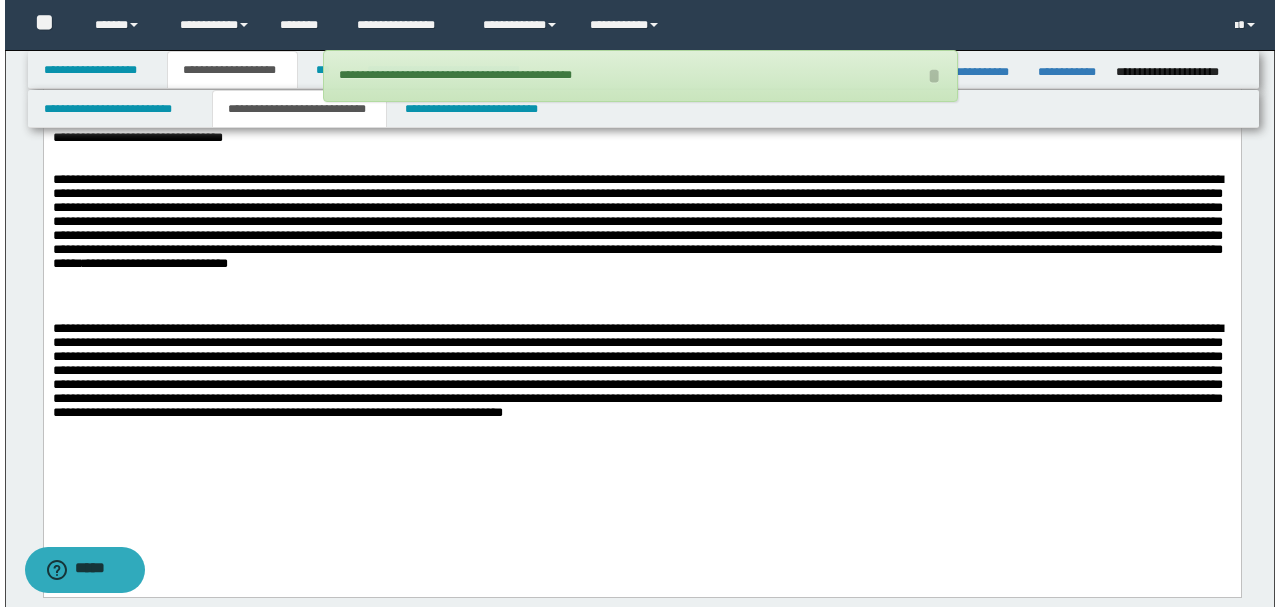 scroll, scrollTop: 2732, scrollLeft: 0, axis: vertical 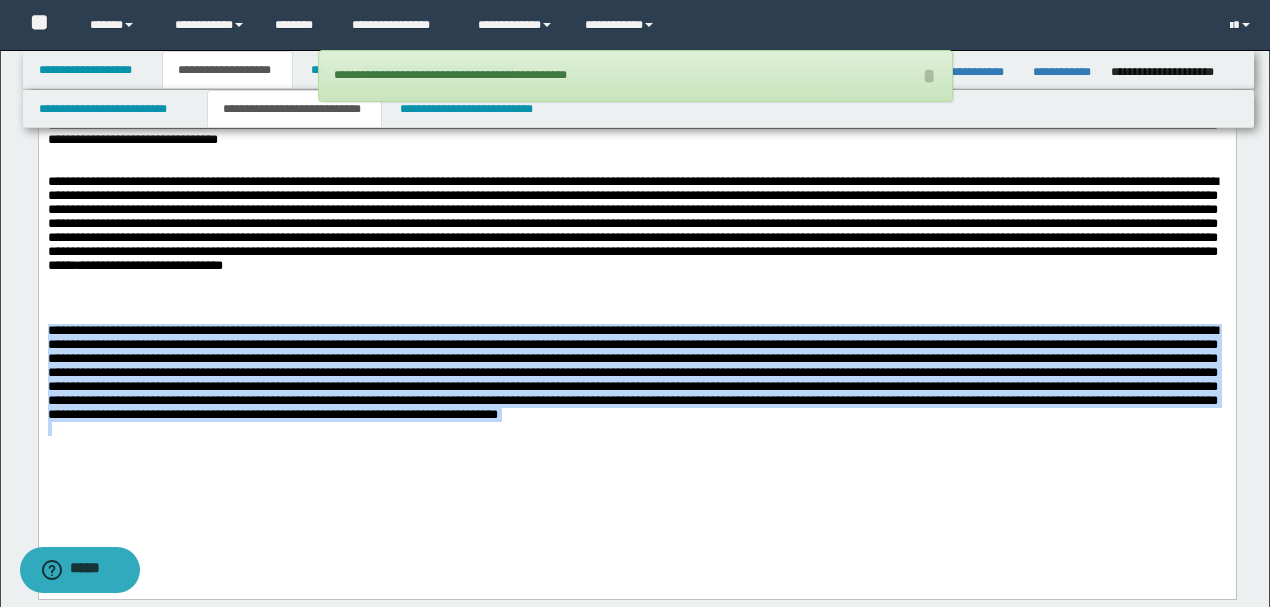 drag, startPoint x: 881, startPoint y: 465, endPoint x: 0, endPoint y: 351, distance: 888.3451 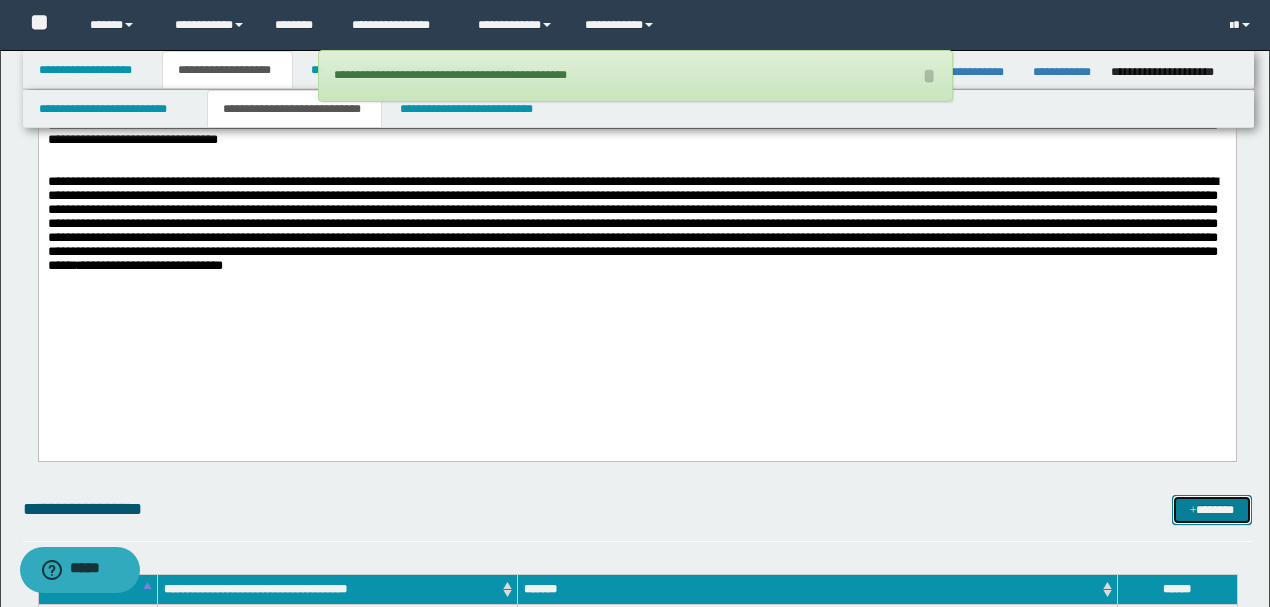 click on "*******" at bounding box center (1211, 509) 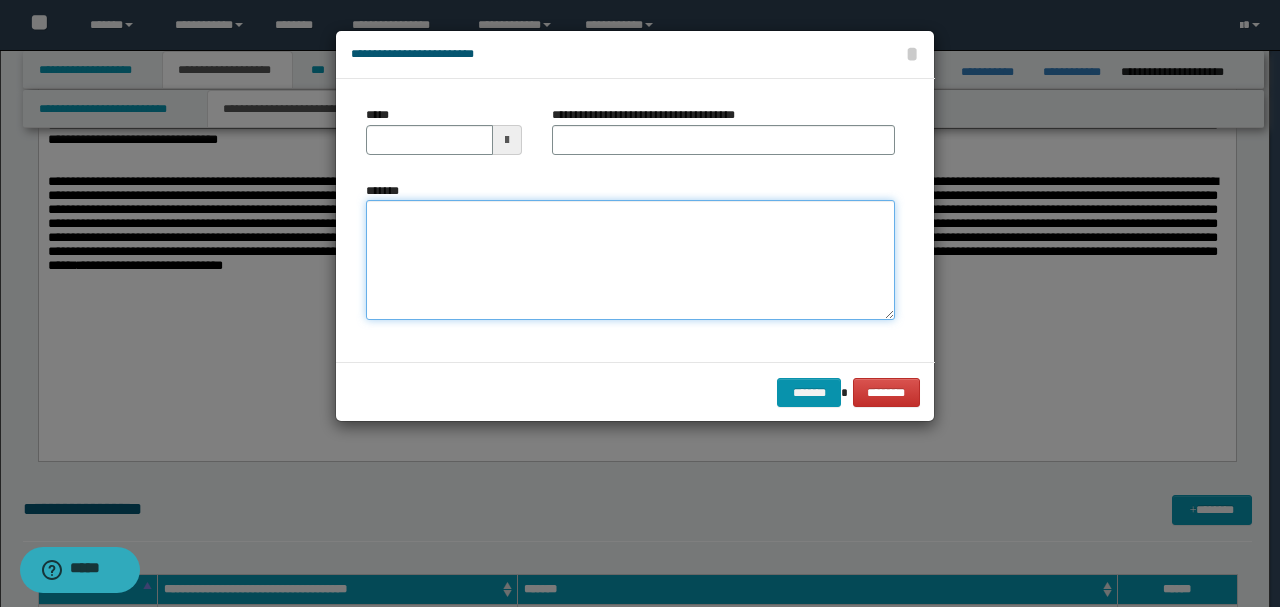 paste on "**********" 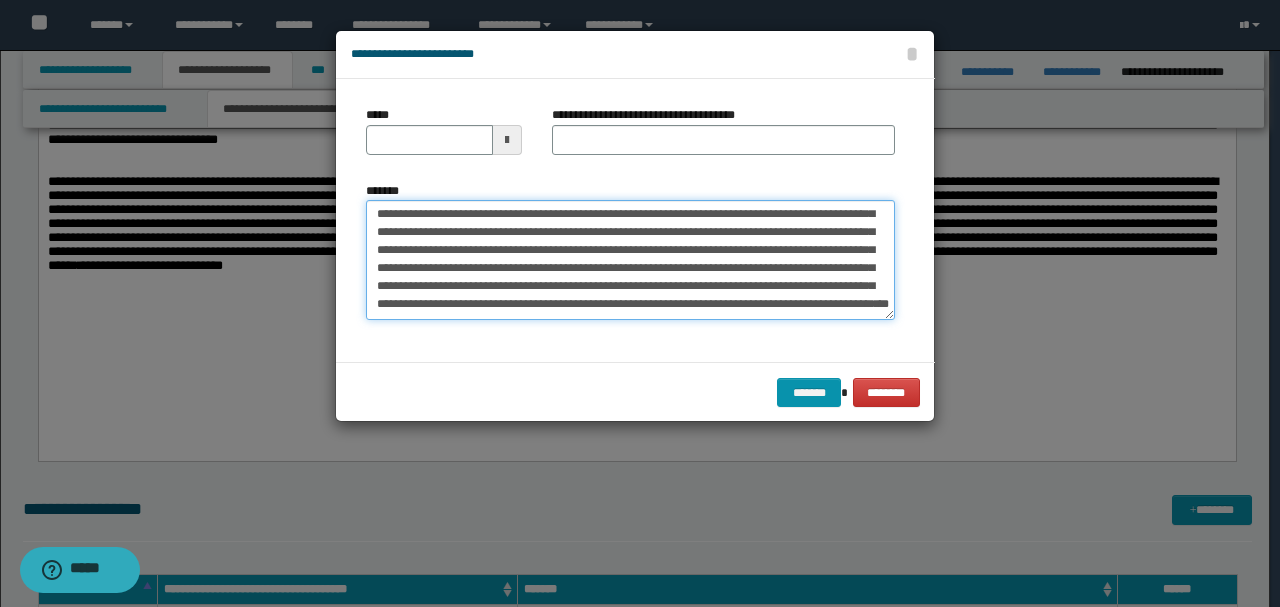 scroll, scrollTop: 0, scrollLeft: 0, axis: both 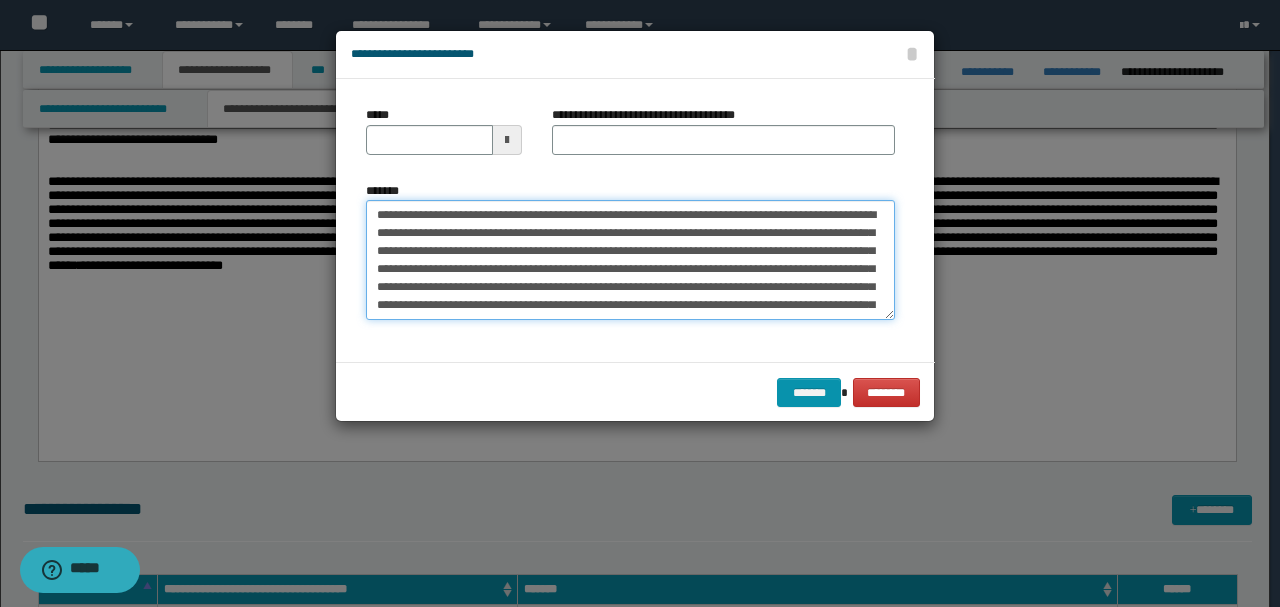drag, startPoint x: 439, startPoint y: 206, endPoint x: 366, endPoint y: 198, distance: 73.43705 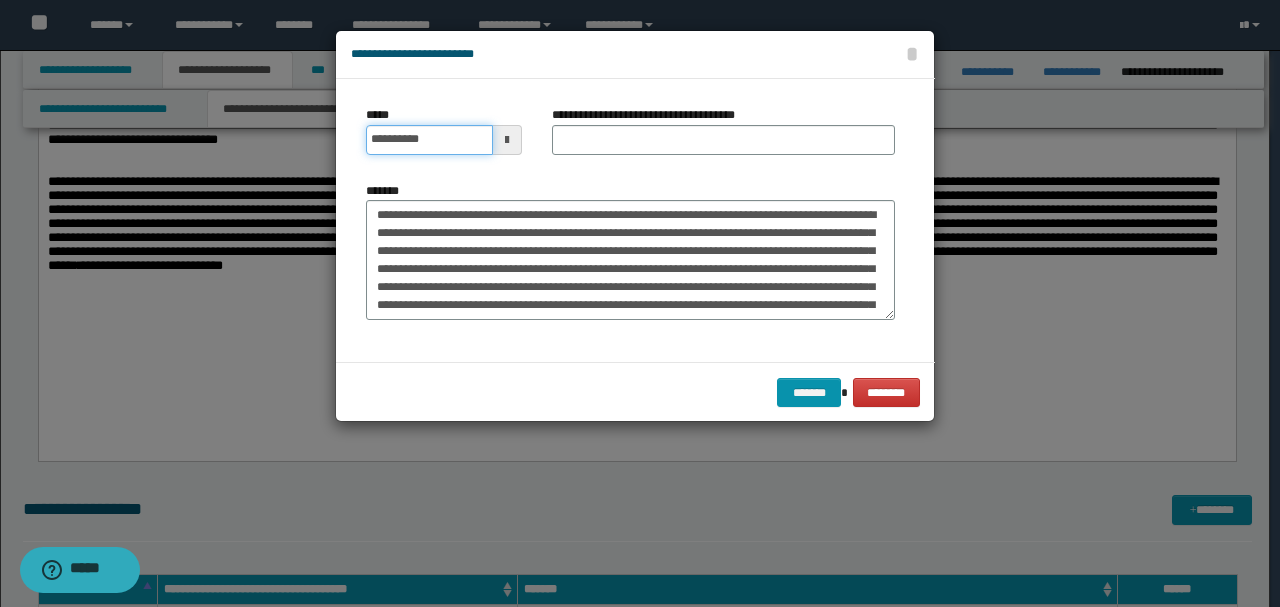 click on "**********" at bounding box center [429, 140] 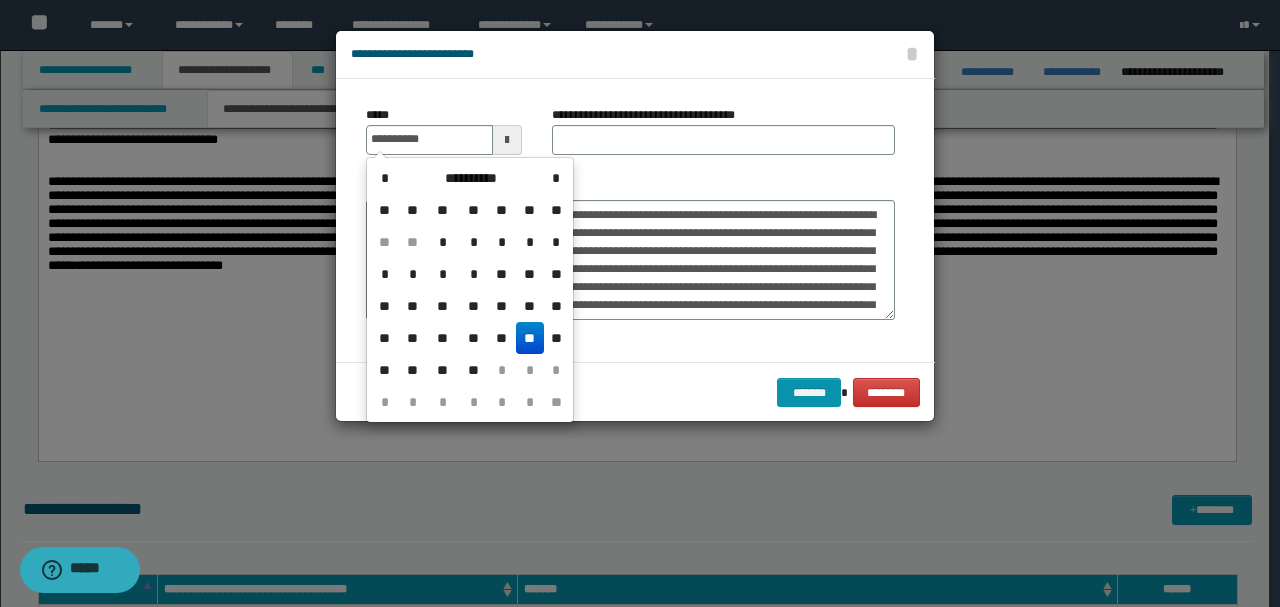 type on "**********" 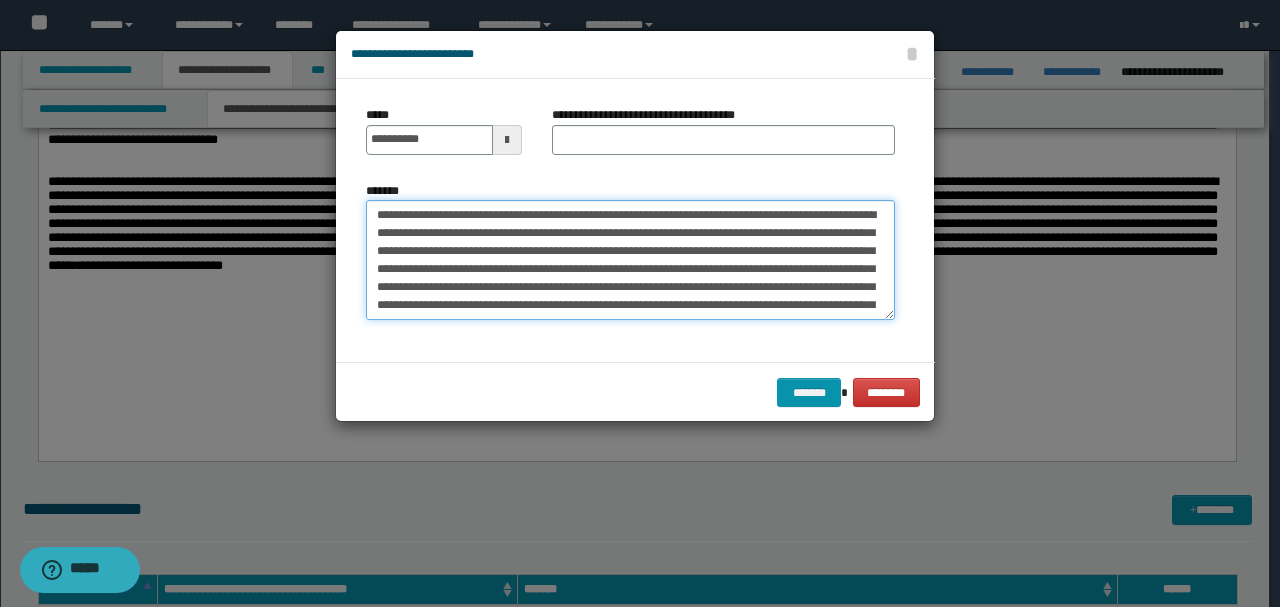 drag, startPoint x: 558, startPoint y: 208, endPoint x: 240, endPoint y: 191, distance: 318.45407 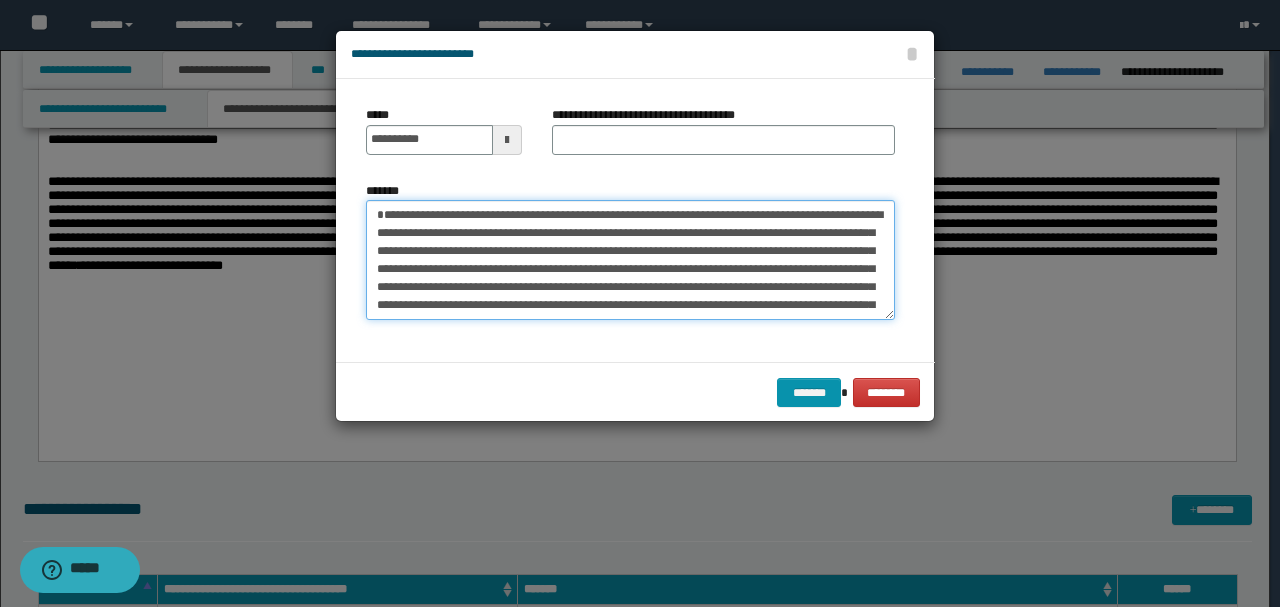 type on "**********" 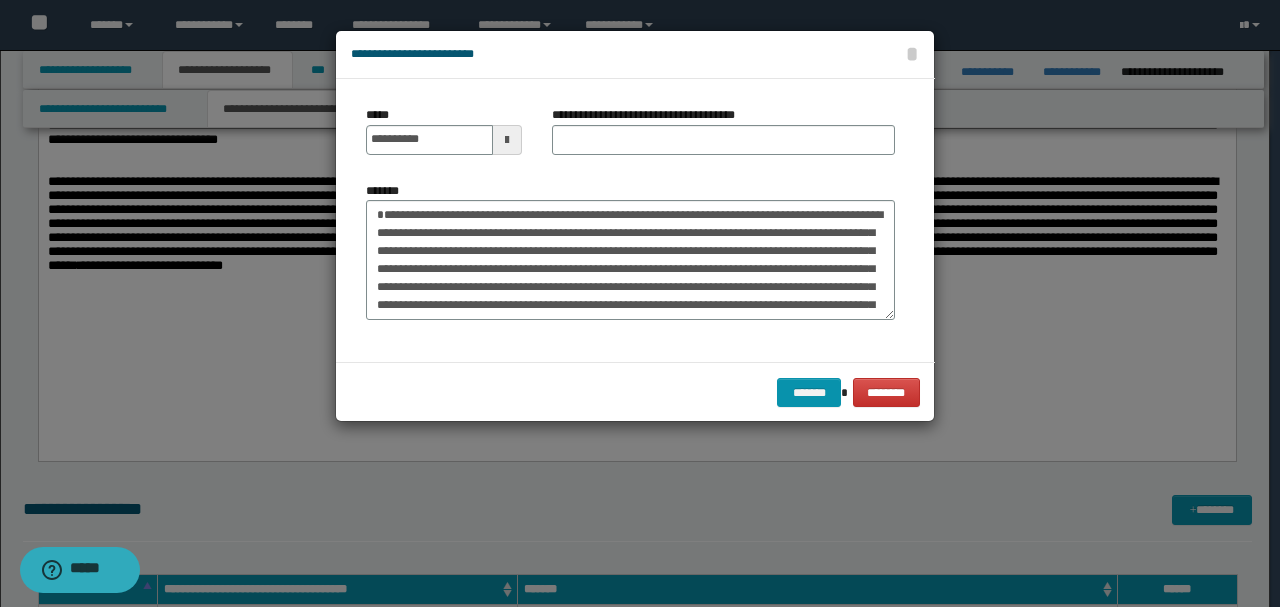 click on "**********" at bounding box center [651, 115] 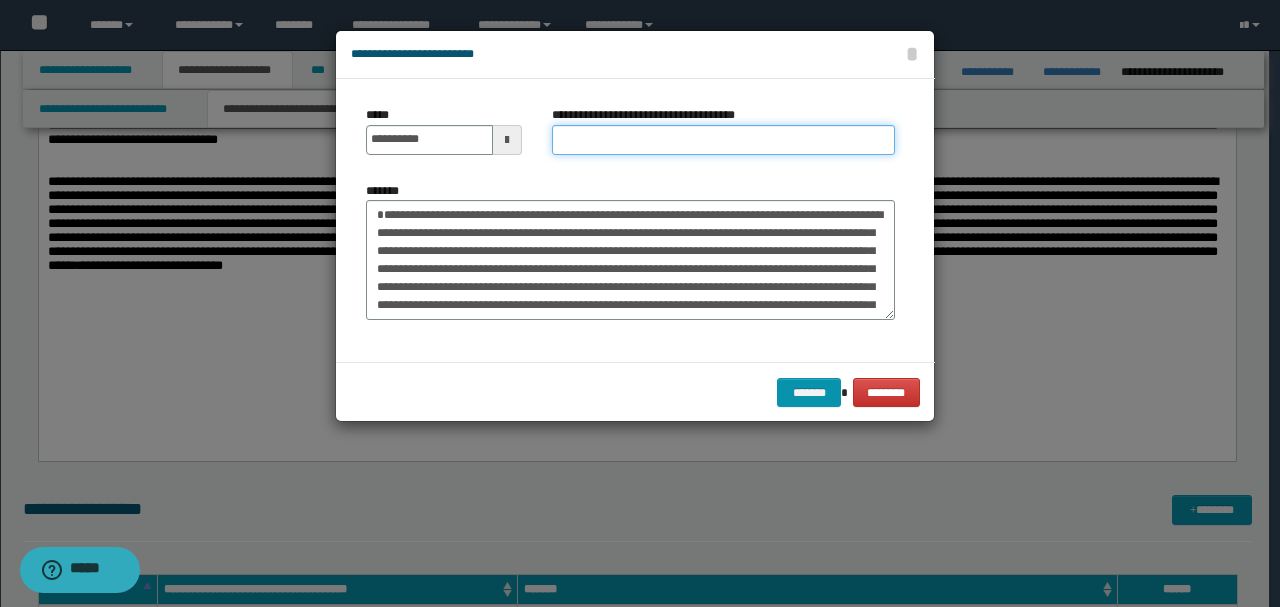 click on "**********" at bounding box center (723, 140) 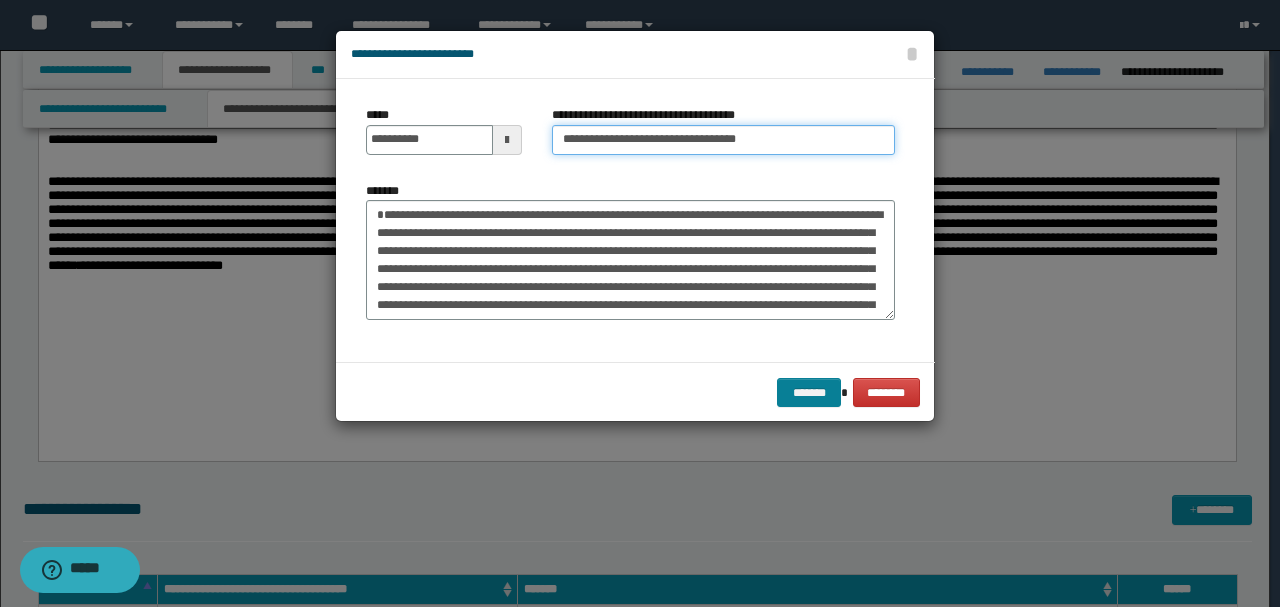 type on "**********" 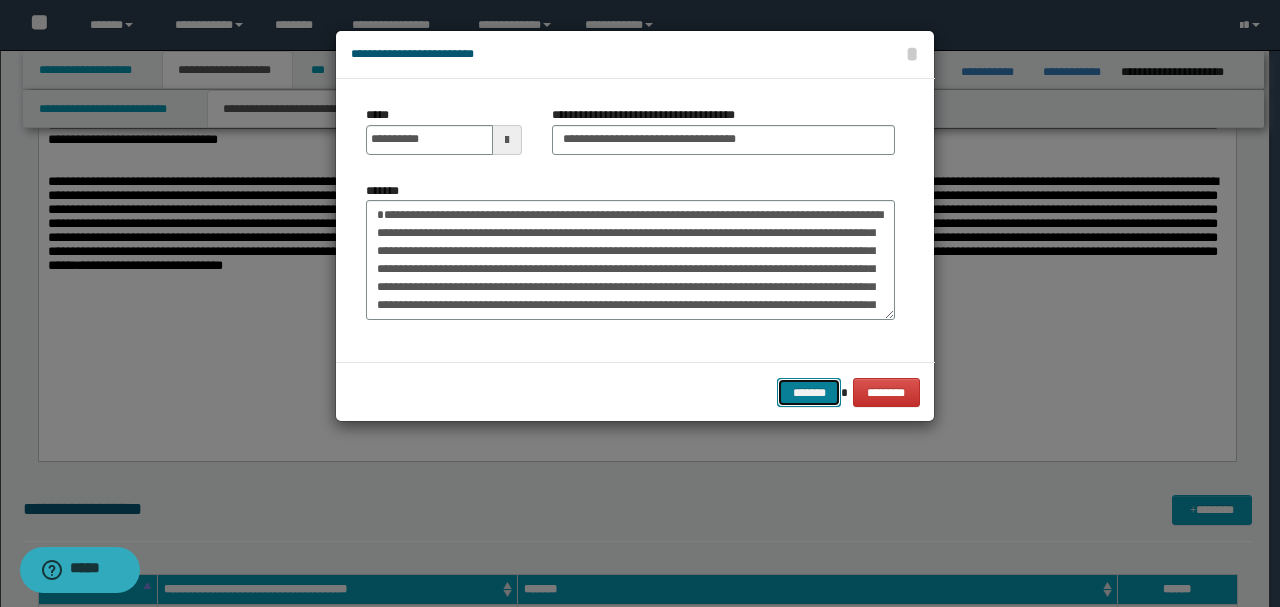 click on "*******" at bounding box center (809, 392) 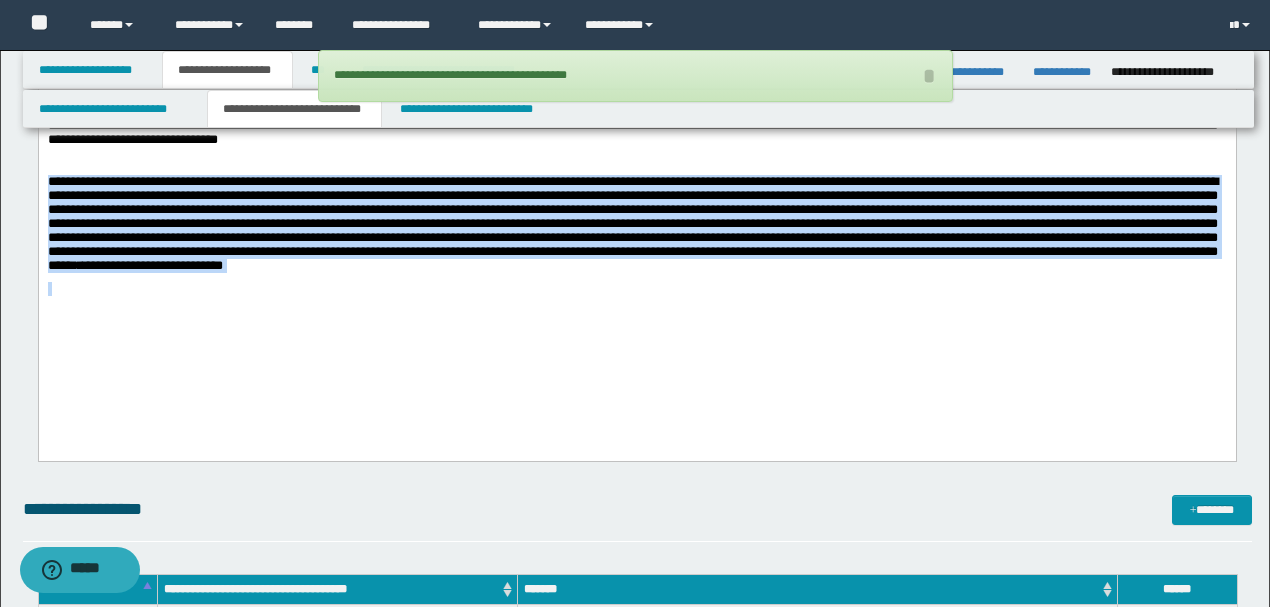 drag, startPoint x: 1053, startPoint y: 305, endPoint x: 0, endPoint y: 187, distance: 1059.591 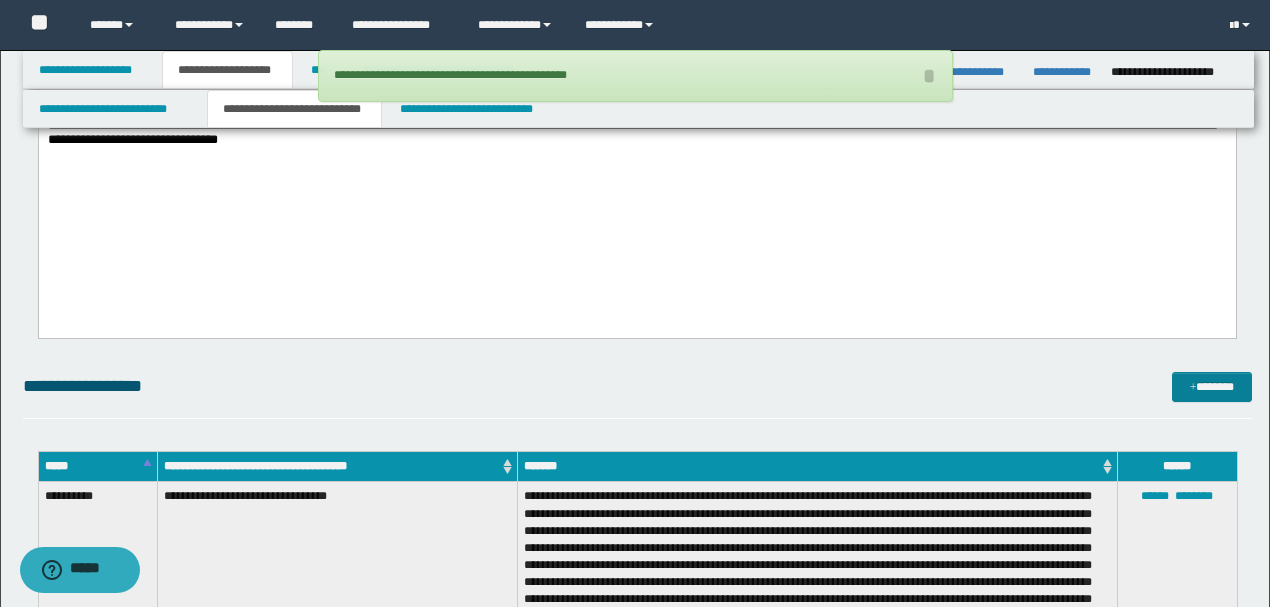 click on "*******" at bounding box center (1211, 386) 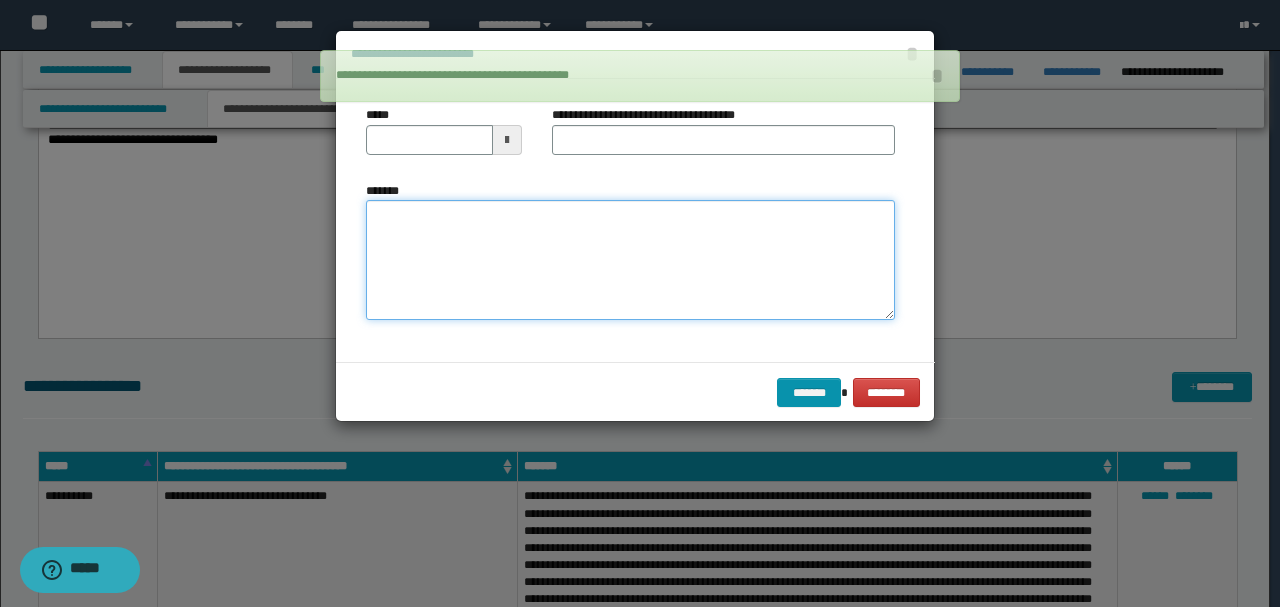 click on "*******" at bounding box center [630, 259] 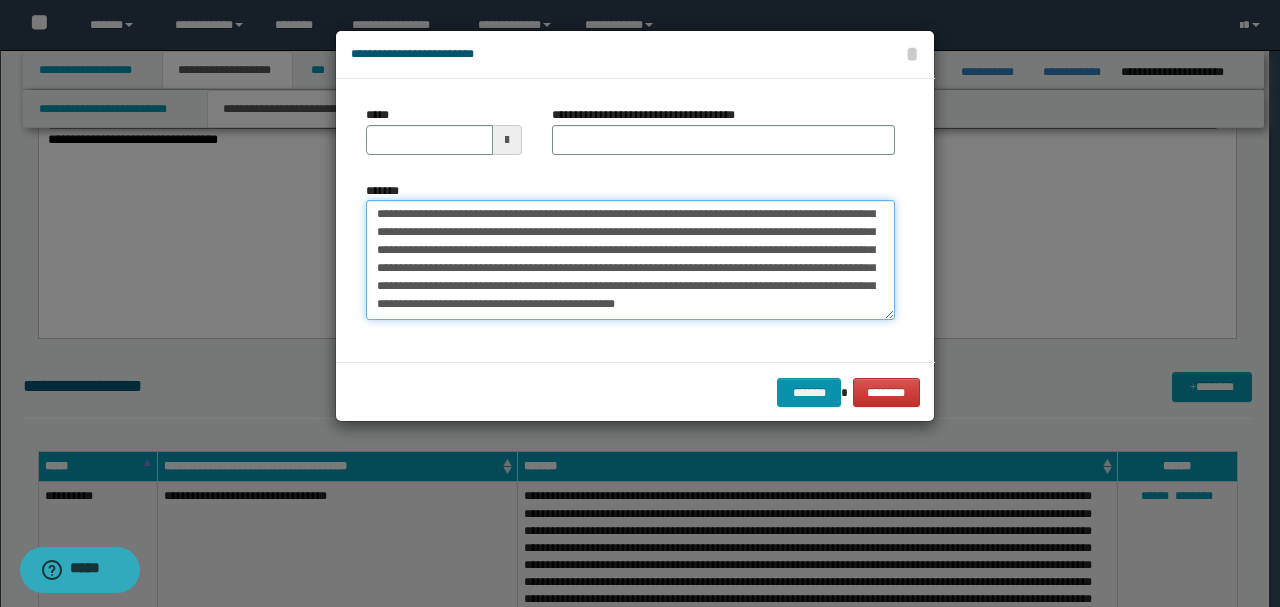 scroll, scrollTop: 0, scrollLeft: 0, axis: both 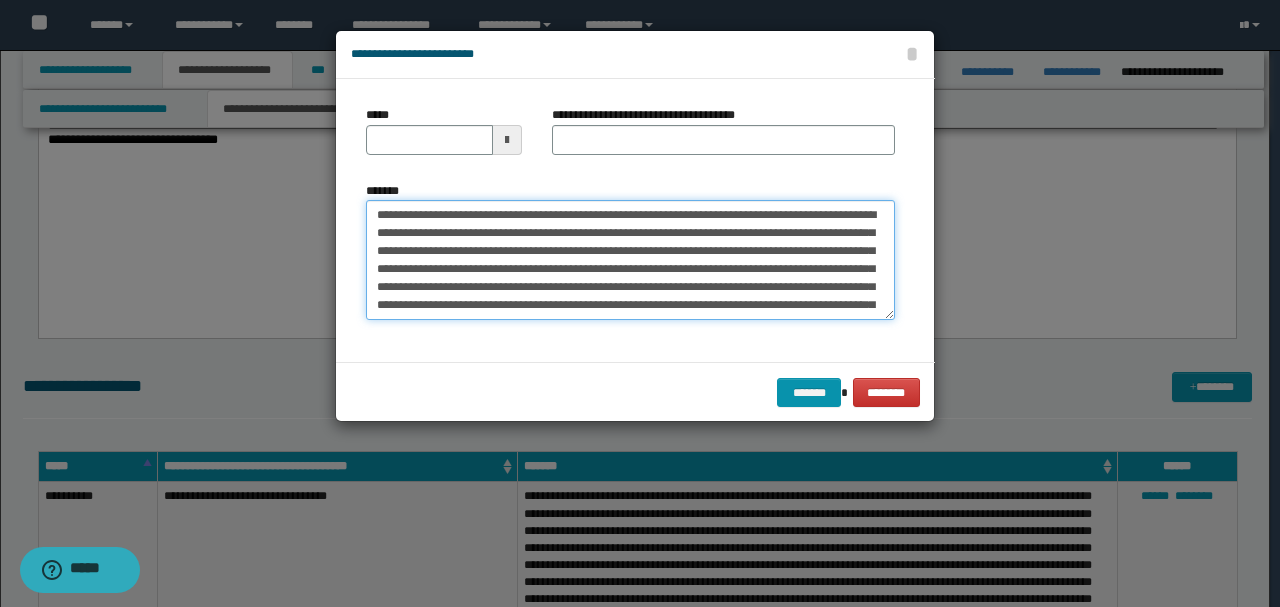 drag, startPoint x: 442, startPoint y: 218, endPoint x: 267, endPoint y: 189, distance: 177.38658 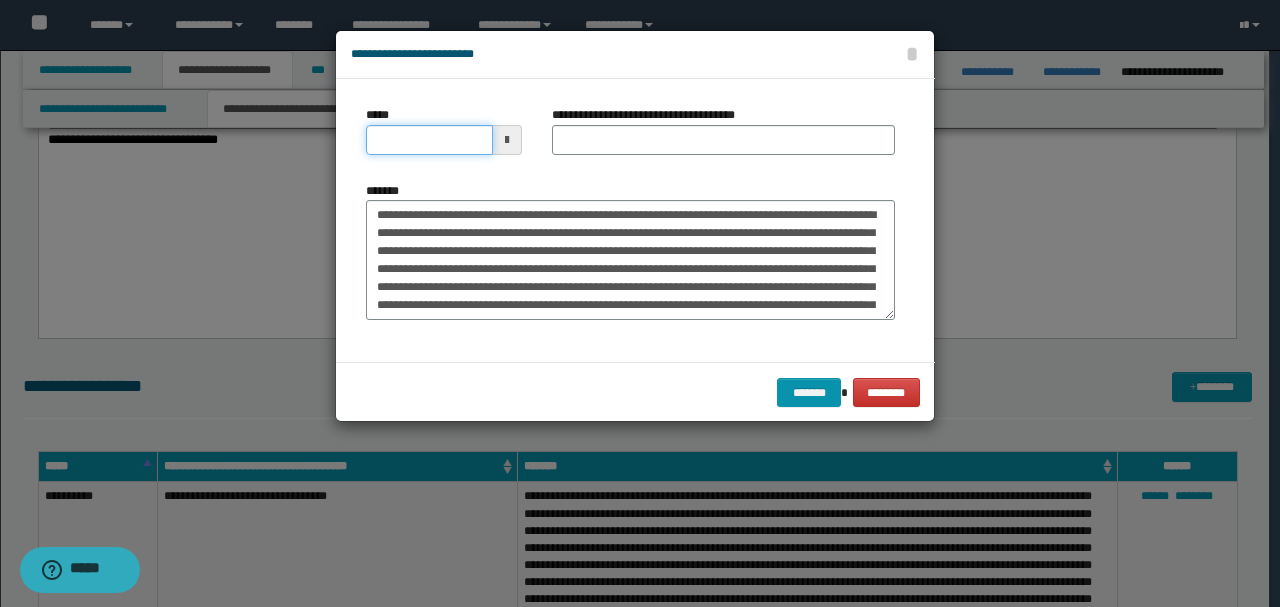 click on "*****" at bounding box center [429, 140] 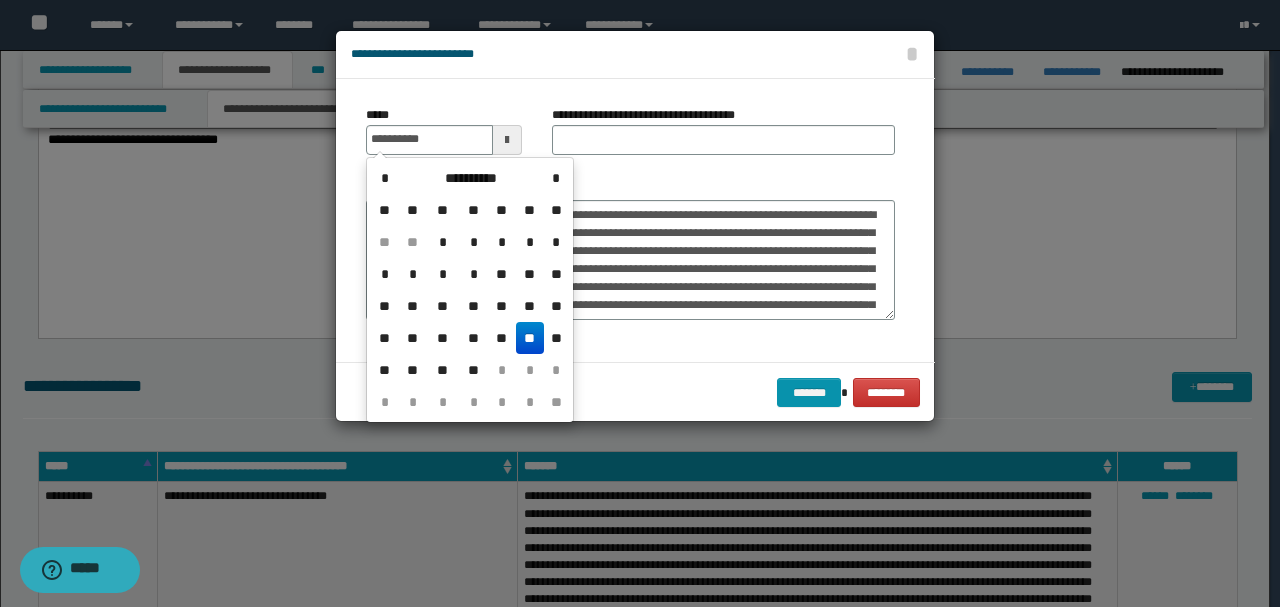 type on "**********" 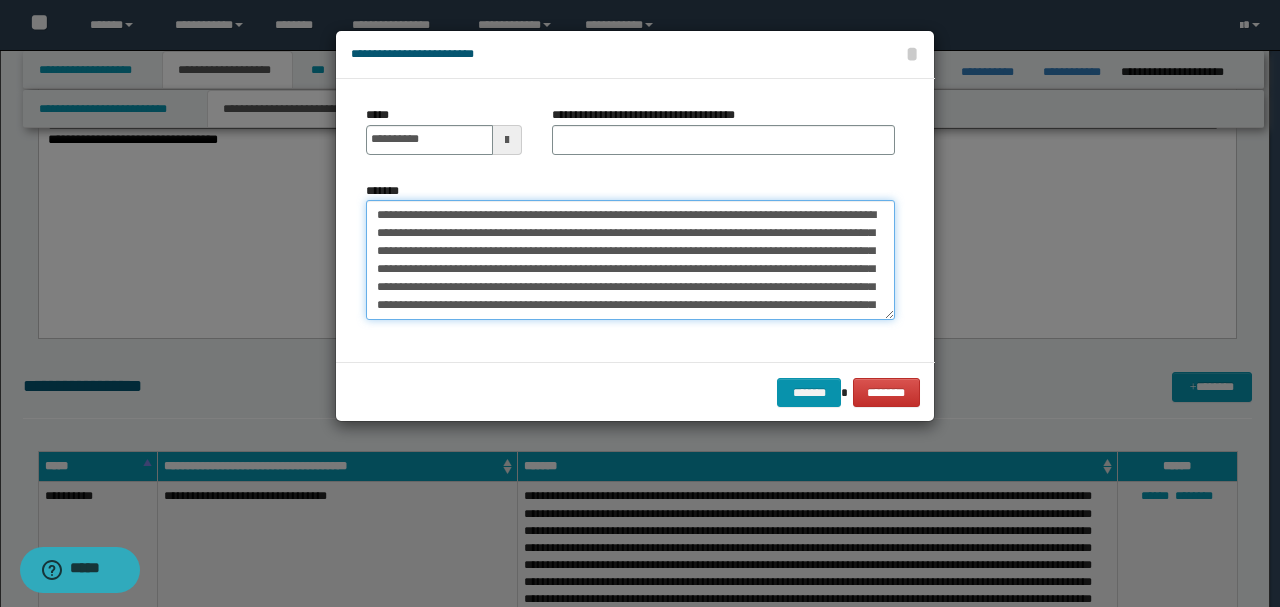 drag, startPoint x: 535, startPoint y: 210, endPoint x: 122, endPoint y: 196, distance: 413.2372 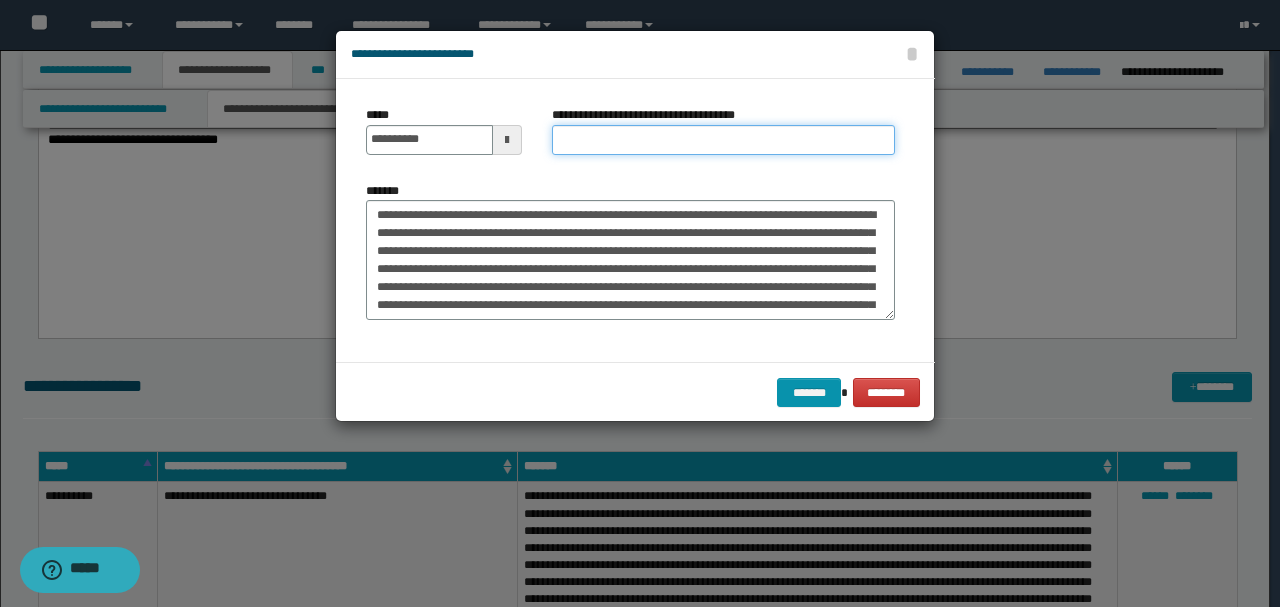 click on "**********" at bounding box center [723, 140] 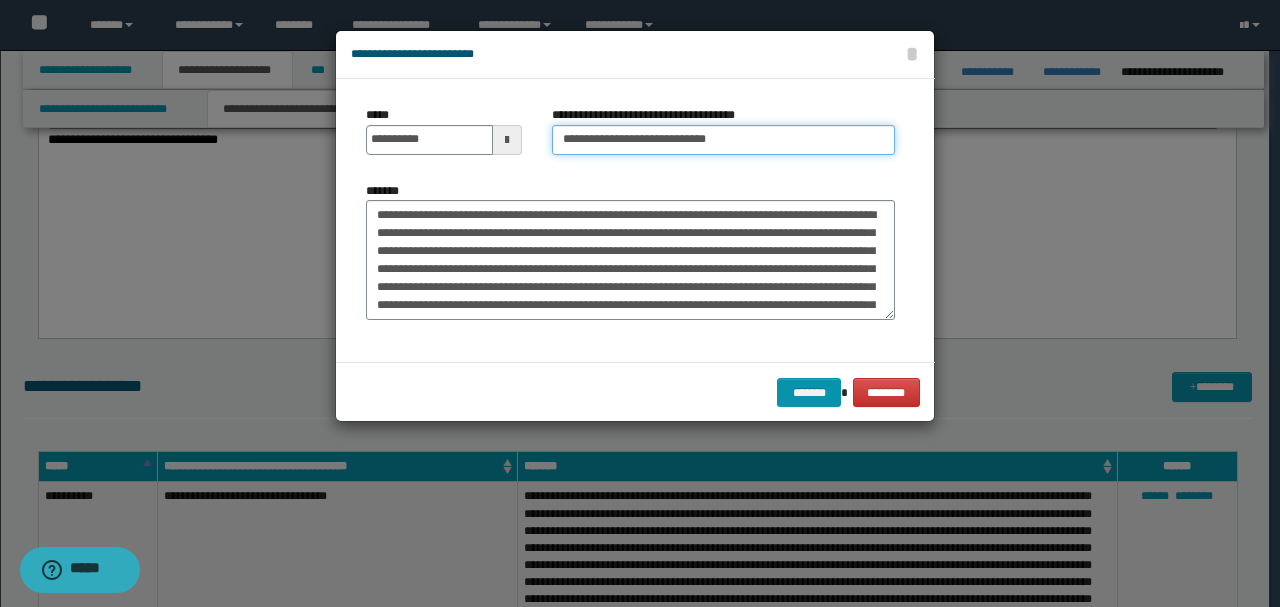 type on "**********" 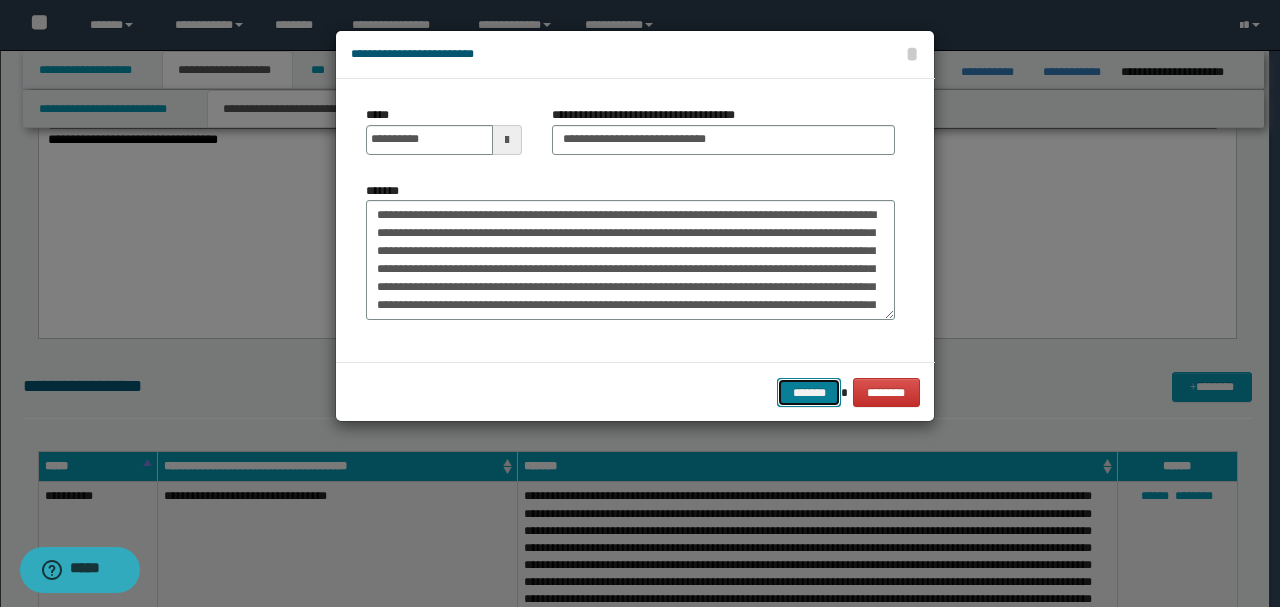 click on "*******" at bounding box center [809, 392] 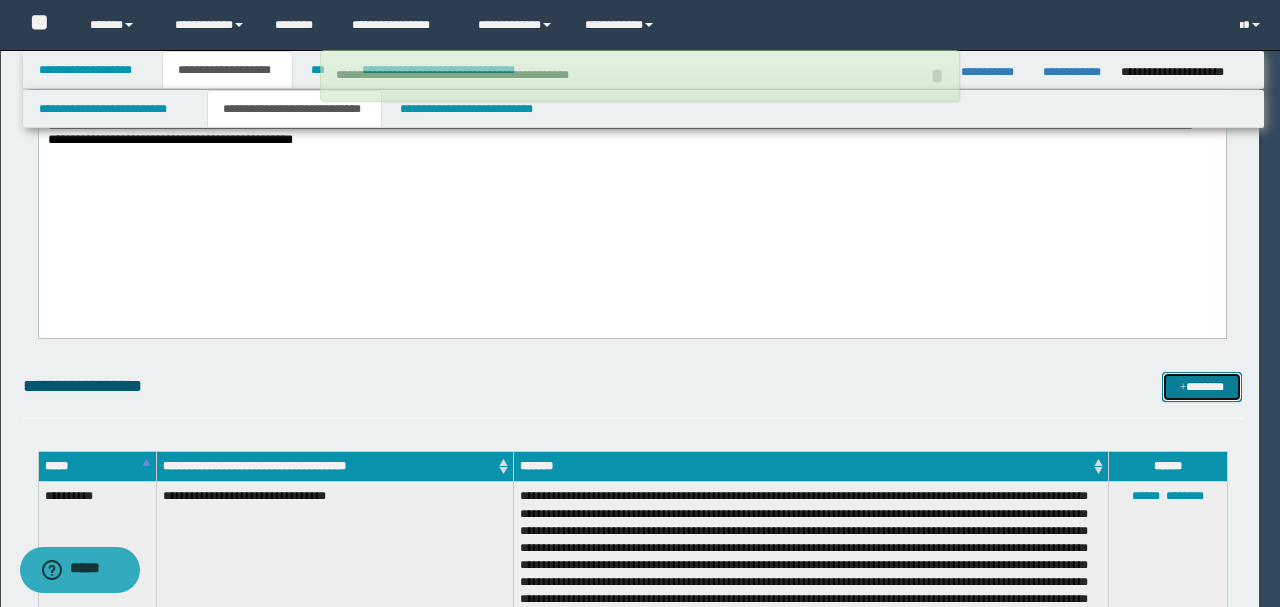 type 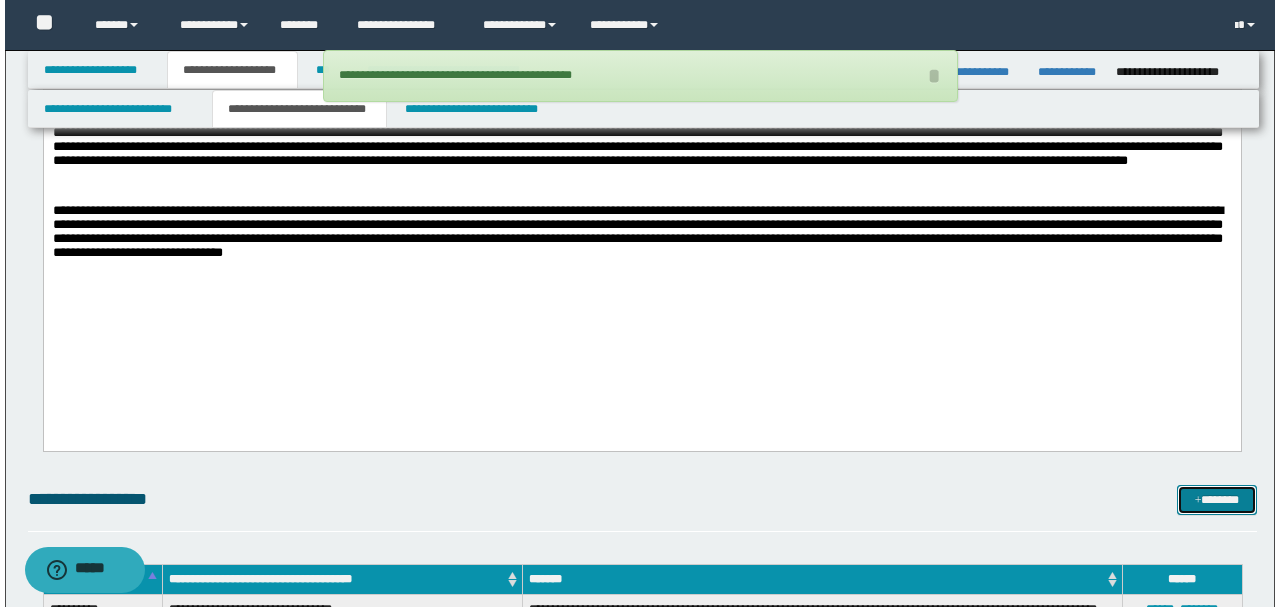 scroll, scrollTop: 2599, scrollLeft: 0, axis: vertical 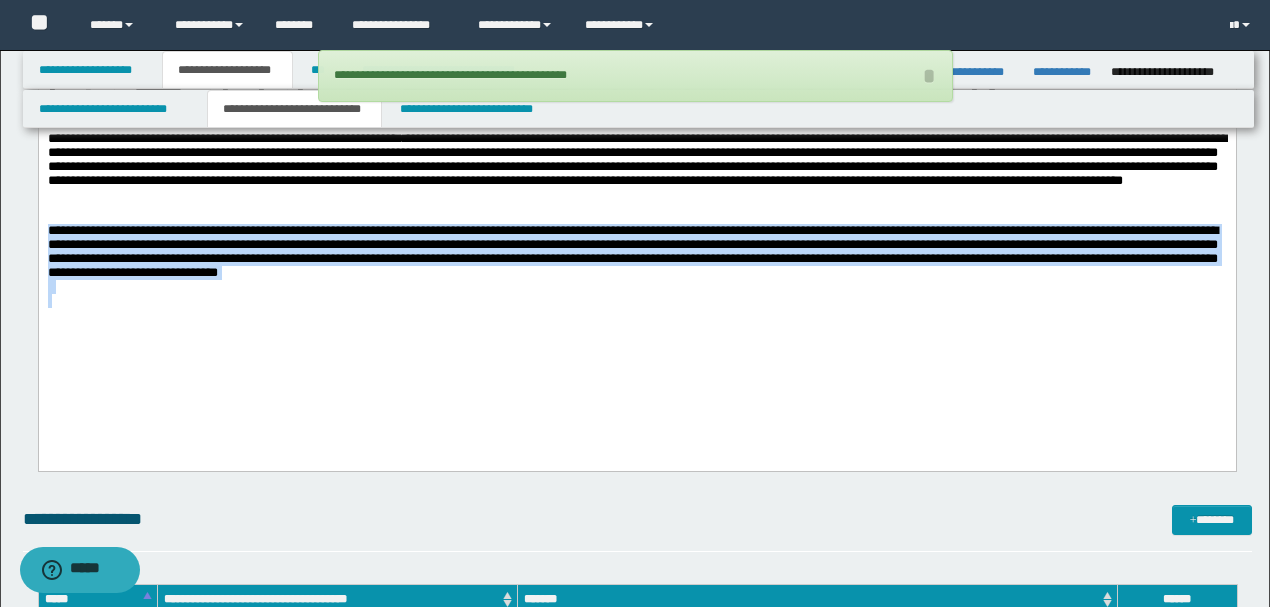 drag, startPoint x: 511, startPoint y: 288, endPoint x: 0, endPoint y: 238, distance: 513.44037 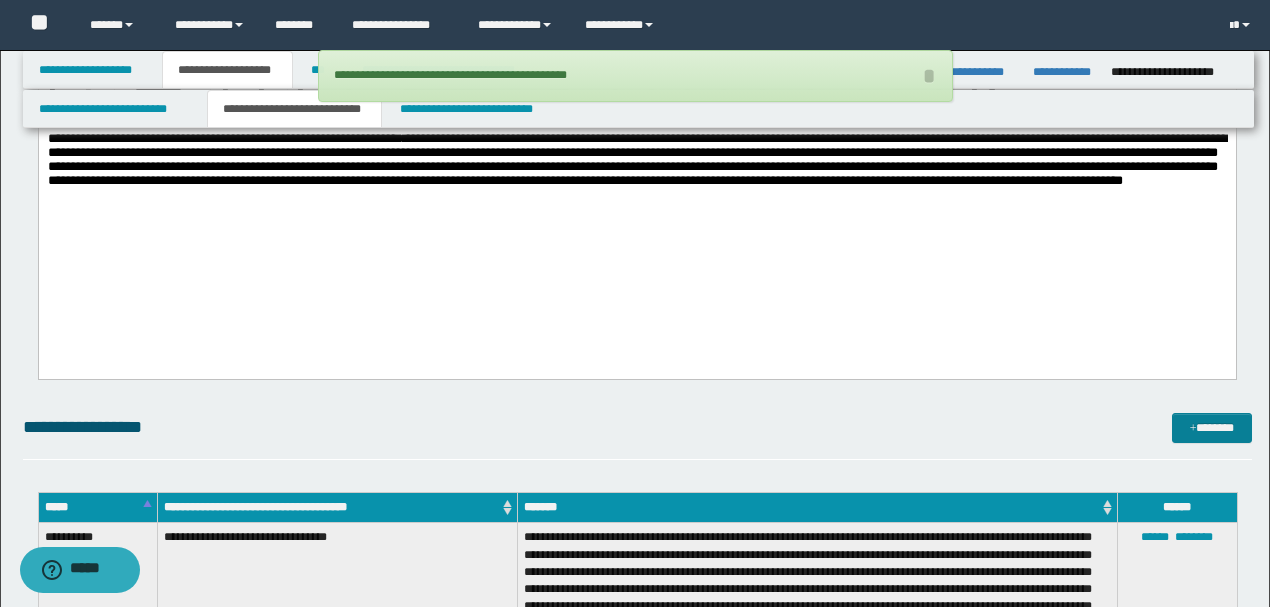 click on "*******" at bounding box center [1211, 427] 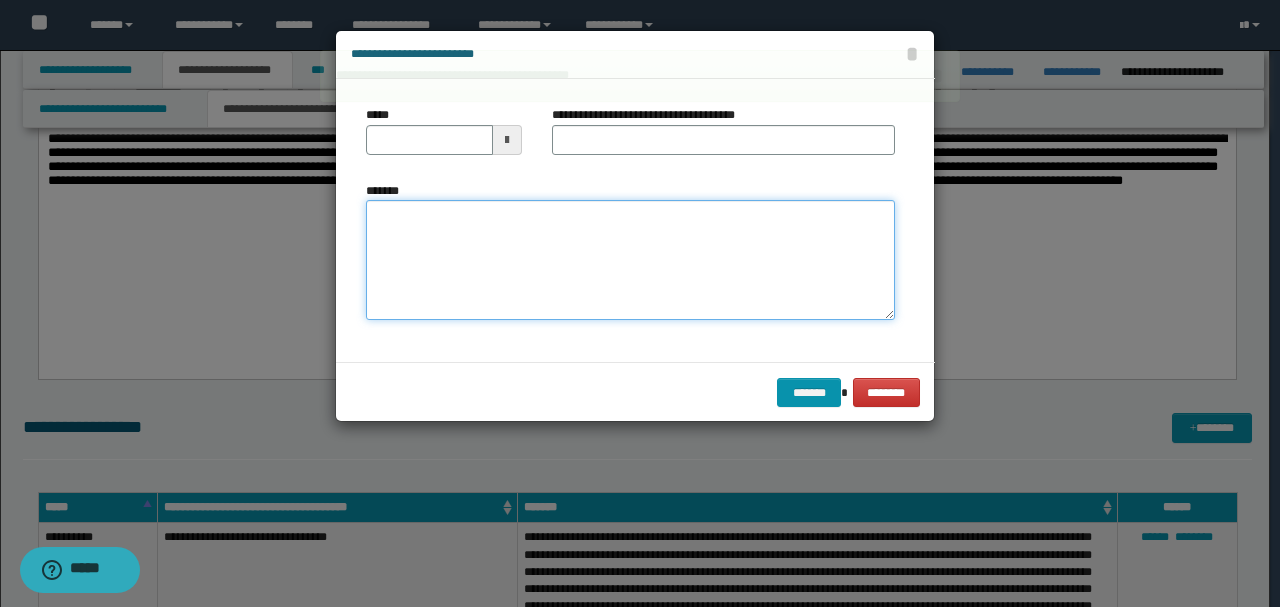 click on "*******" at bounding box center (630, 259) 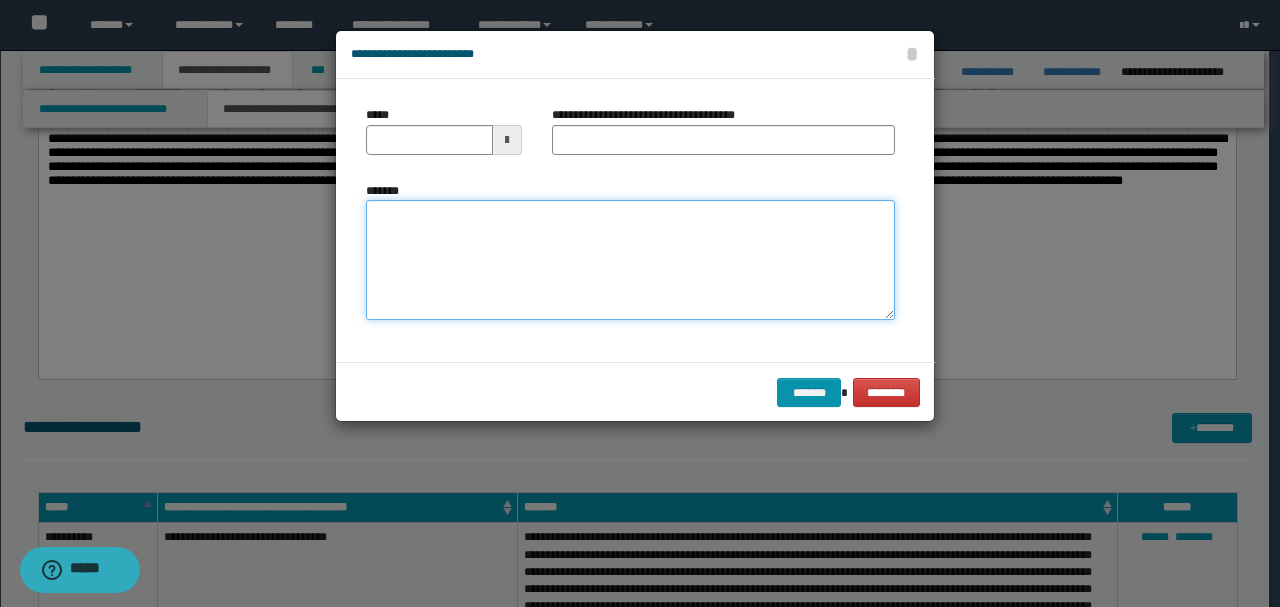 paste on "**********" 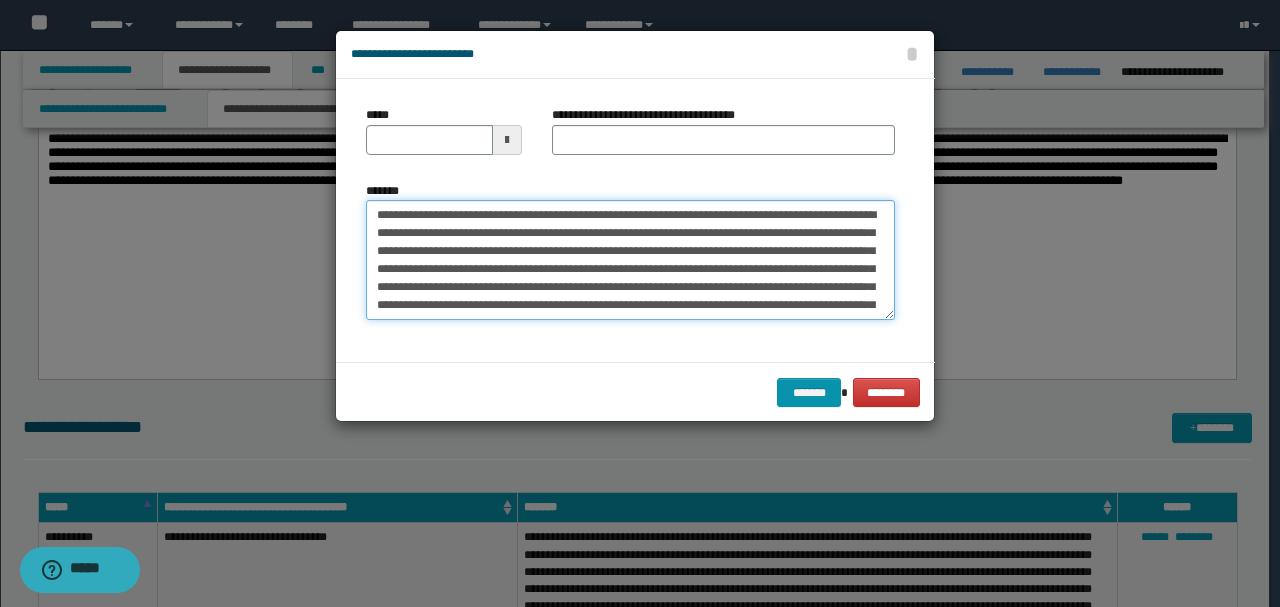 scroll, scrollTop: 0, scrollLeft: 0, axis: both 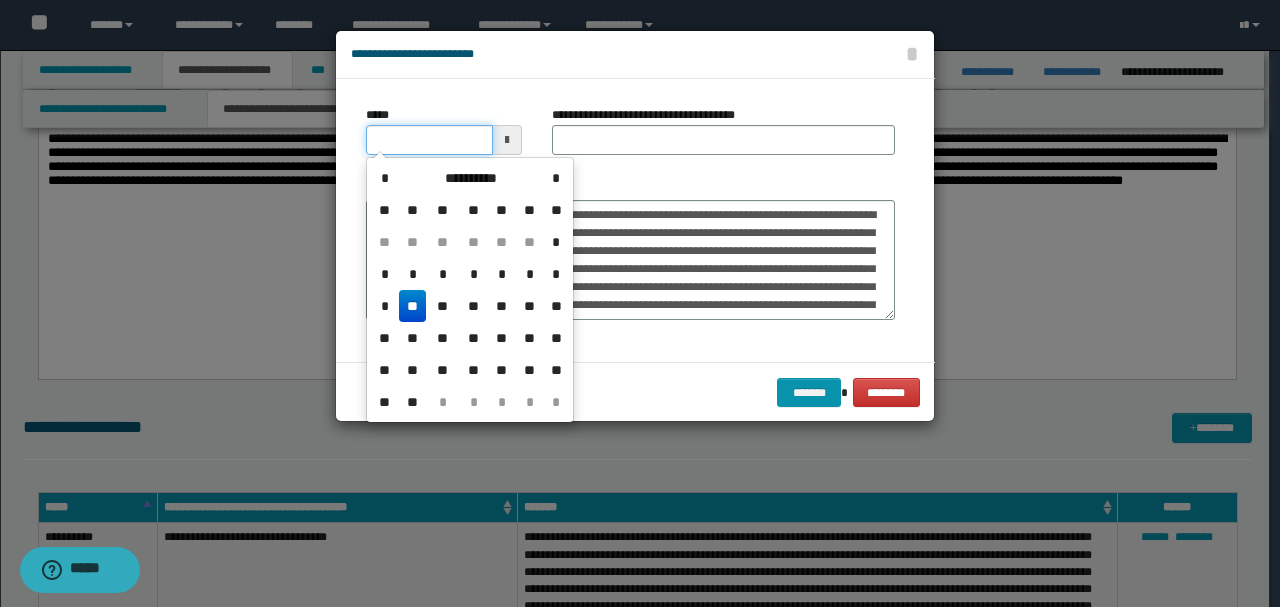 click on "*****" at bounding box center (429, 140) 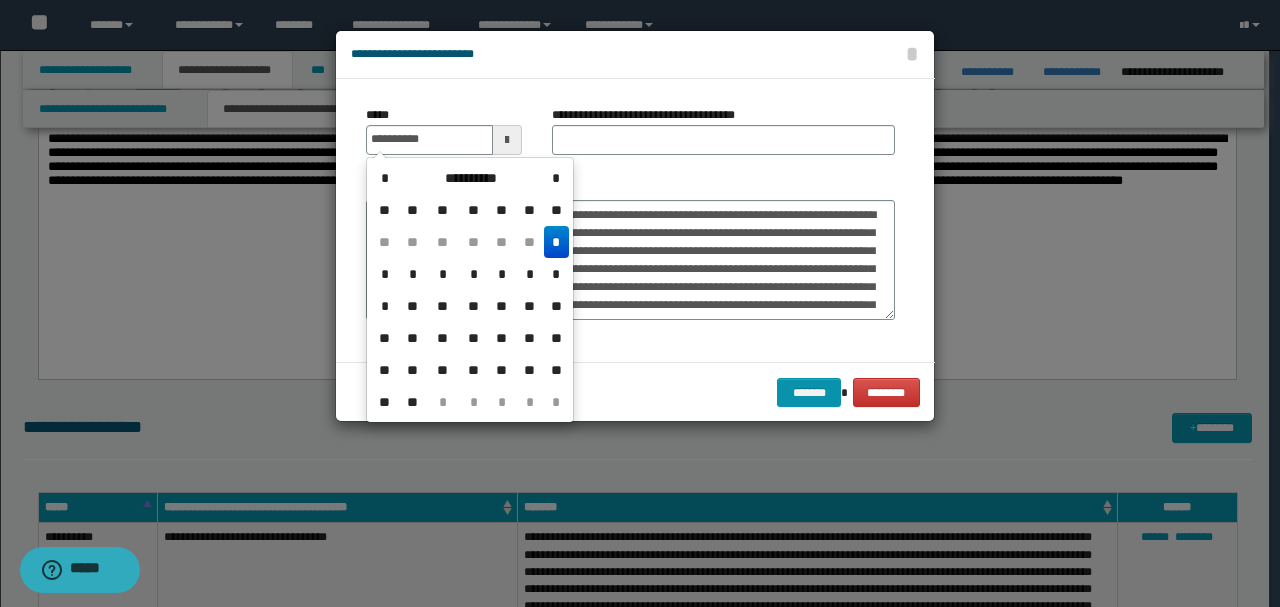 type on "**********" 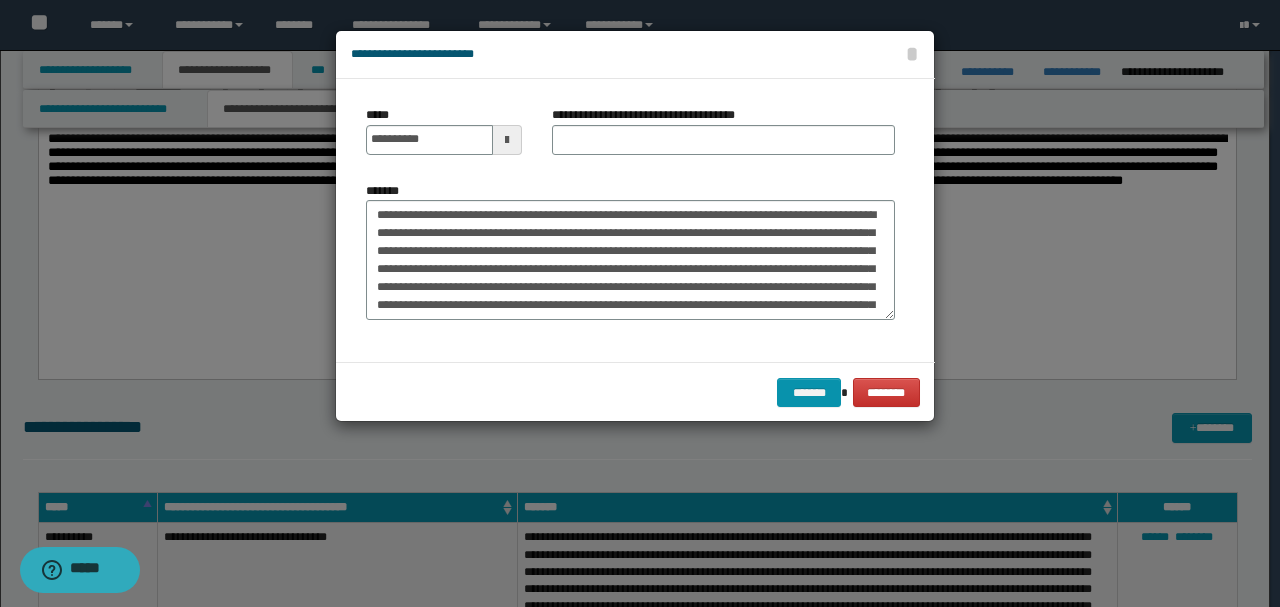 click on "**********" at bounding box center [630, 251] 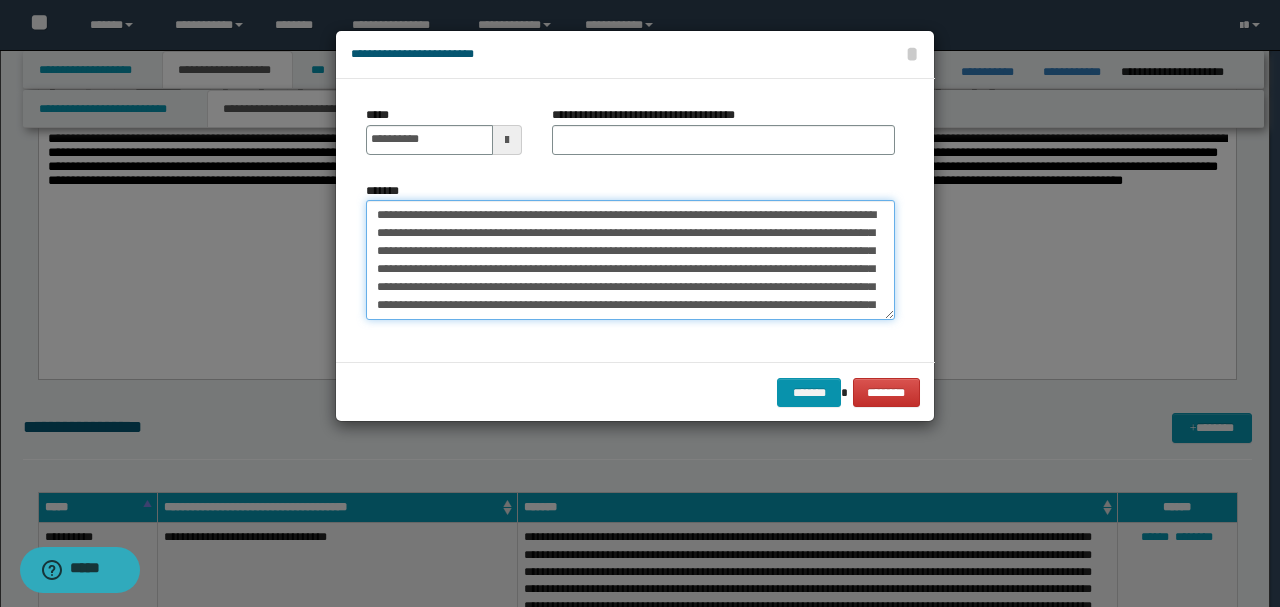 drag, startPoint x: 582, startPoint y: 213, endPoint x: 199, endPoint y: 180, distance: 384.41904 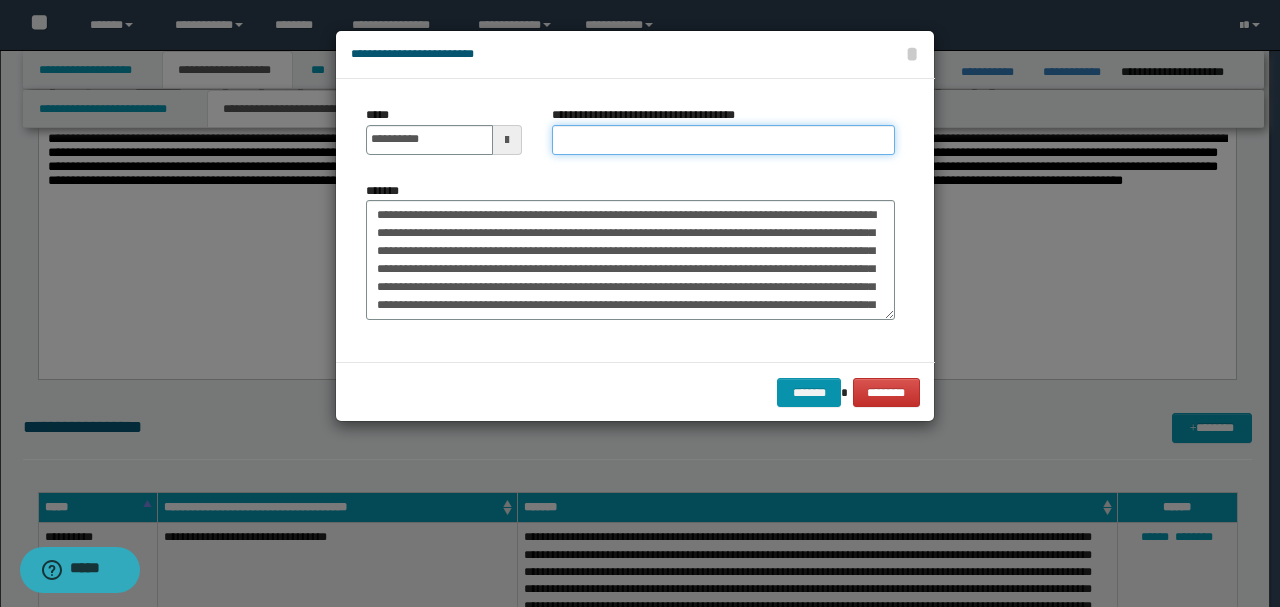 click on "**********" at bounding box center (723, 140) 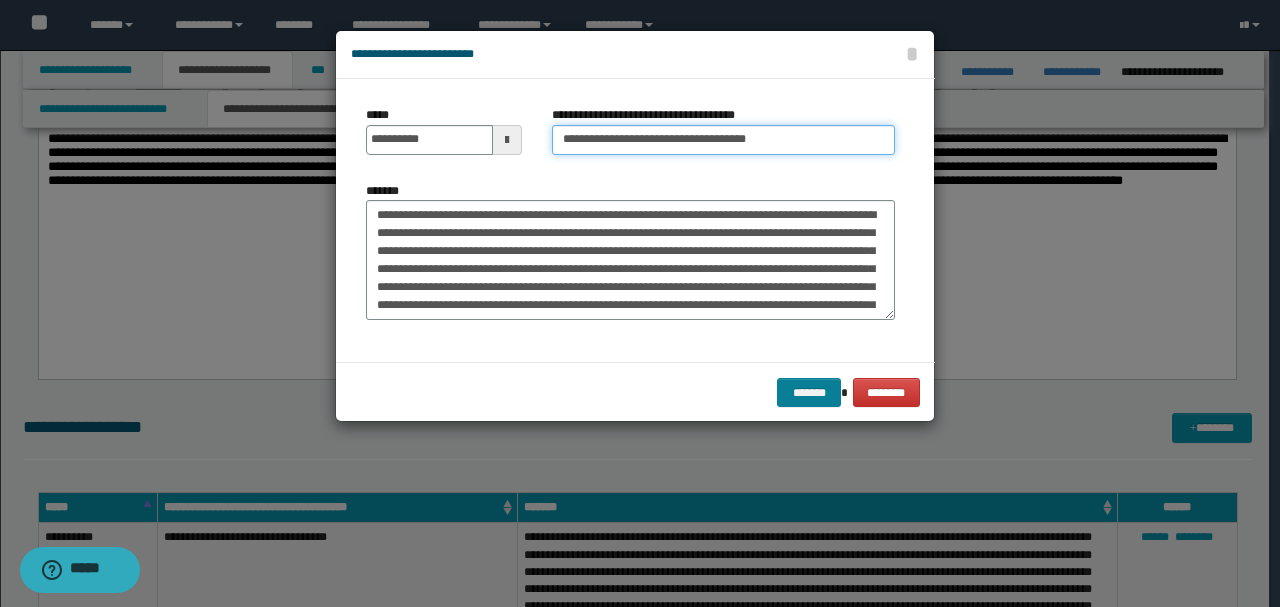 type on "**********" 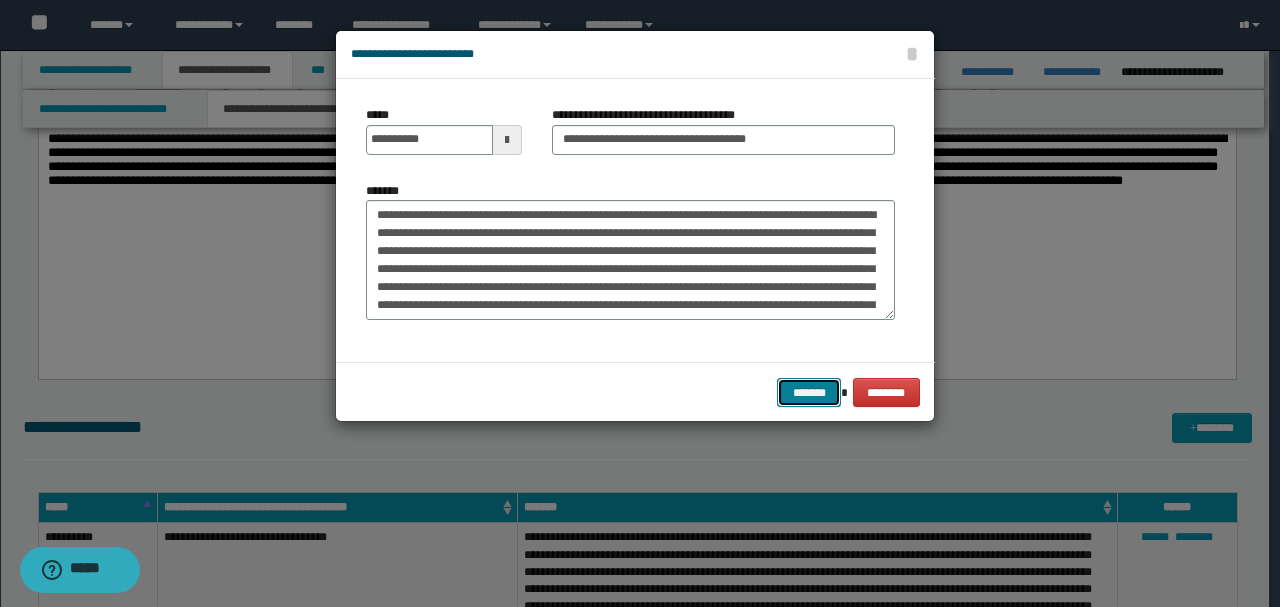 click on "*******" at bounding box center (809, 392) 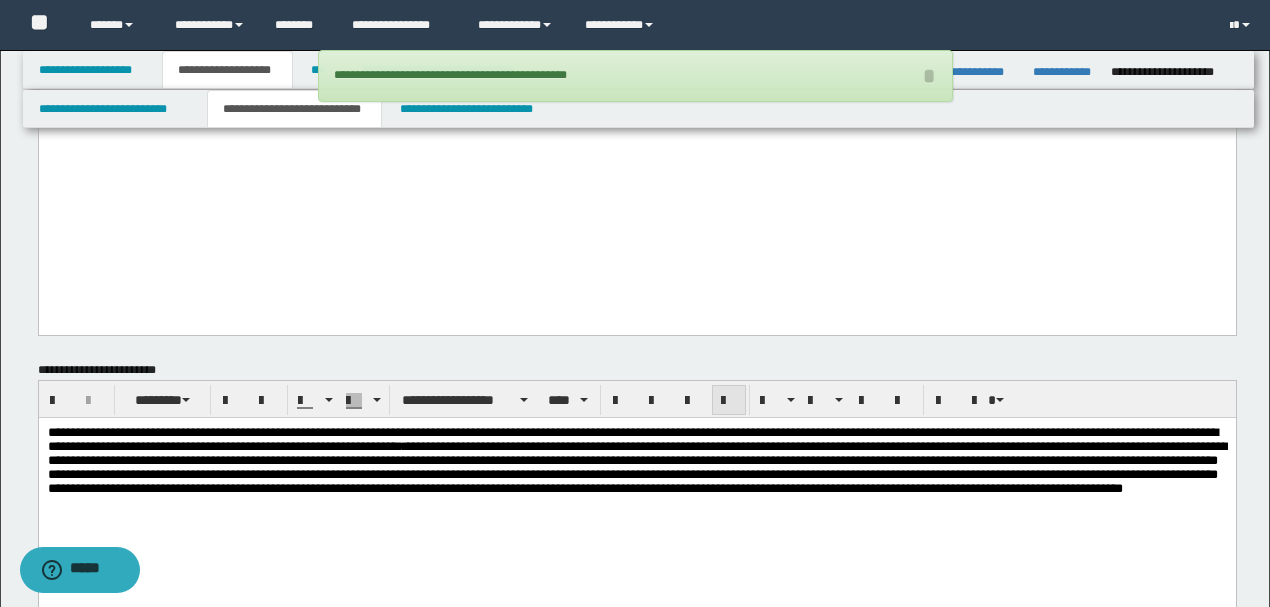 scroll, scrollTop: 2266, scrollLeft: 0, axis: vertical 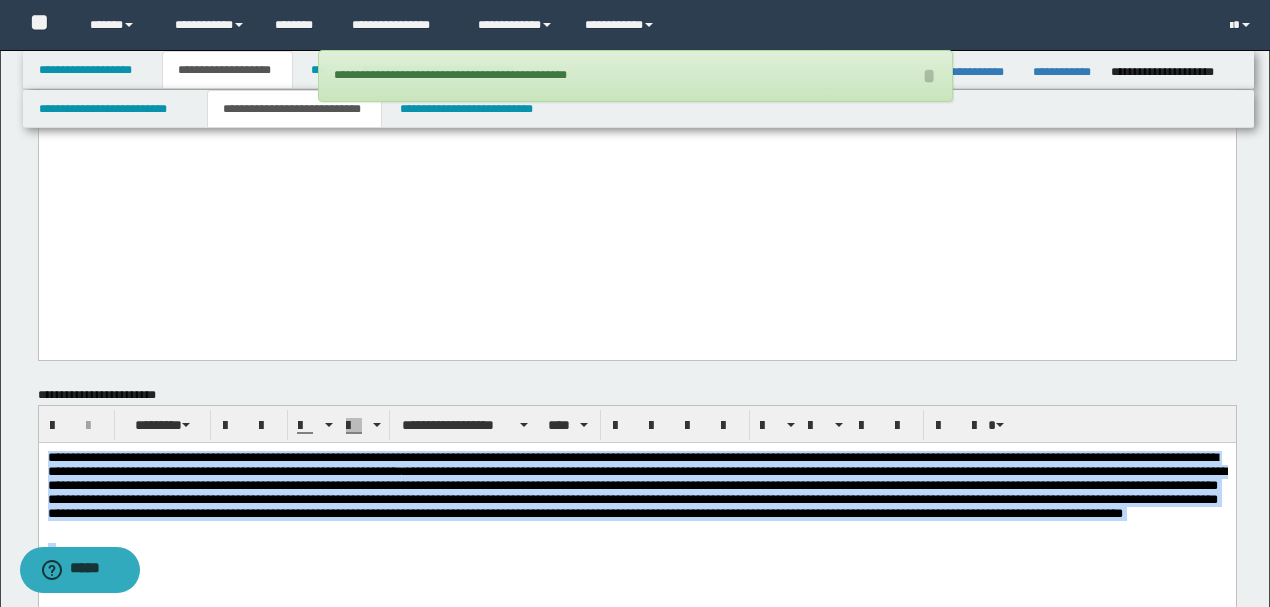drag, startPoint x: 770, startPoint y: 570, endPoint x: 38, endPoint y: 904, distance: 804.5993 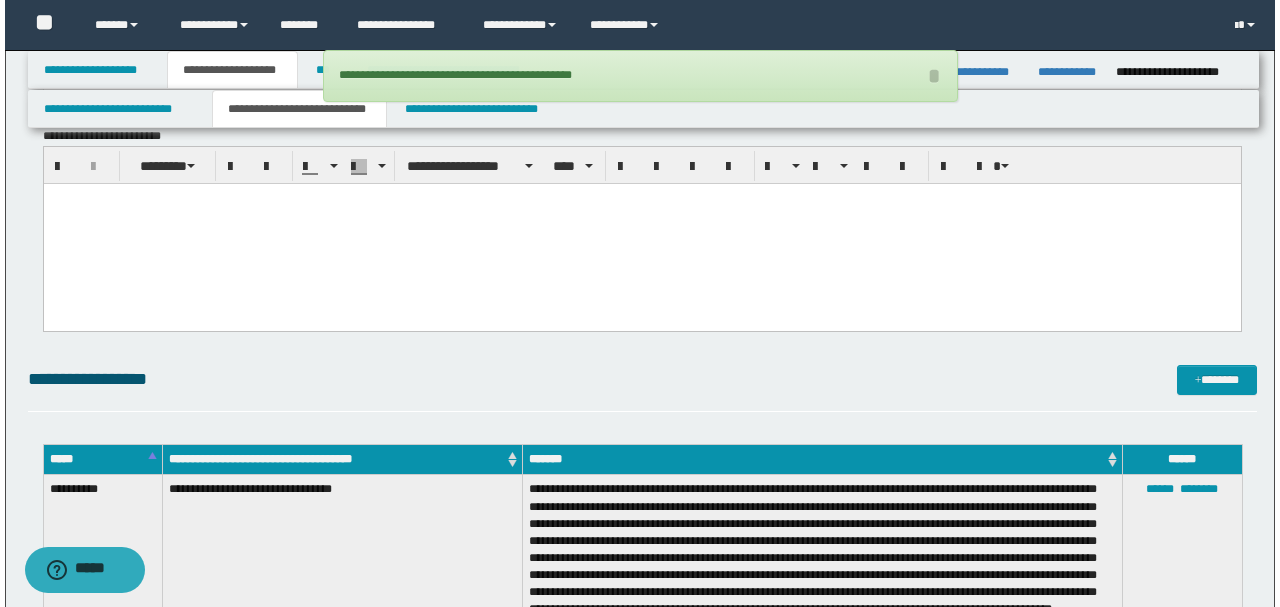 scroll, scrollTop: 2532, scrollLeft: 0, axis: vertical 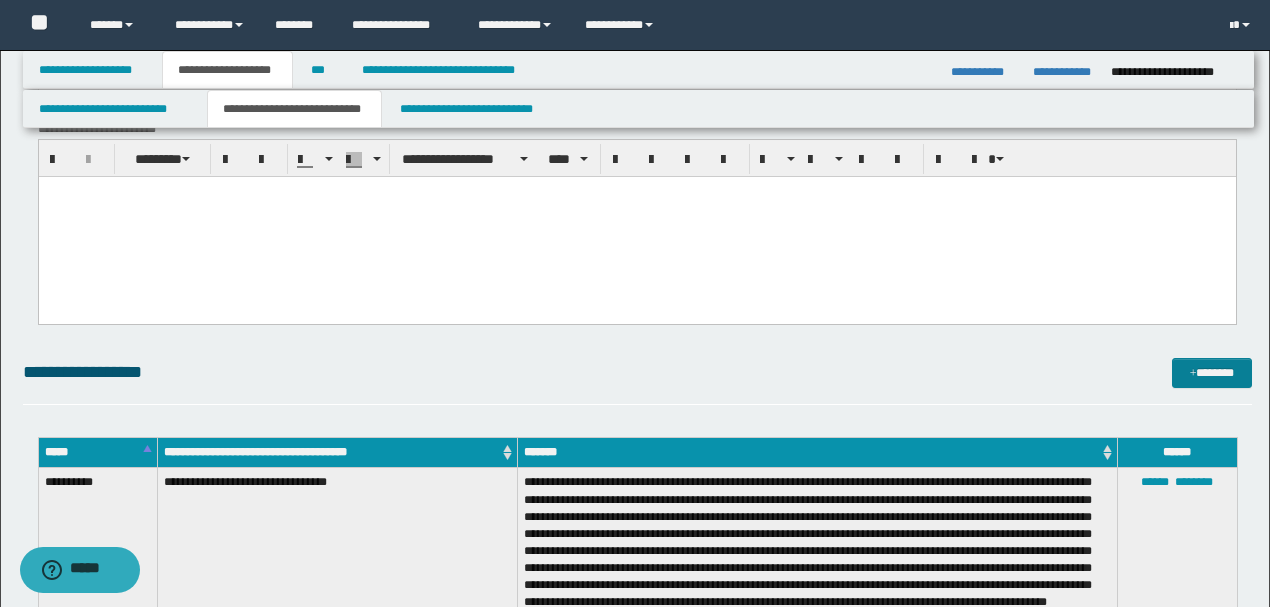 click on "*******" at bounding box center [1211, 372] 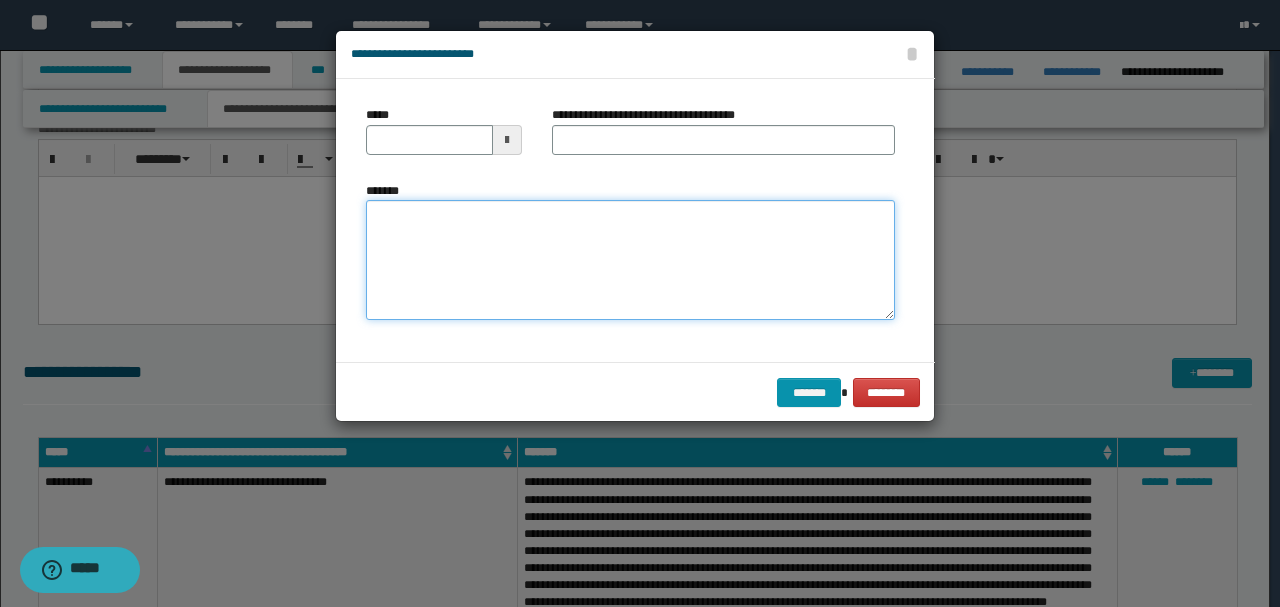paste on "**********" 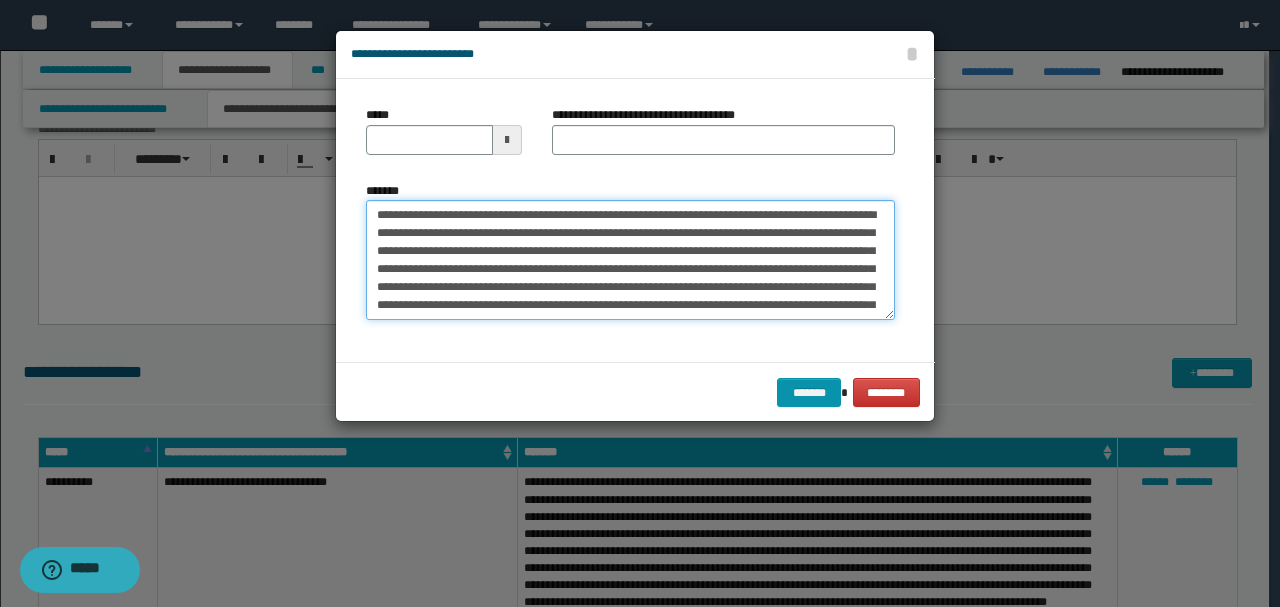 click on "*******" at bounding box center (630, 259) 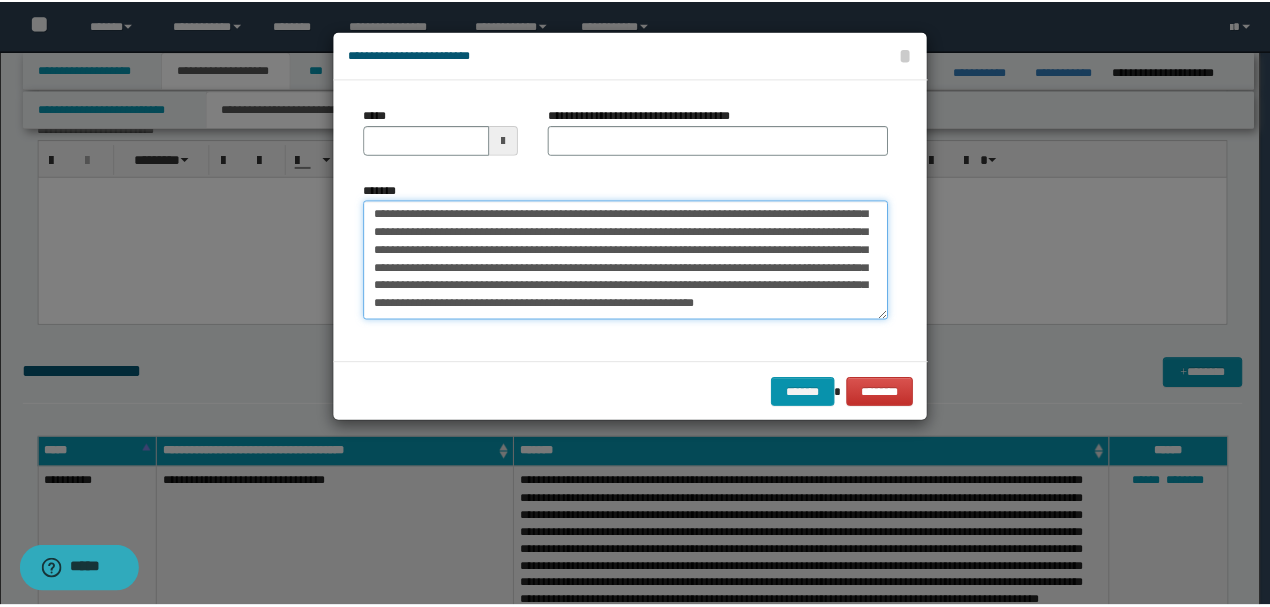 scroll, scrollTop: 0, scrollLeft: 0, axis: both 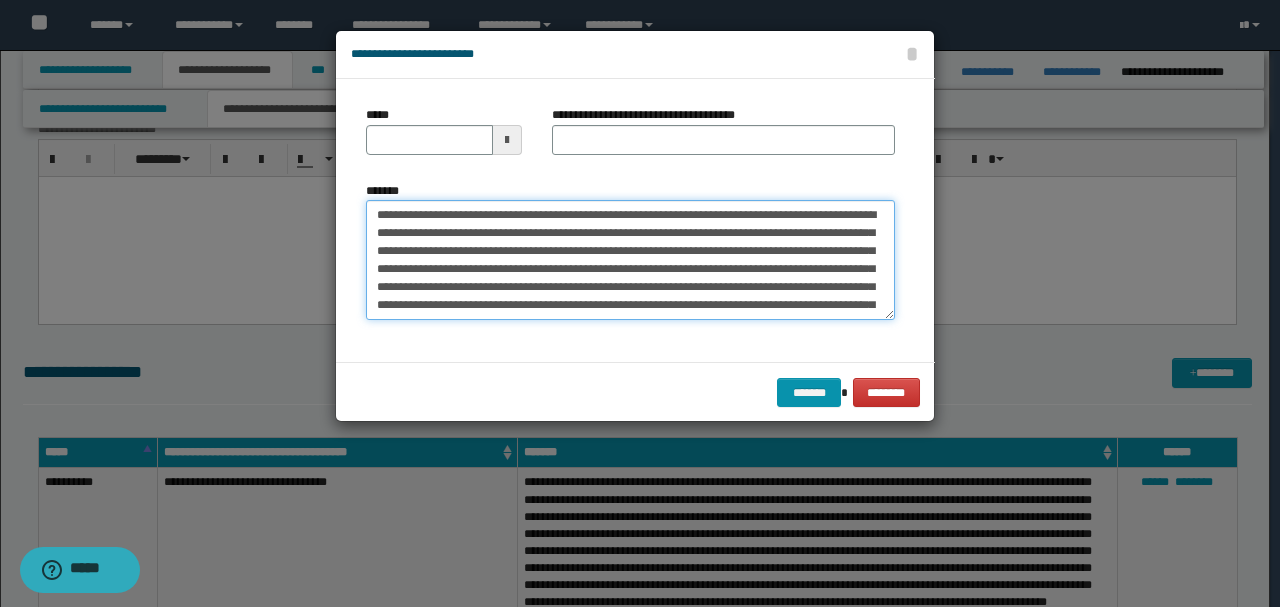 drag, startPoint x: 440, startPoint y: 207, endPoint x: 330, endPoint y: 205, distance: 110.01818 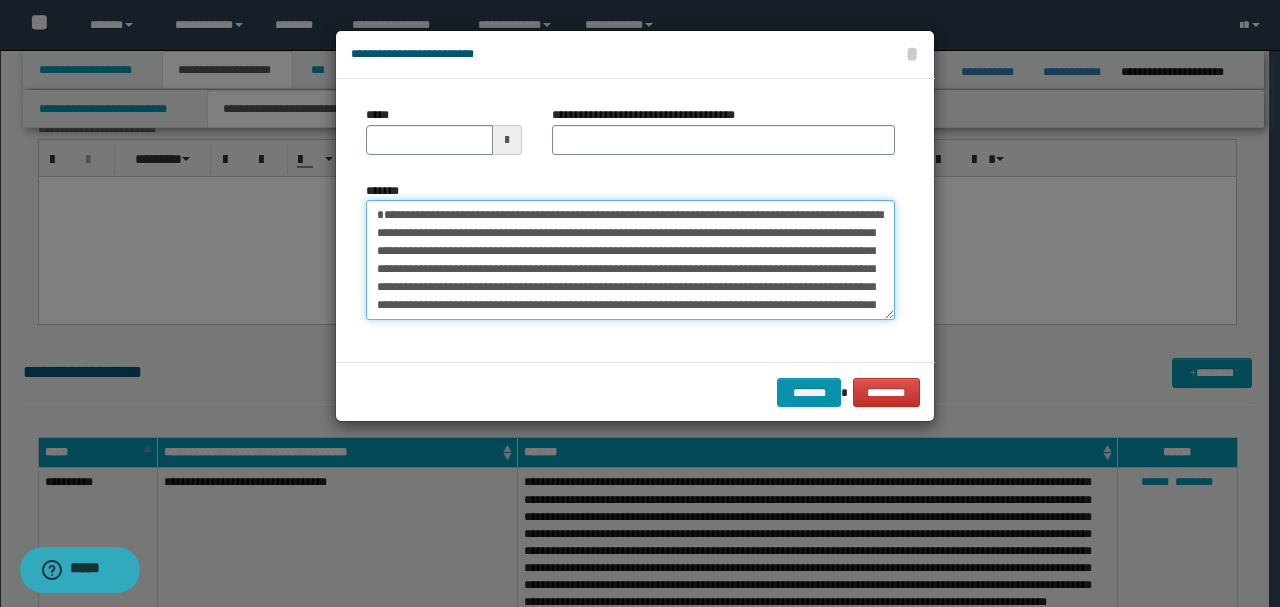 type 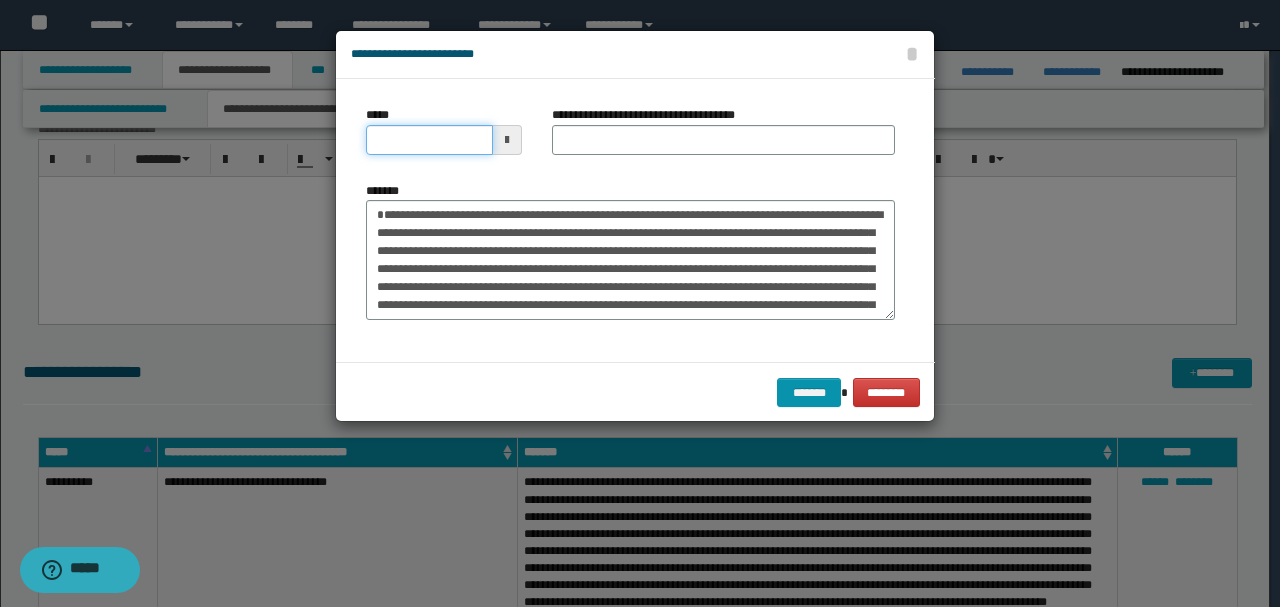 click on "*****" at bounding box center (429, 140) 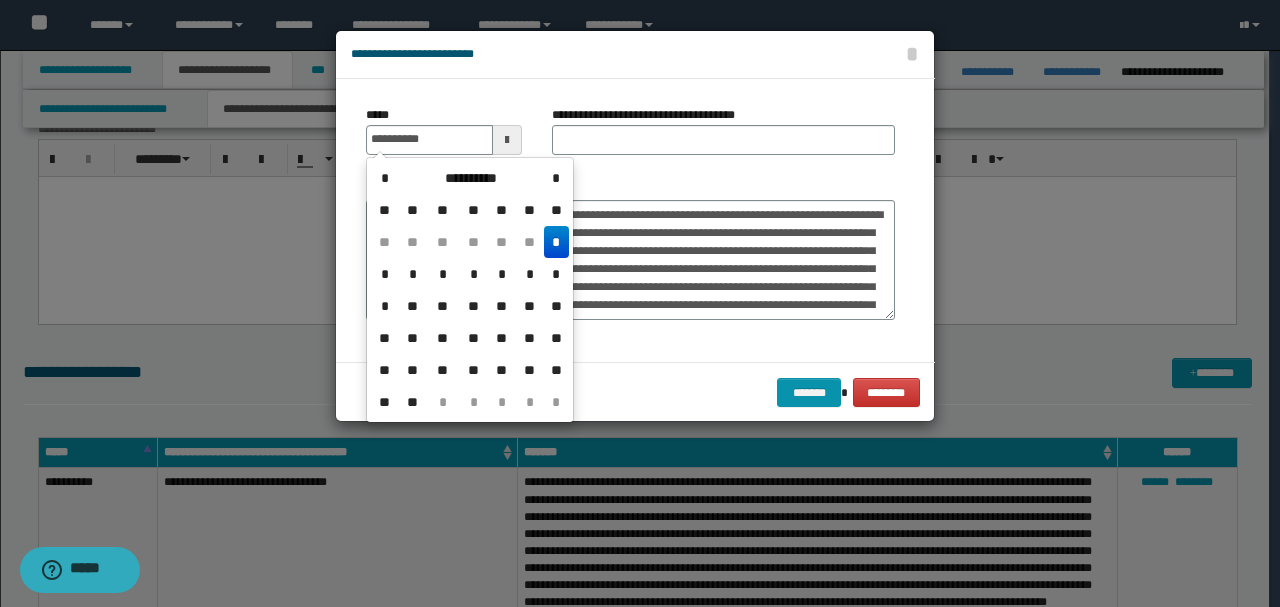type on "**********" 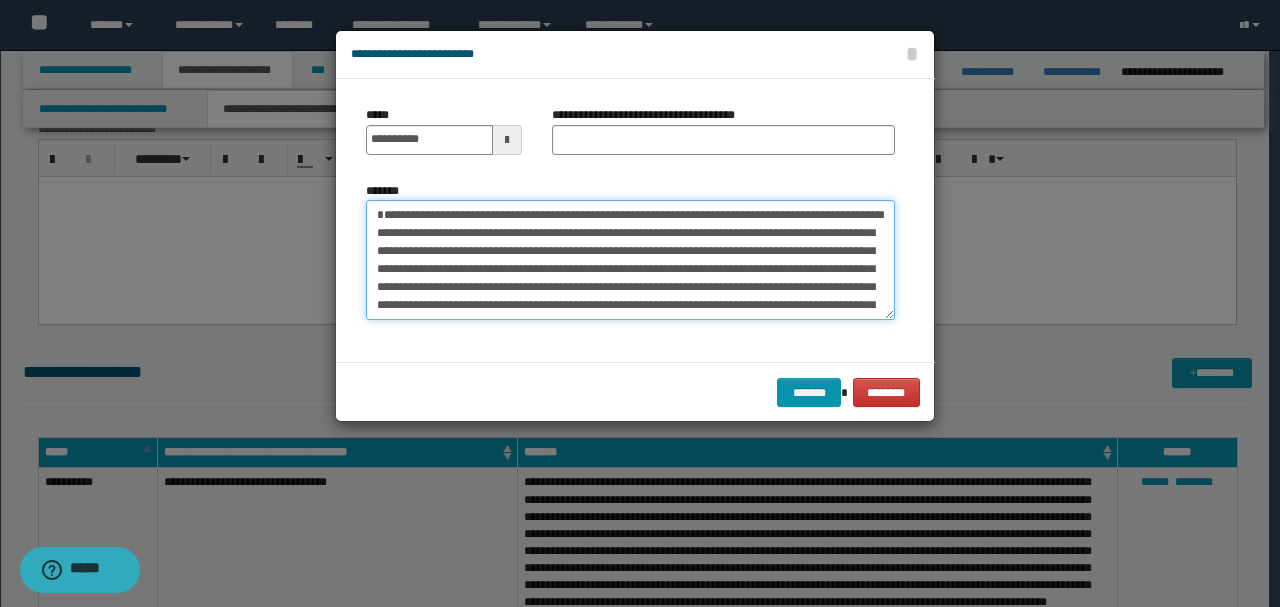 drag, startPoint x: 551, startPoint y: 209, endPoint x: 123, endPoint y: 204, distance: 428.0292 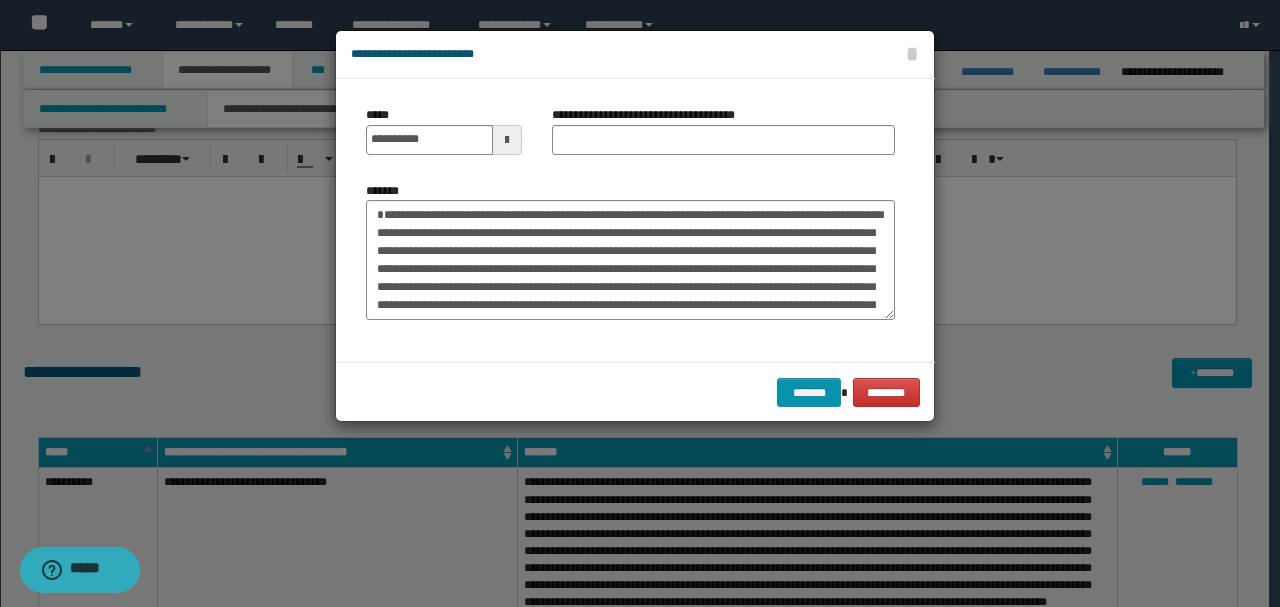 click on "**********" at bounding box center (723, 138) 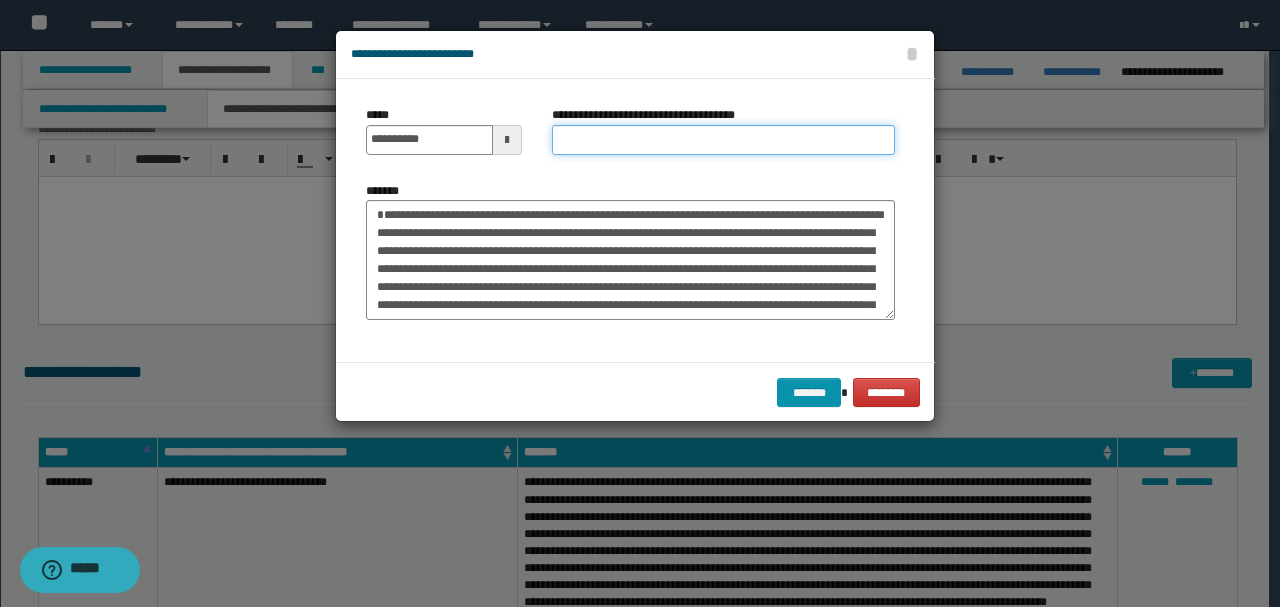 paste on "**********" 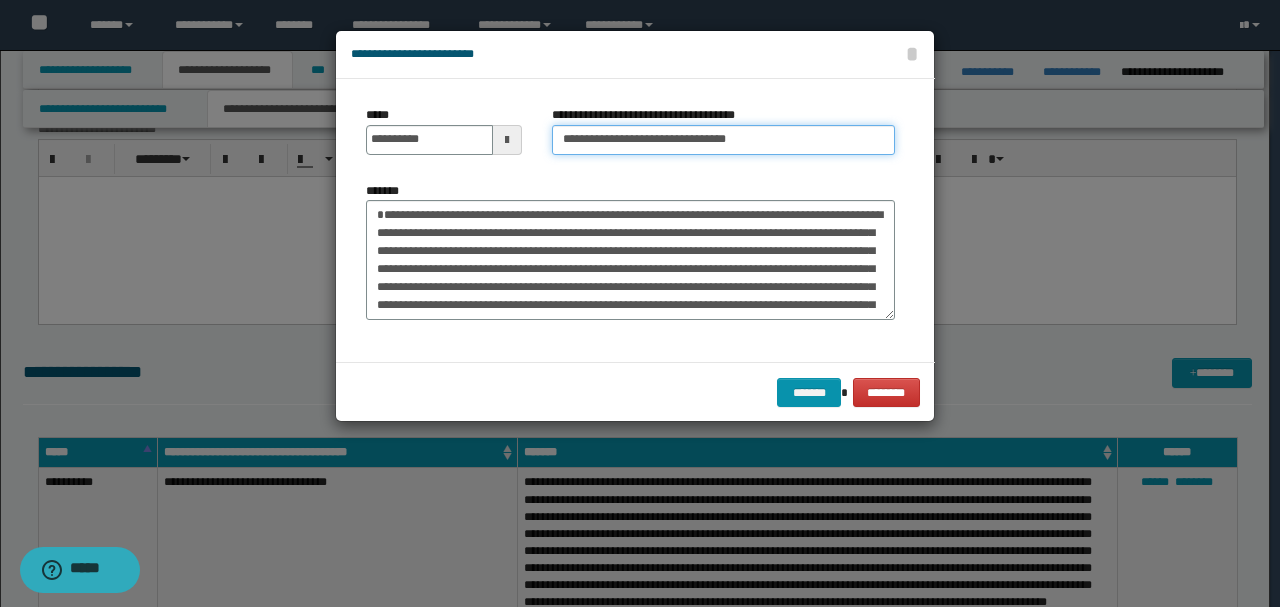 type on "**********" 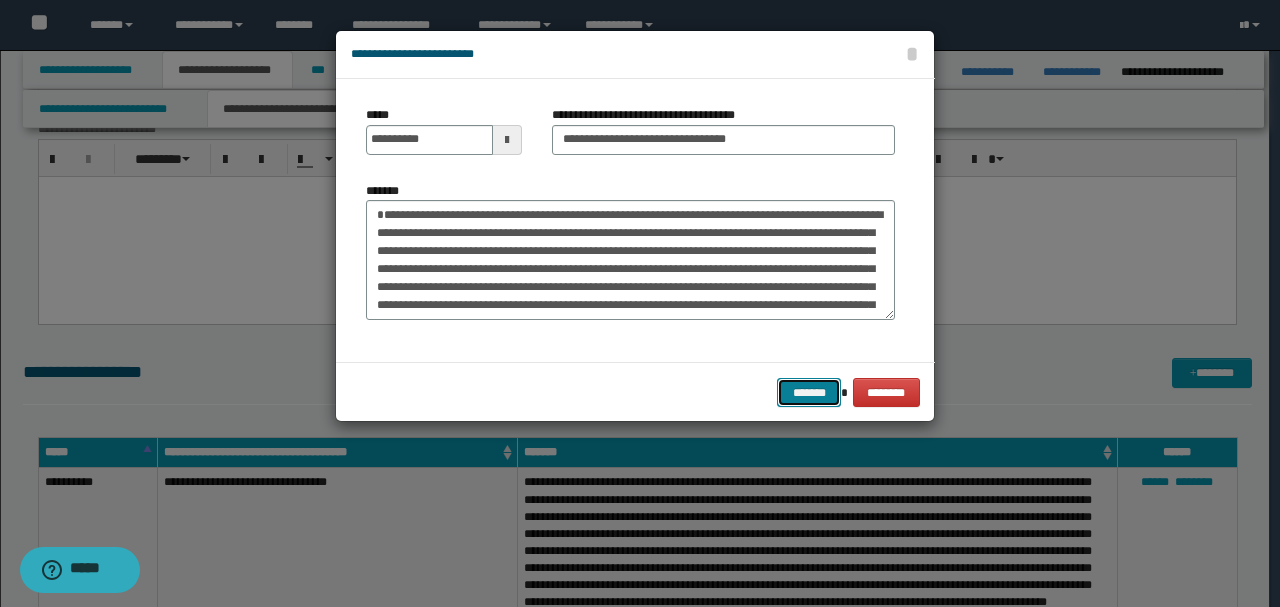 click on "*******" at bounding box center (809, 392) 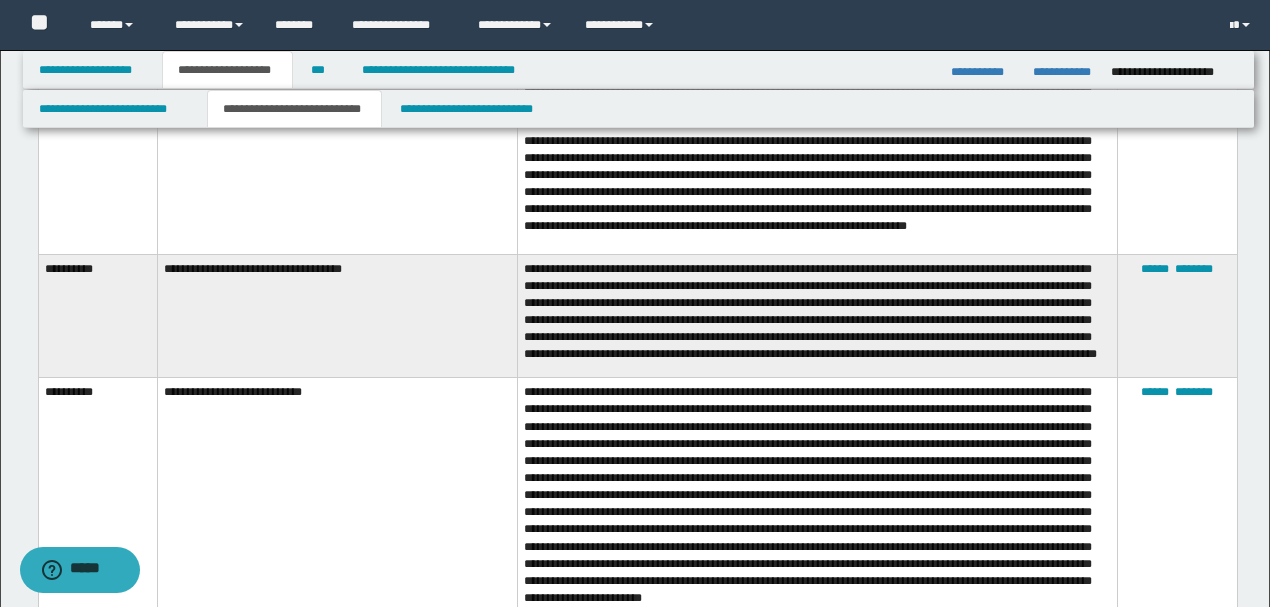 scroll, scrollTop: 5399, scrollLeft: 0, axis: vertical 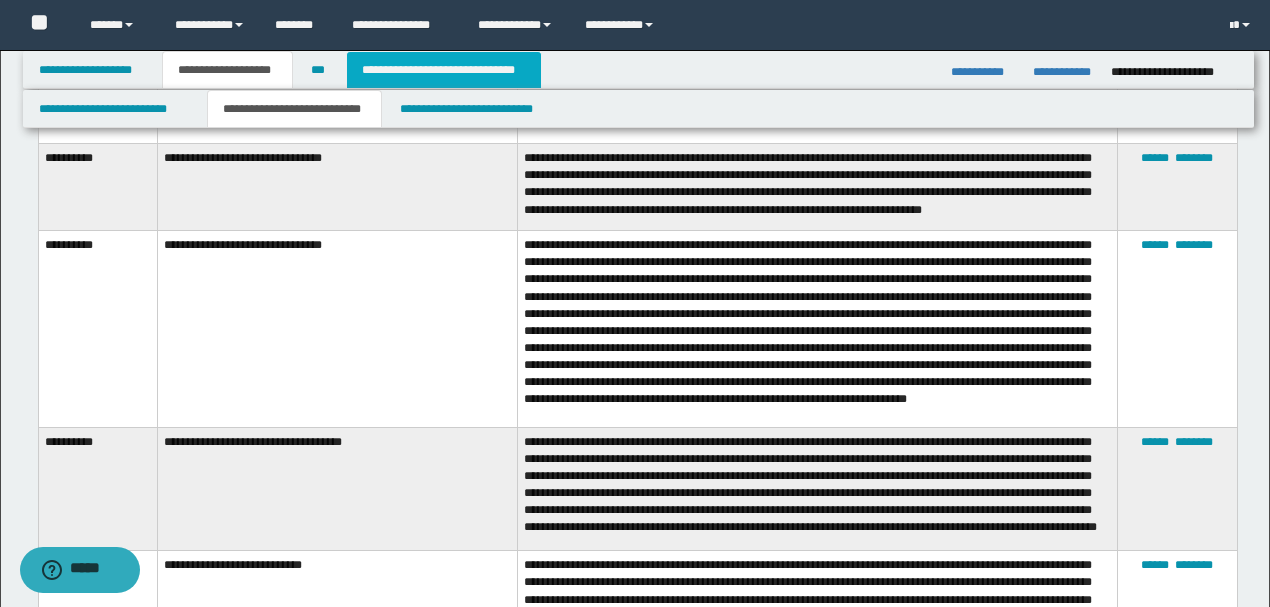 click on "**********" at bounding box center [444, 70] 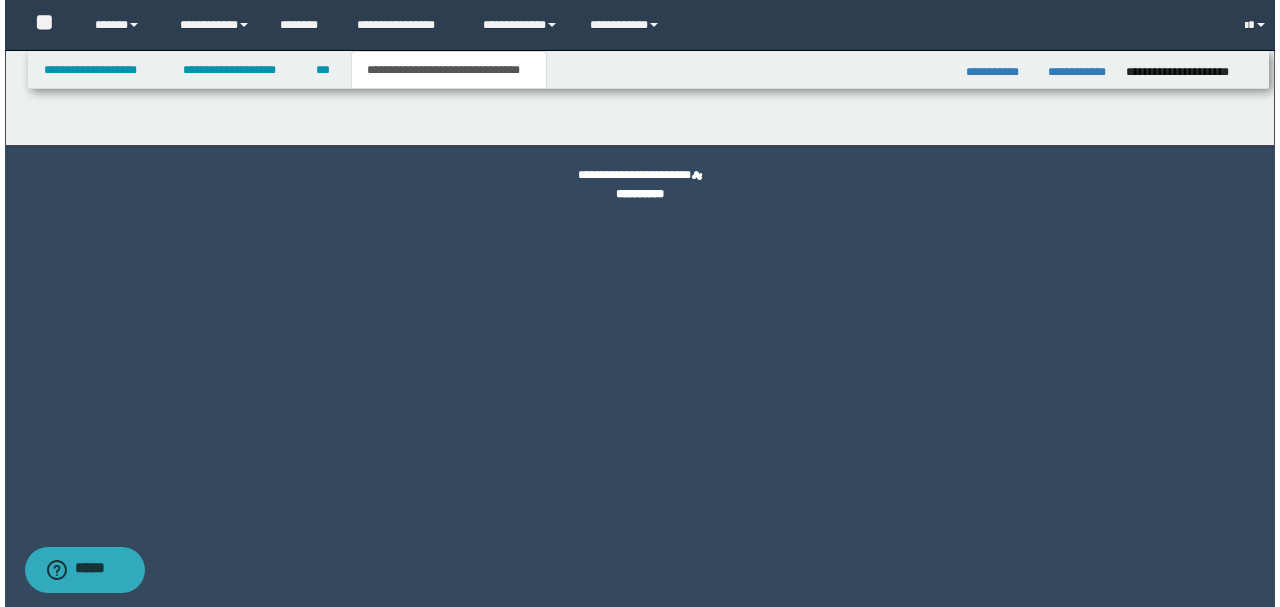 scroll, scrollTop: 0, scrollLeft: 0, axis: both 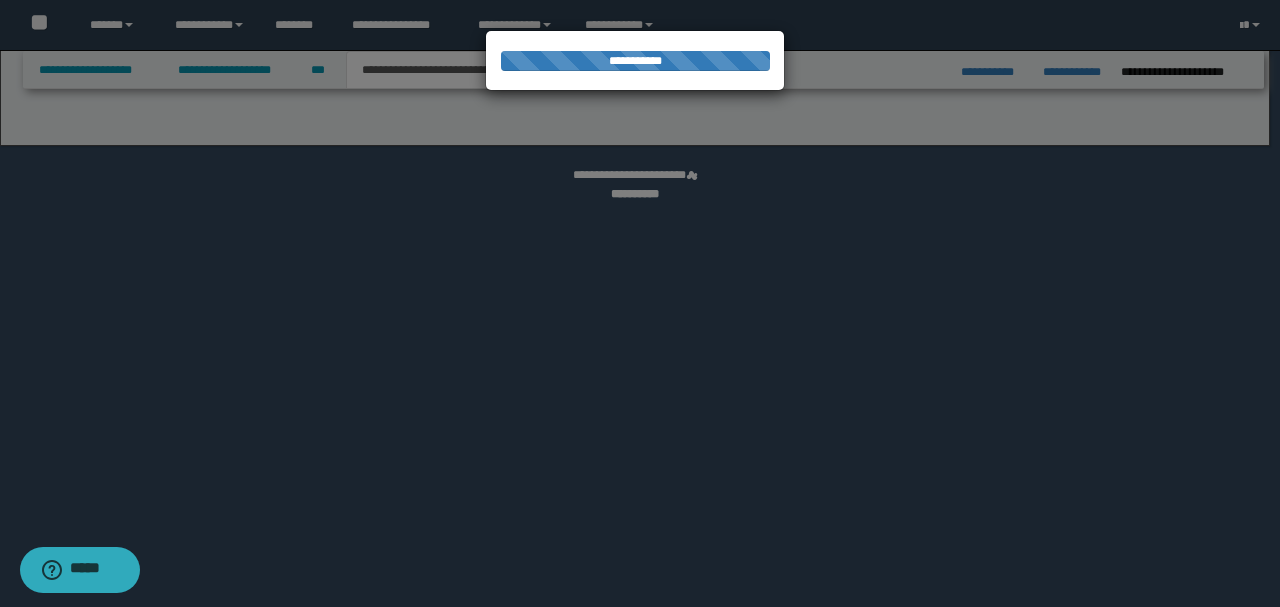 drag, startPoint x: 1279, startPoint y: 537, endPoint x: 1279, endPoint y: 556, distance: 19 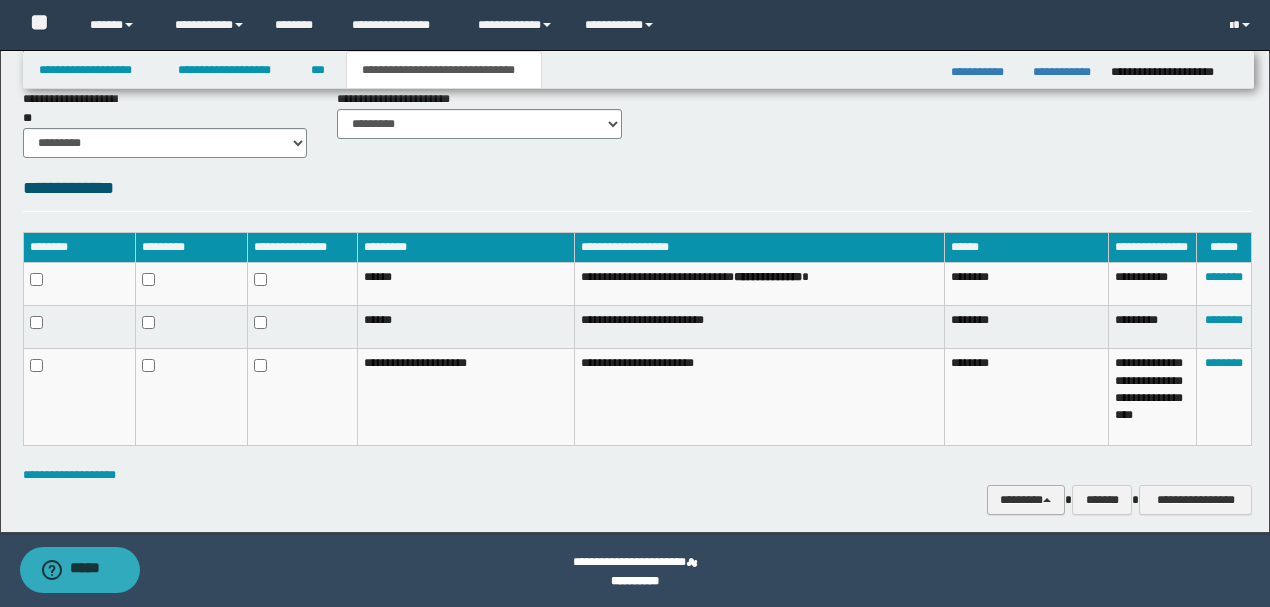 scroll, scrollTop: 881, scrollLeft: 0, axis: vertical 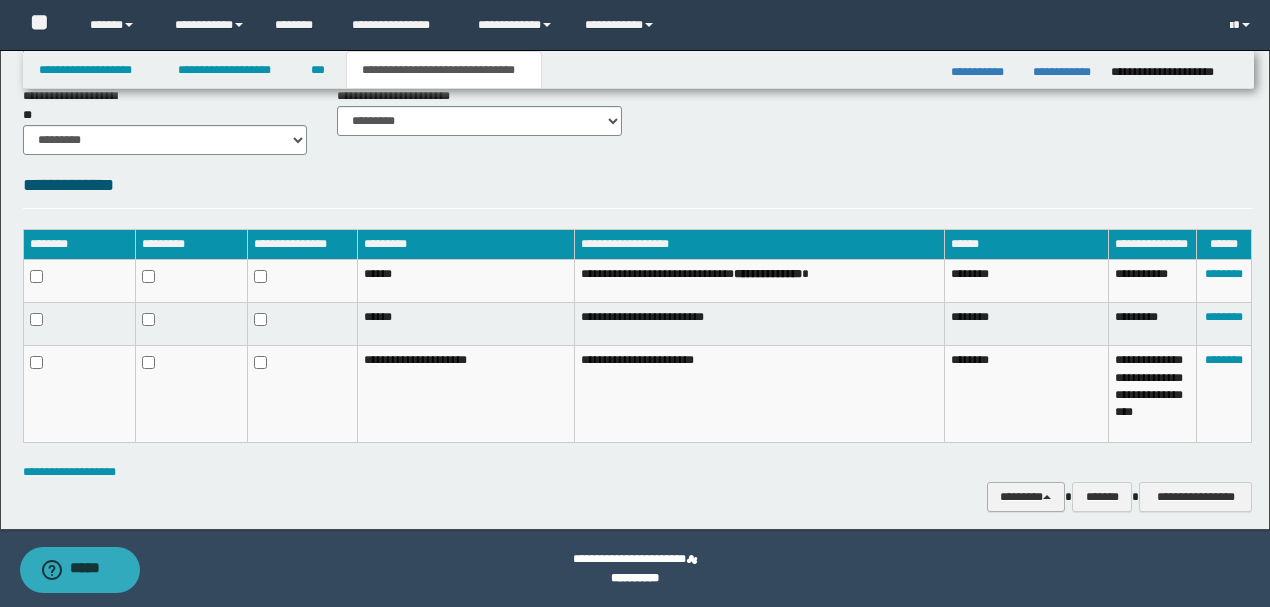 click on "********" at bounding box center (1026, 496) 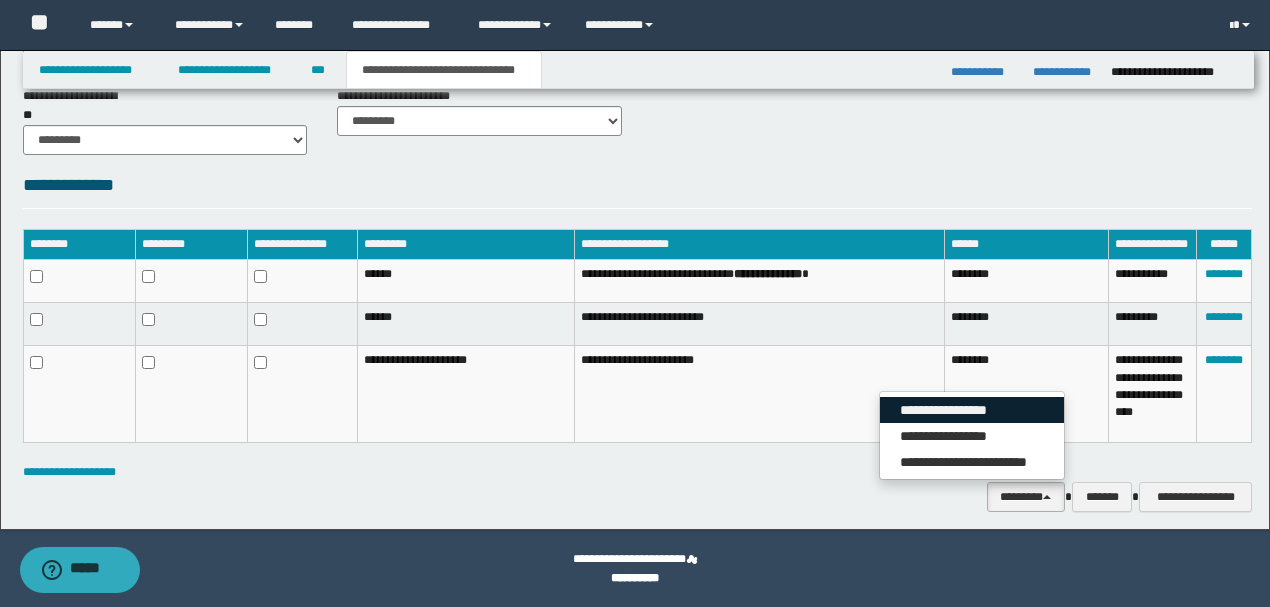 click on "**********" at bounding box center [972, 410] 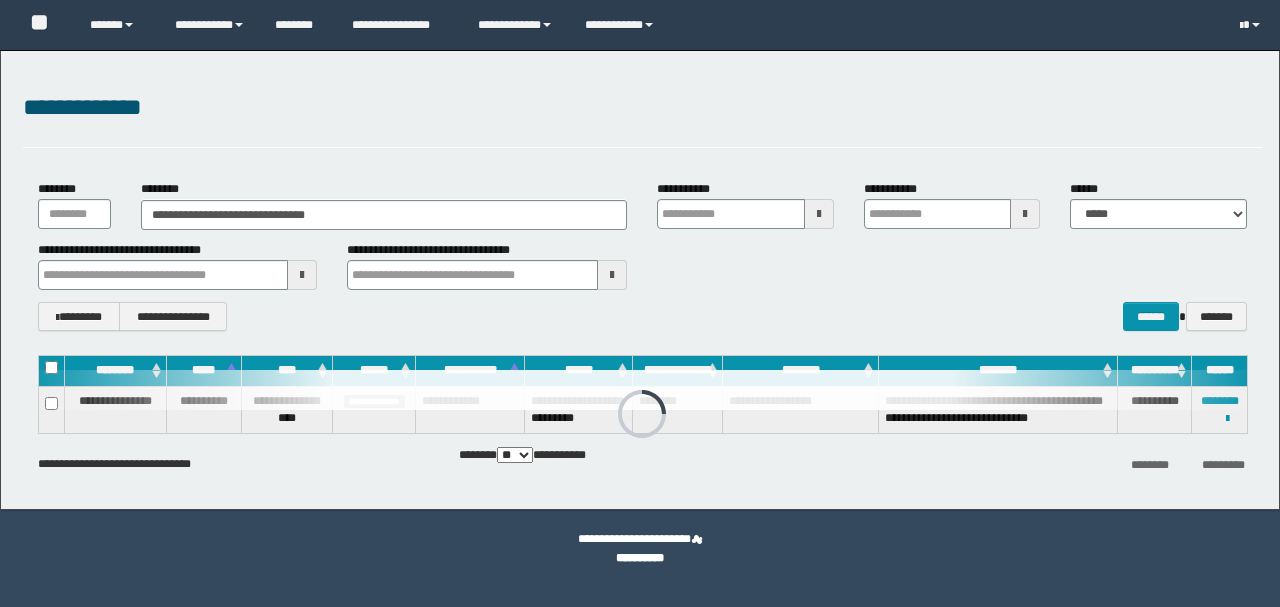 scroll, scrollTop: 0, scrollLeft: 0, axis: both 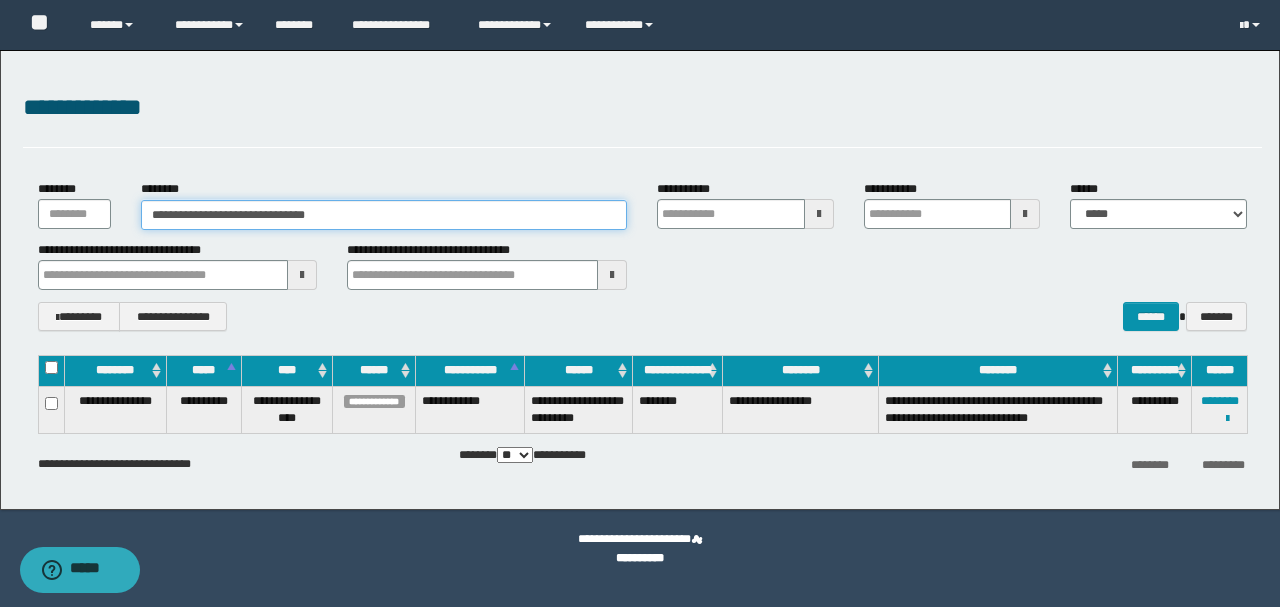 drag, startPoint x: 212, startPoint y: 208, endPoint x: 6, endPoint y: 210, distance: 206.0097 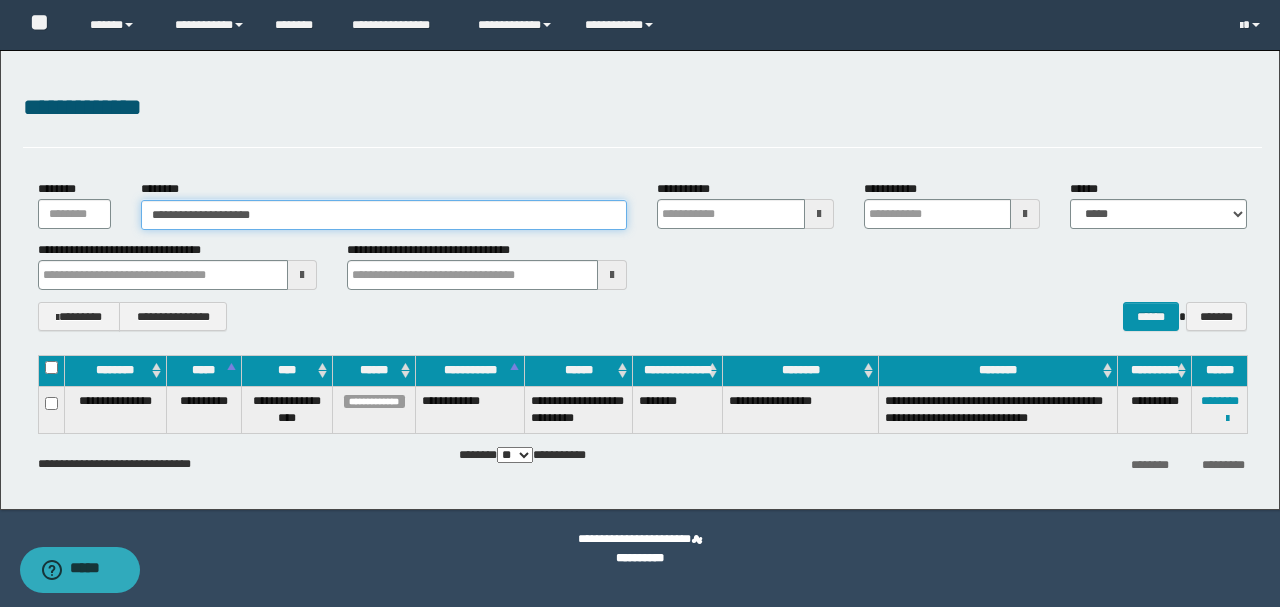 type on "**********" 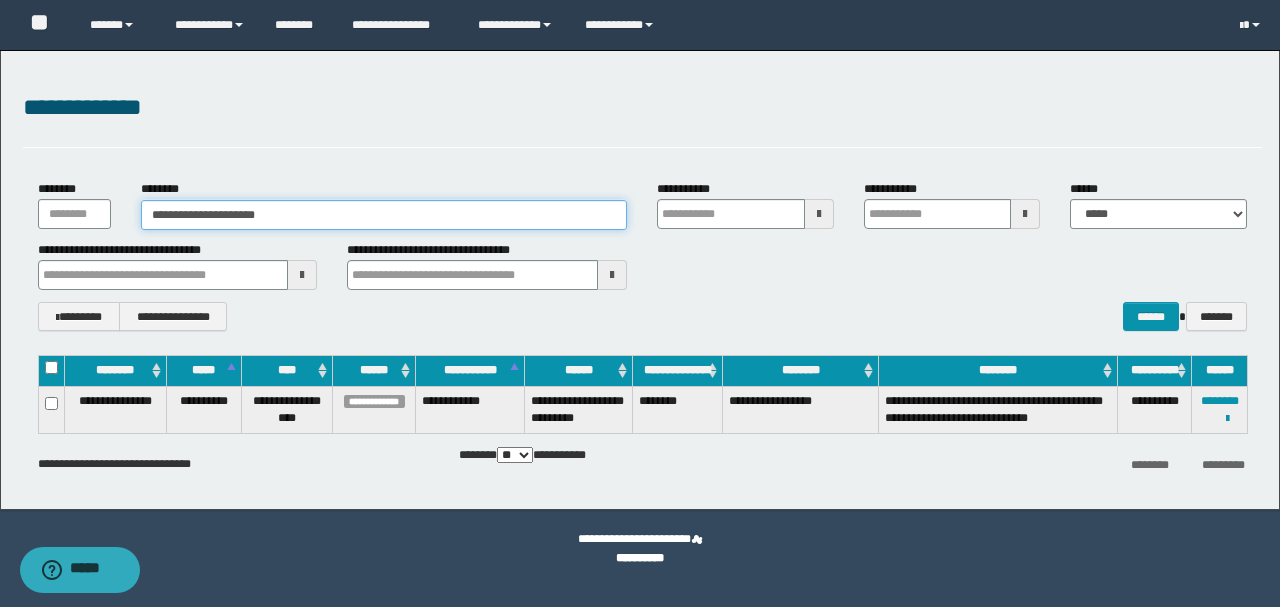 type on "**********" 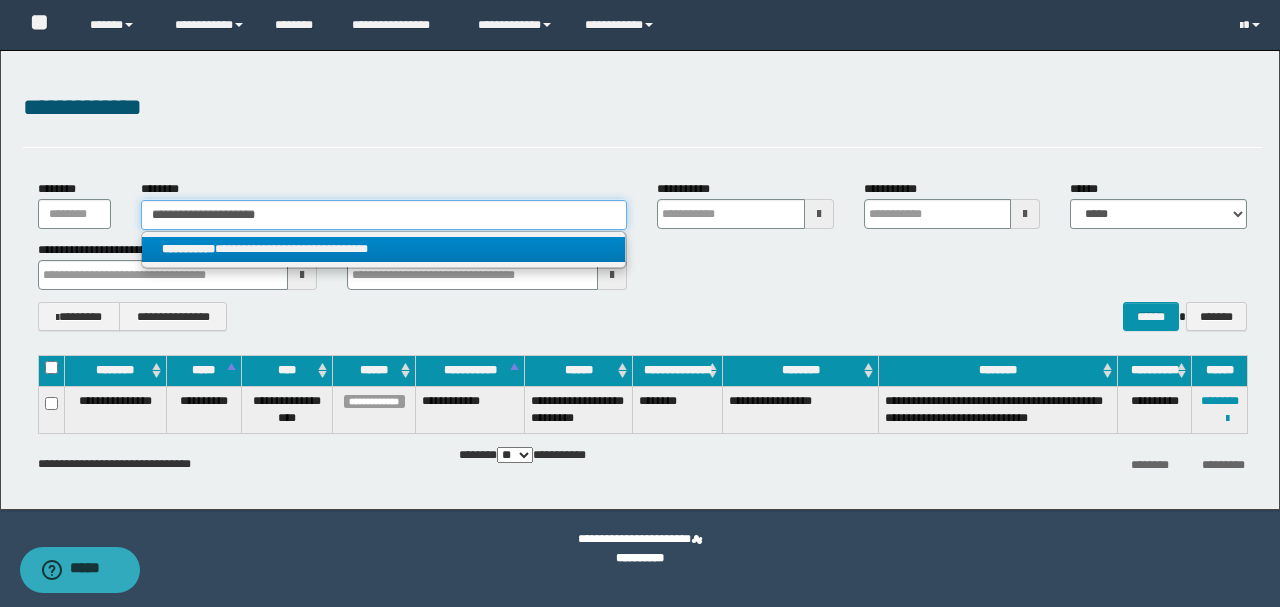 type on "**********" 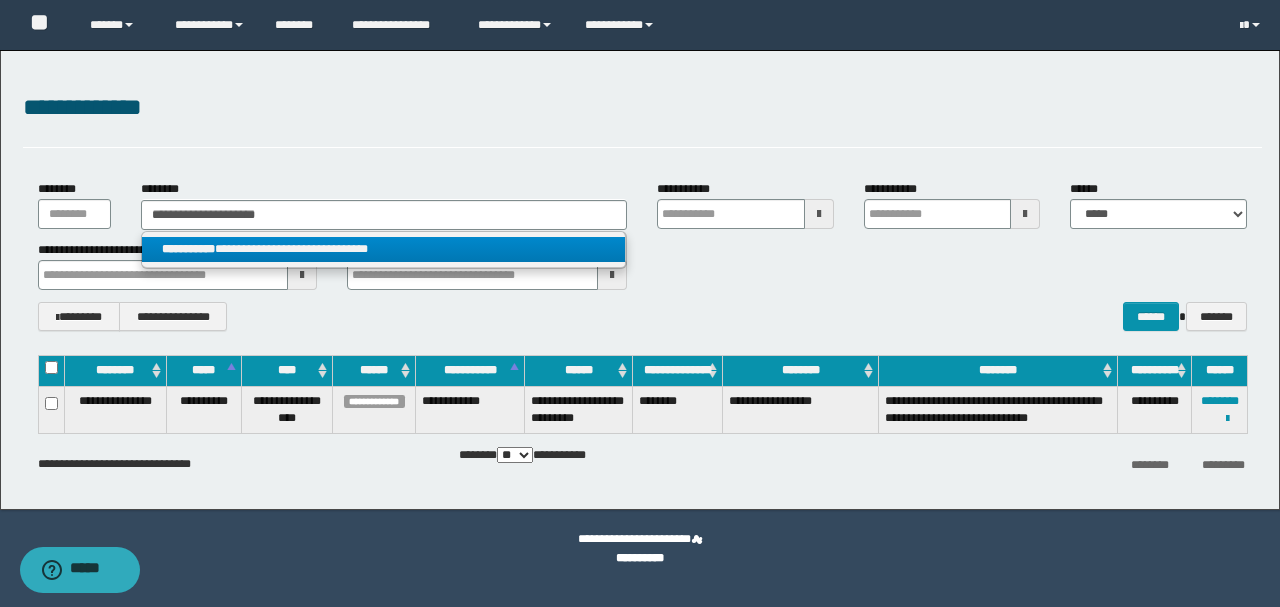click on "**********" at bounding box center [384, 249] 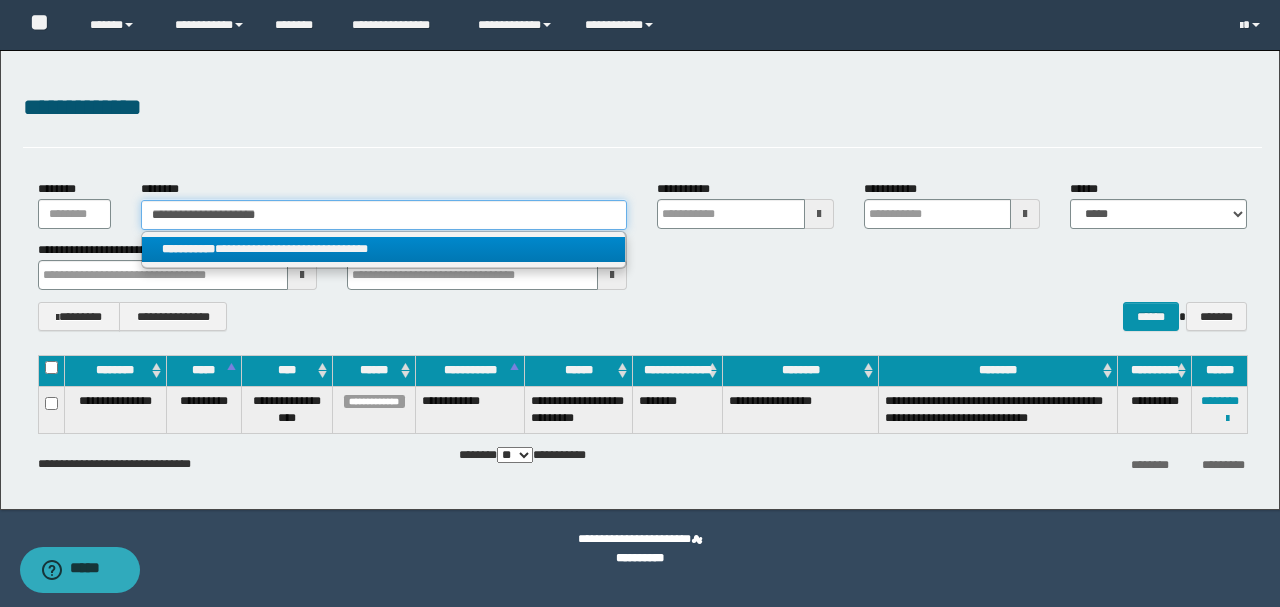 type 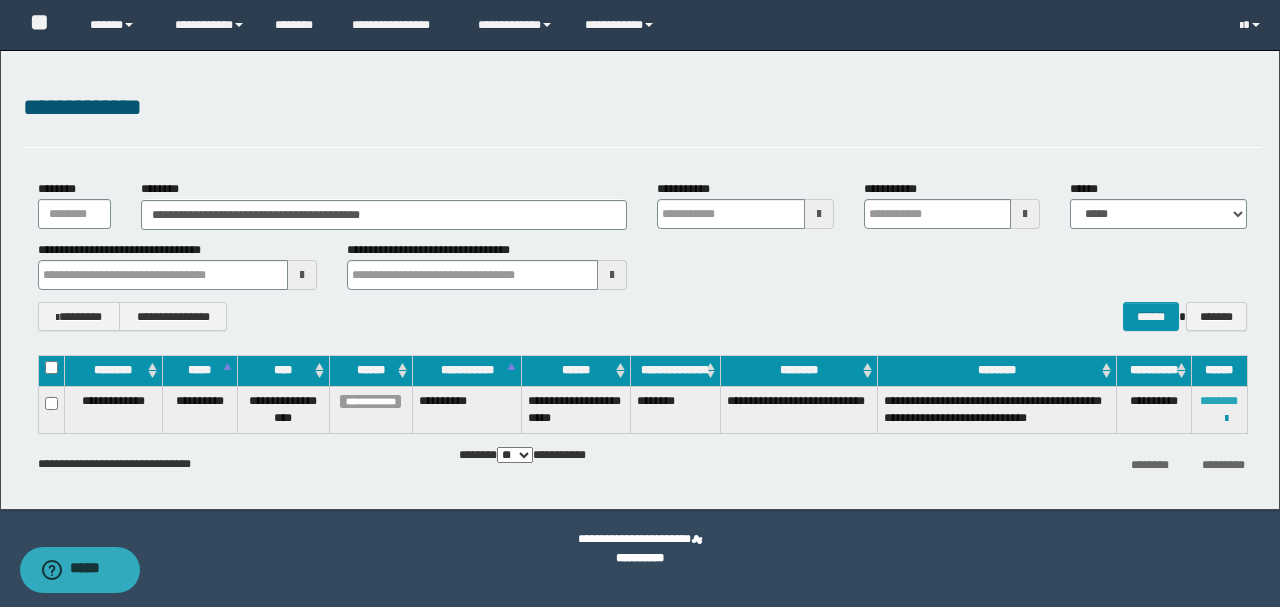 click on "********" at bounding box center (1219, 401) 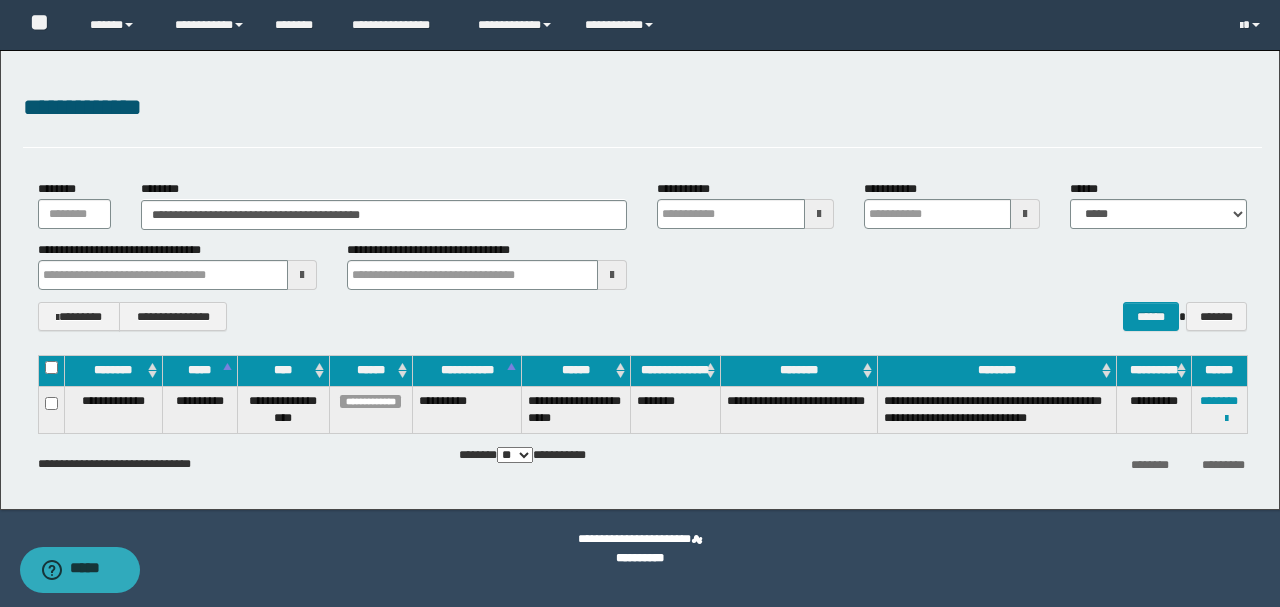 click on "**********" at bounding box center (642, 118) 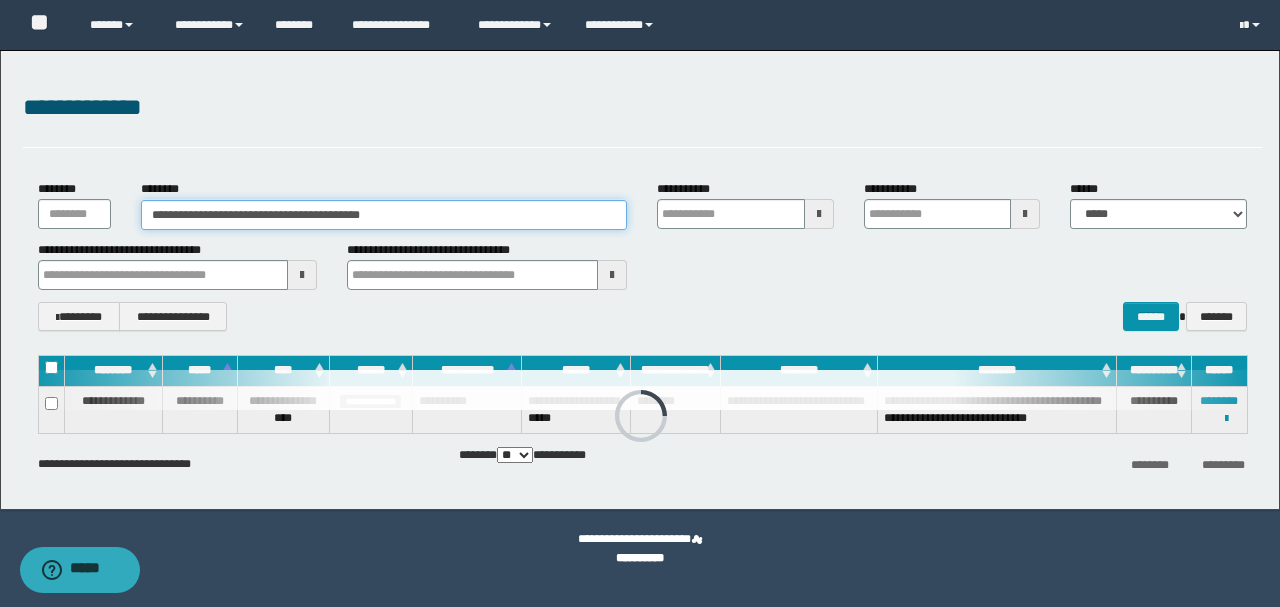 drag, startPoint x: 291, startPoint y: 219, endPoint x: 0, endPoint y: 225, distance: 291.06186 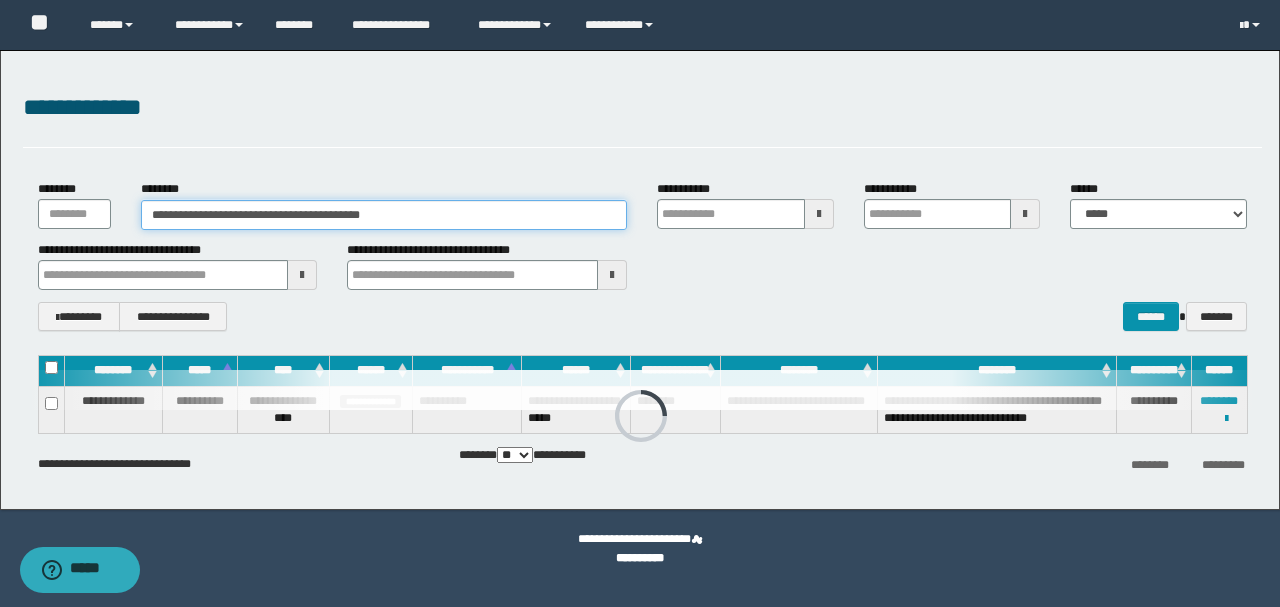 click on "**********" at bounding box center [640, 280] 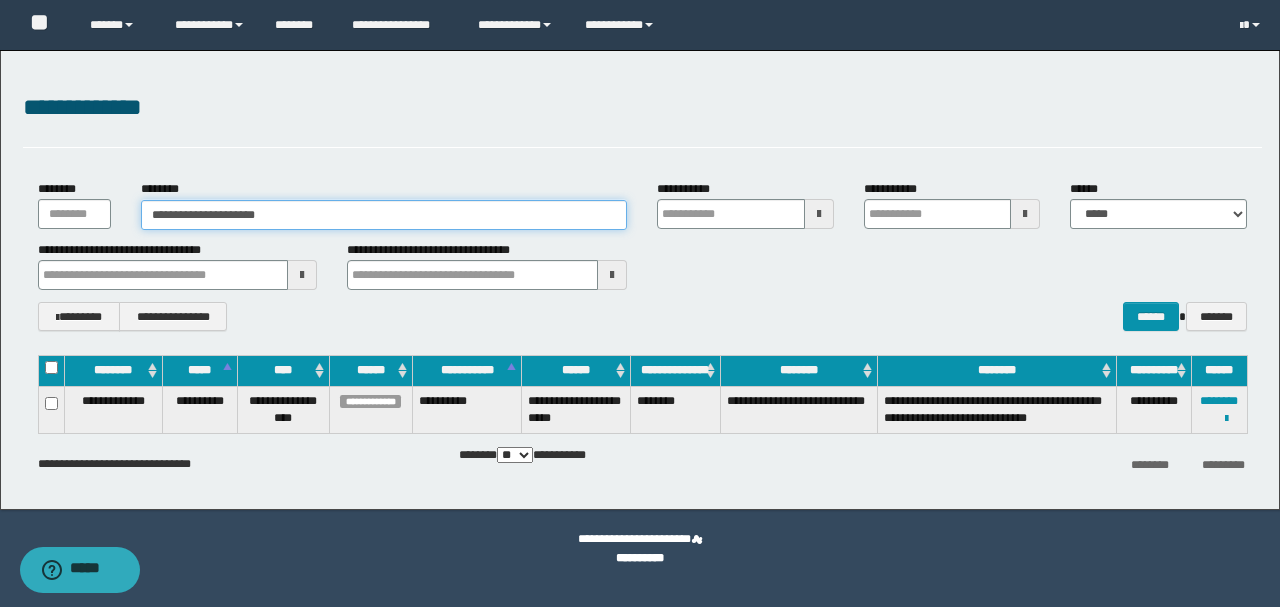 type on "**********" 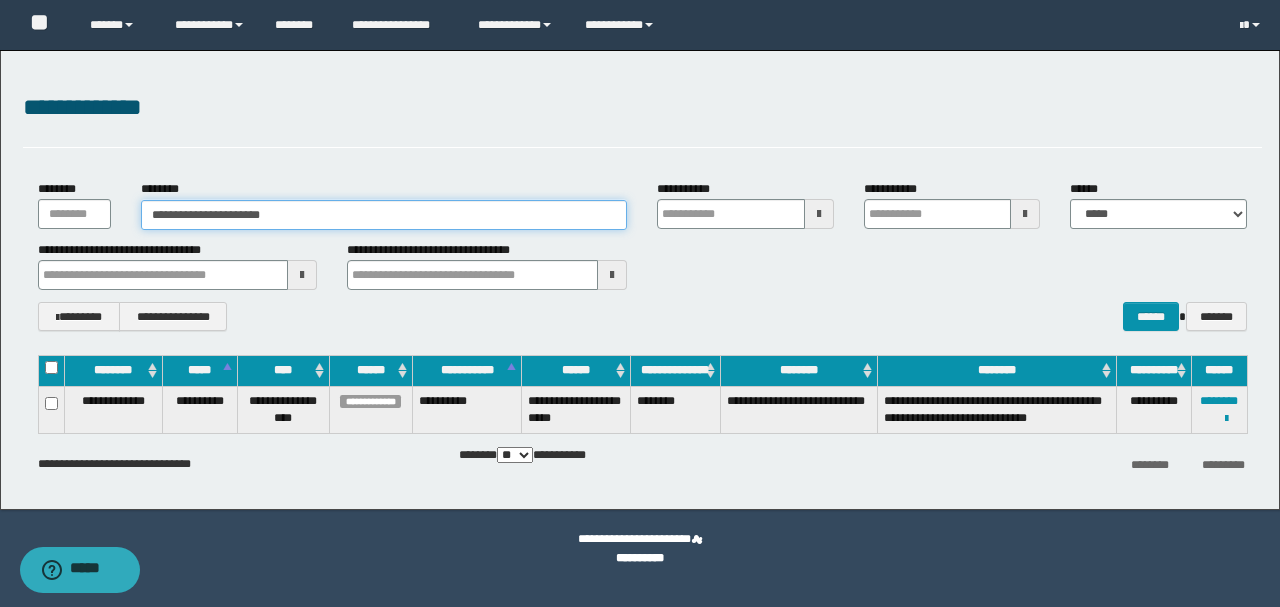 type on "**********" 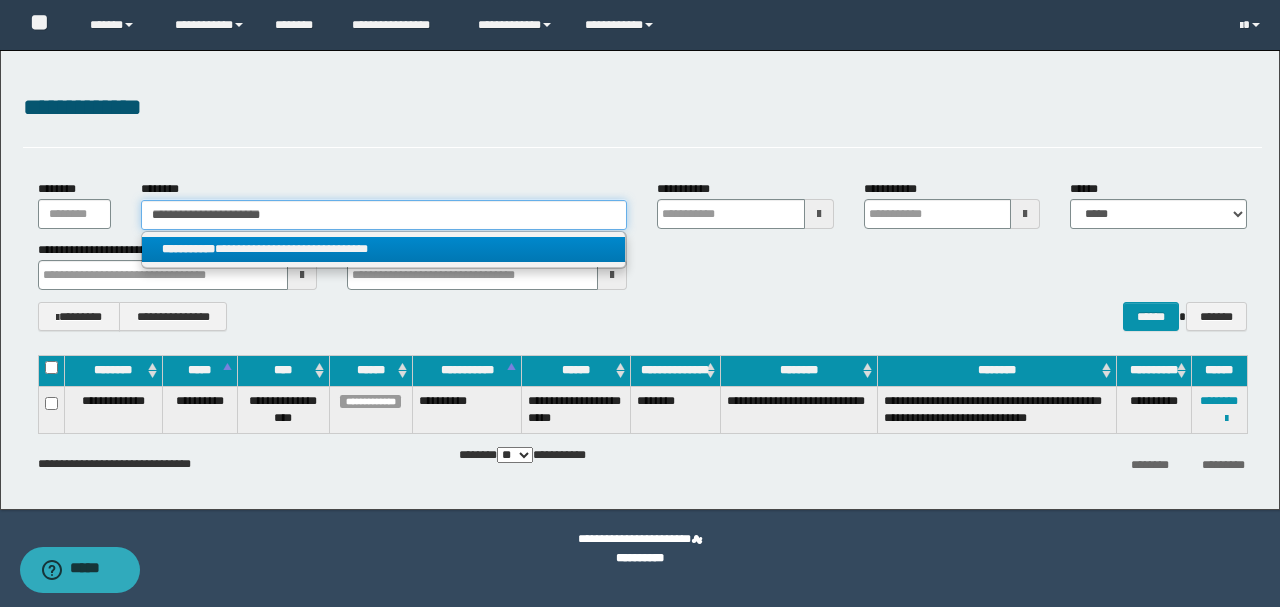 type on "**********" 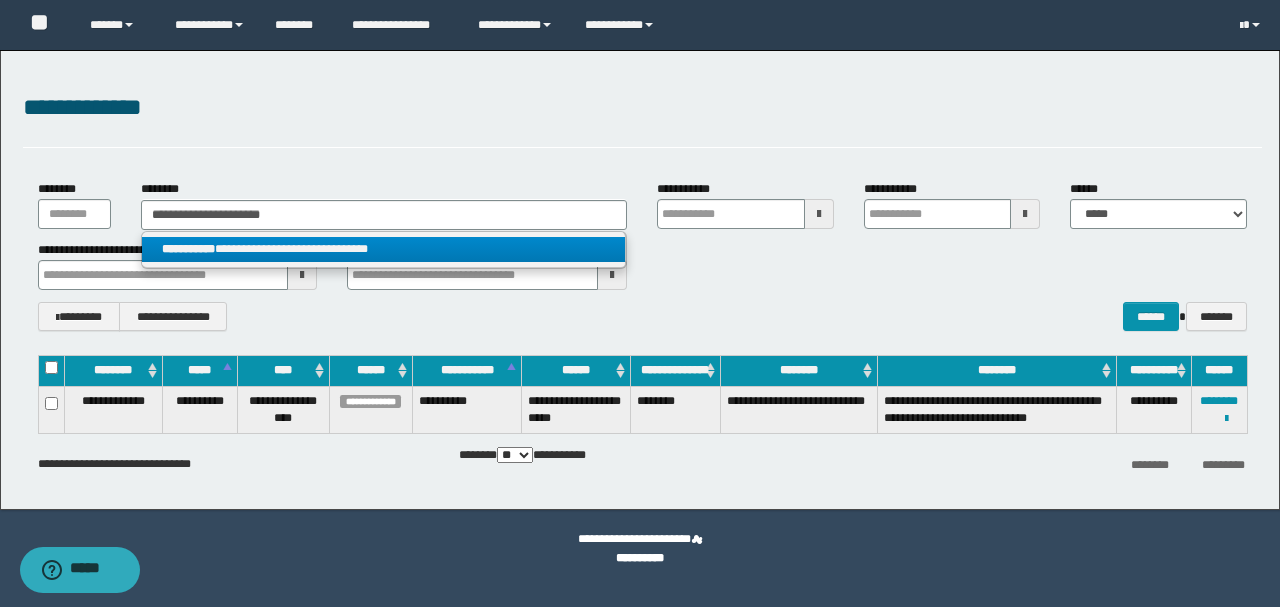 click on "**********" at bounding box center (384, 249) 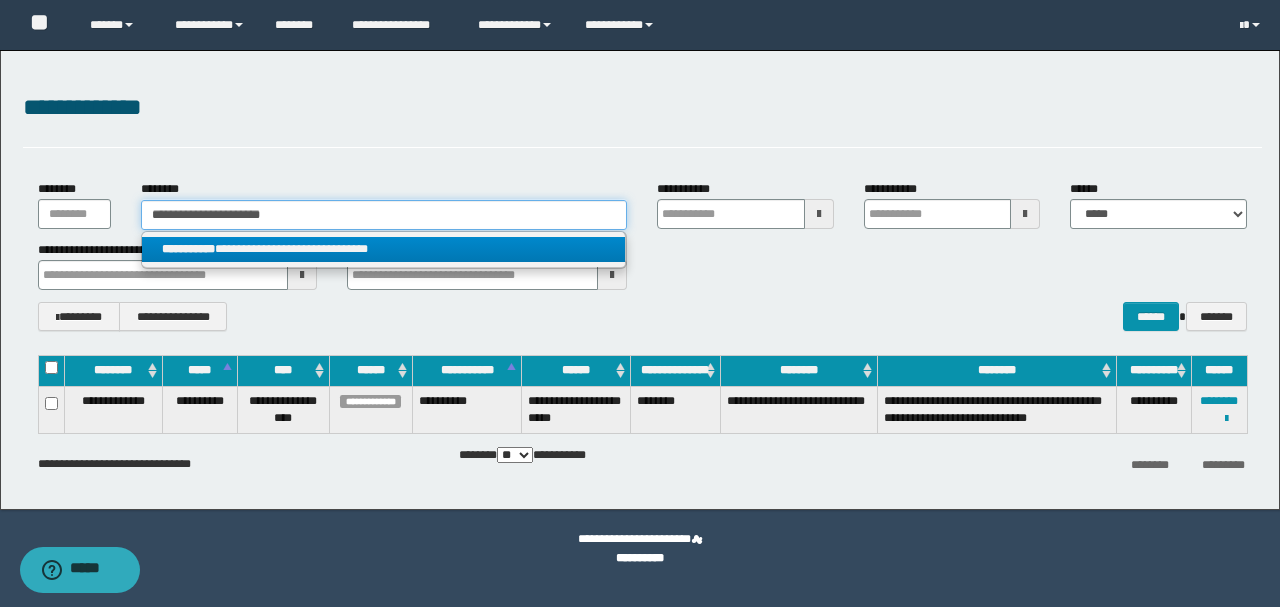 type 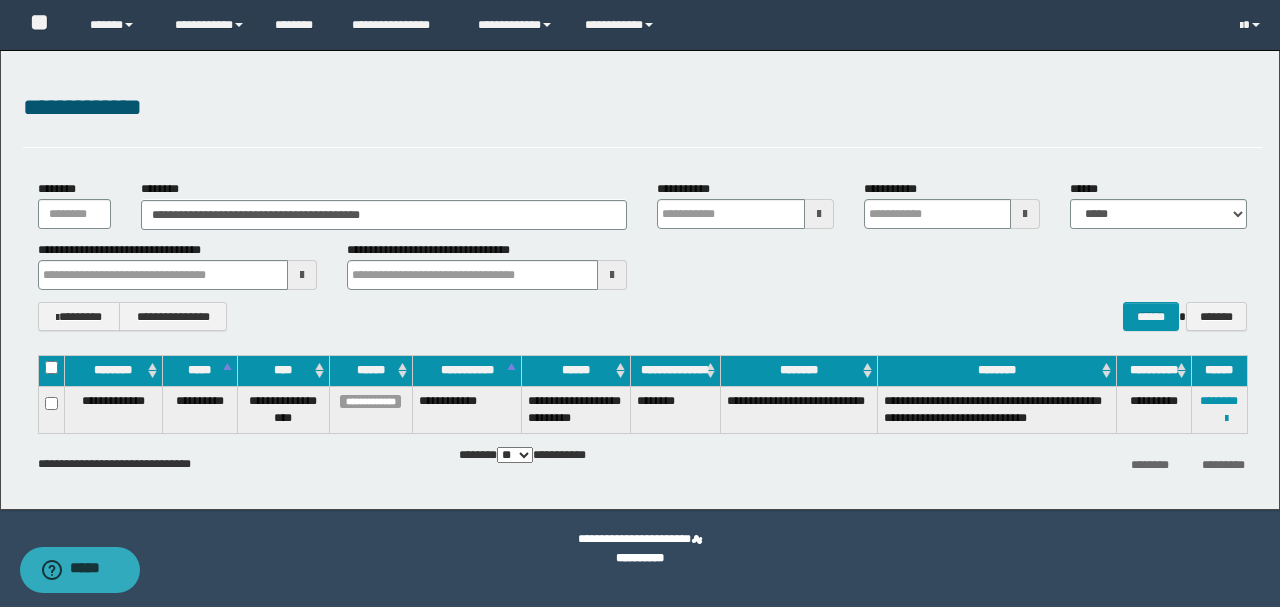 click on "**********" at bounding box center [642, 118] 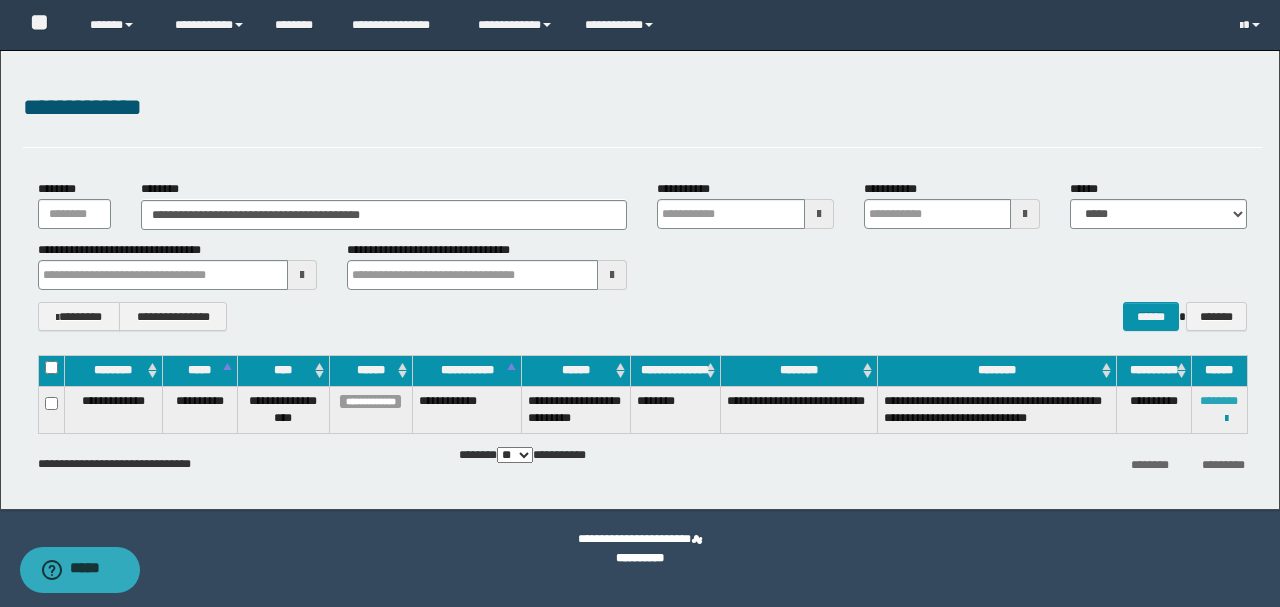 click on "********" at bounding box center [1219, 401] 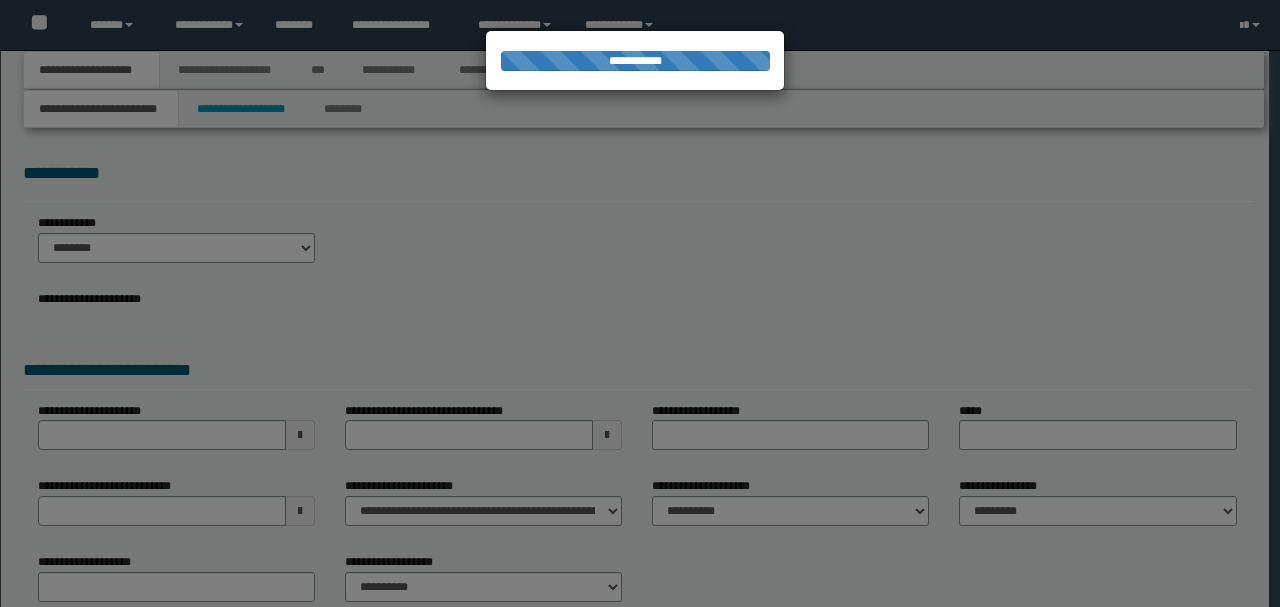 scroll, scrollTop: 0, scrollLeft: 0, axis: both 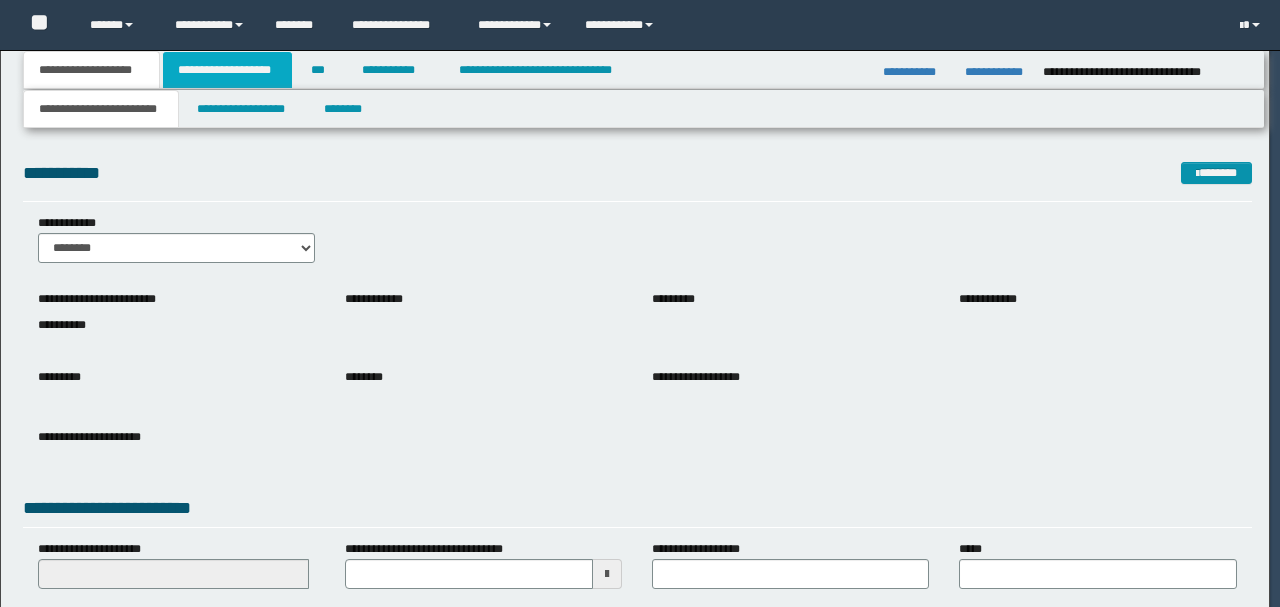 click on "**********" at bounding box center (227, 70) 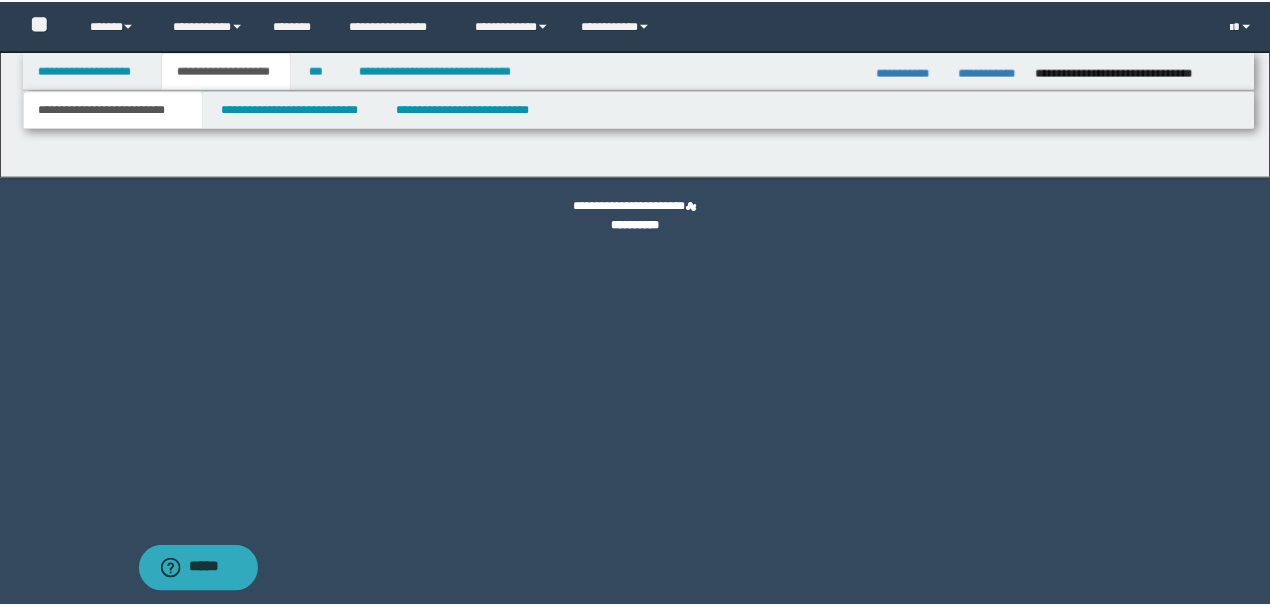 scroll, scrollTop: 0, scrollLeft: 0, axis: both 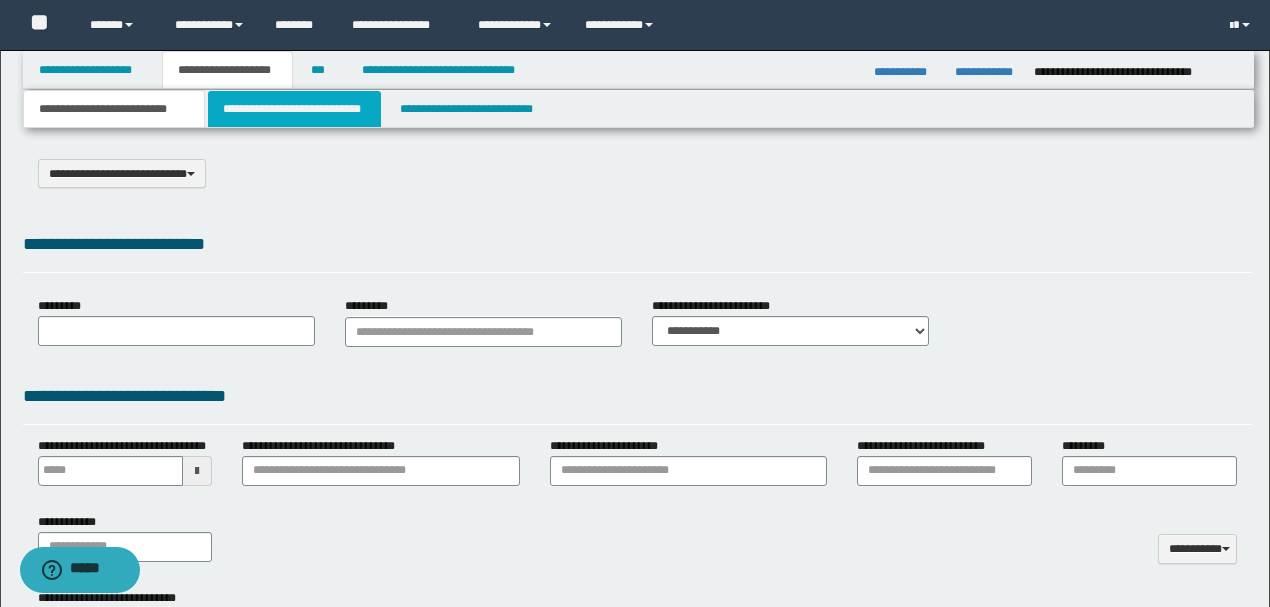 click on "**********" at bounding box center [294, 109] 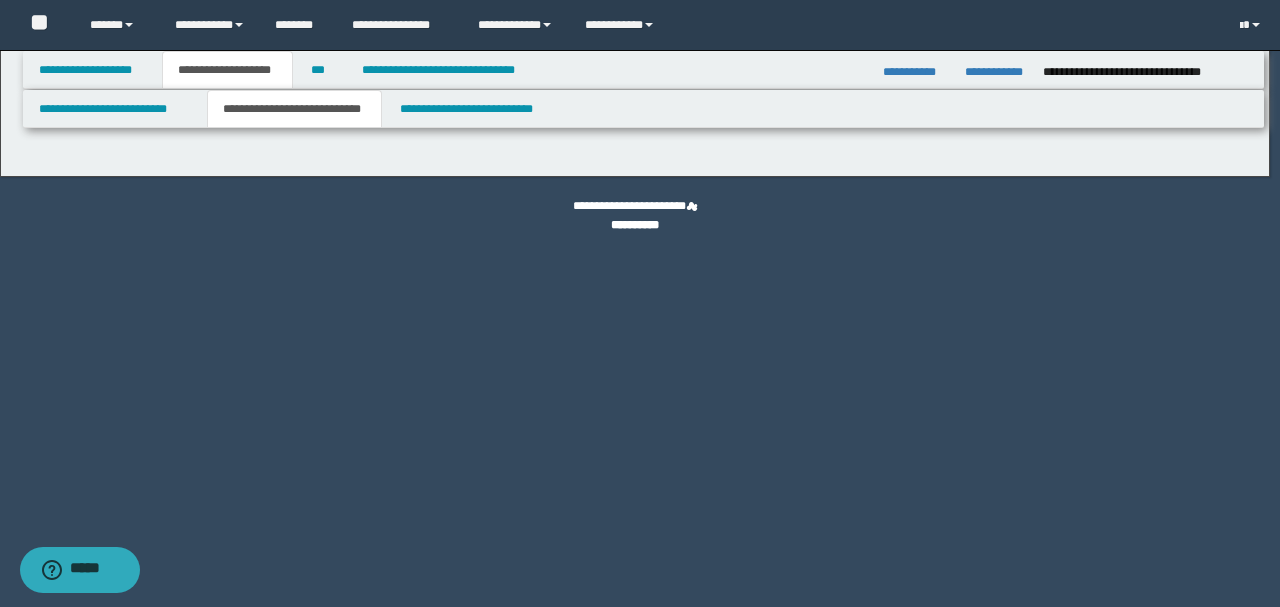 select on "*" 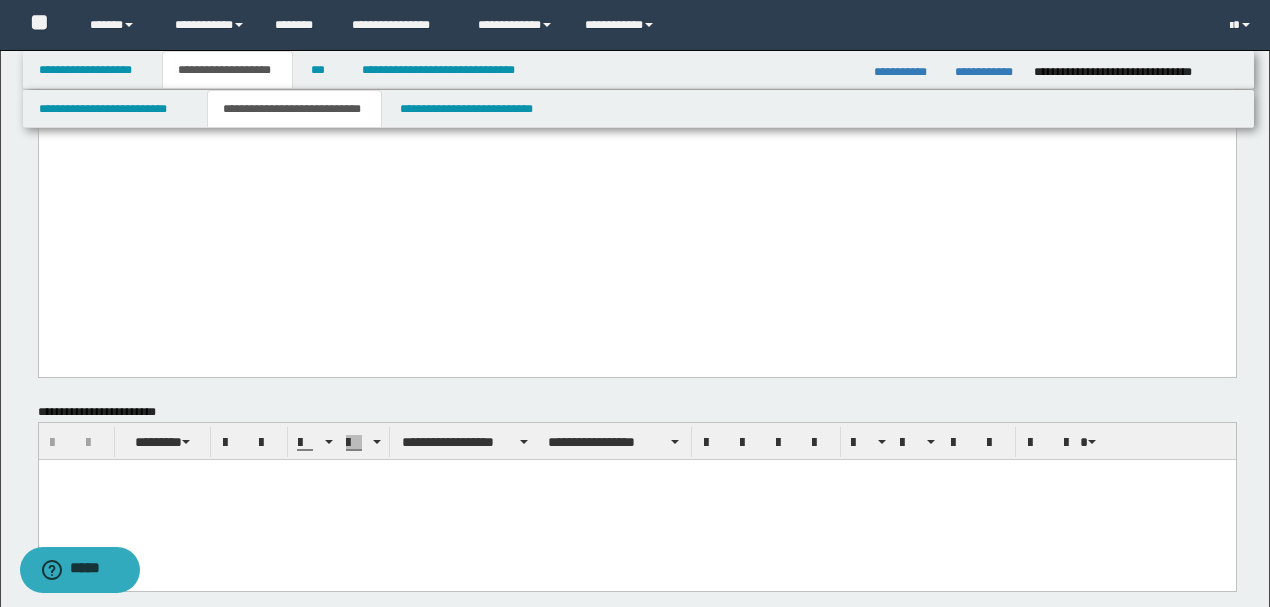 scroll, scrollTop: 1333, scrollLeft: 0, axis: vertical 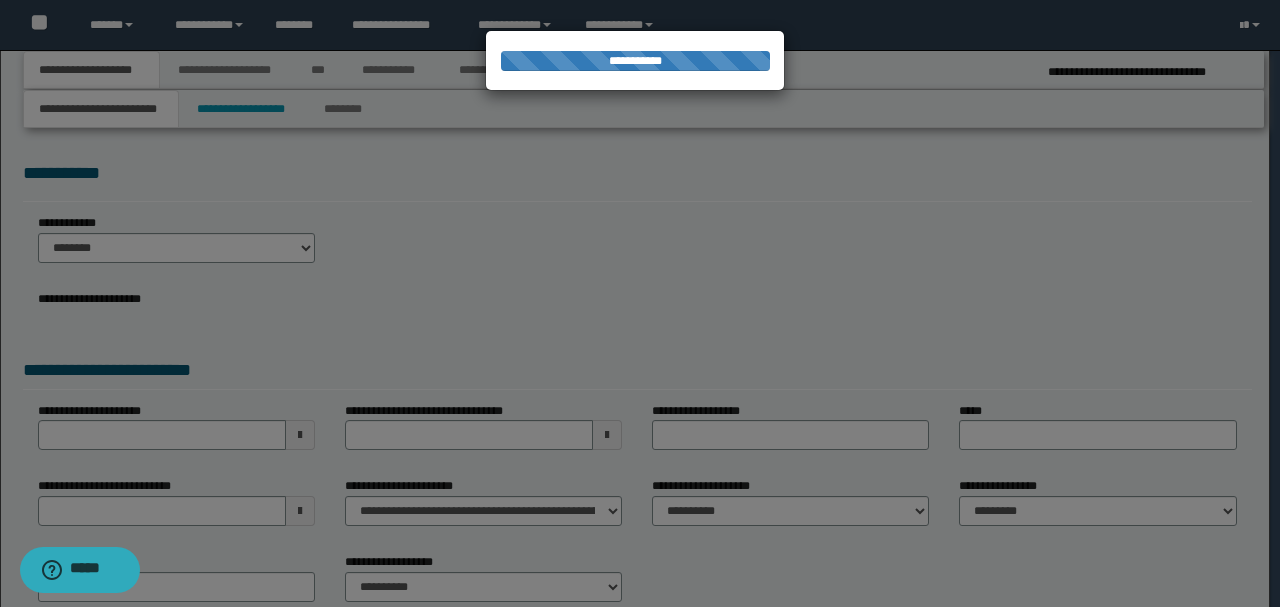 select on "*" 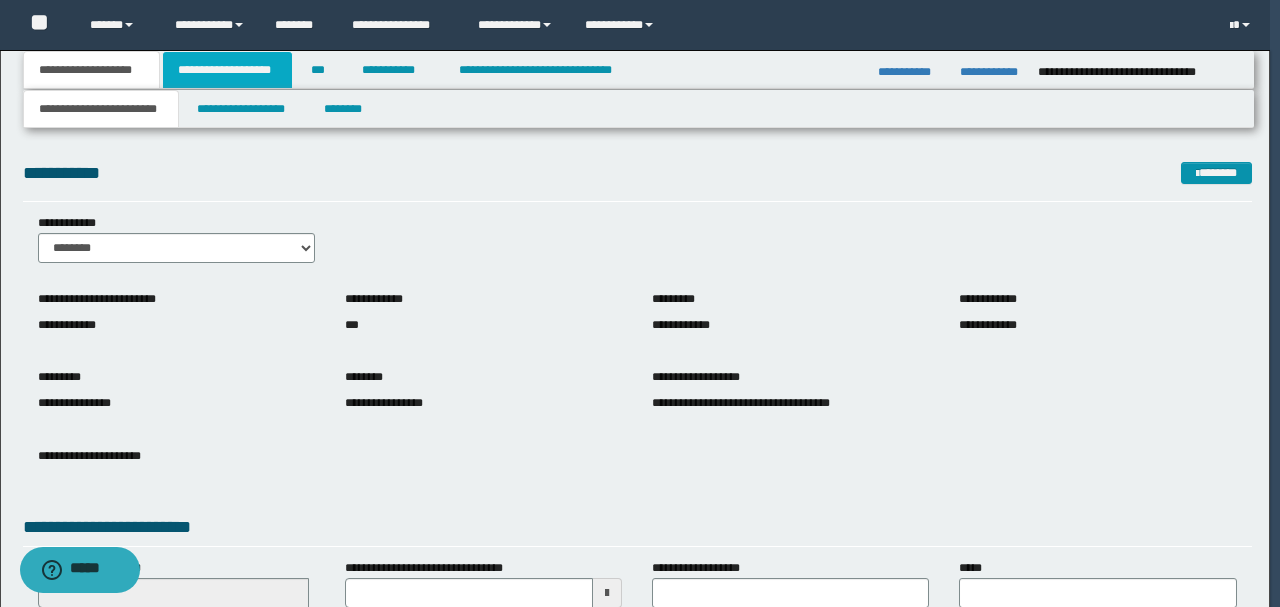 click on "**********" at bounding box center [227, 70] 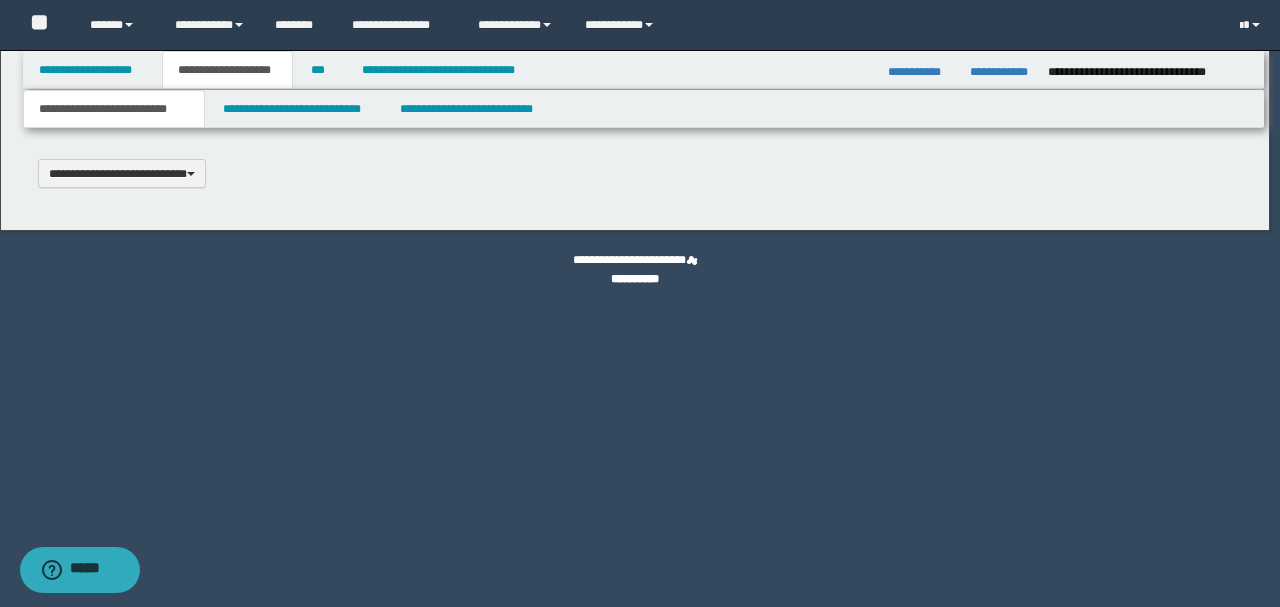 type 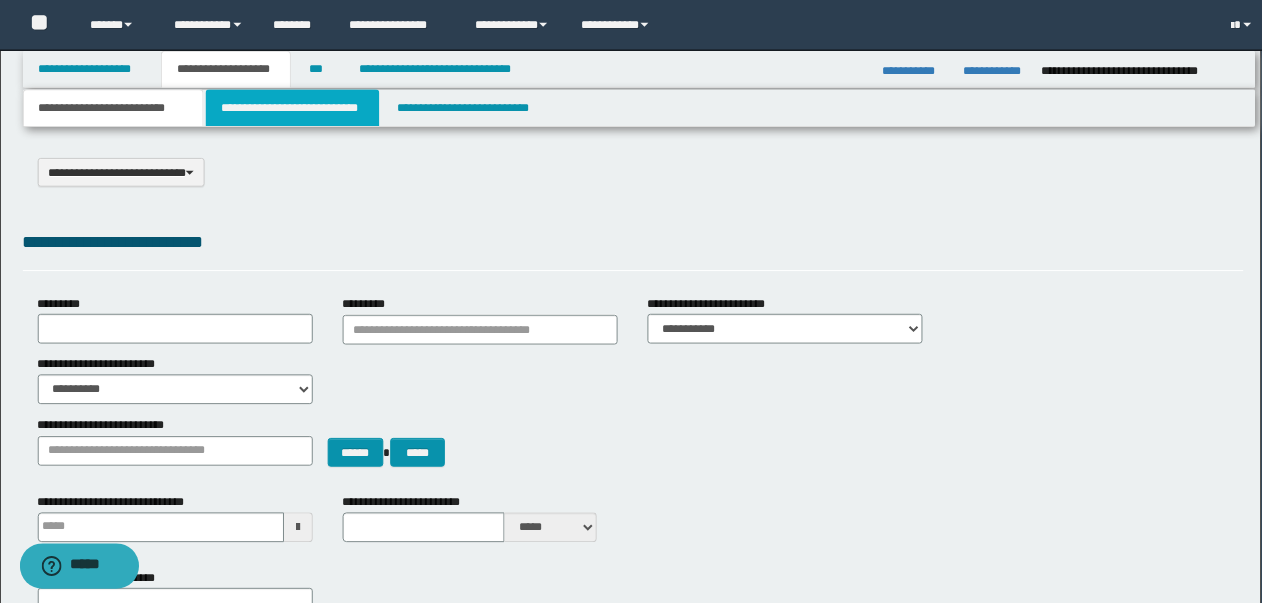 click on "**********" at bounding box center [294, 109] 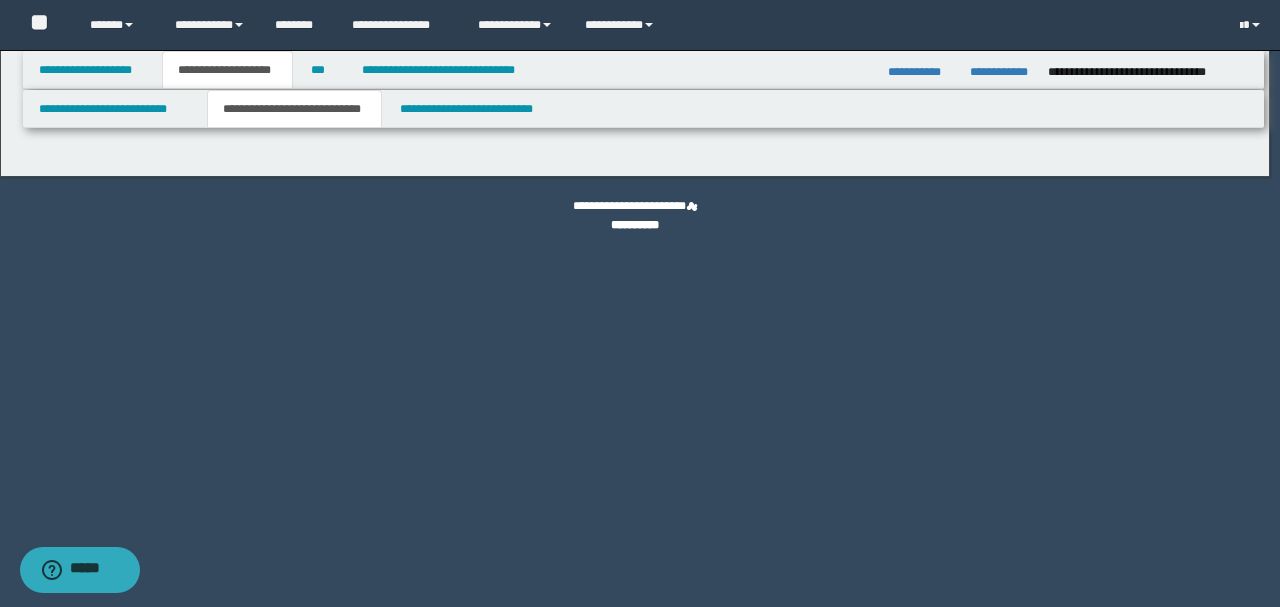 select on "*" 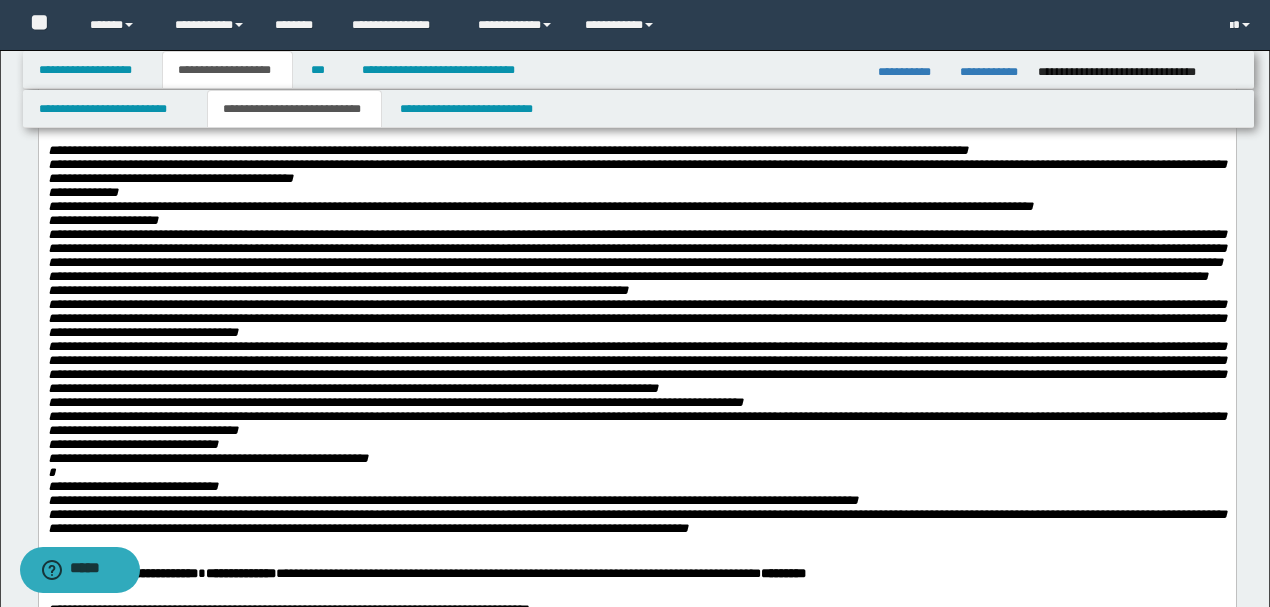 scroll, scrollTop: 800, scrollLeft: 0, axis: vertical 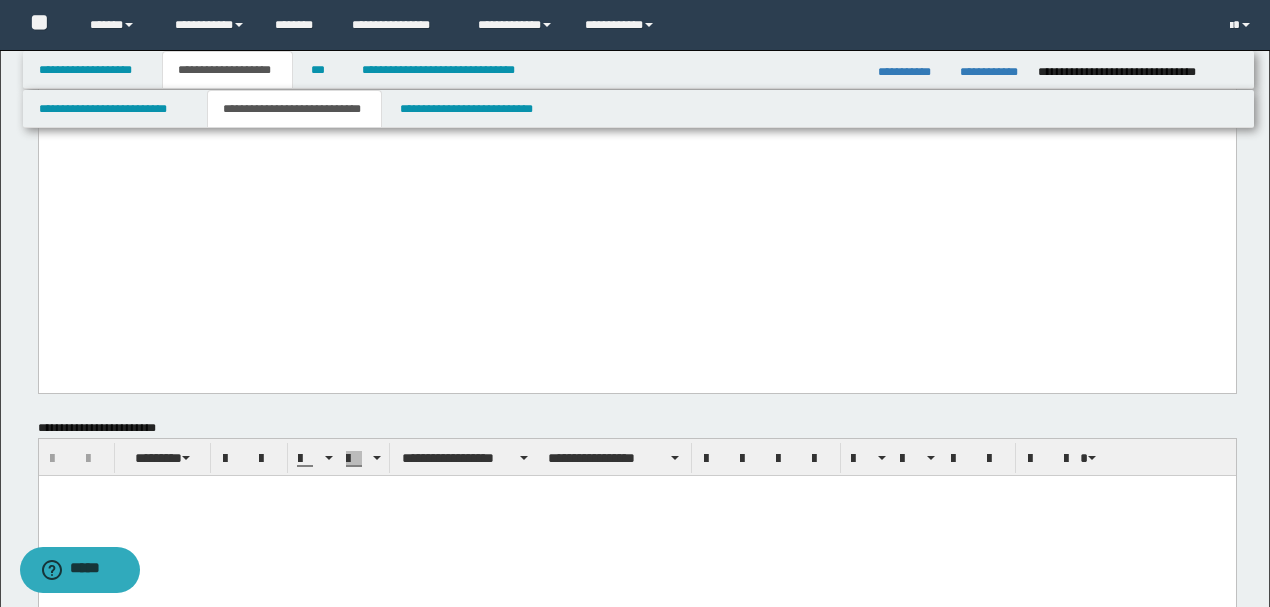 click on "**********" at bounding box center (462, 80) 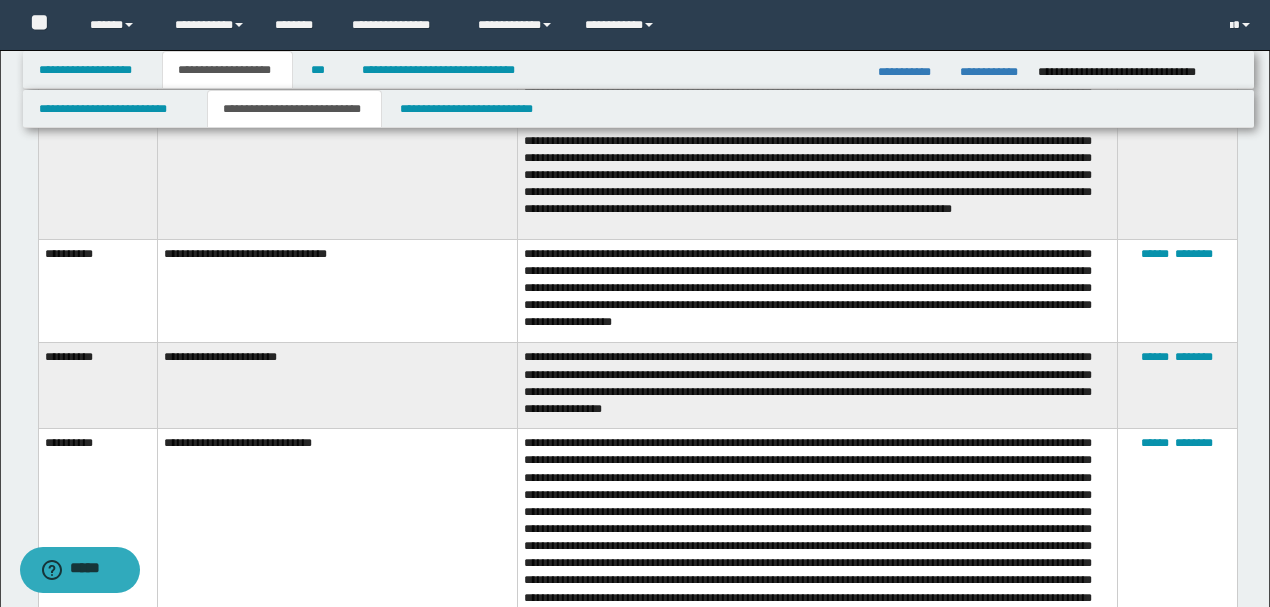 scroll, scrollTop: 6733, scrollLeft: 0, axis: vertical 